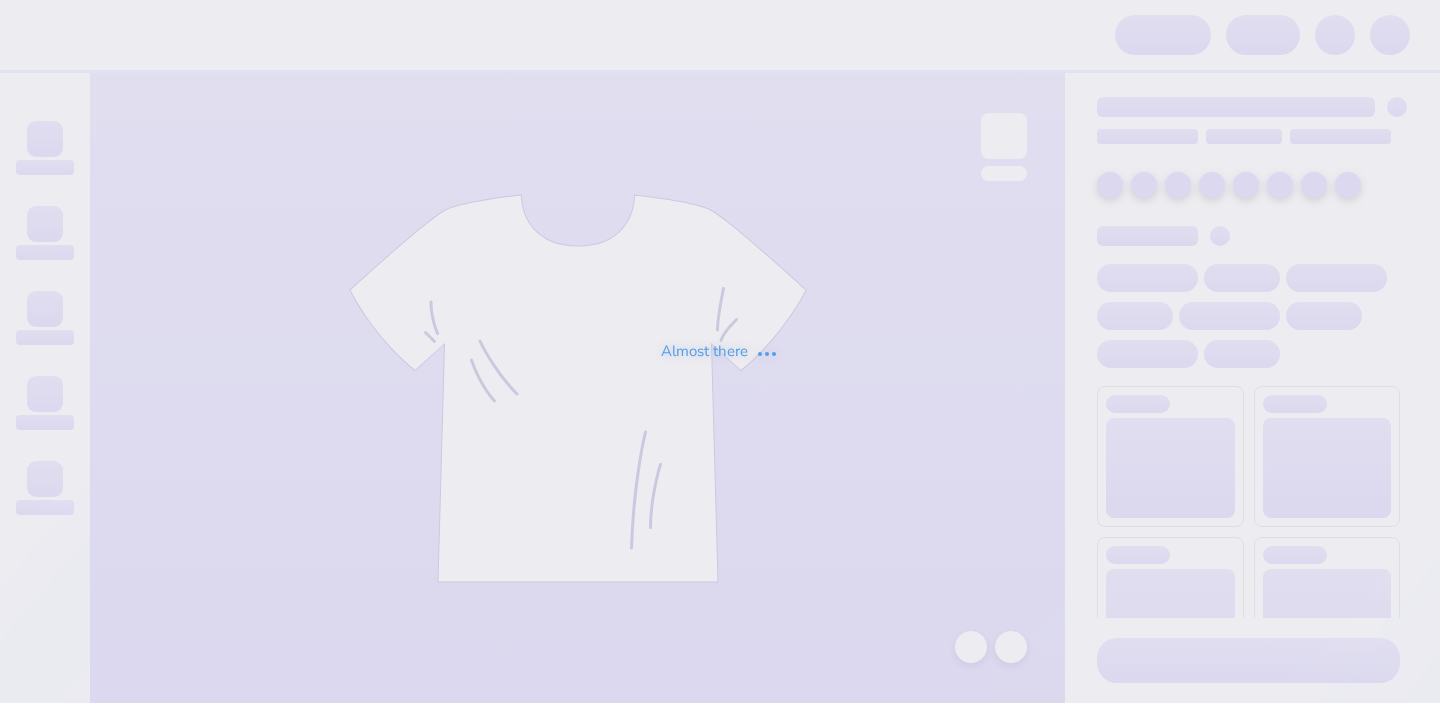 scroll, scrollTop: 0, scrollLeft: 0, axis: both 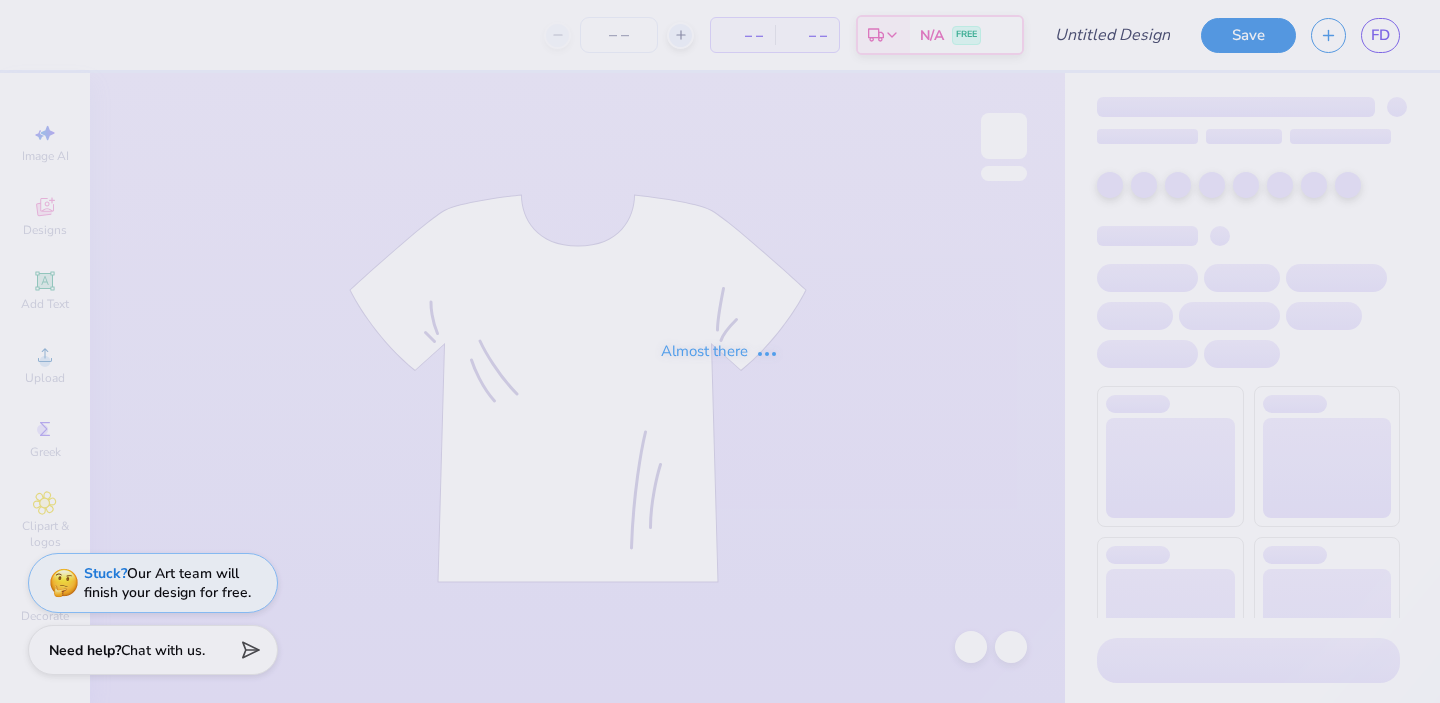 type on "University of Pittsburgh : Faith Daniels" 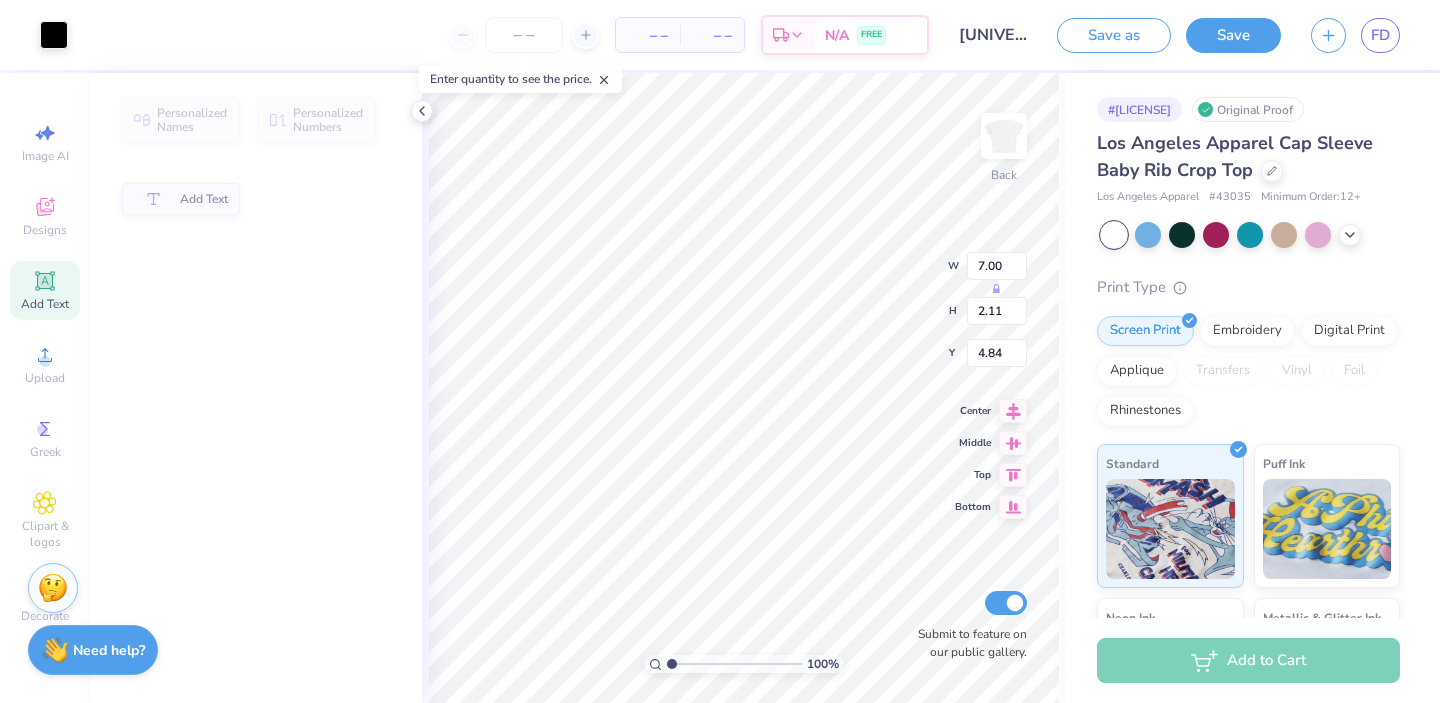 type on "4.87" 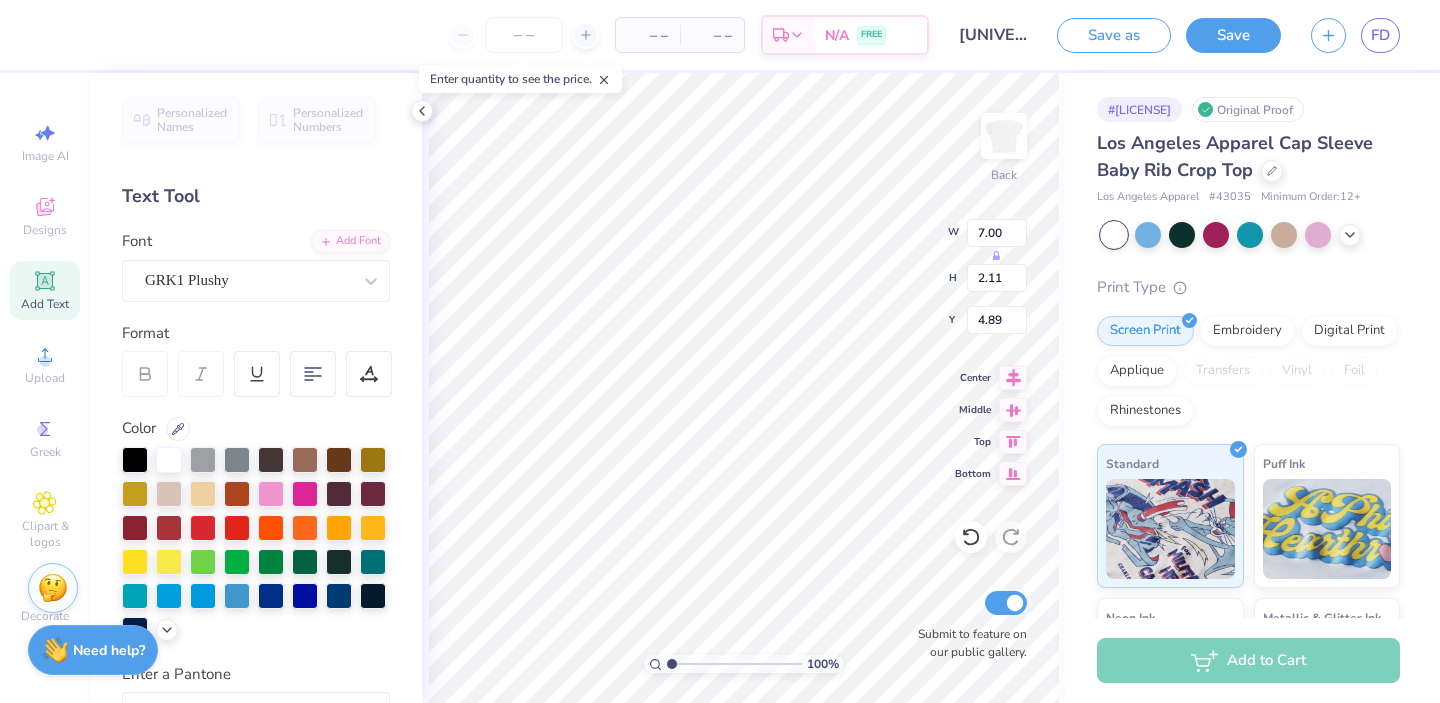 type on "4.64" 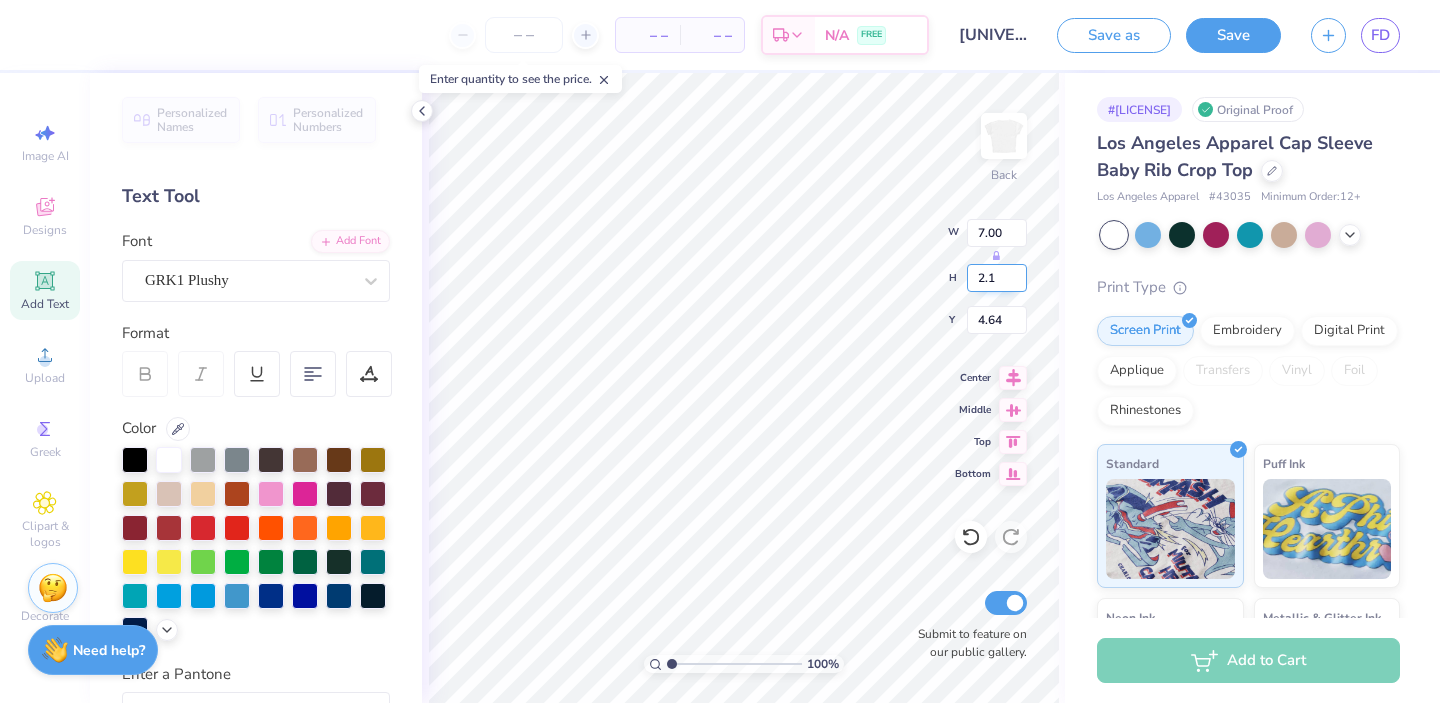 click on "2.1" at bounding box center (997, 278) 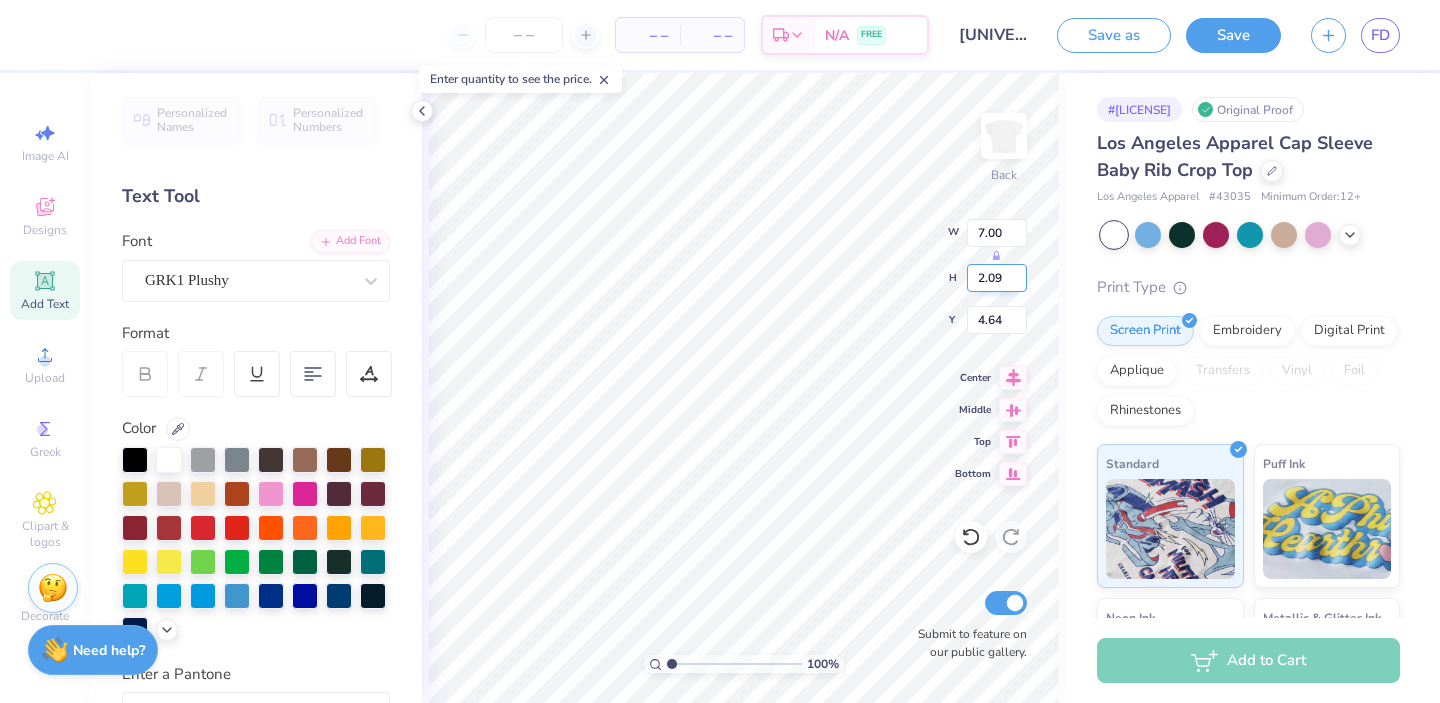 click on "2.09" at bounding box center (997, 278) 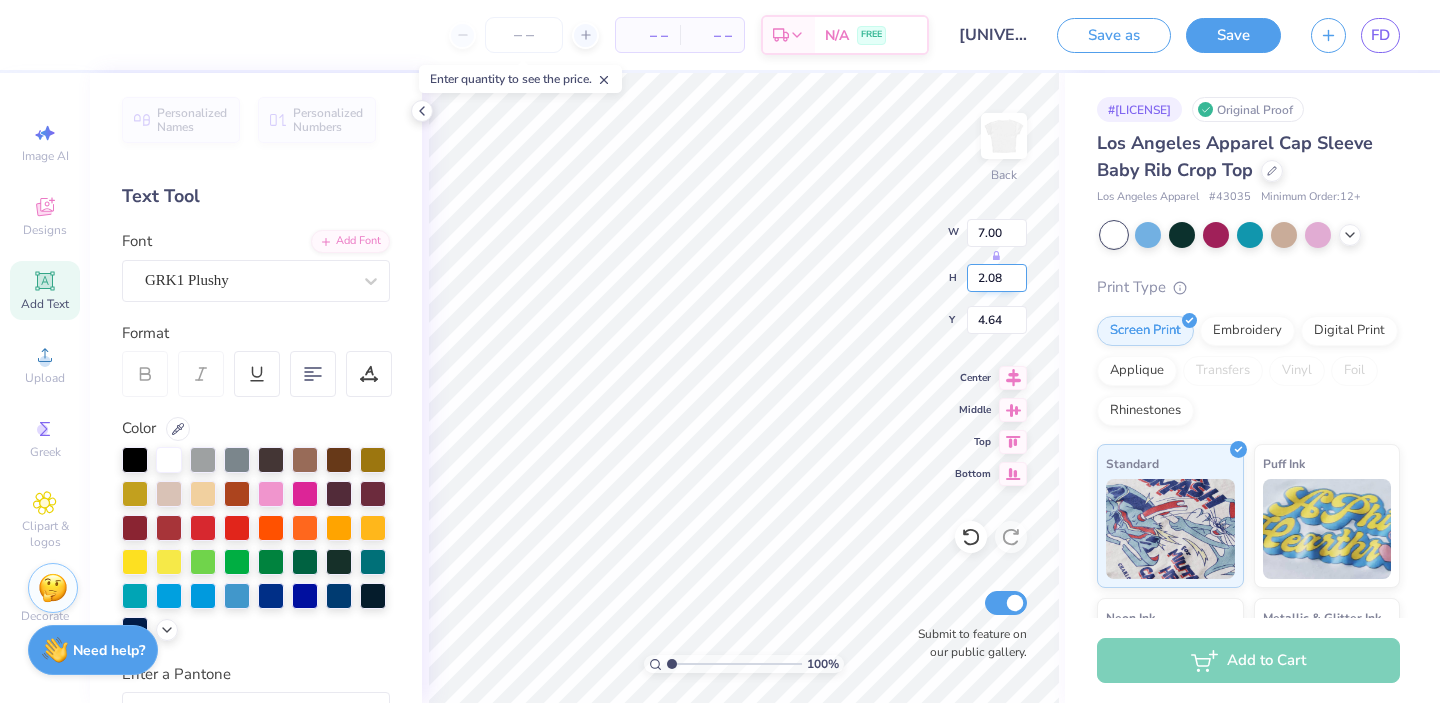 click on "2.08" at bounding box center (997, 278) 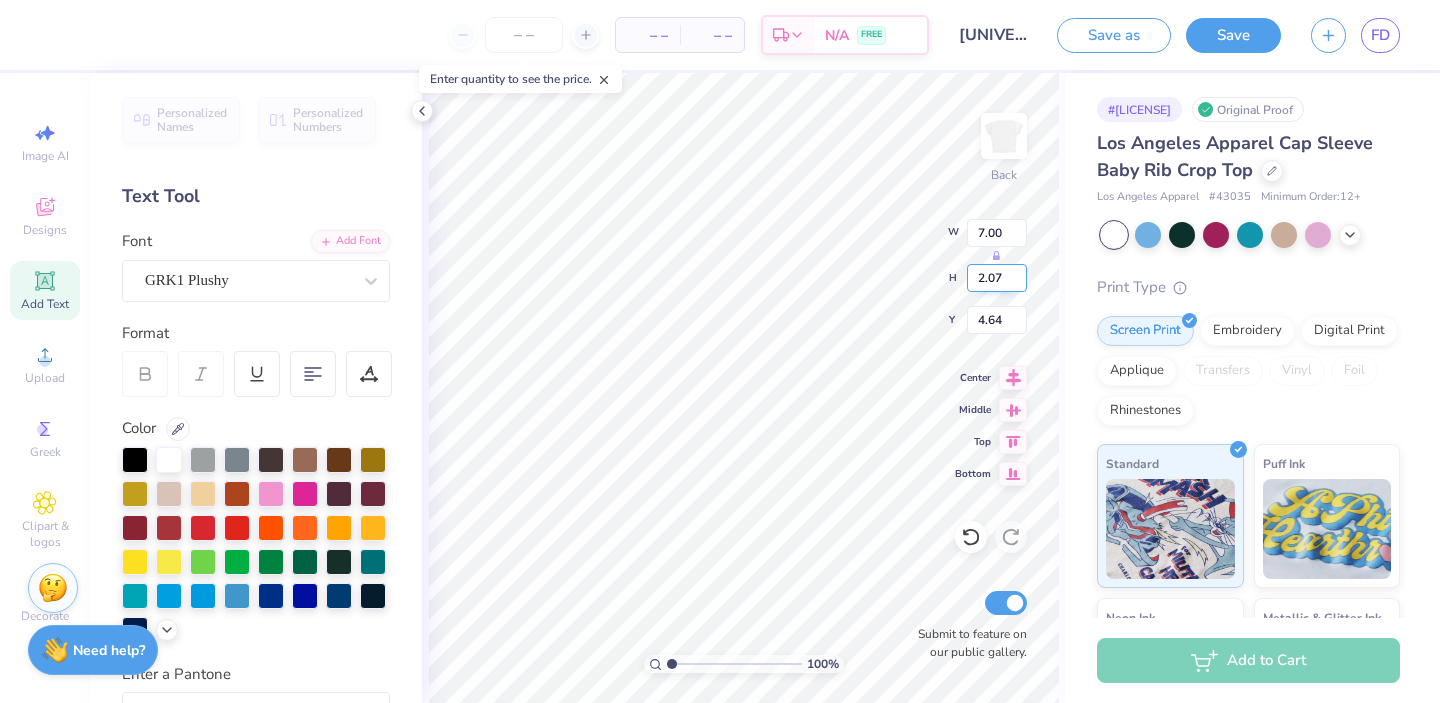 click on "2.07" at bounding box center [997, 278] 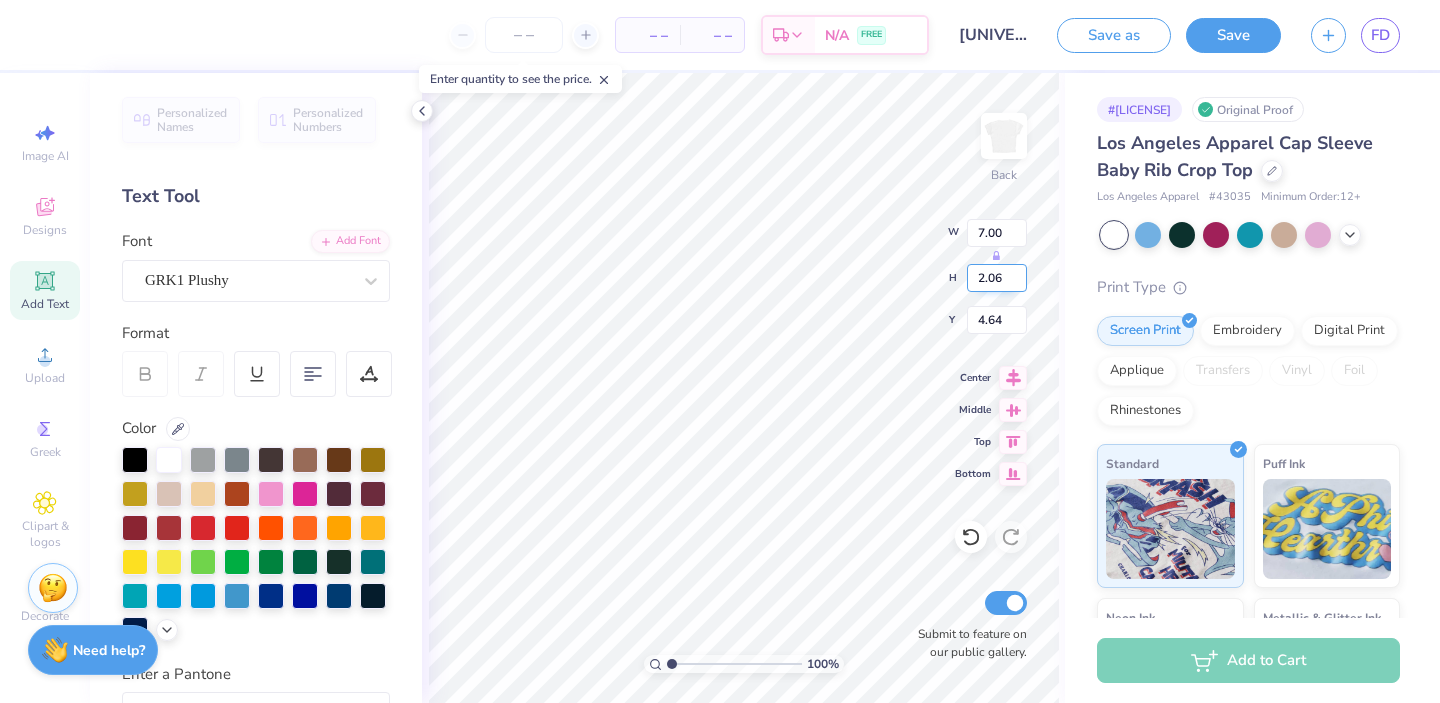 type on "2.06" 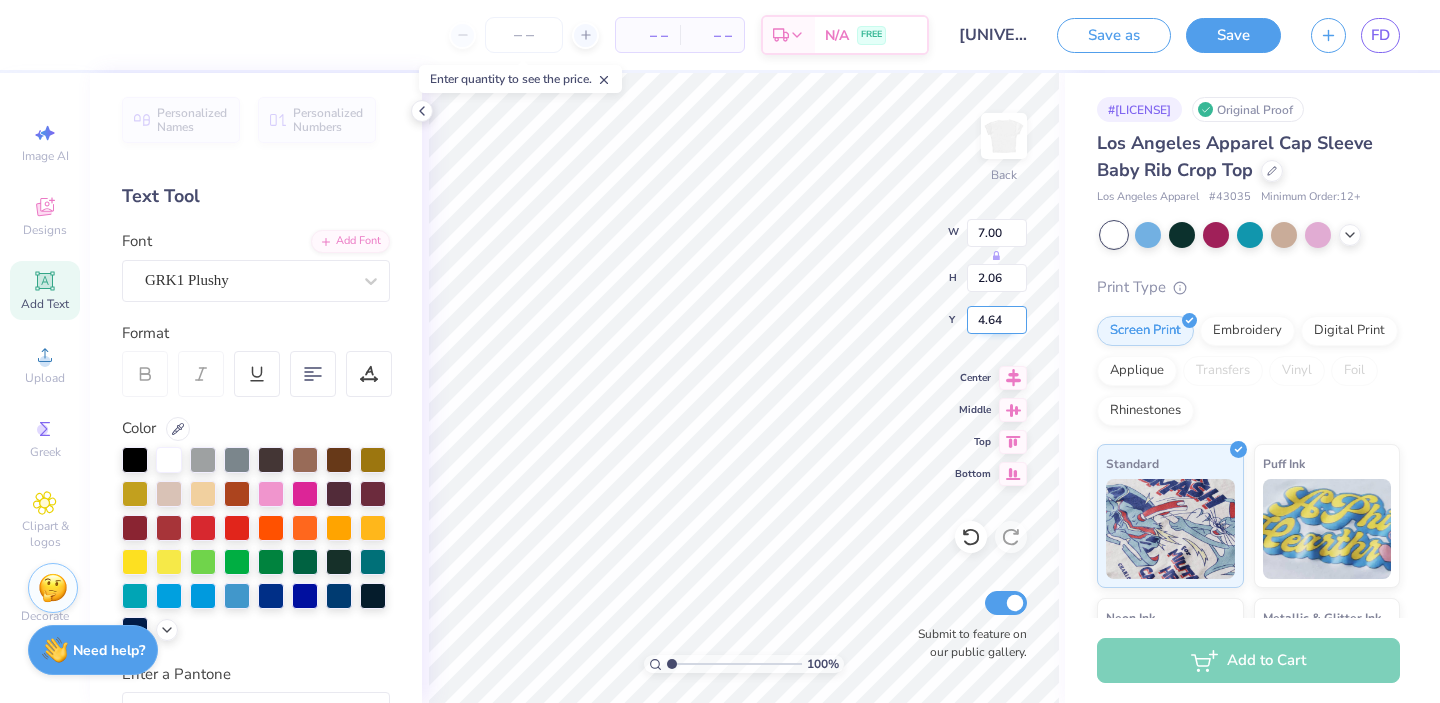 type on "6.84" 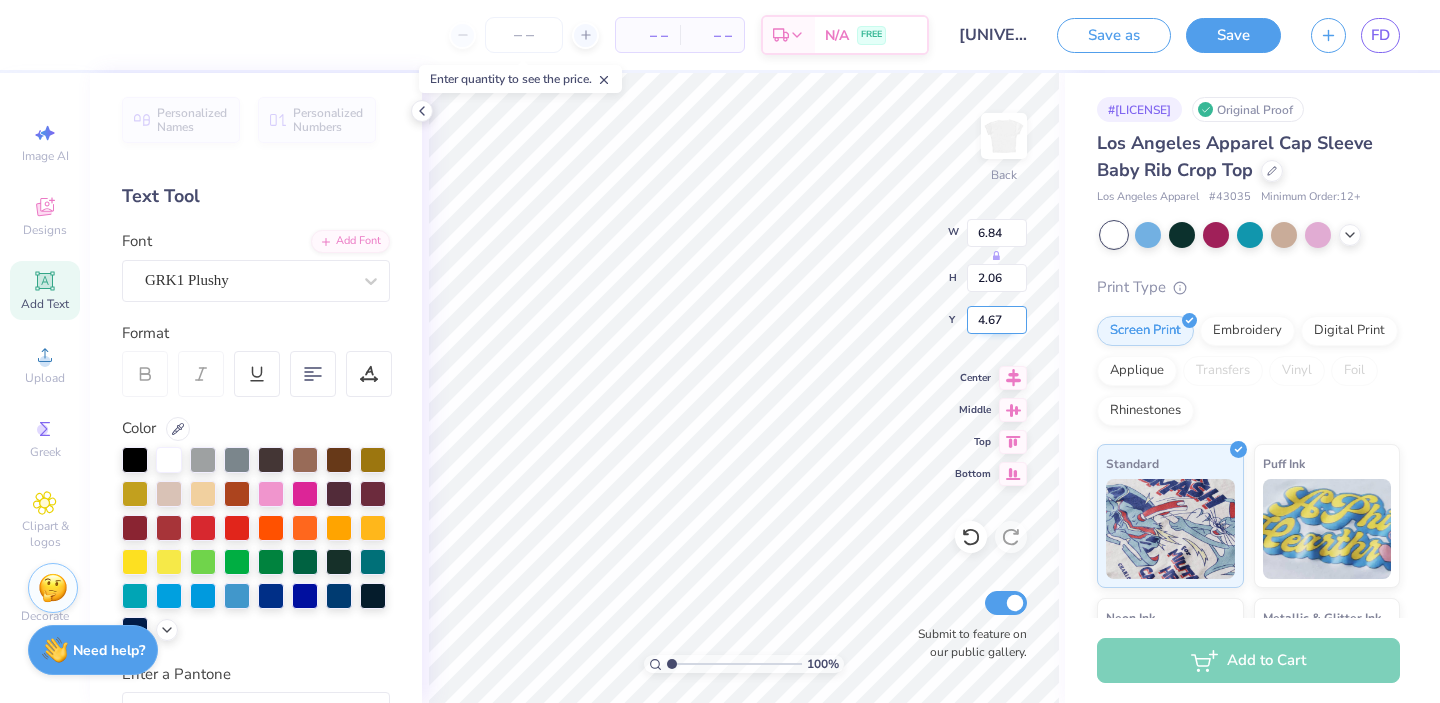 type on "4.69" 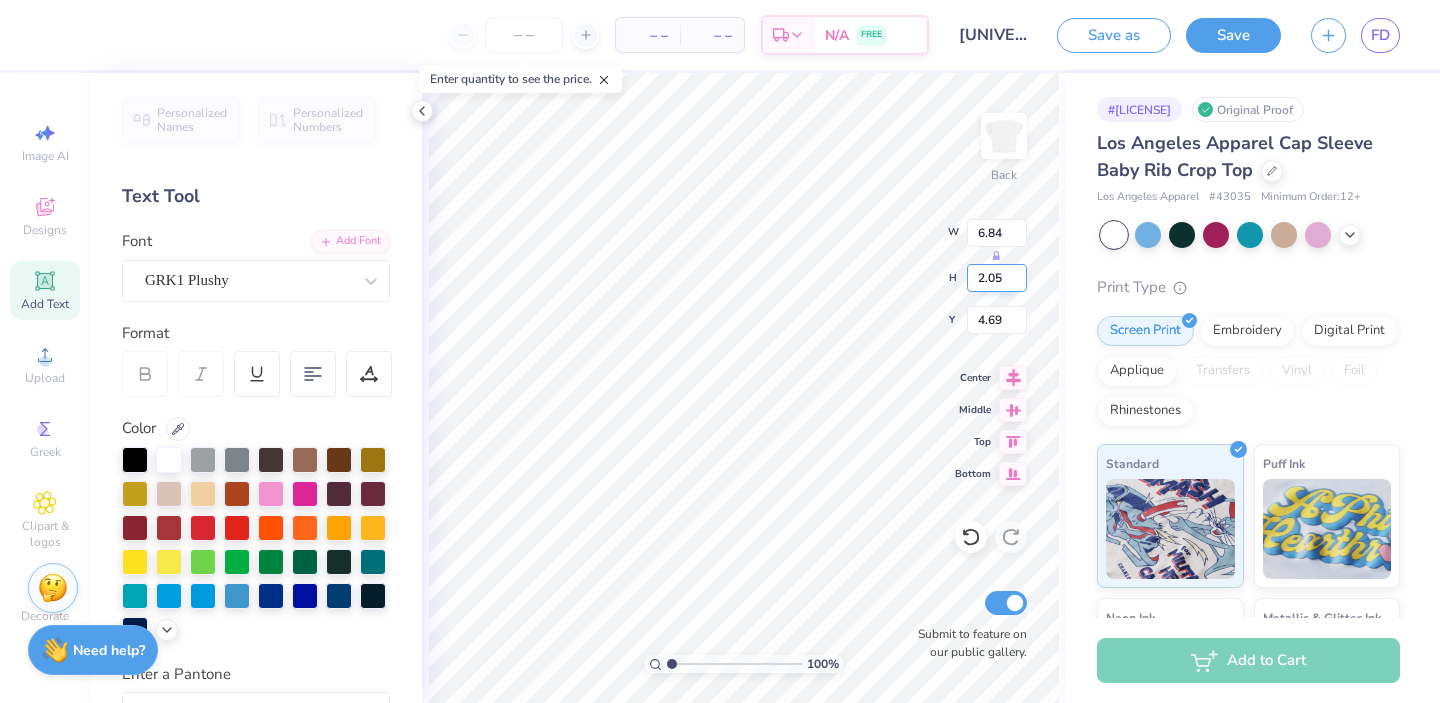 click on "2.05" at bounding box center [997, 278] 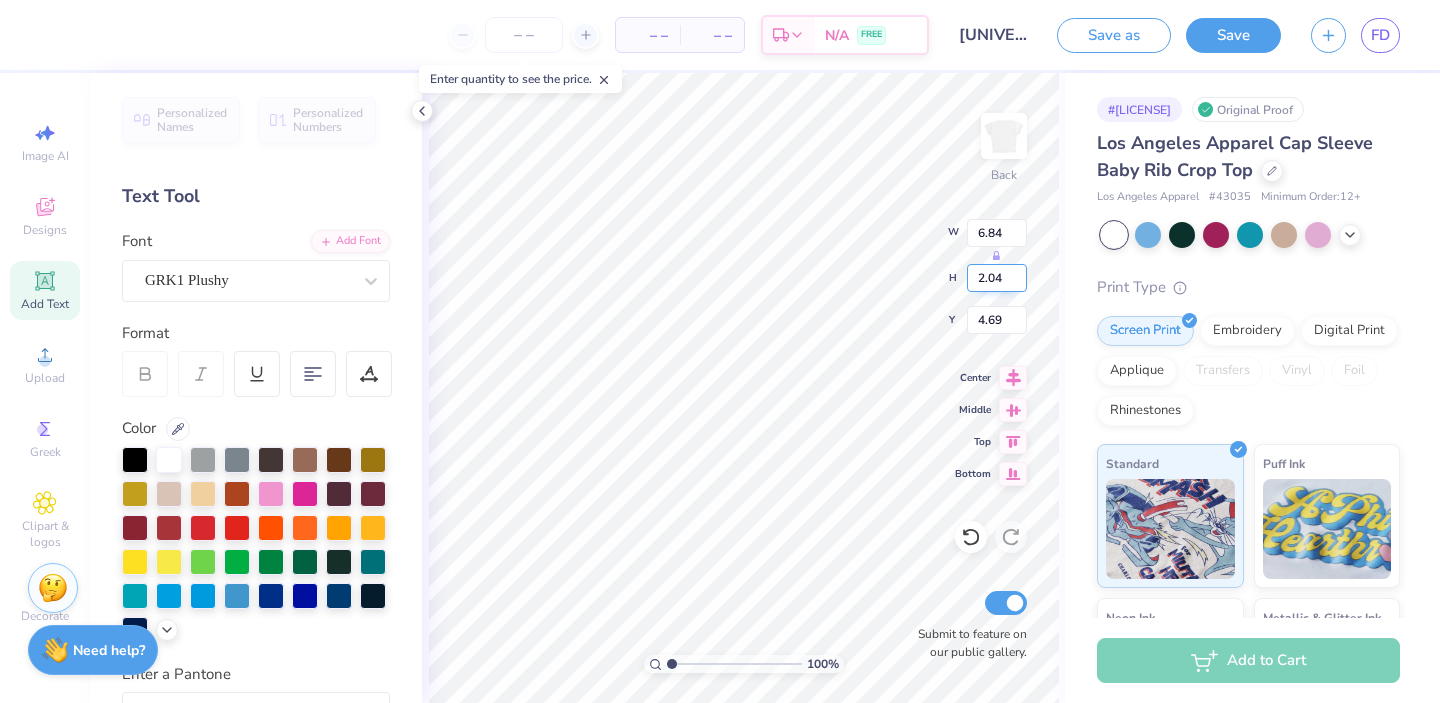 click on "2.04" at bounding box center (997, 278) 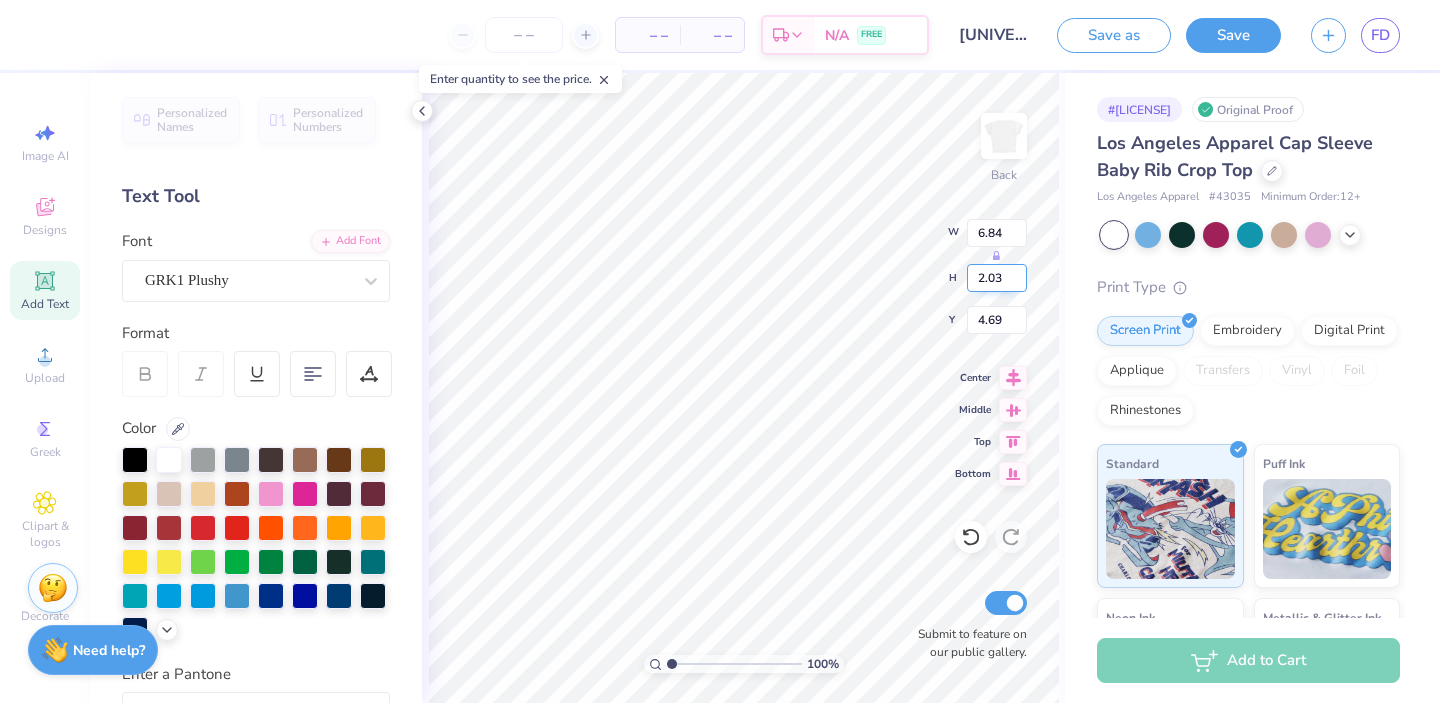 click on "2.03" at bounding box center (997, 278) 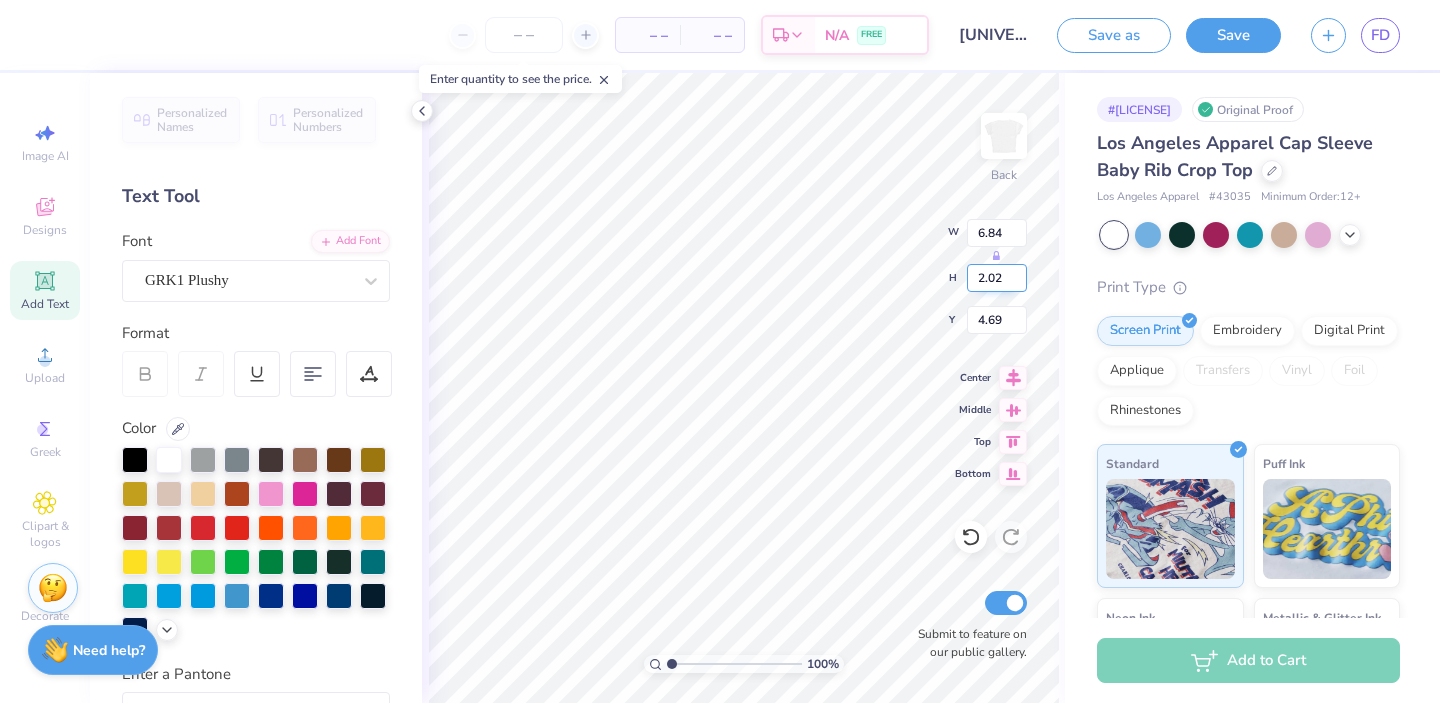 click on "2.02" at bounding box center (997, 278) 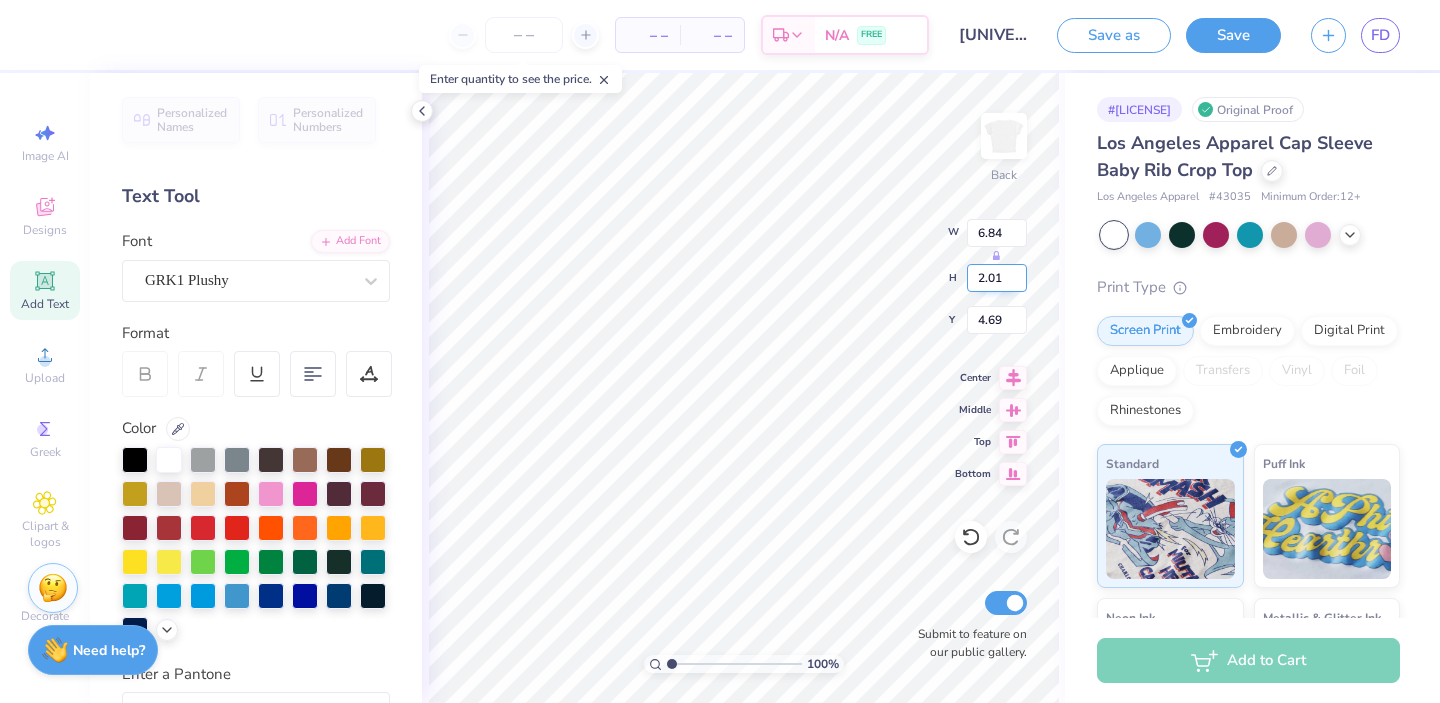 type on "2.01" 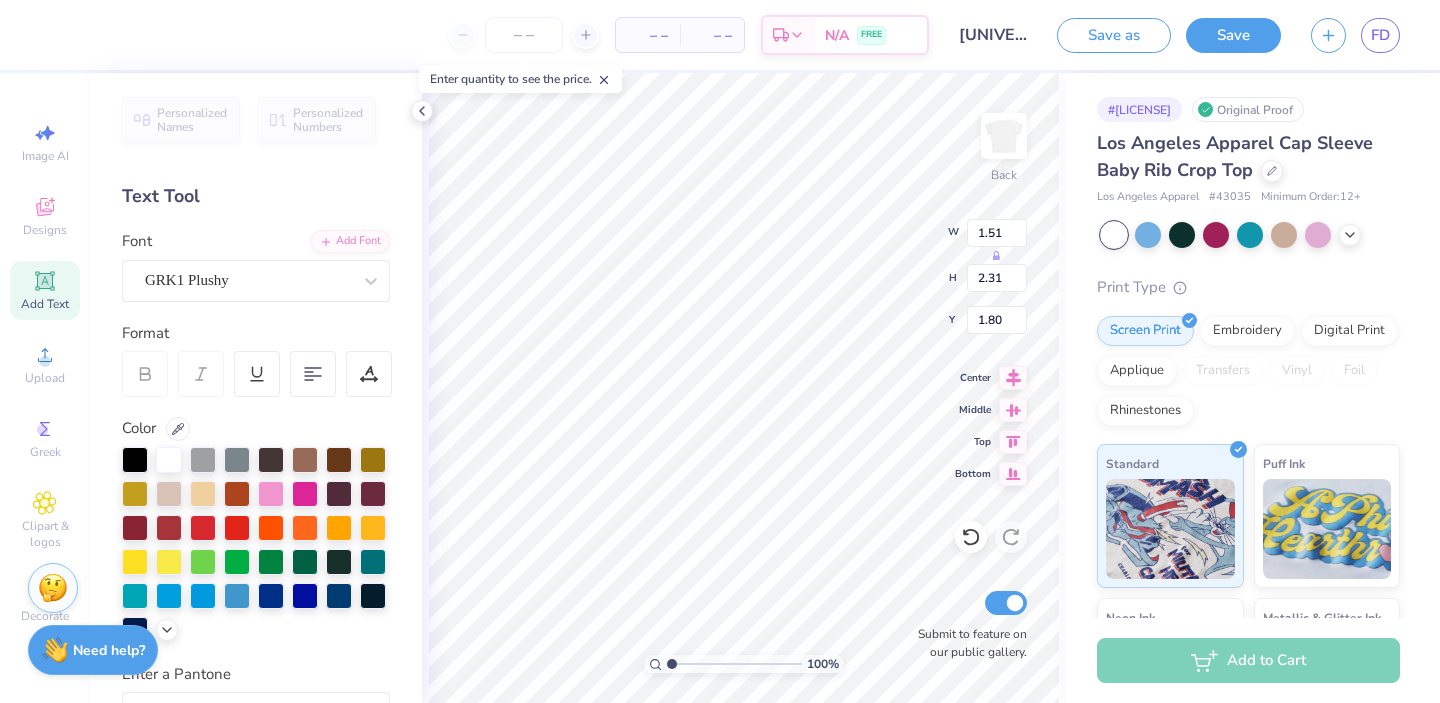 type on "1.85" 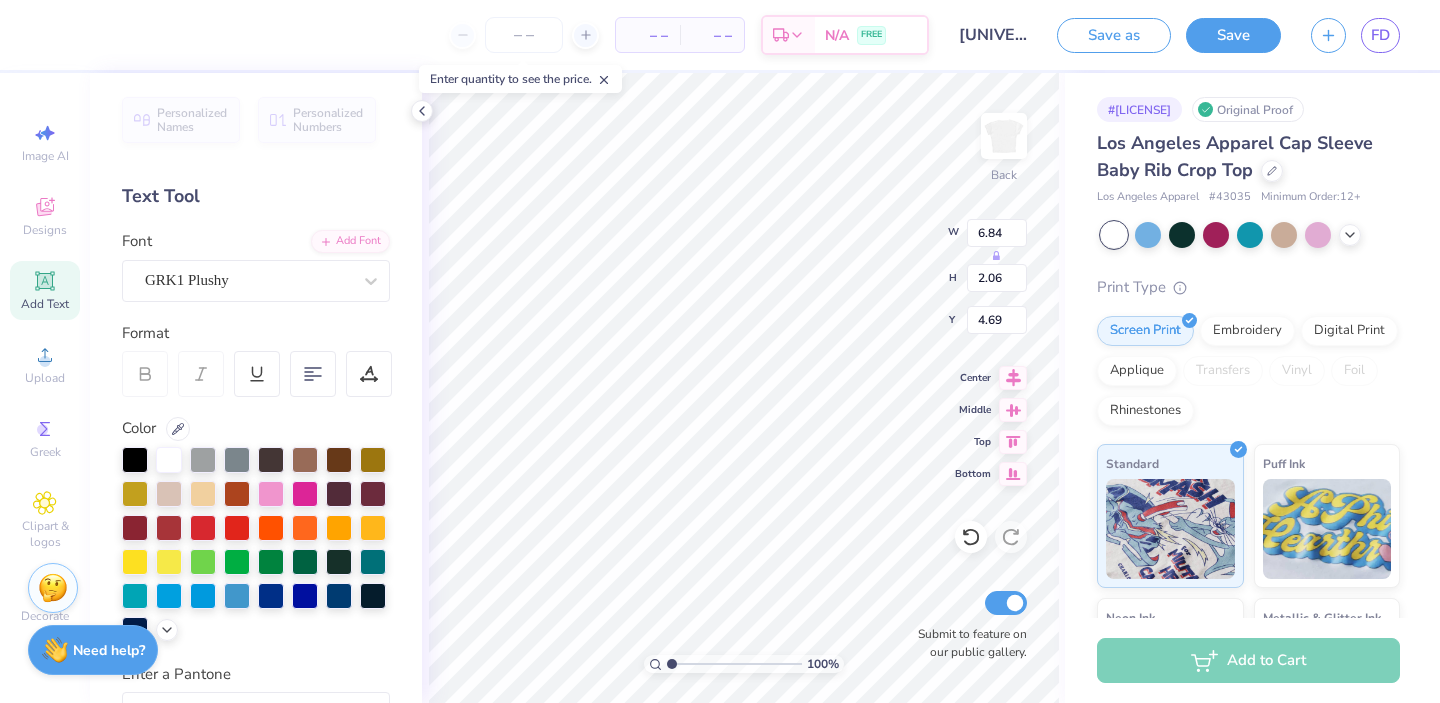type on "4.36" 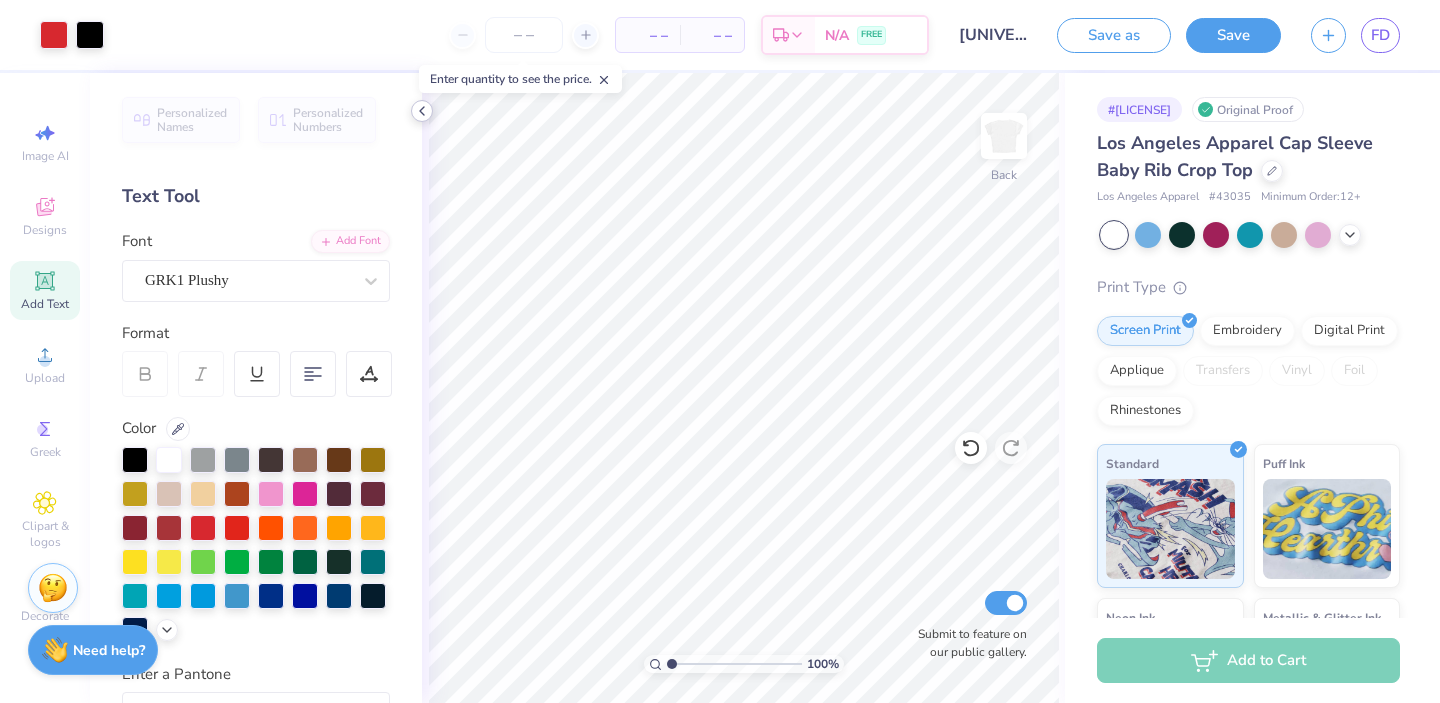 click 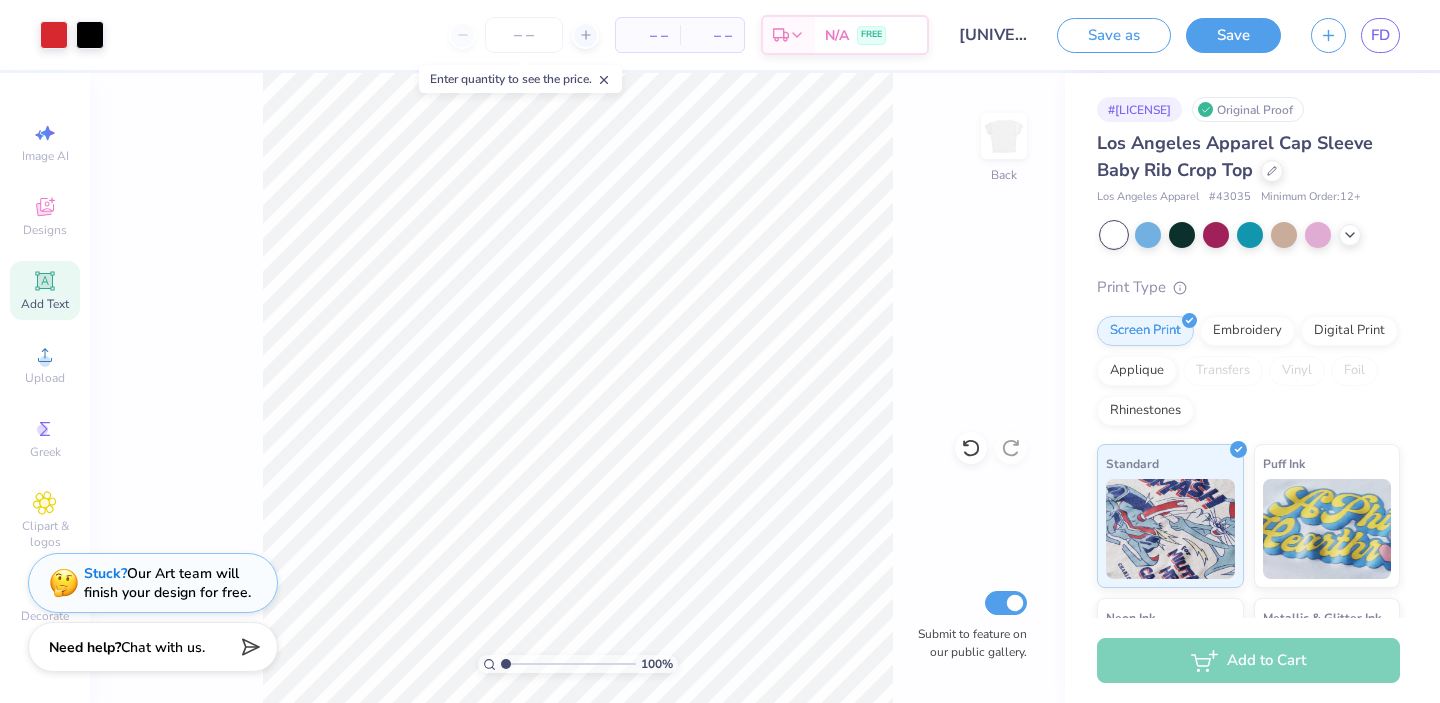 click on "Need help?  Chat with us." at bounding box center (153, 647) 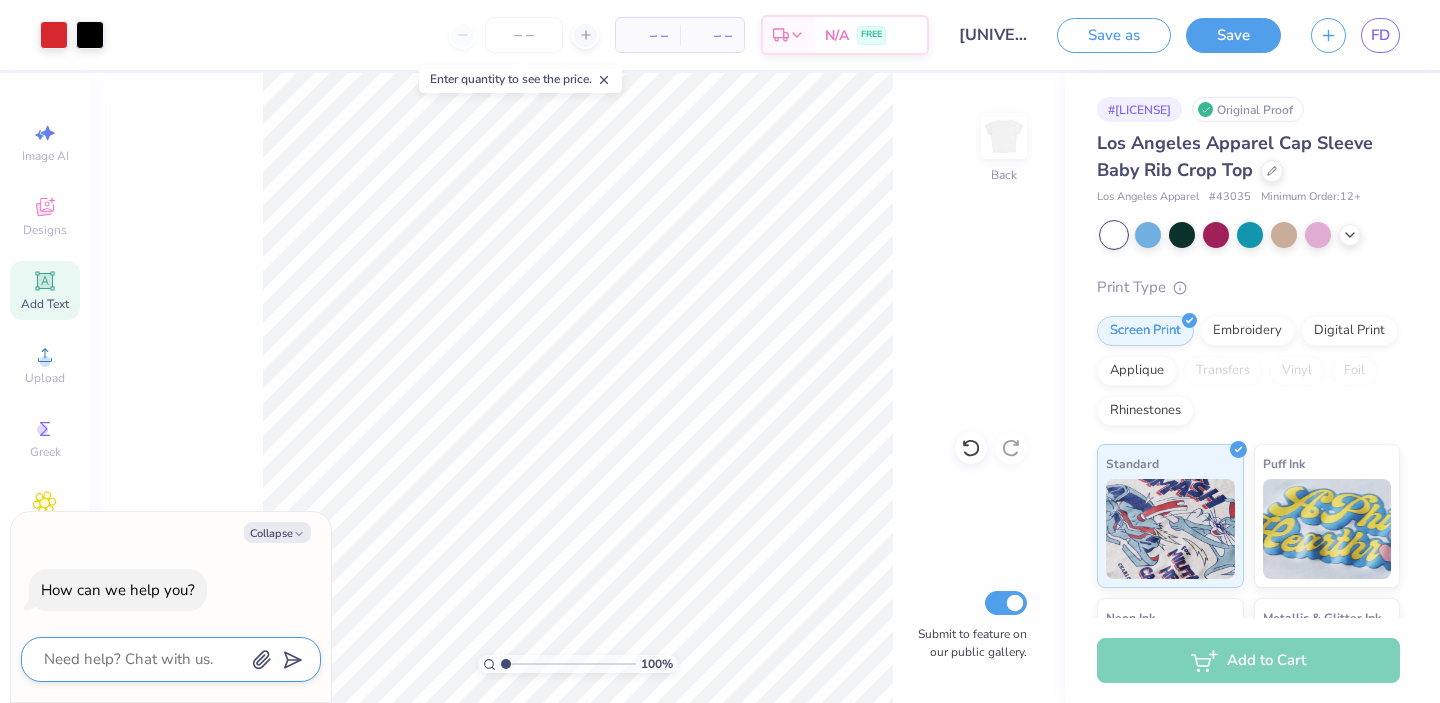 click at bounding box center [143, 659] 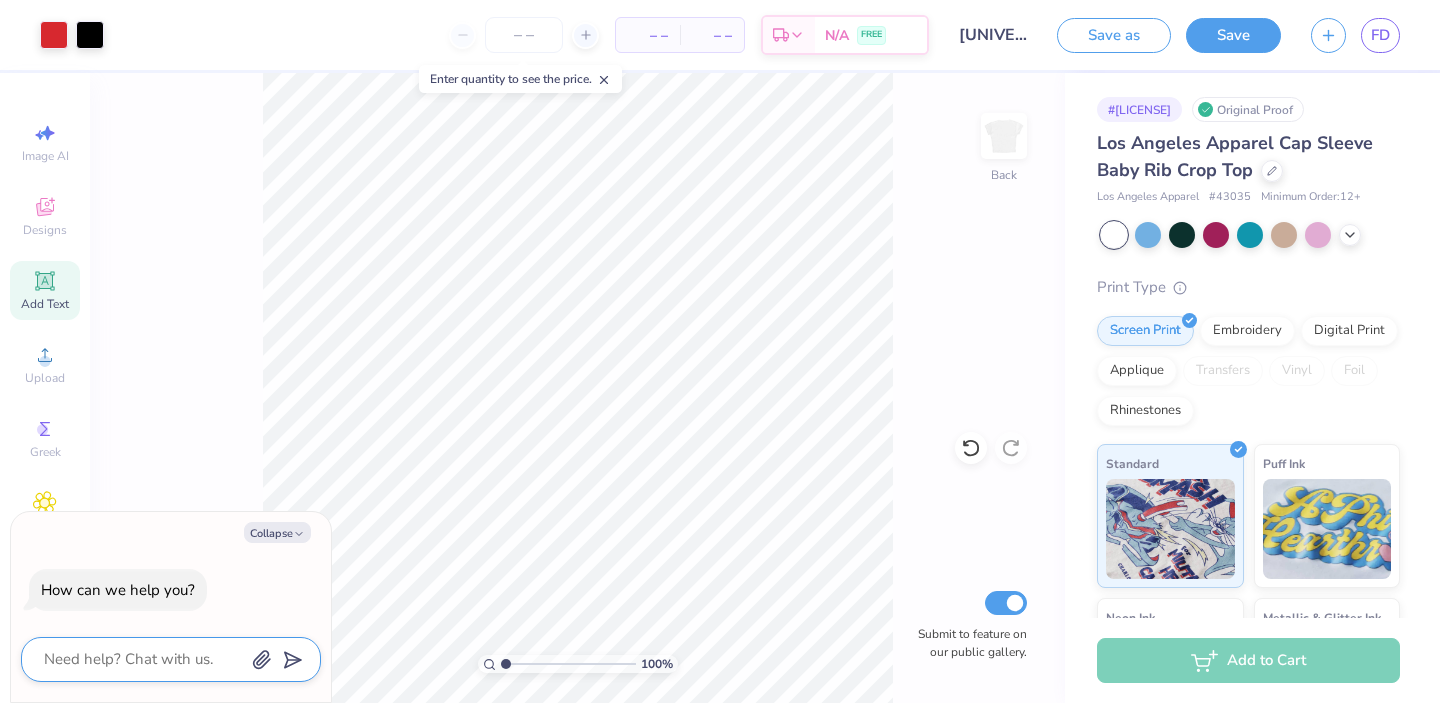 type on "A" 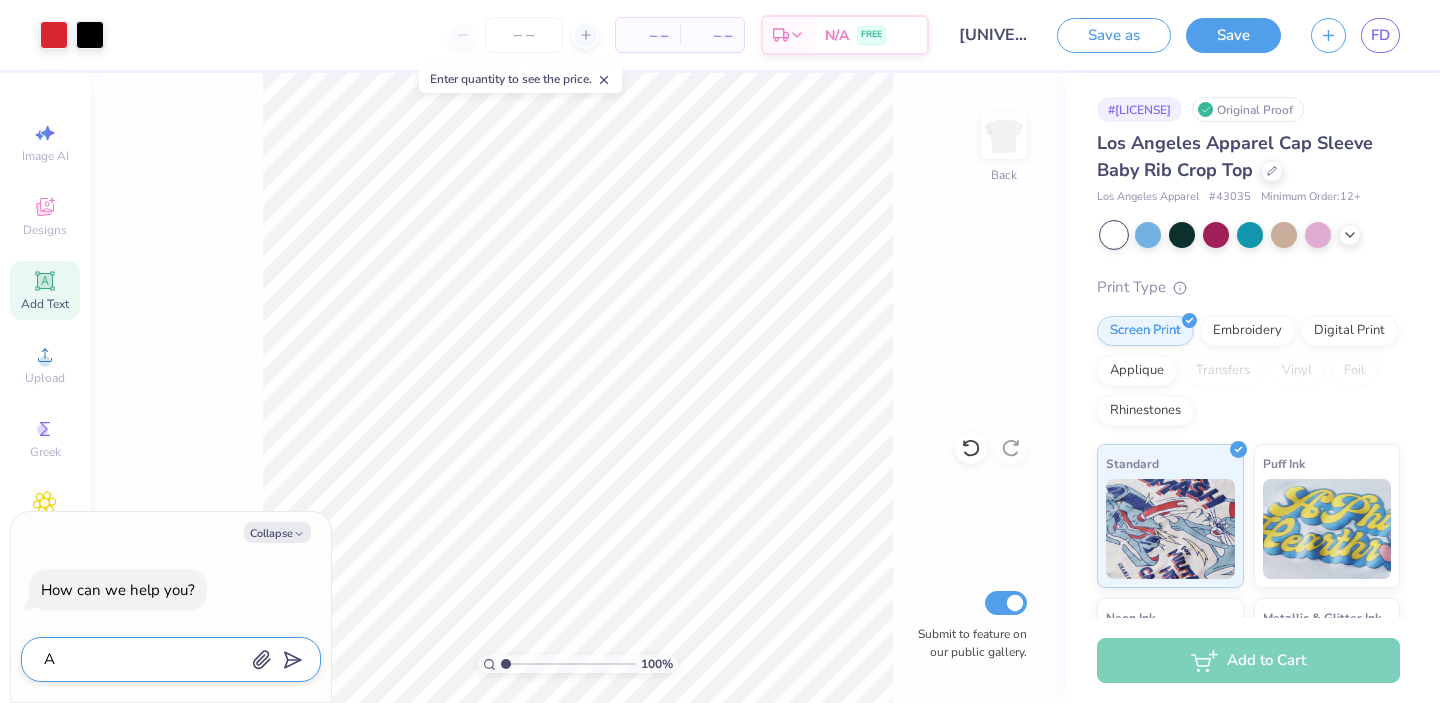 type on "Ar" 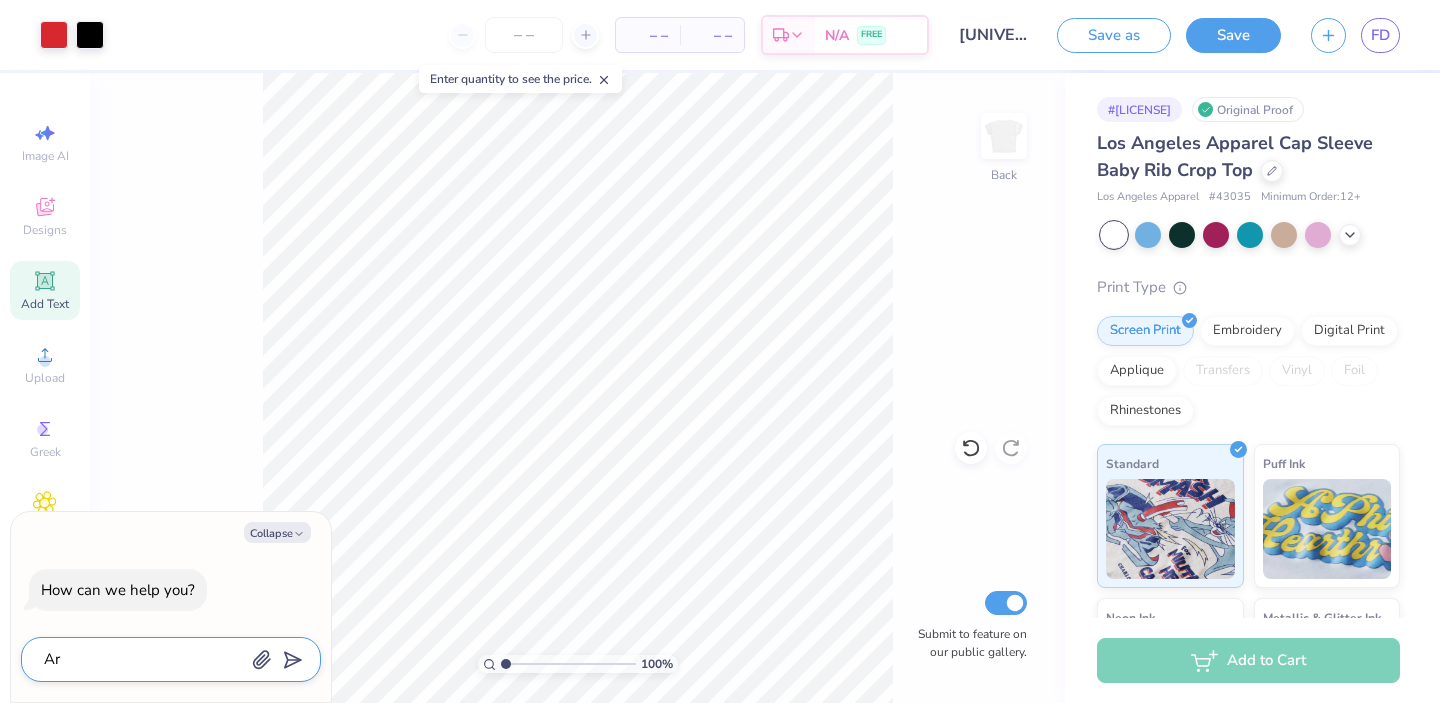 type on "Are" 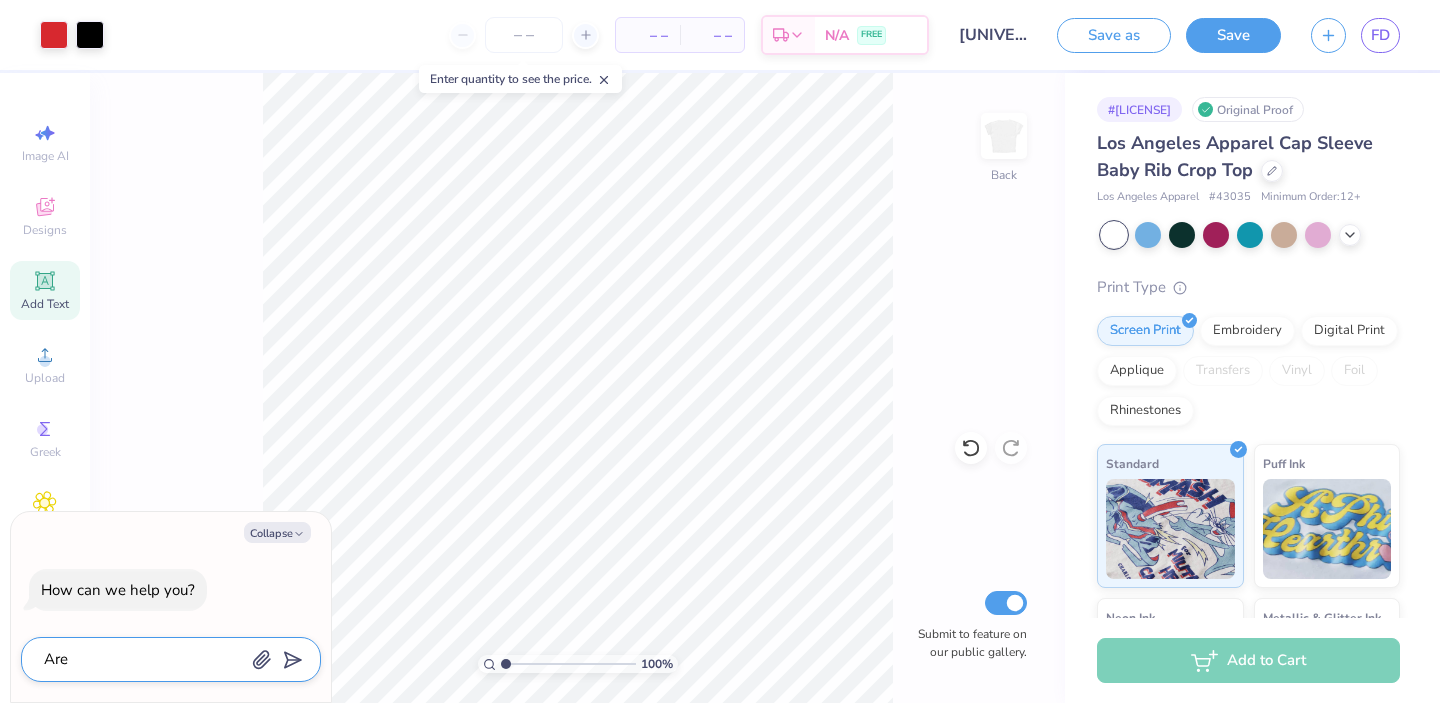 type on "Are" 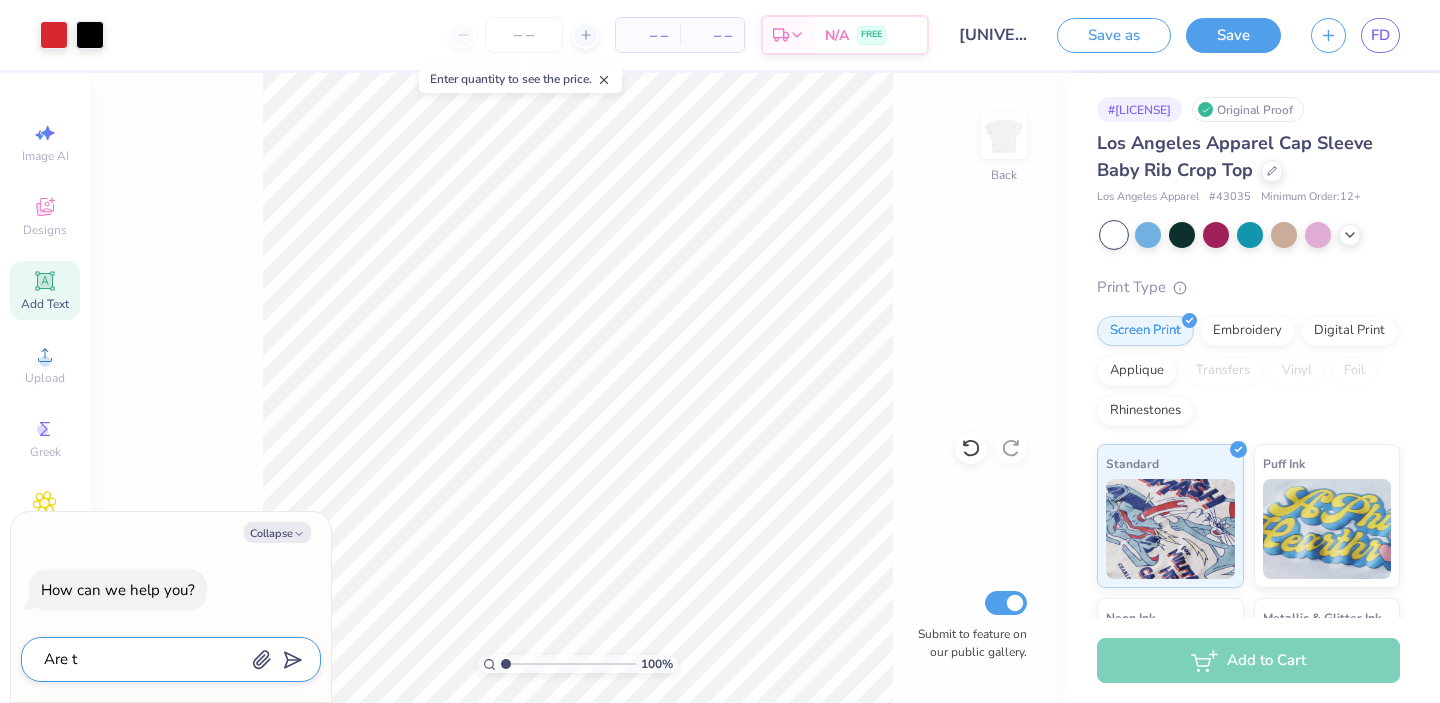 type on "Are ti" 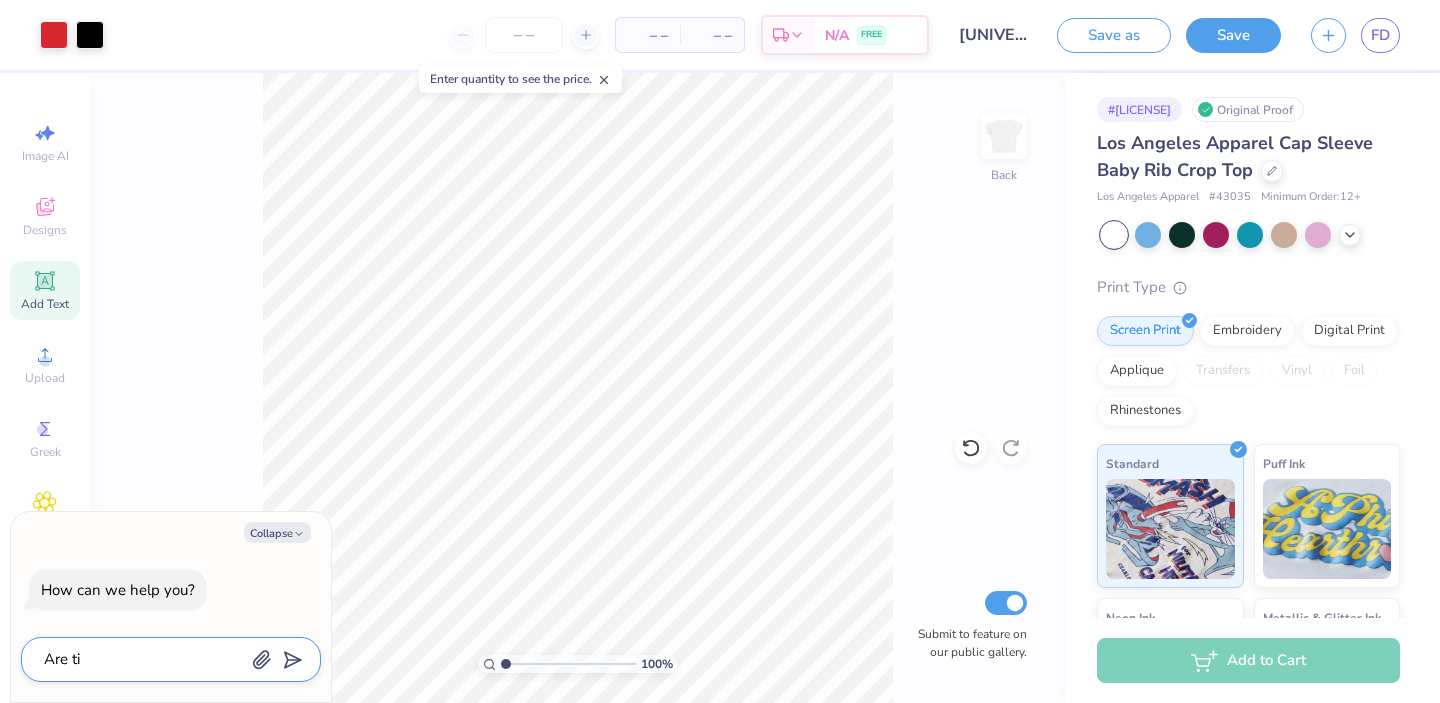 type on "Are tiy" 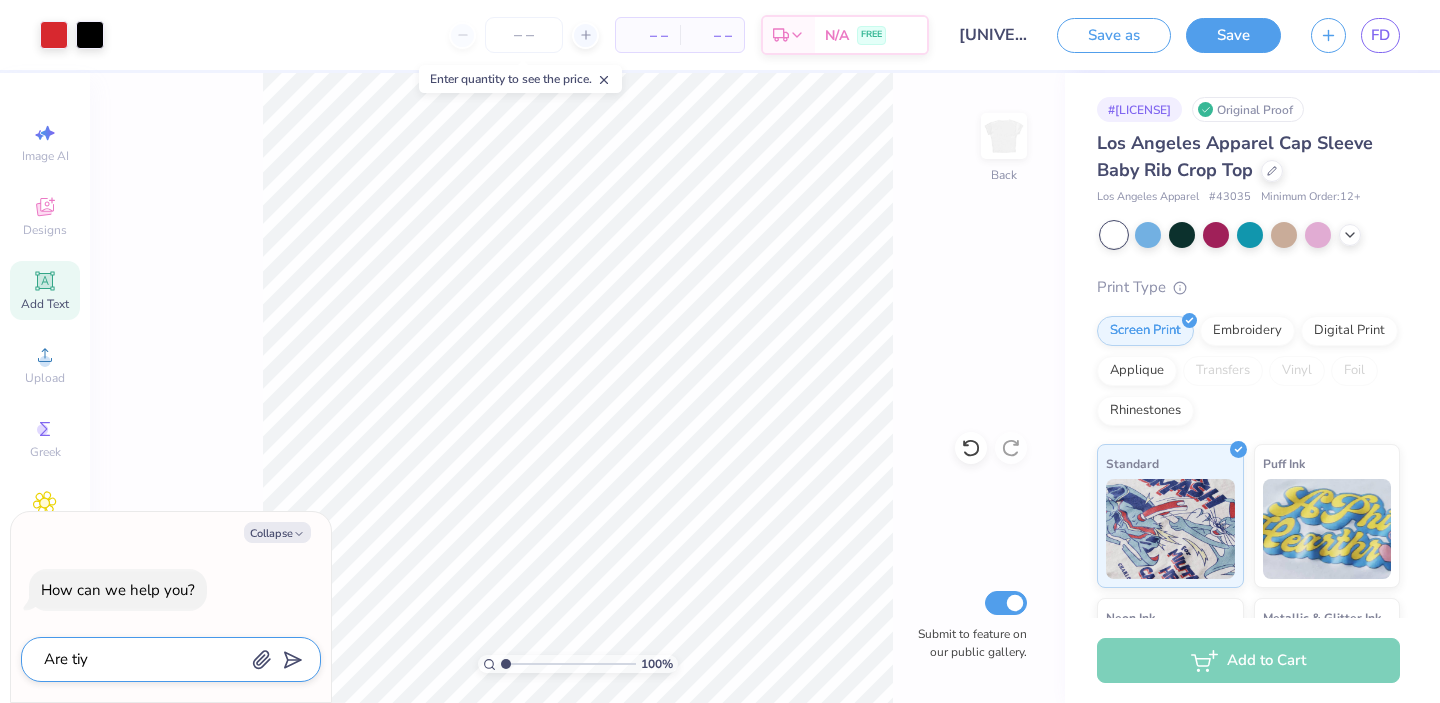 type on "Are tiy" 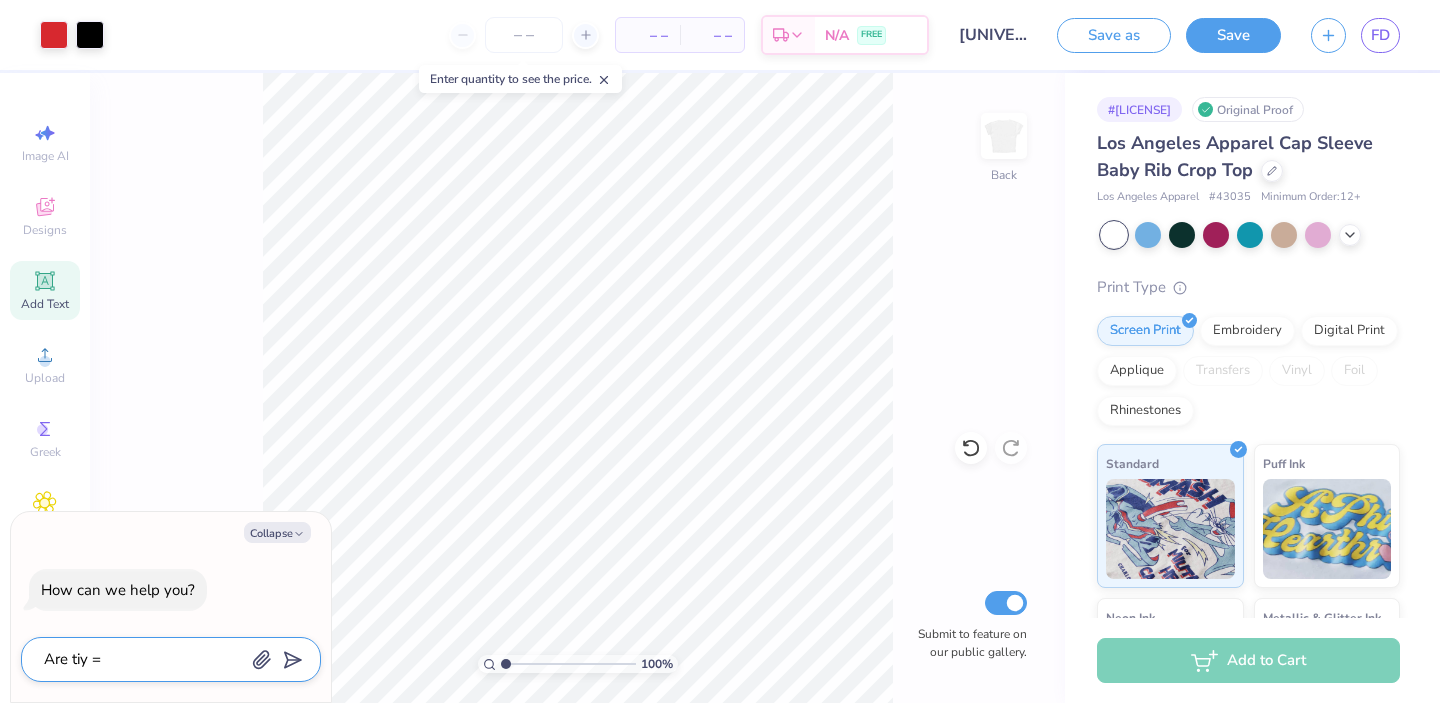 type on "Are tiy ==" 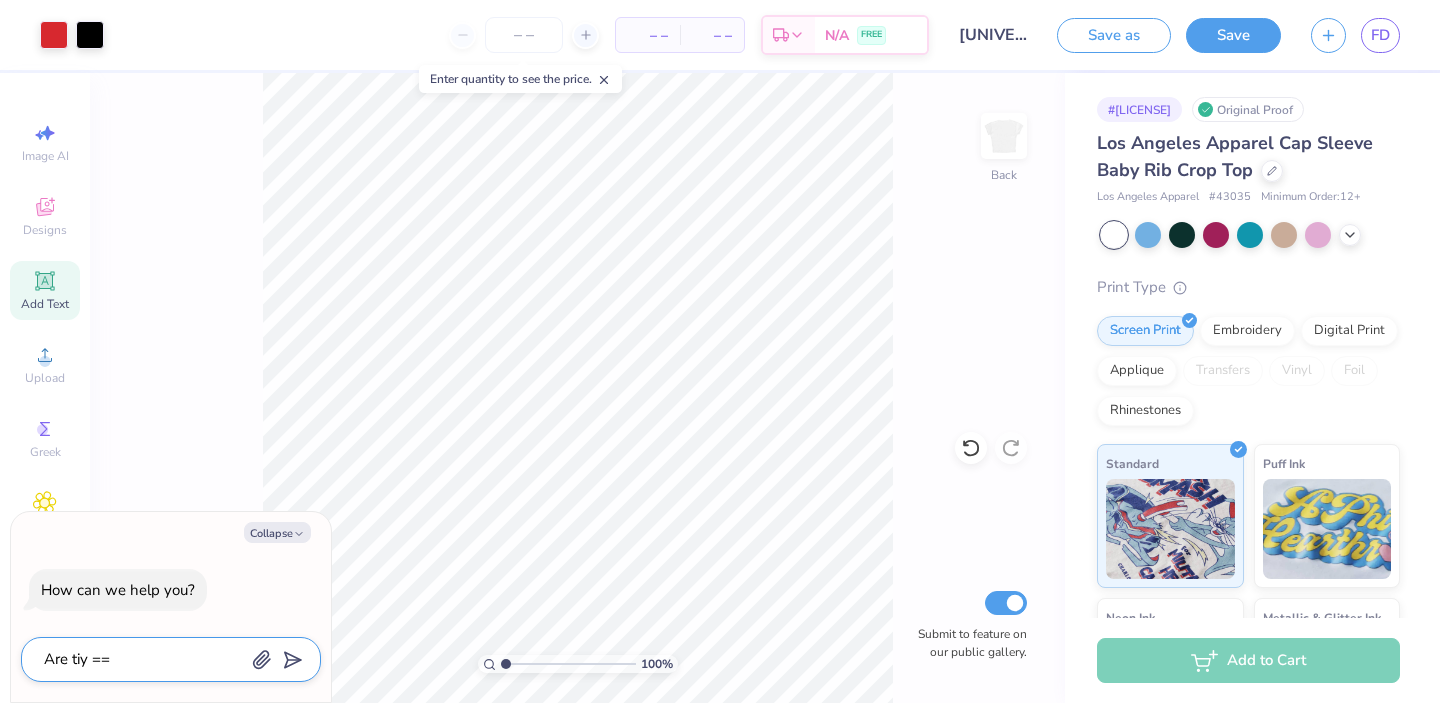 type on "Are tiy =" 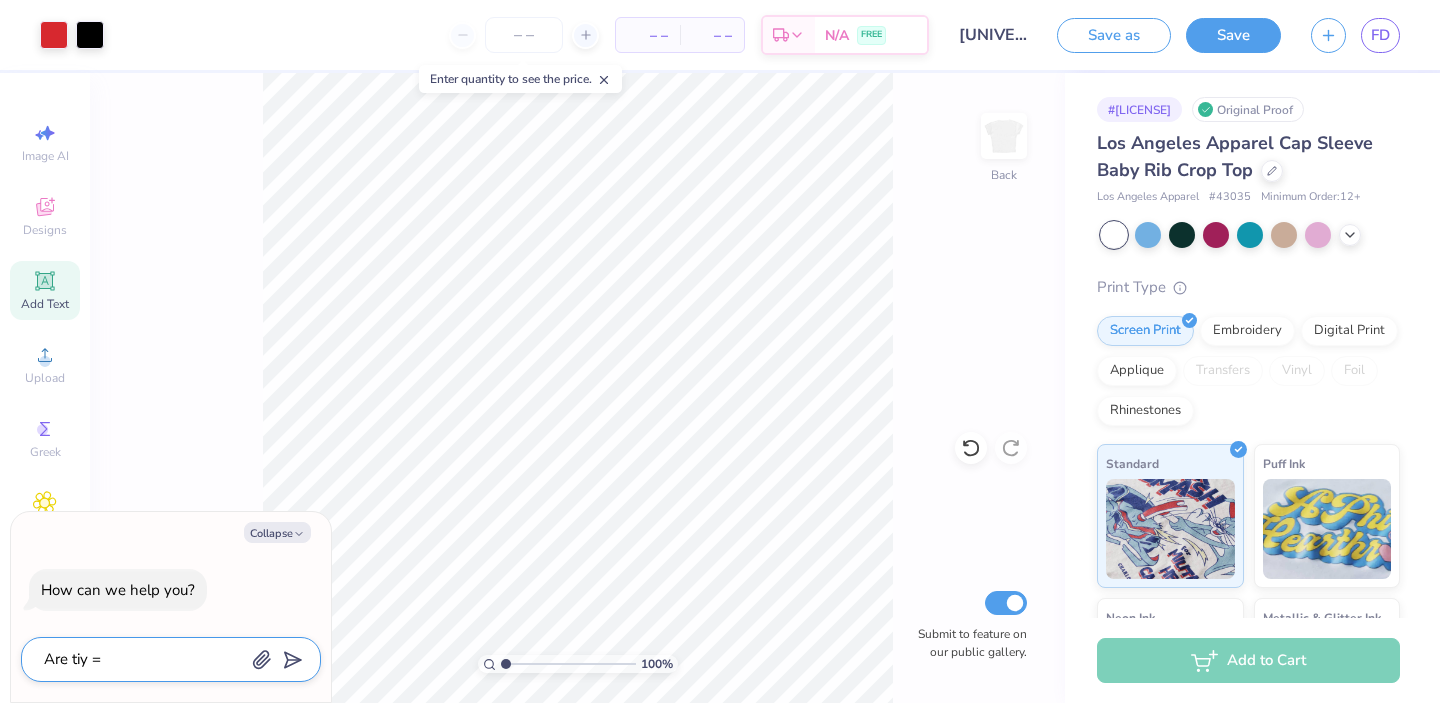 type on "Are tiy" 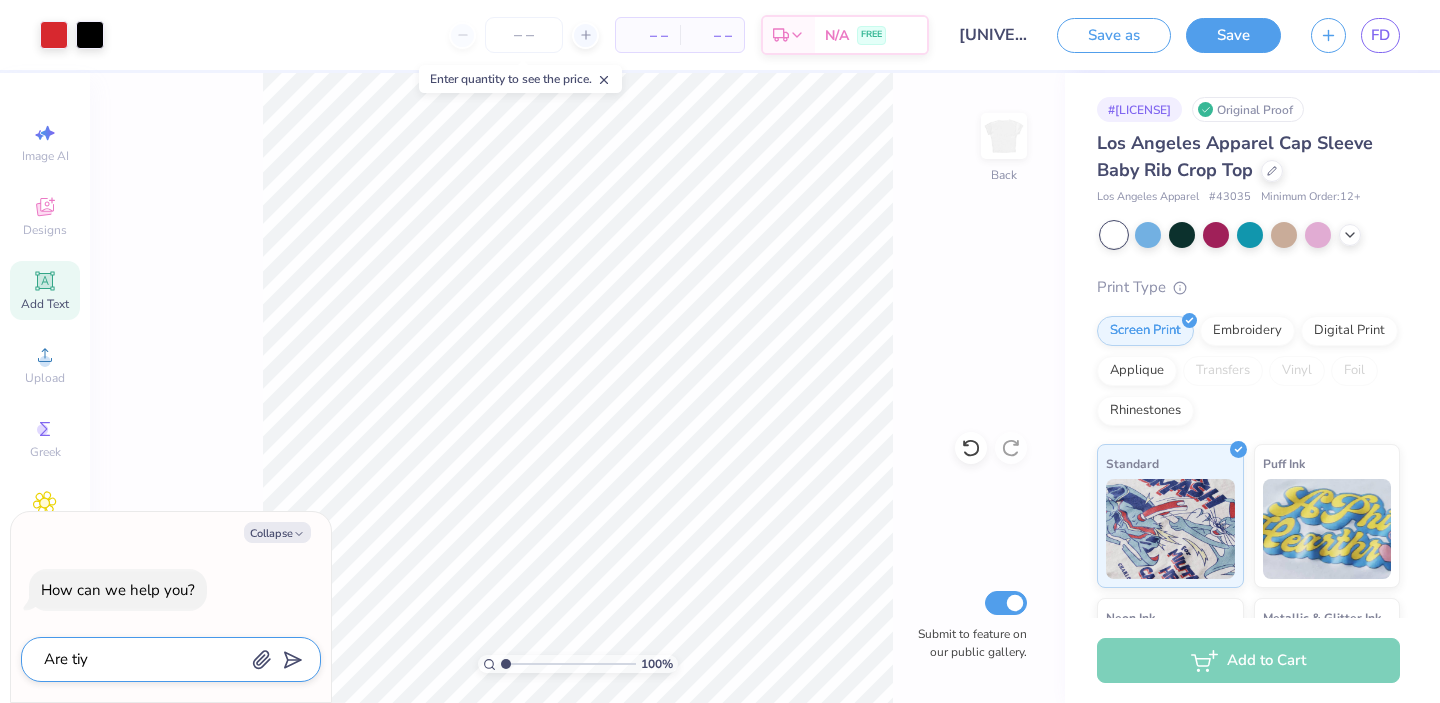 type on "Are tiy" 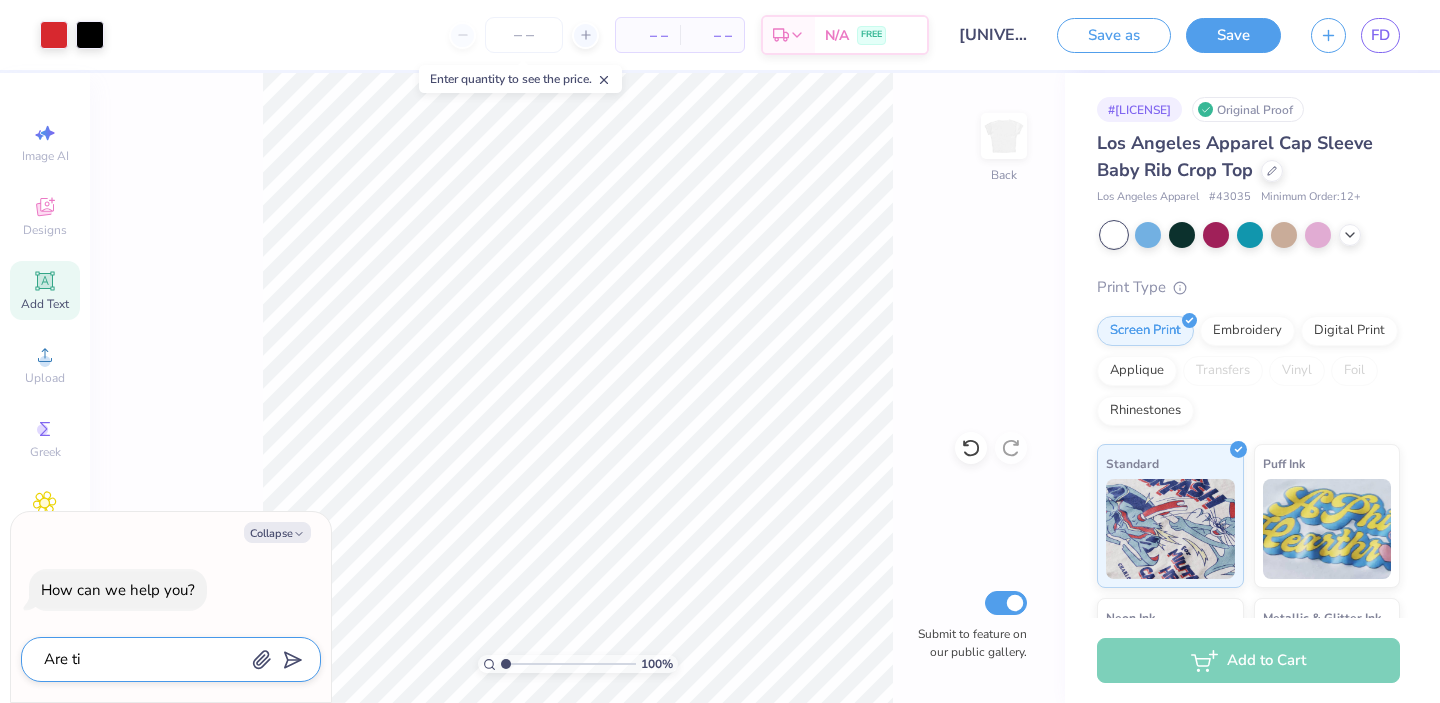 type on "Are t" 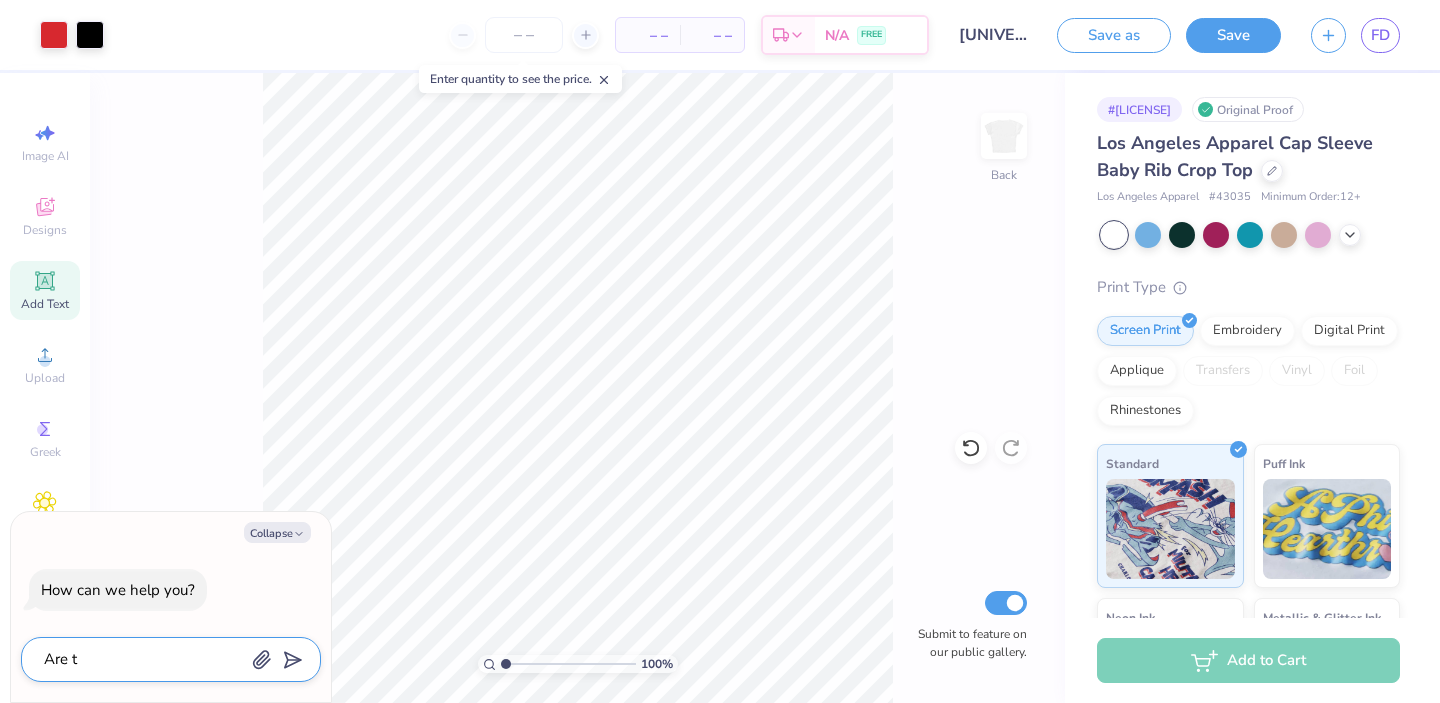 type on "Are" 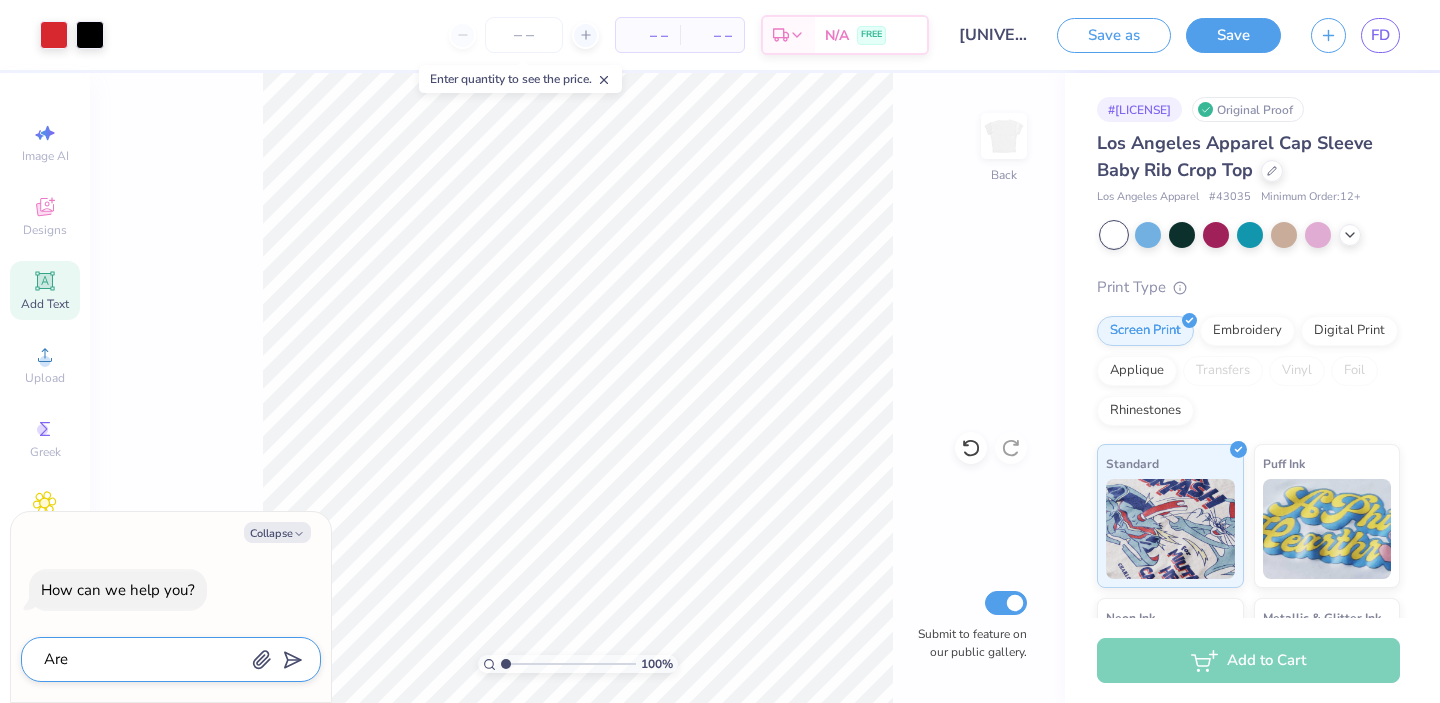 type on "Are t" 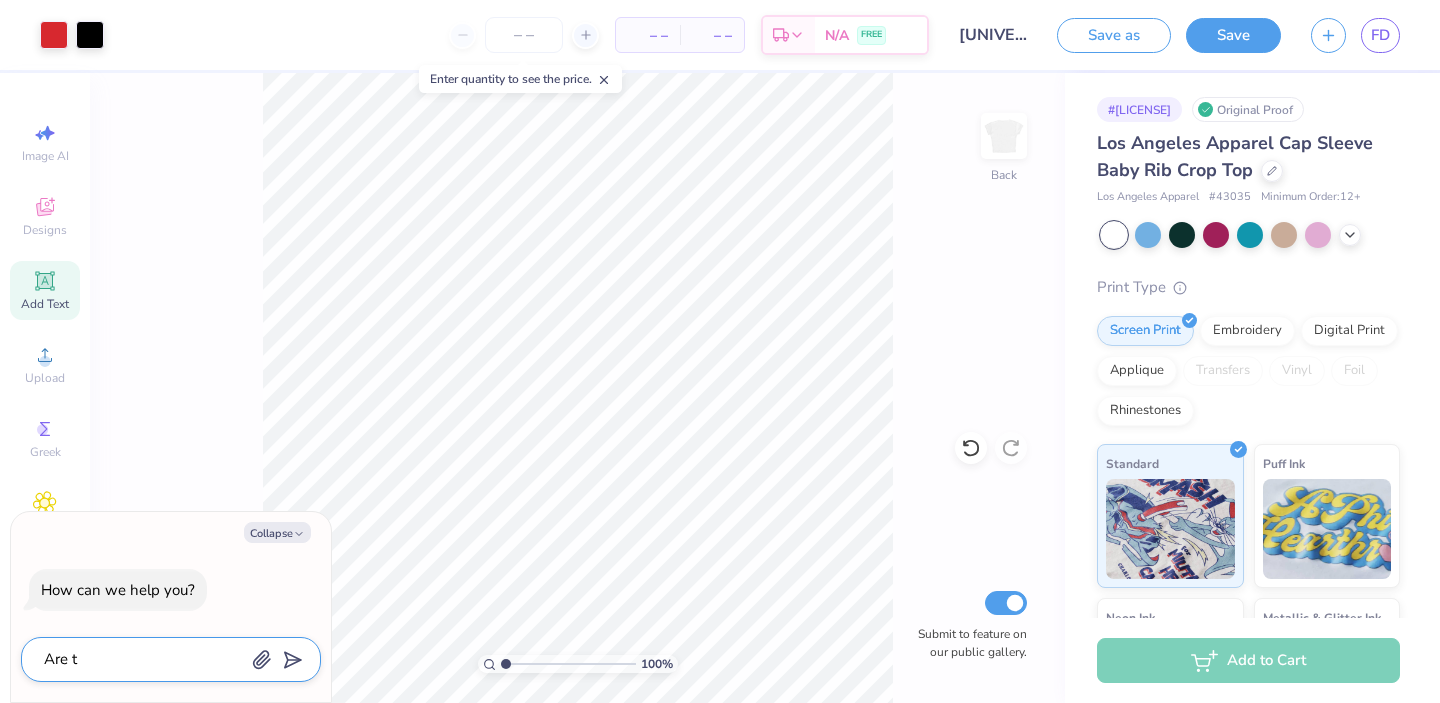 type on "Are" 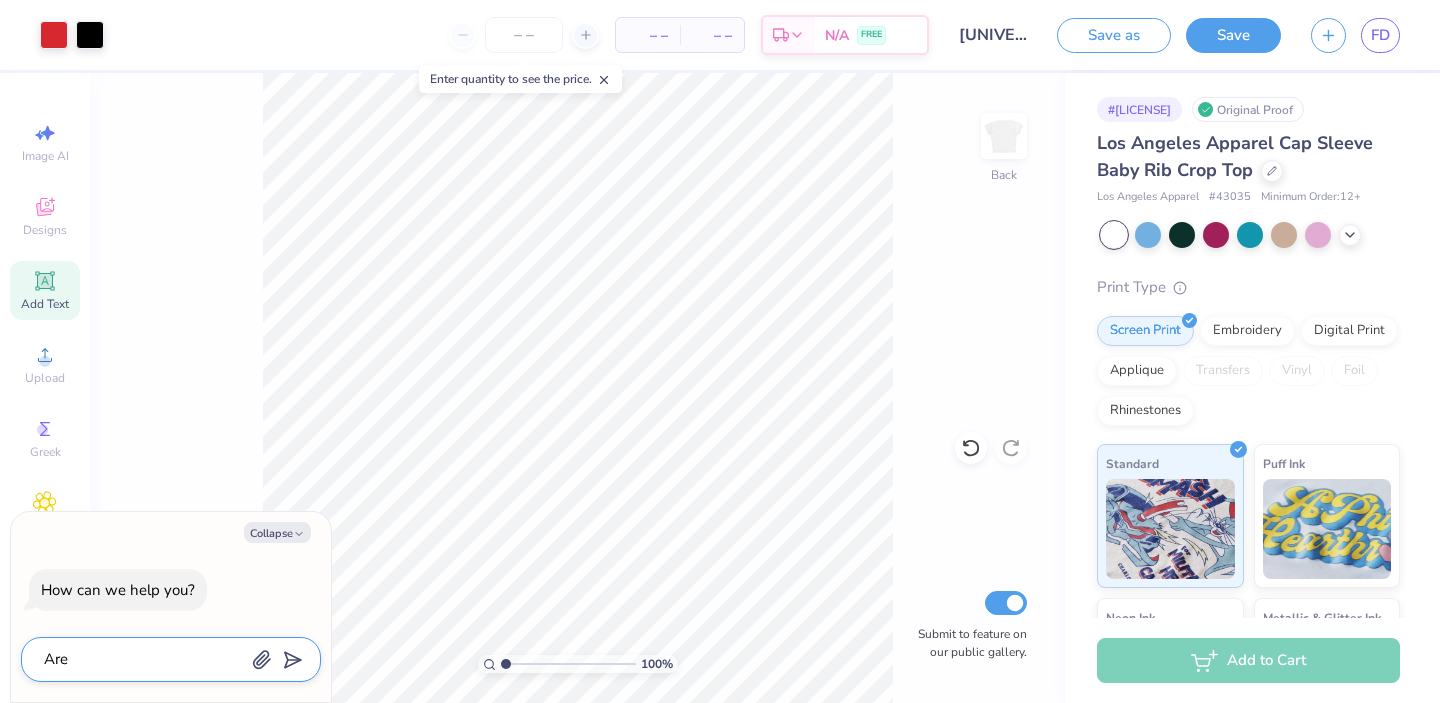 type on "Are y" 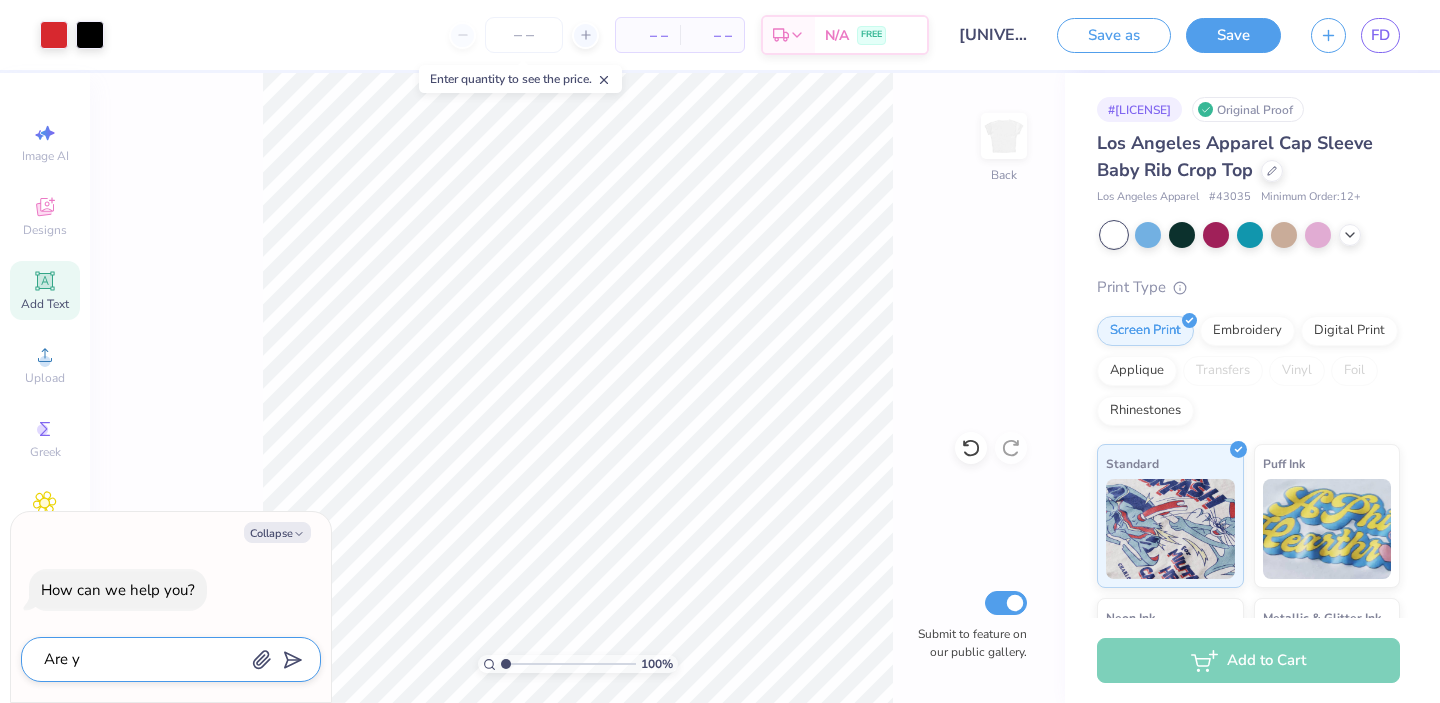type on "Are yi" 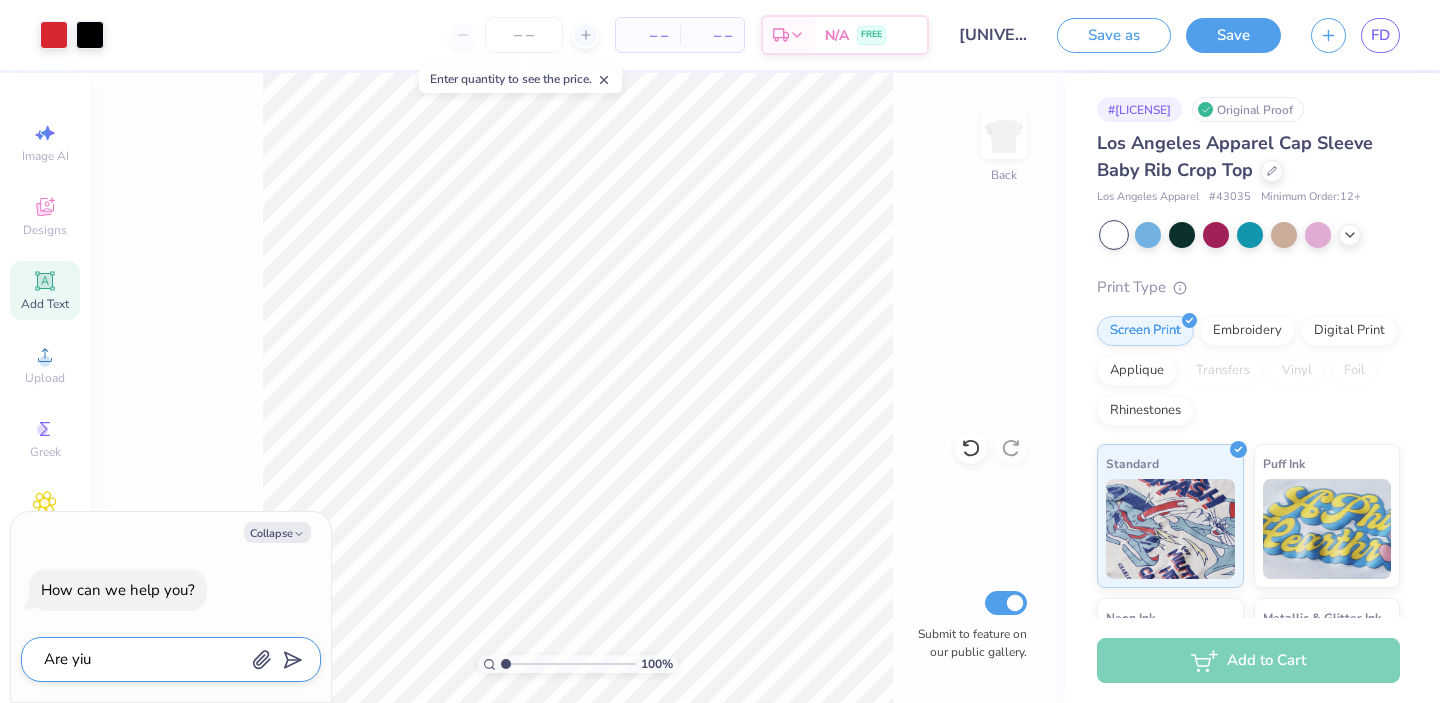 type on "Are yiuy" 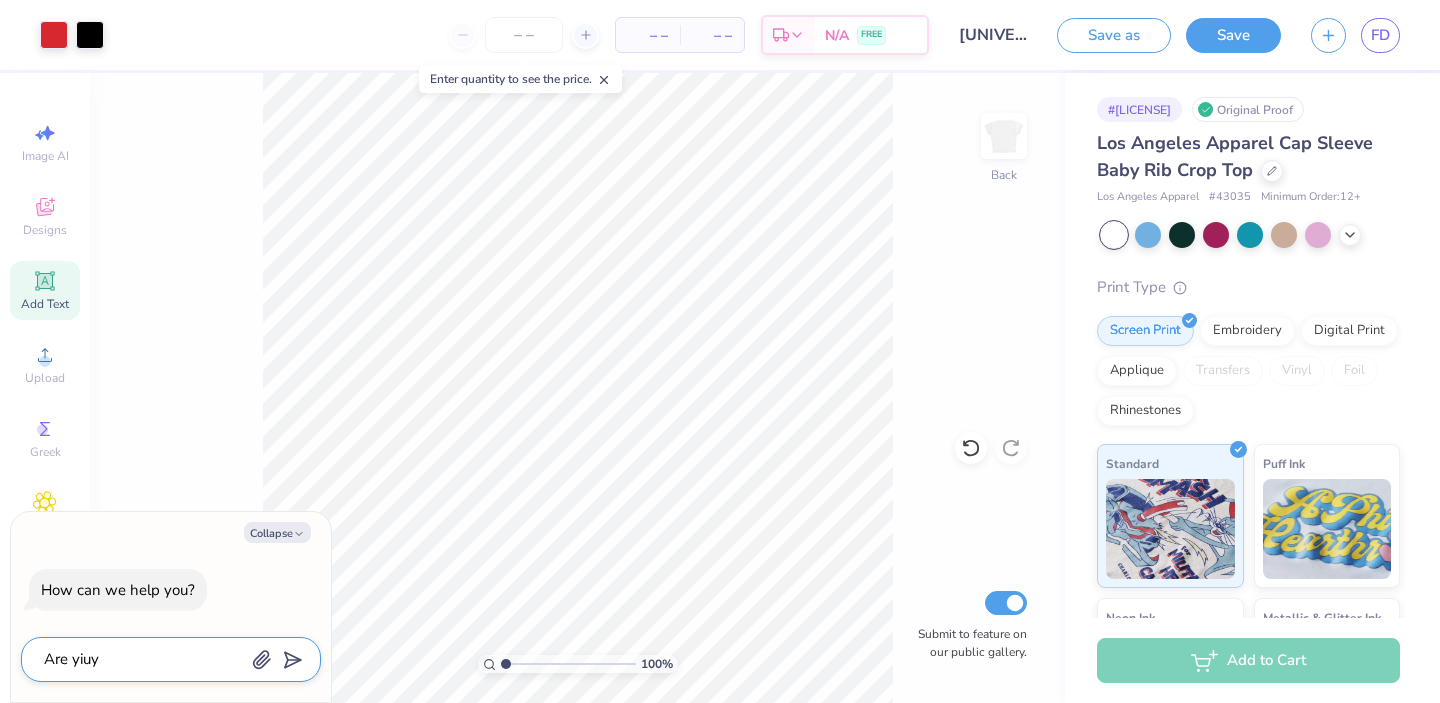 type on "Are yiu" 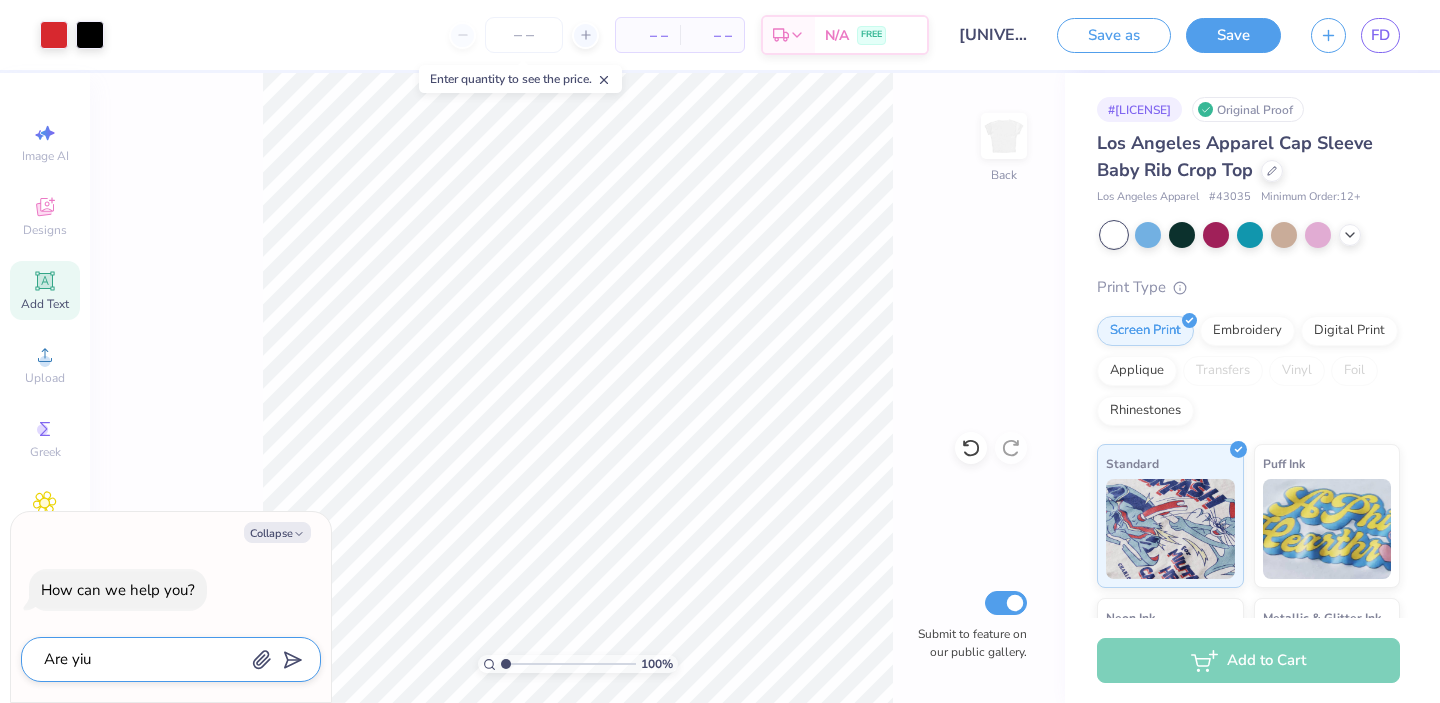 type on "Are yi" 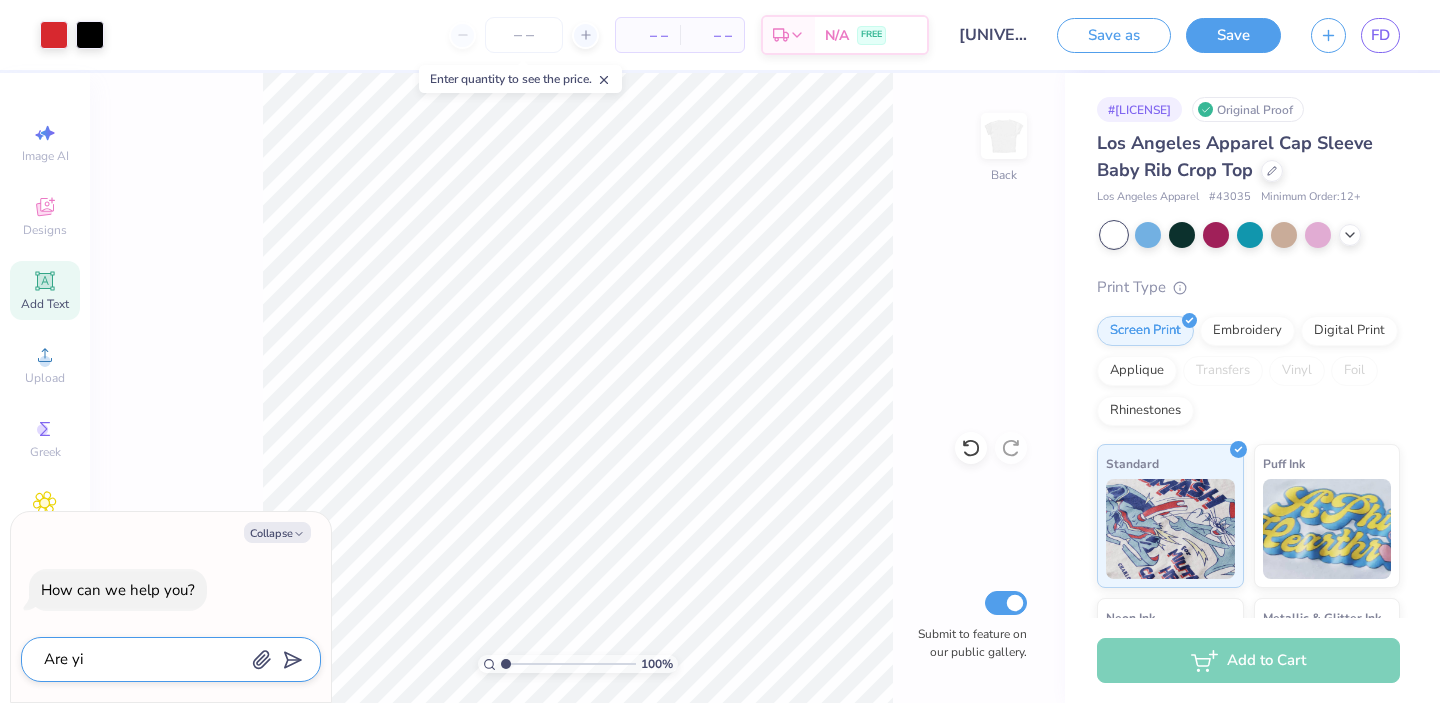type on "Are y" 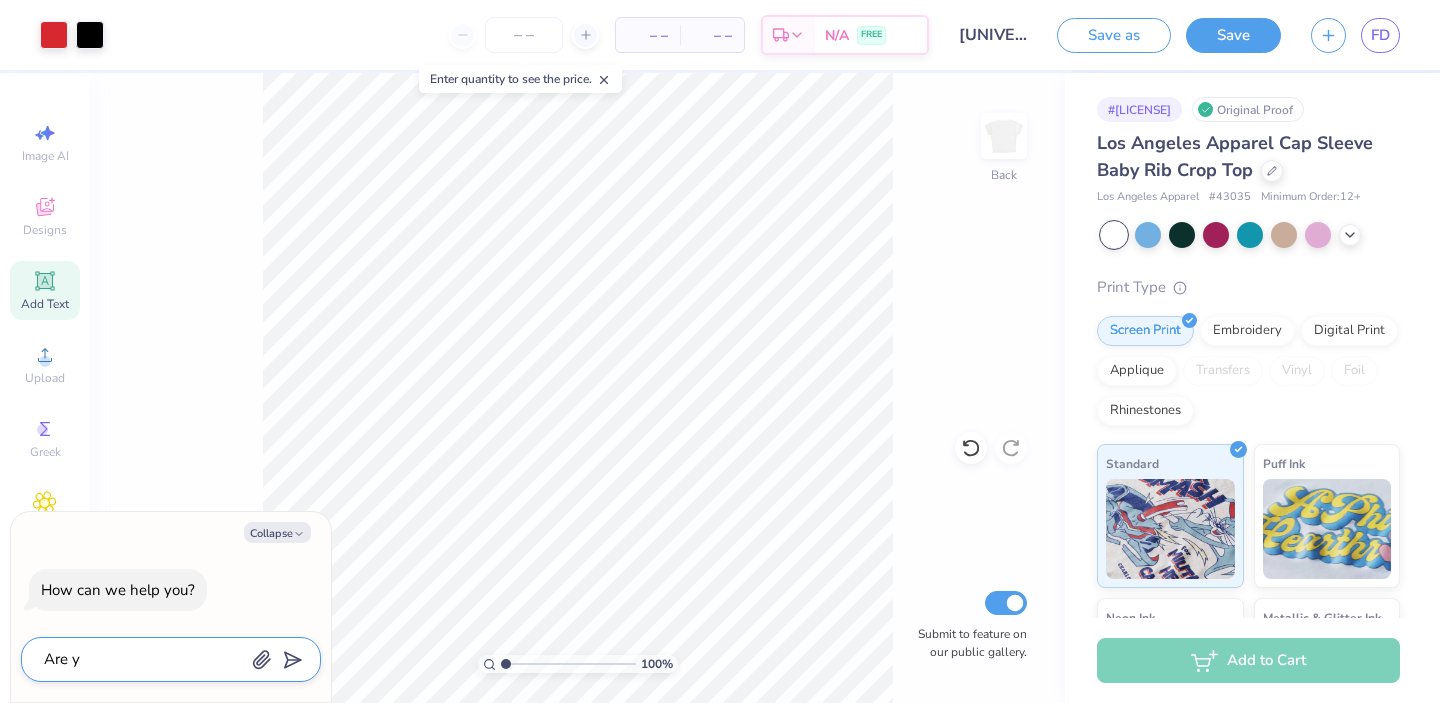 type on "Are yi" 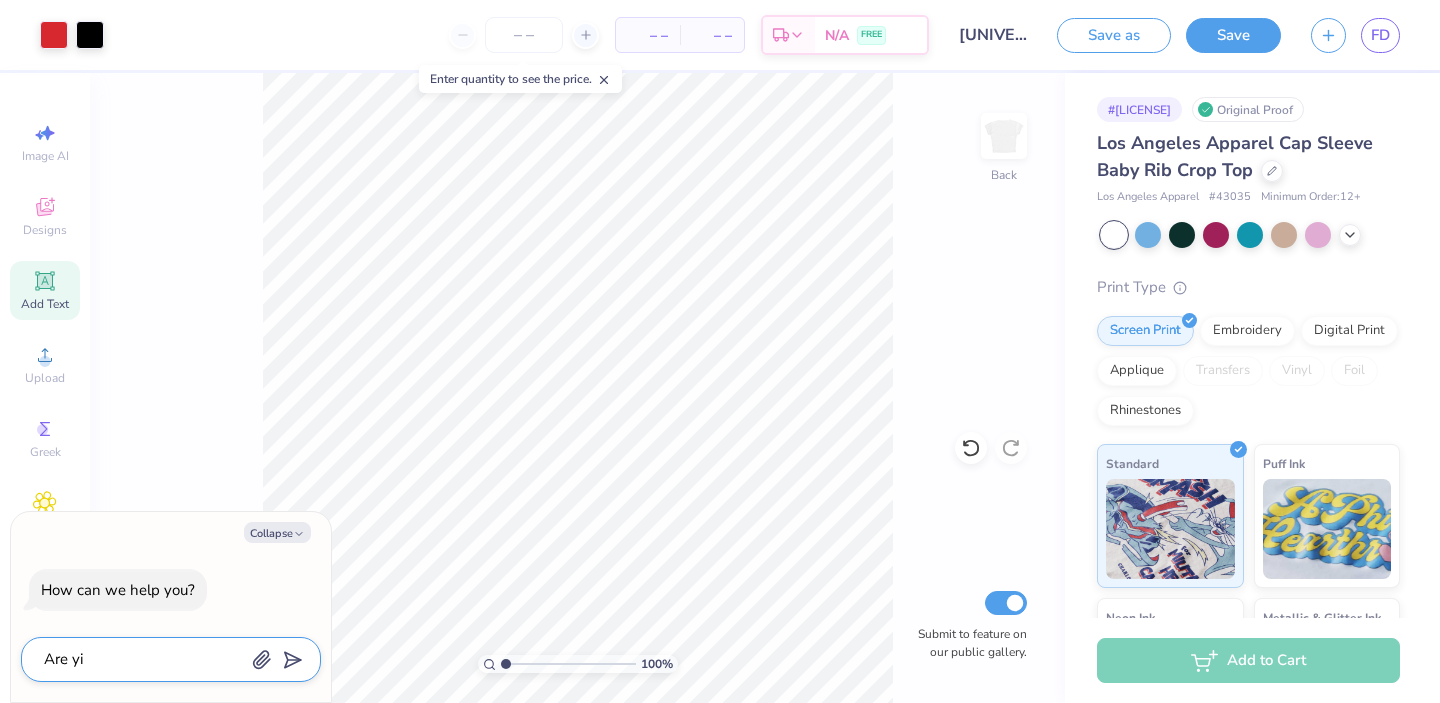 type on "Are yiy" 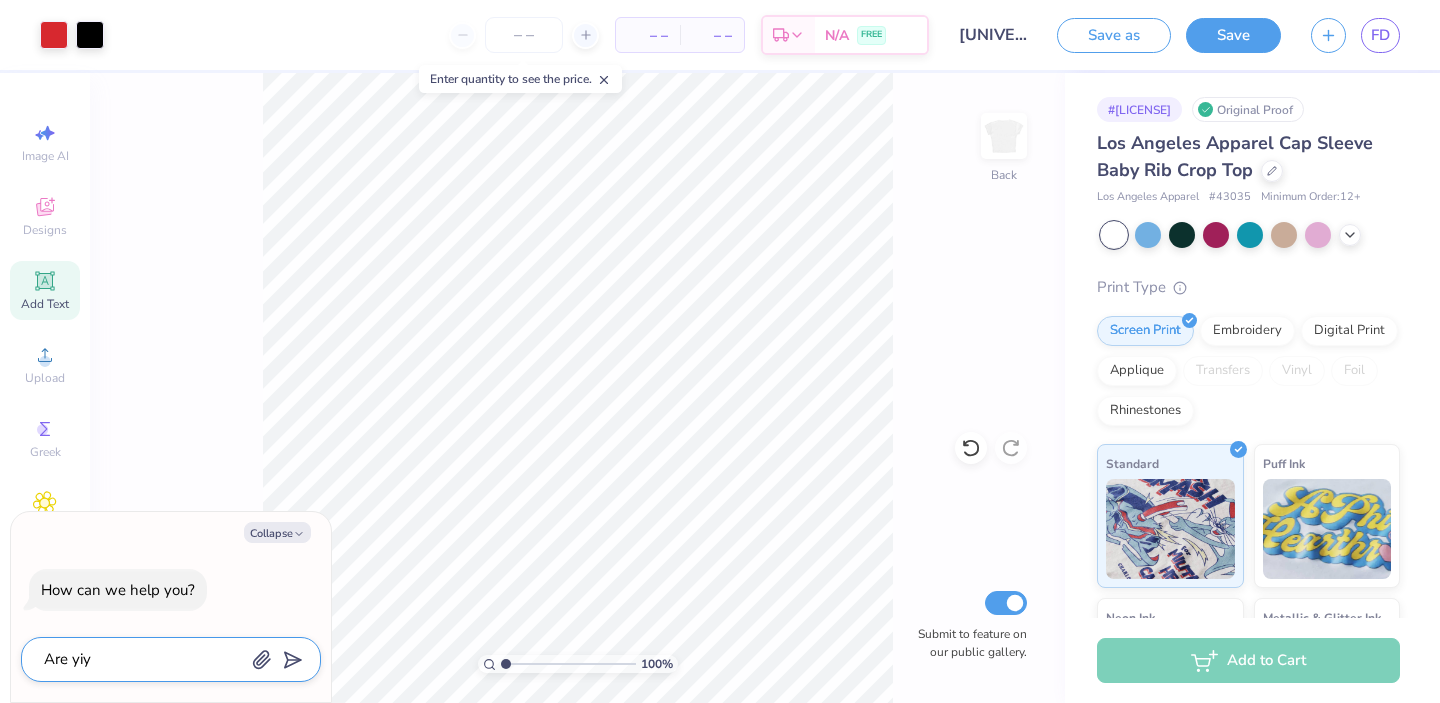type on "Are yi" 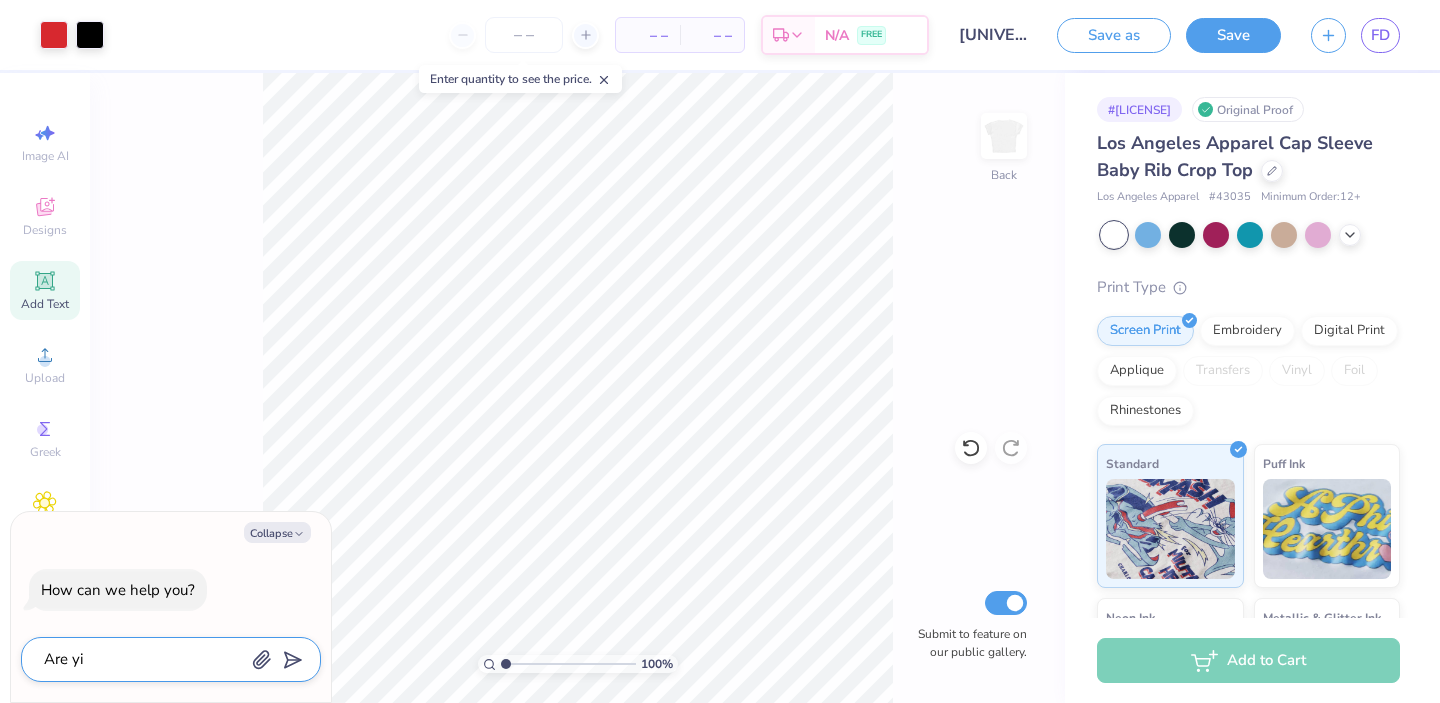 type on "Are y" 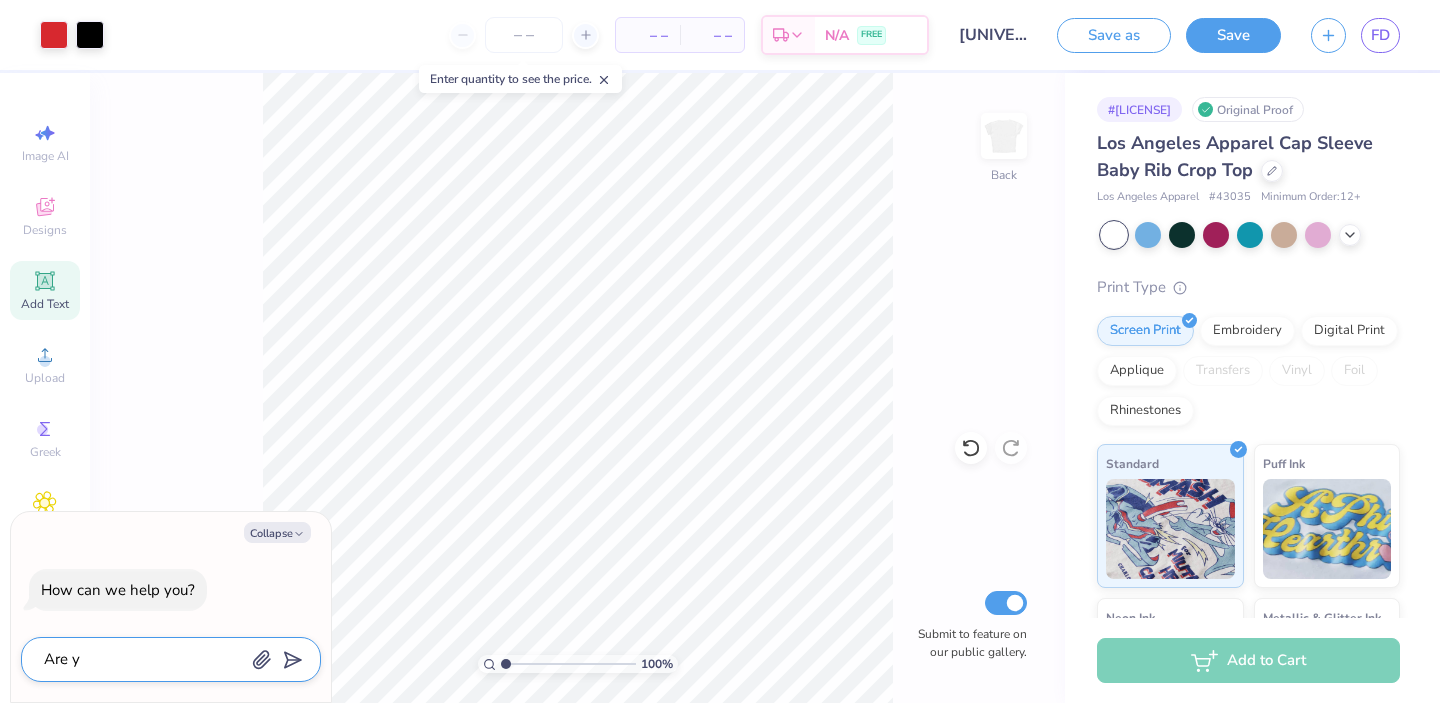type on "Are yi" 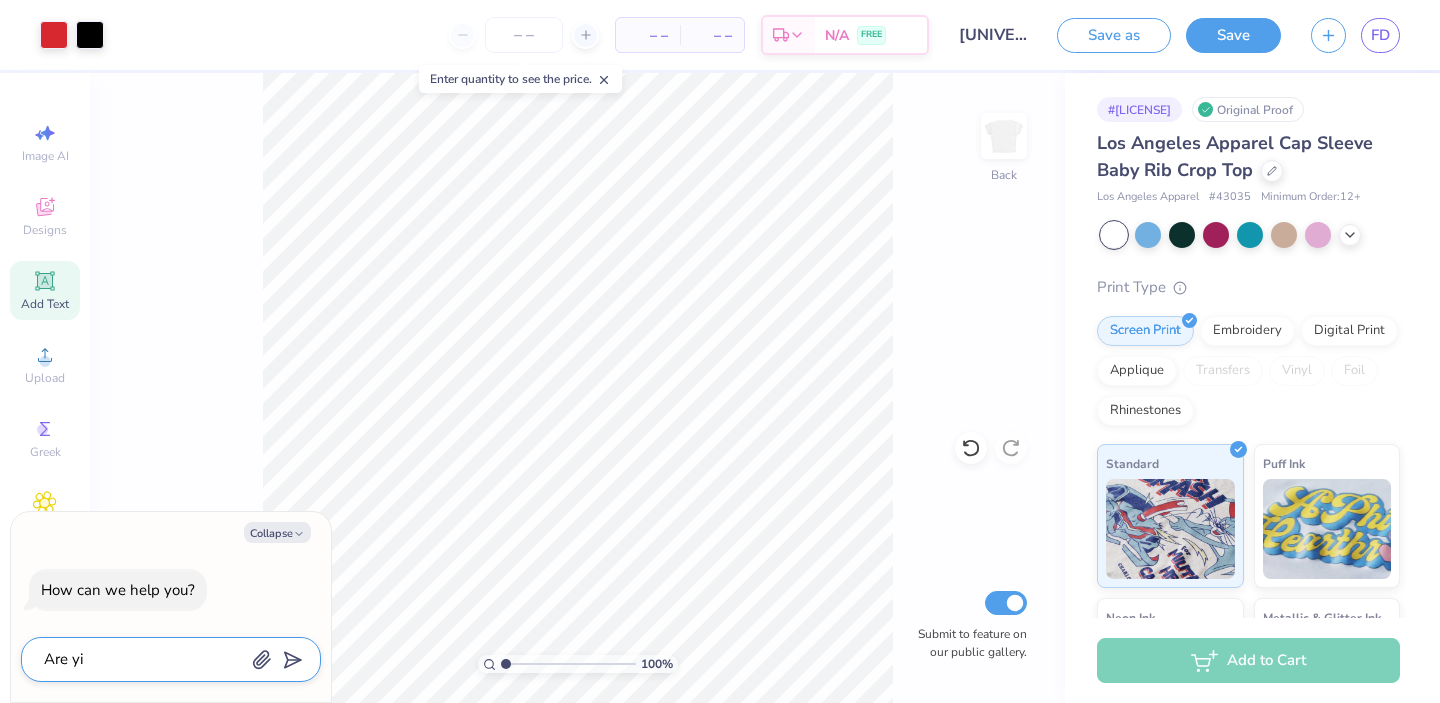 type on "Are yiu" 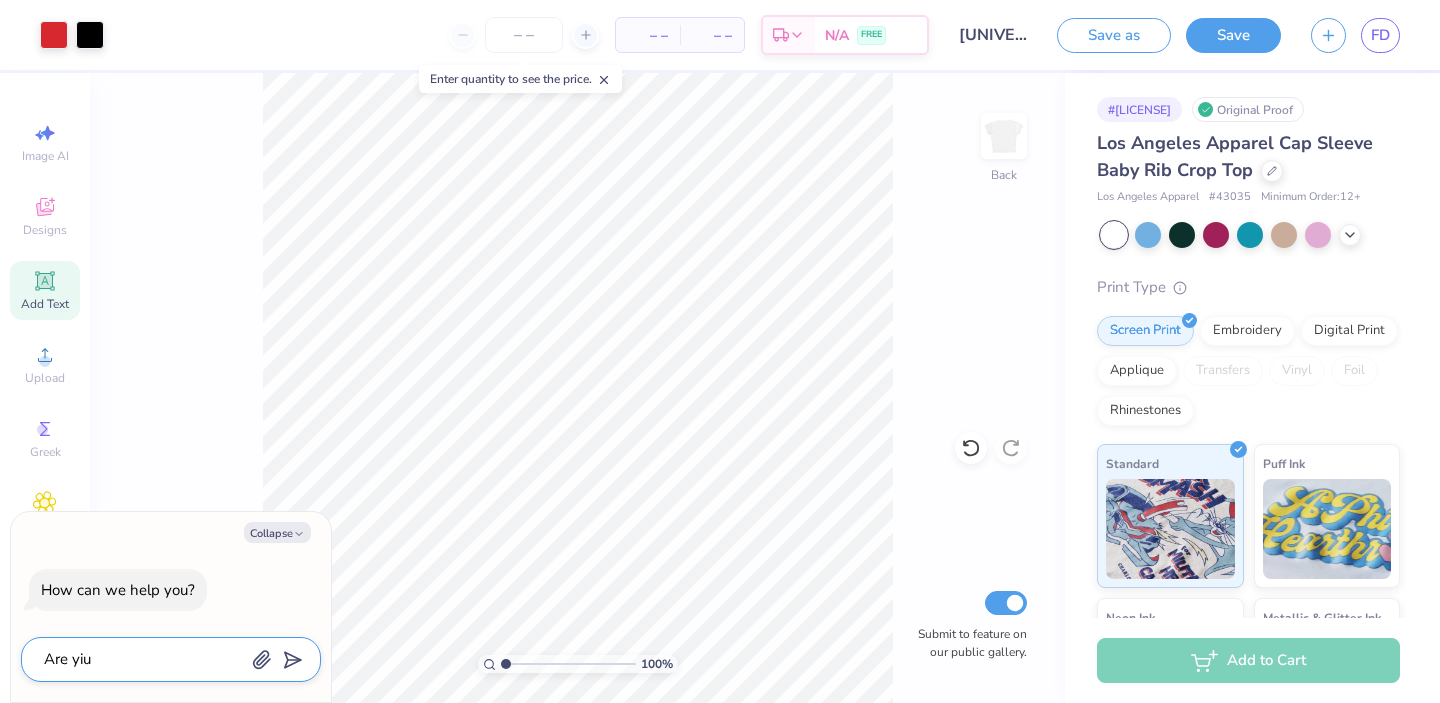 type on "Are yiu" 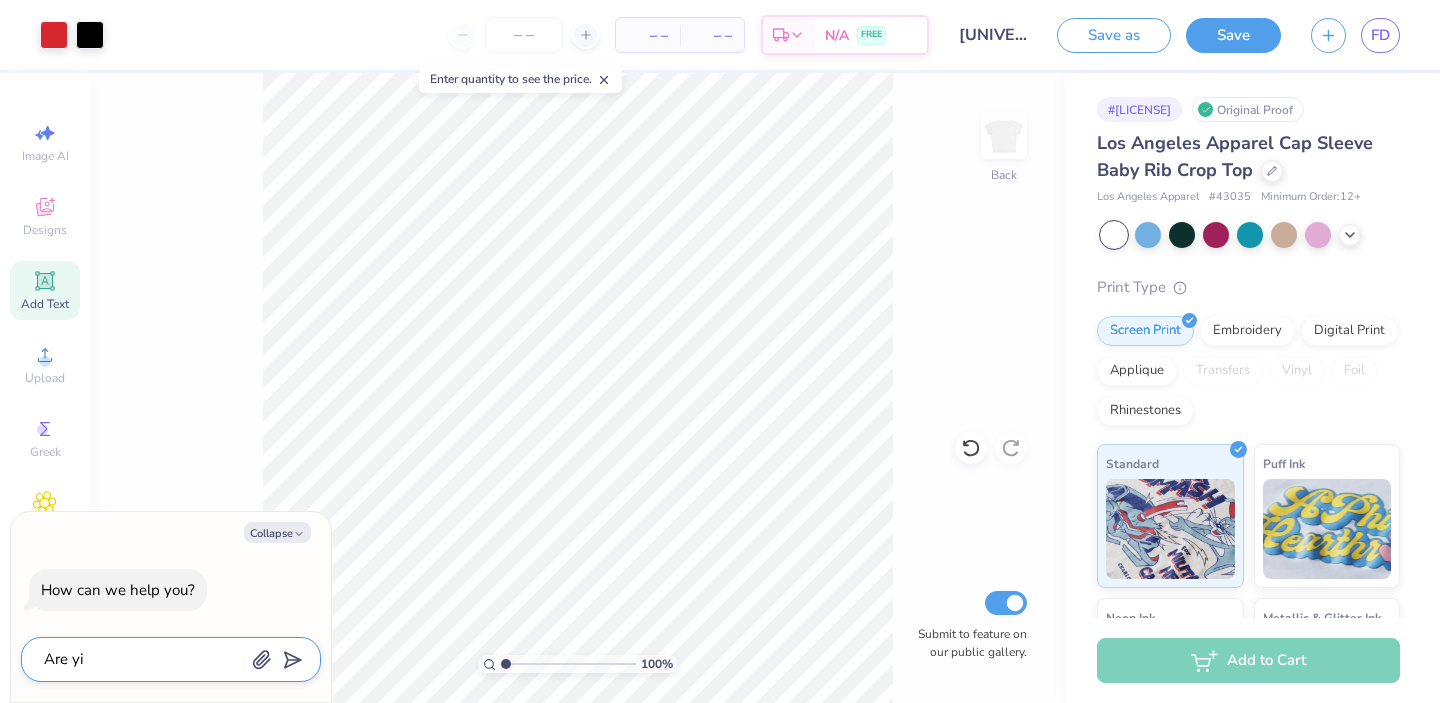 type on "Are y" 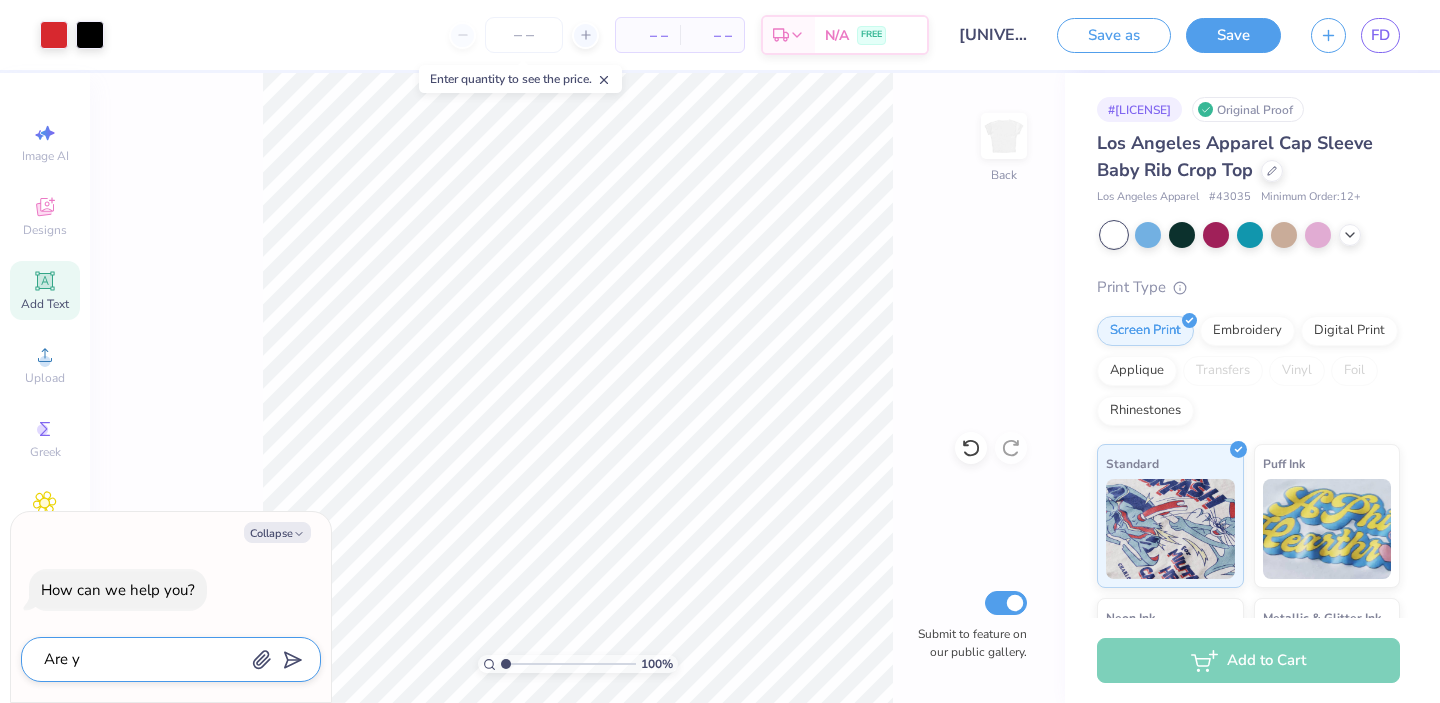 type on "Are yo" 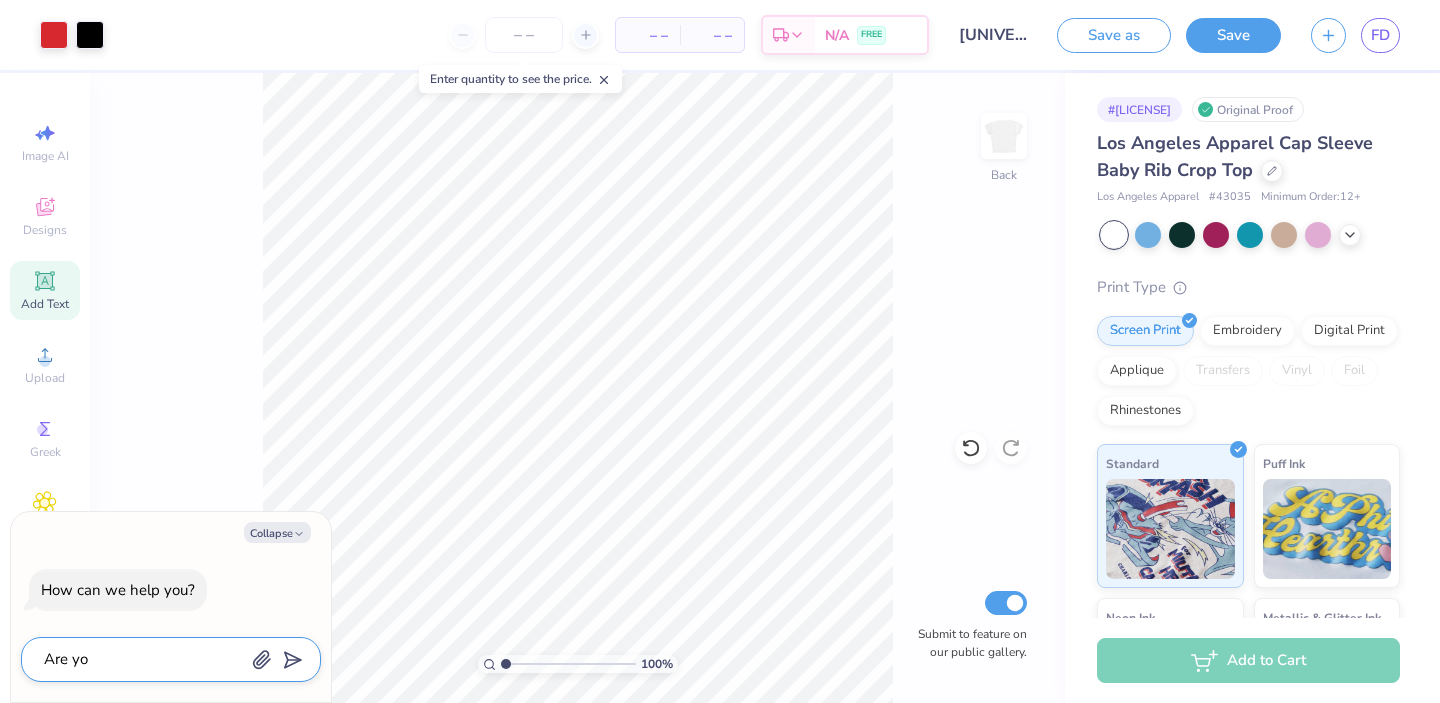 type on "Are yoy" 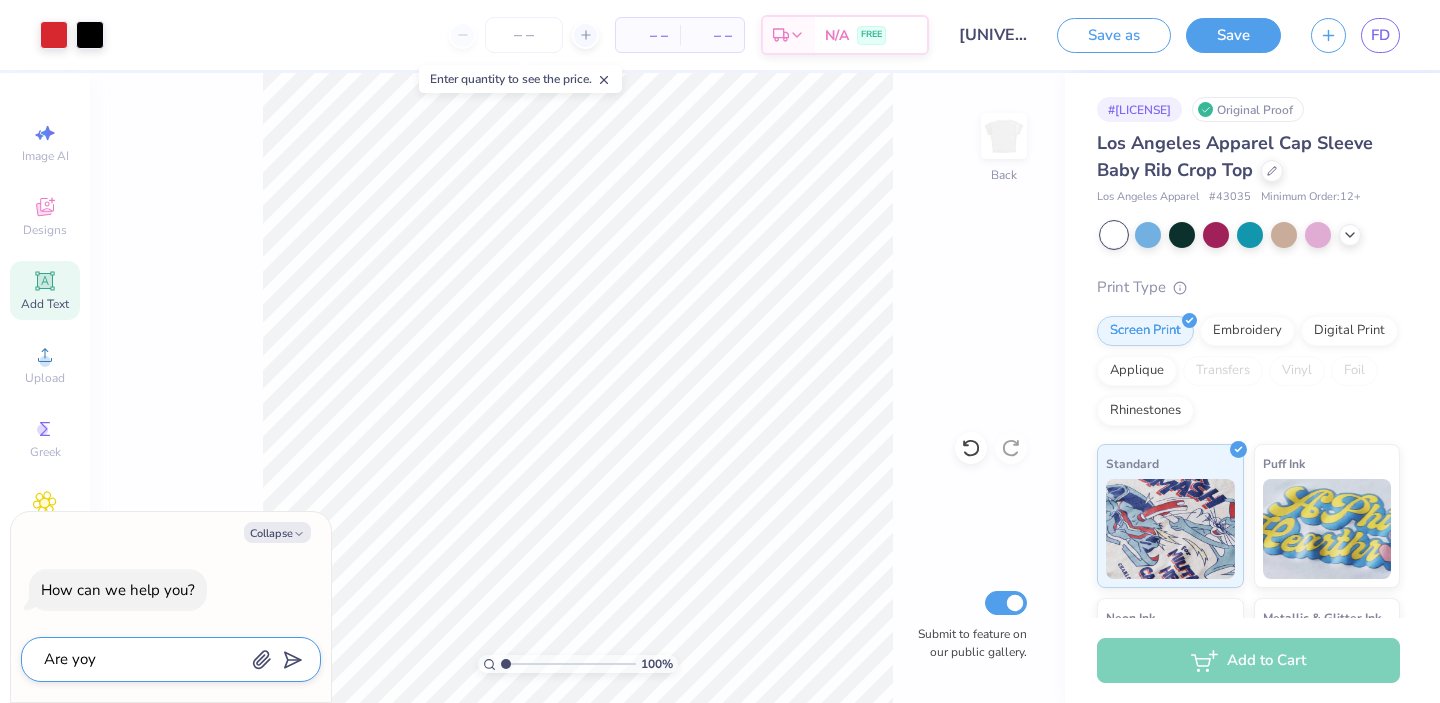 type on "Are yo" 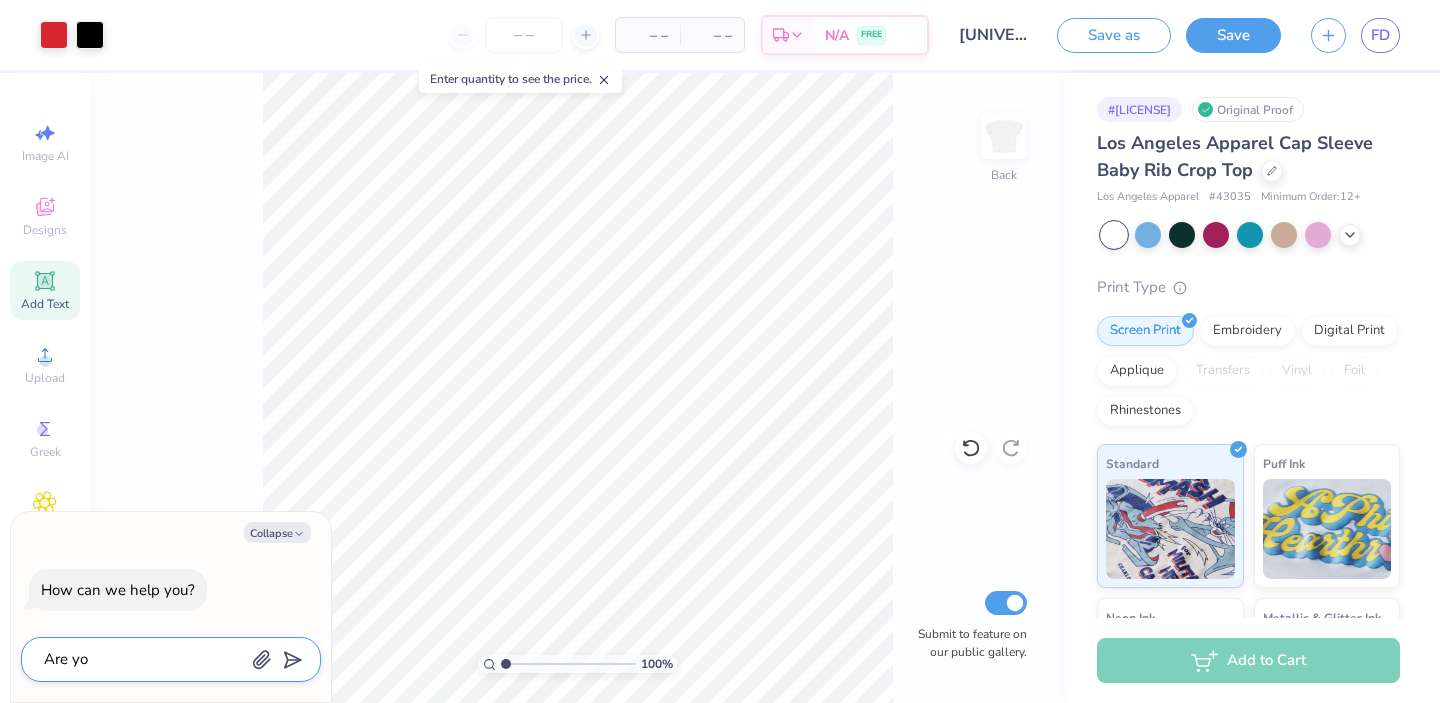 type on "Are you" 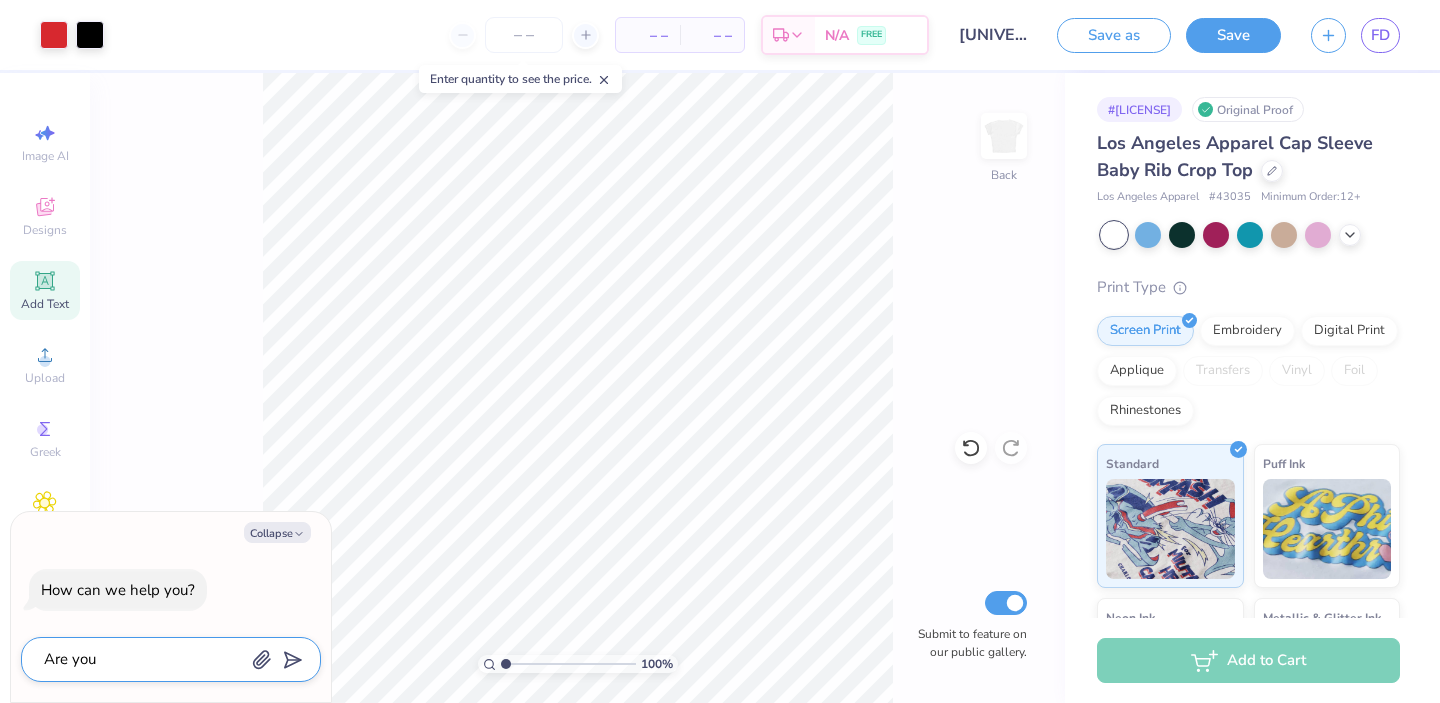 type on "Are you" 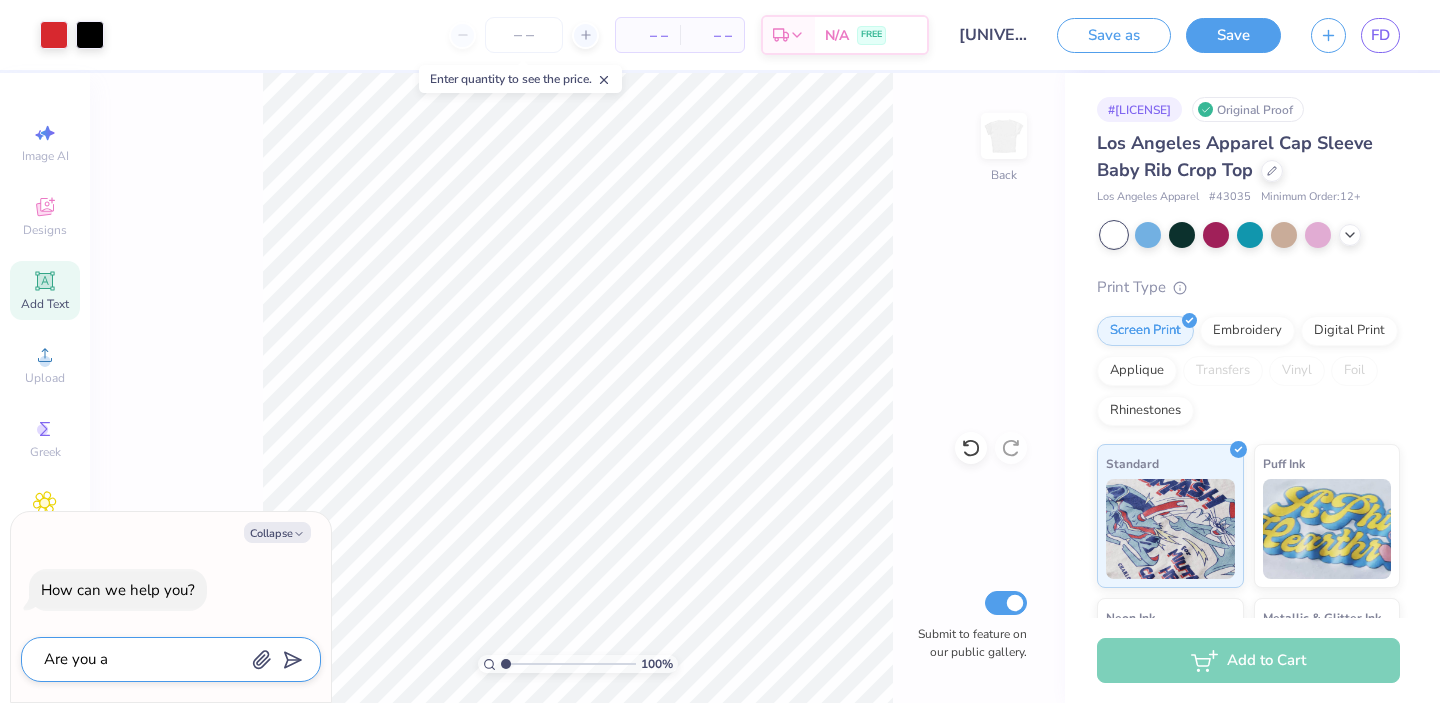 type on "Are you ab" 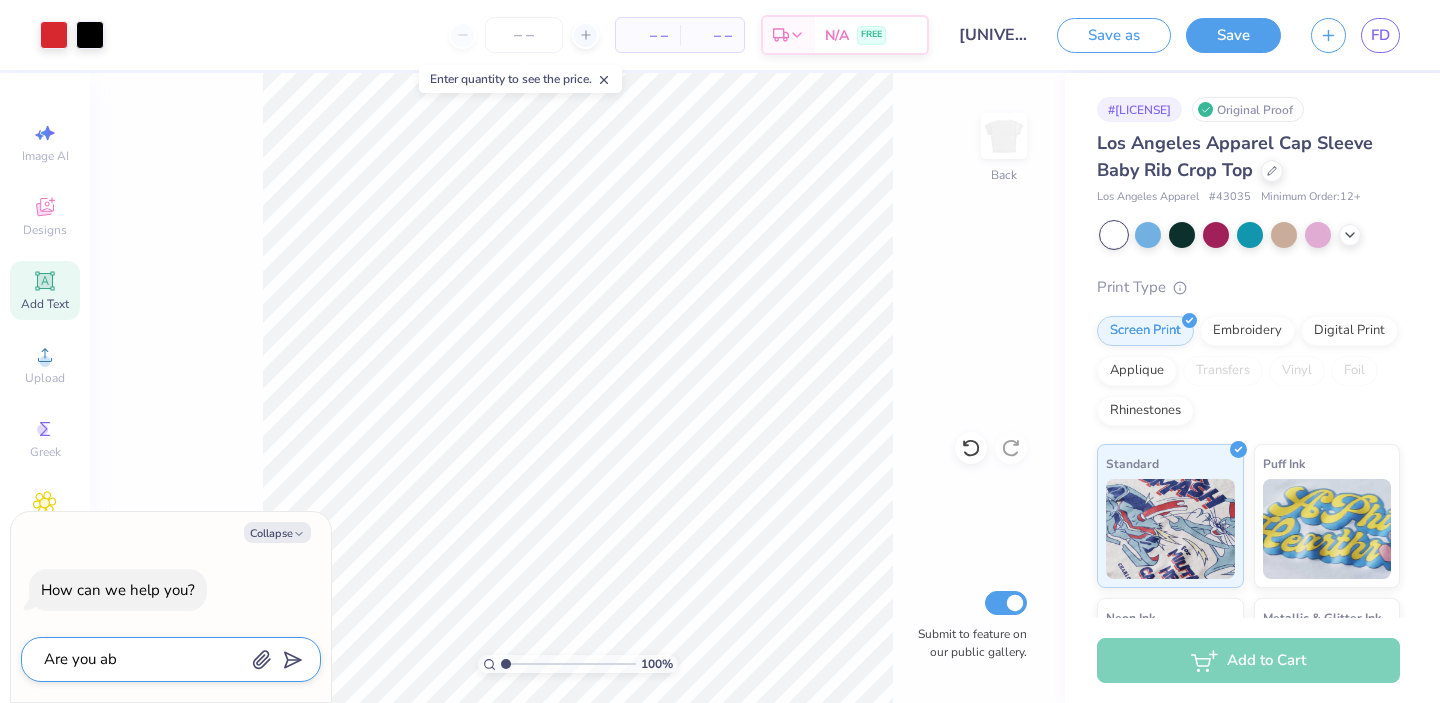 type on "Are you abl" 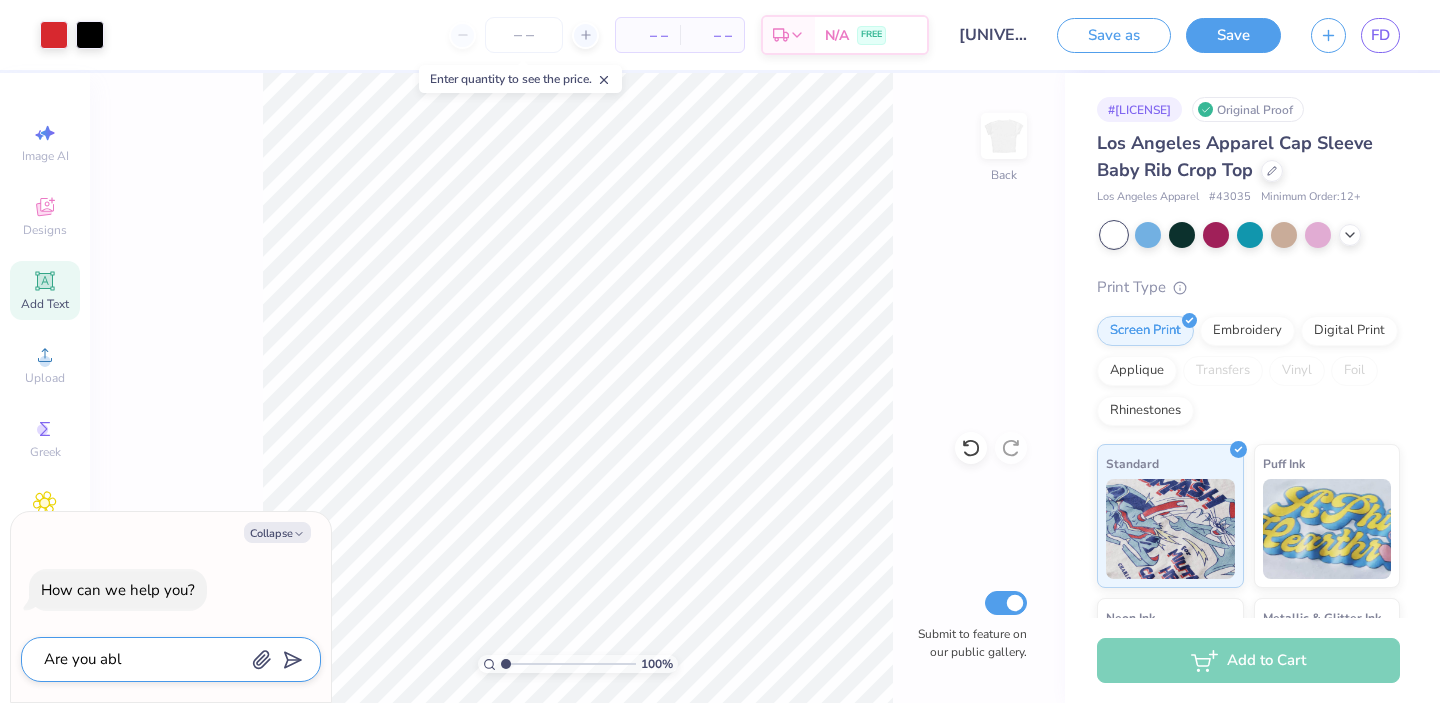 type on "Are you able" 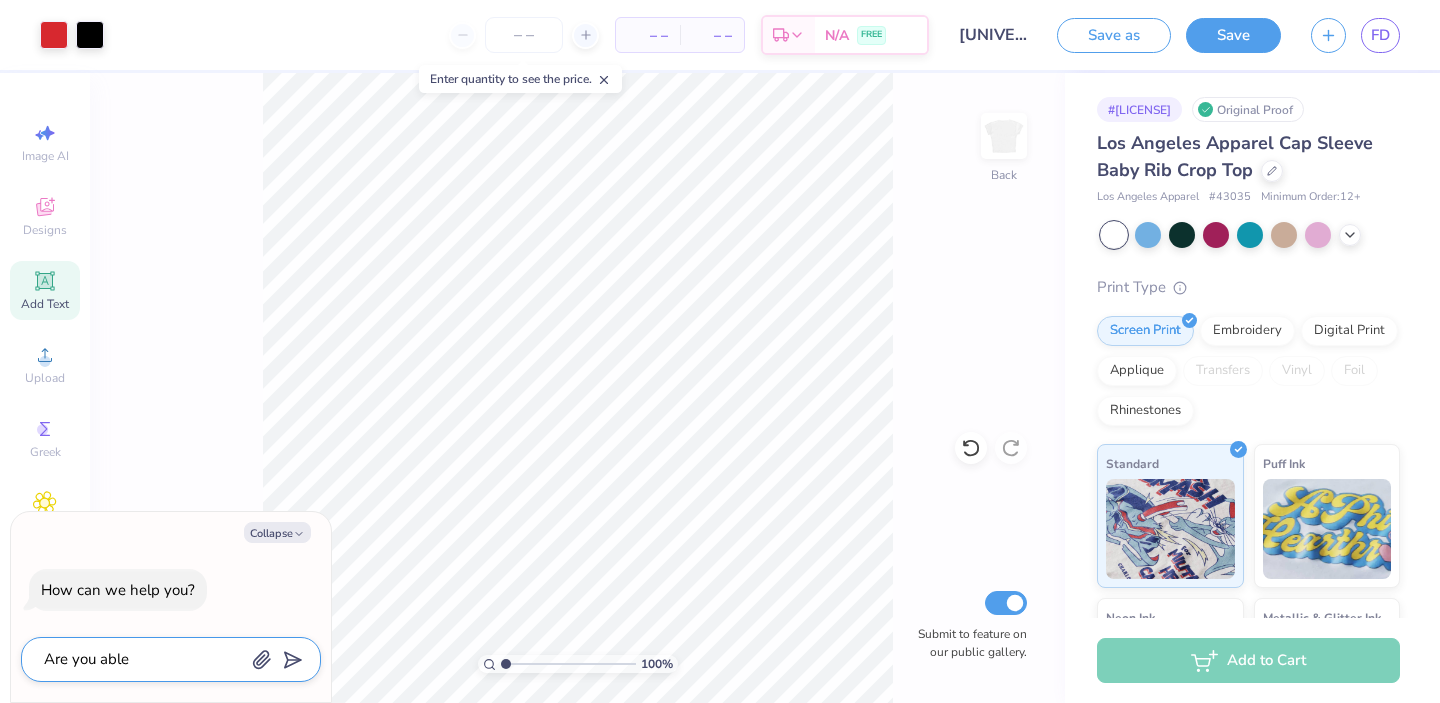 type on "Are you able" 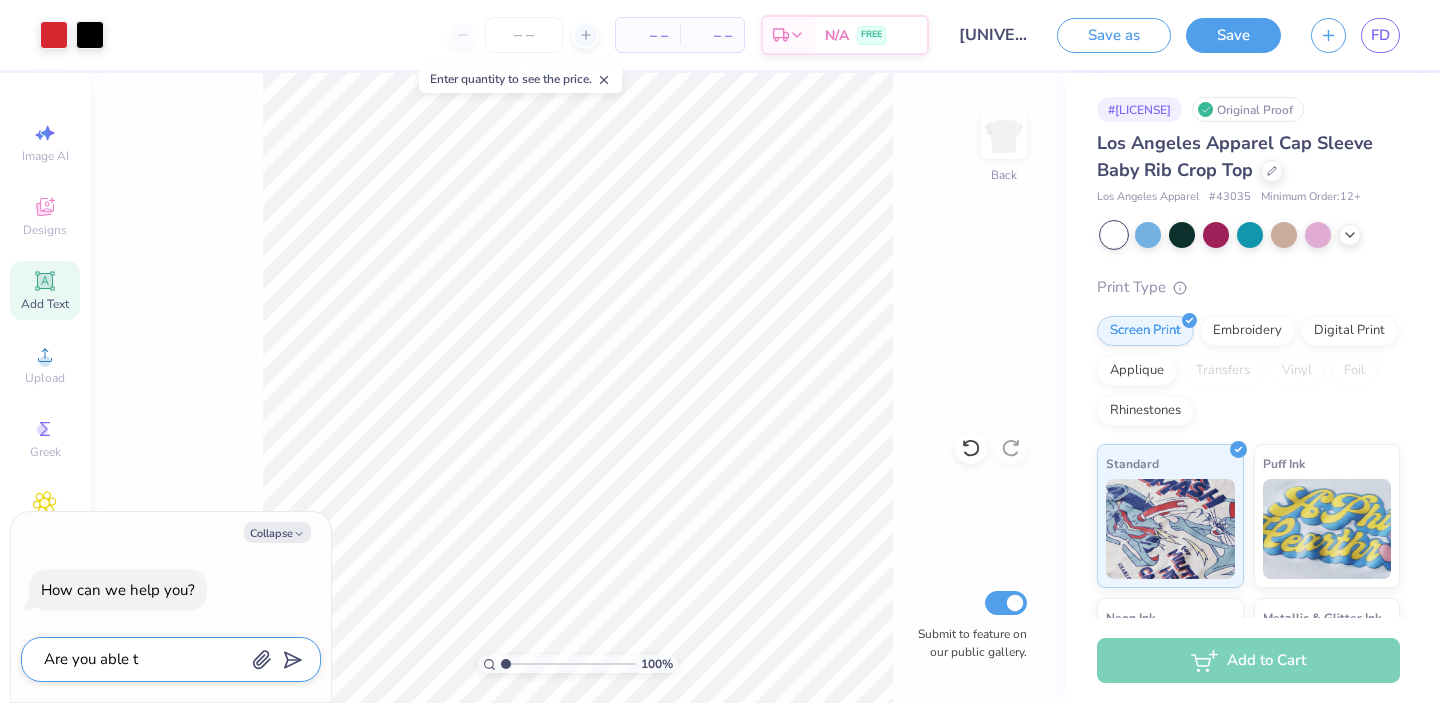 type on "Are you able ti" 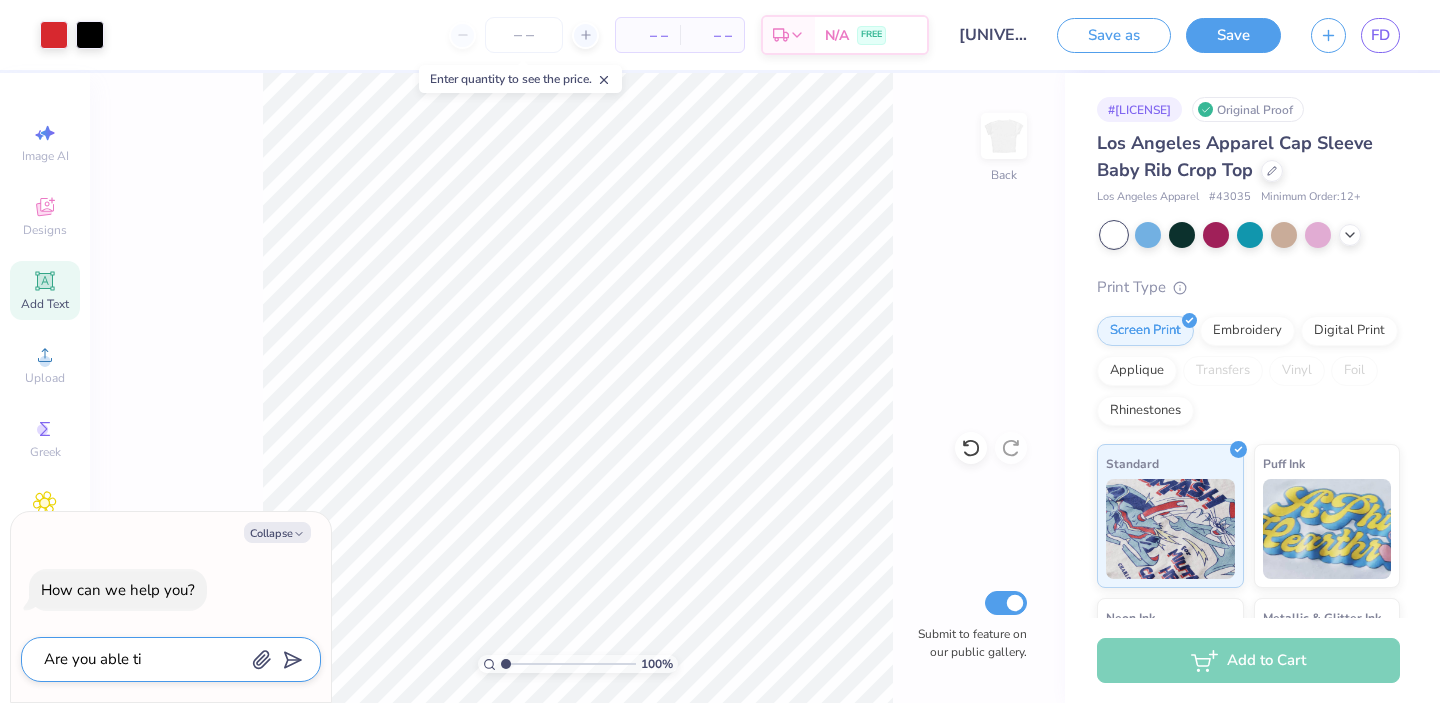 type on "Are you able ti" 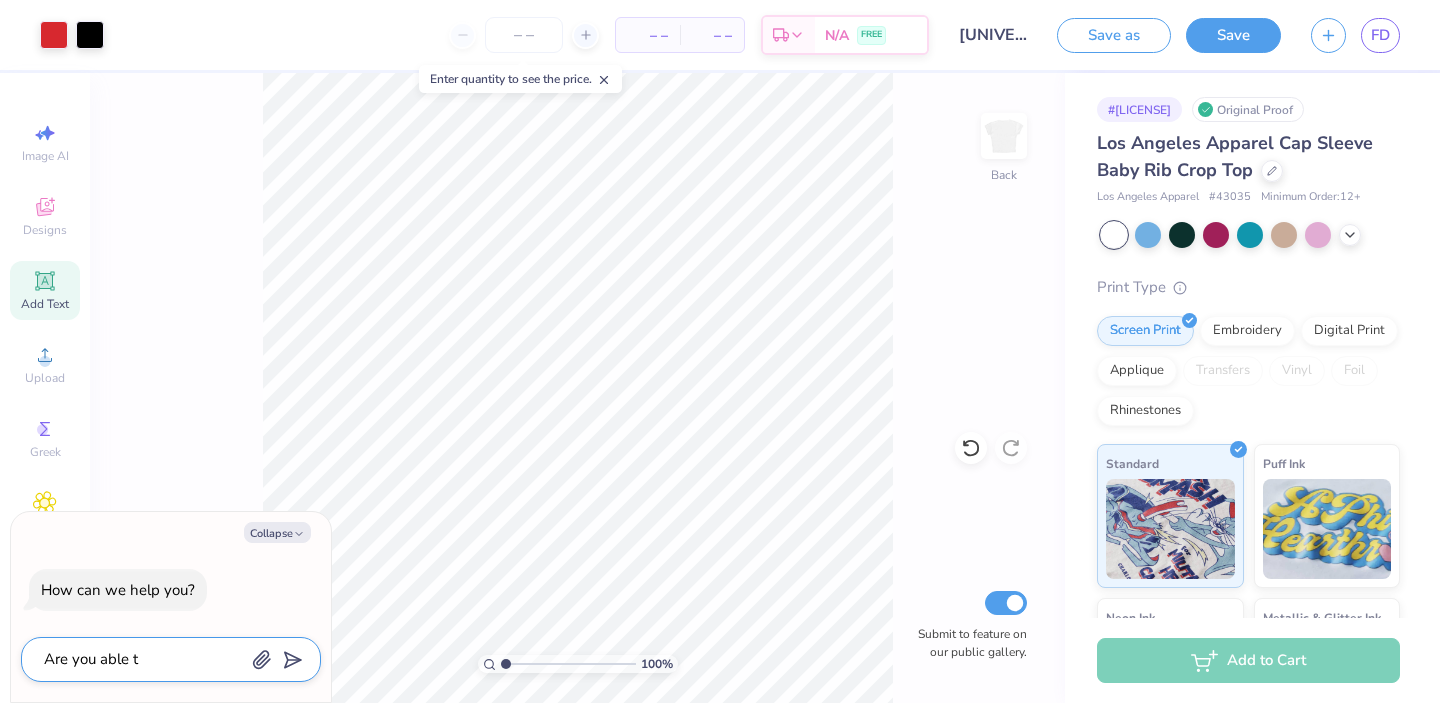 type on "Are you able to" 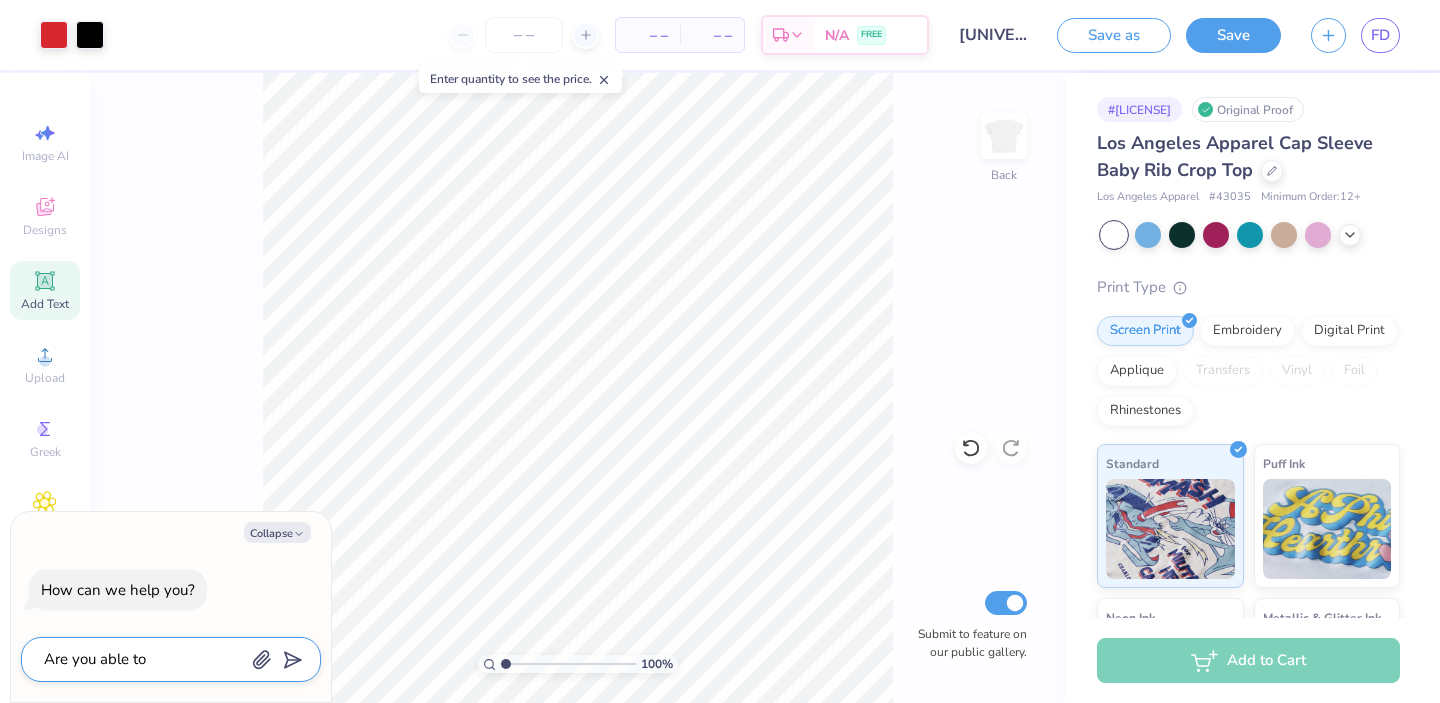 type on "Are you able to" 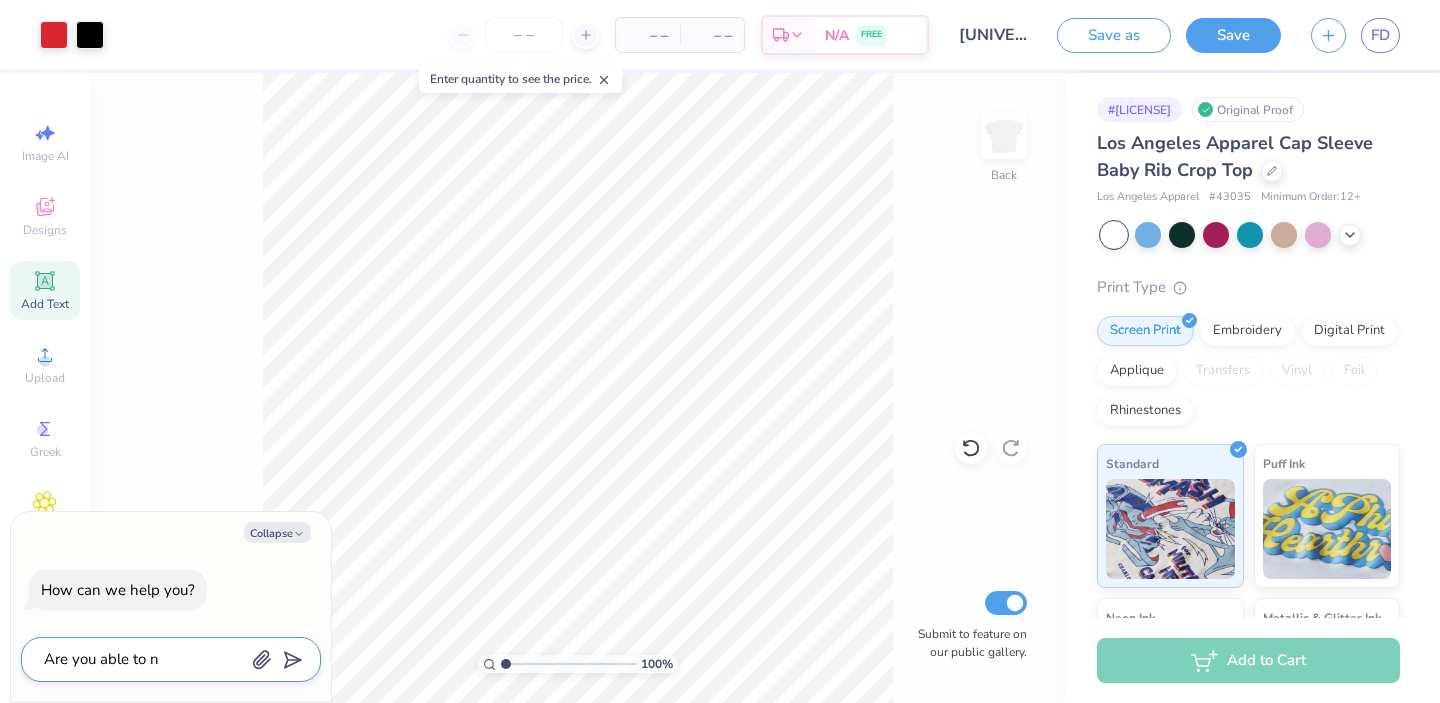 type on "Are you able to" 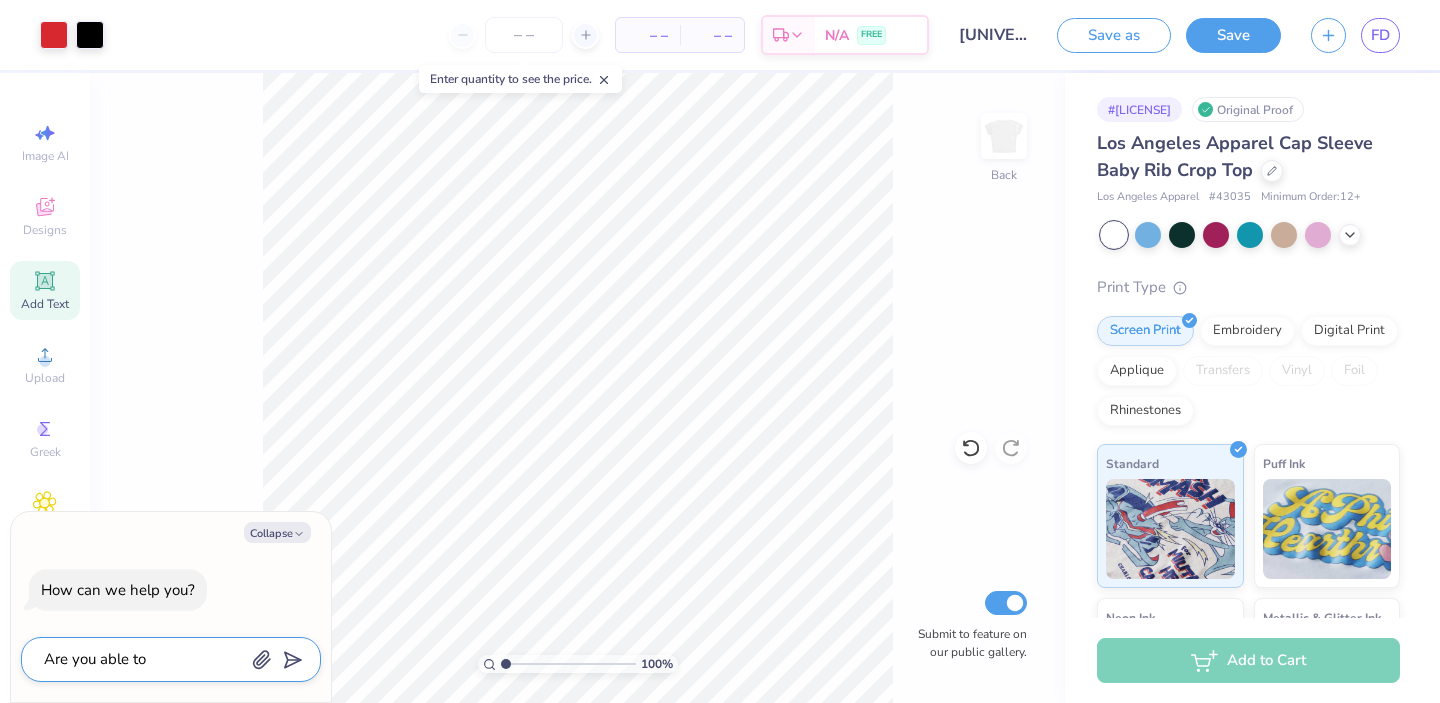 type on "Are you able to m" 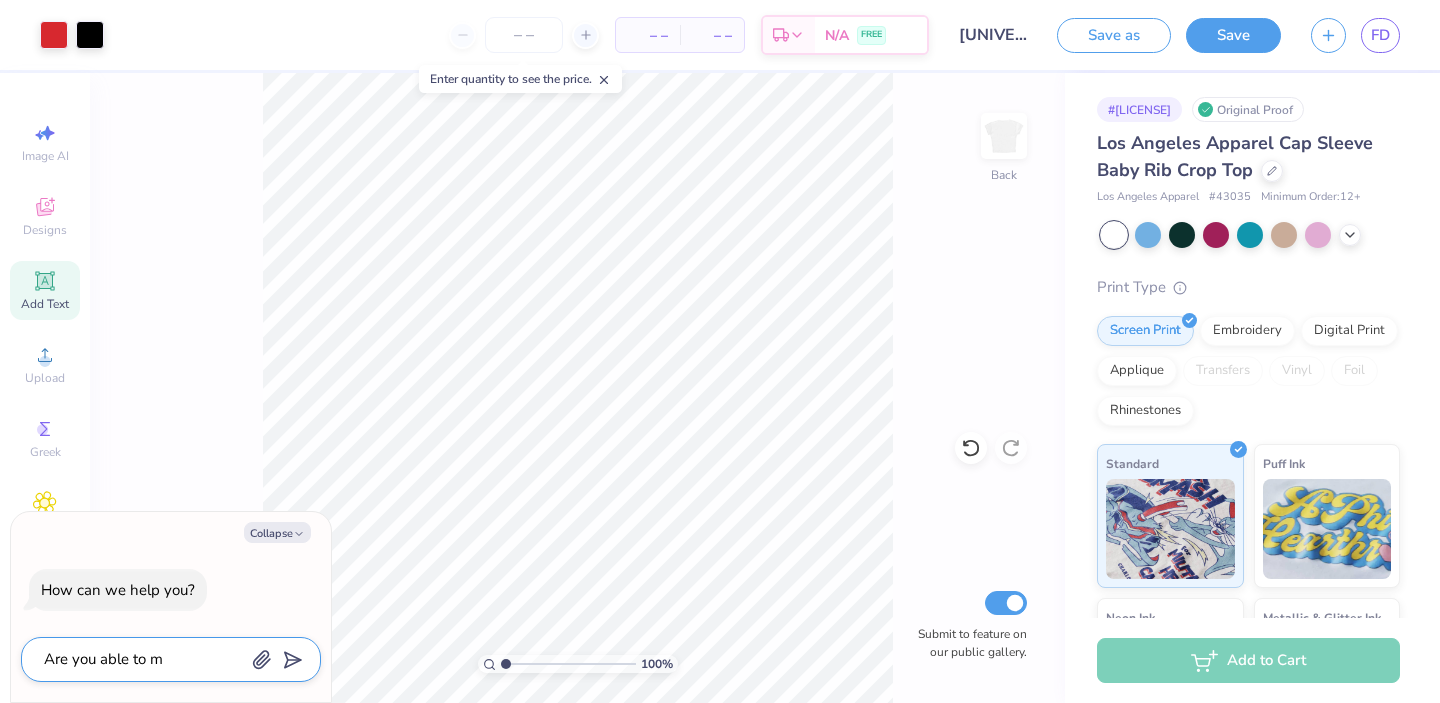 type on "Are you able to ma" 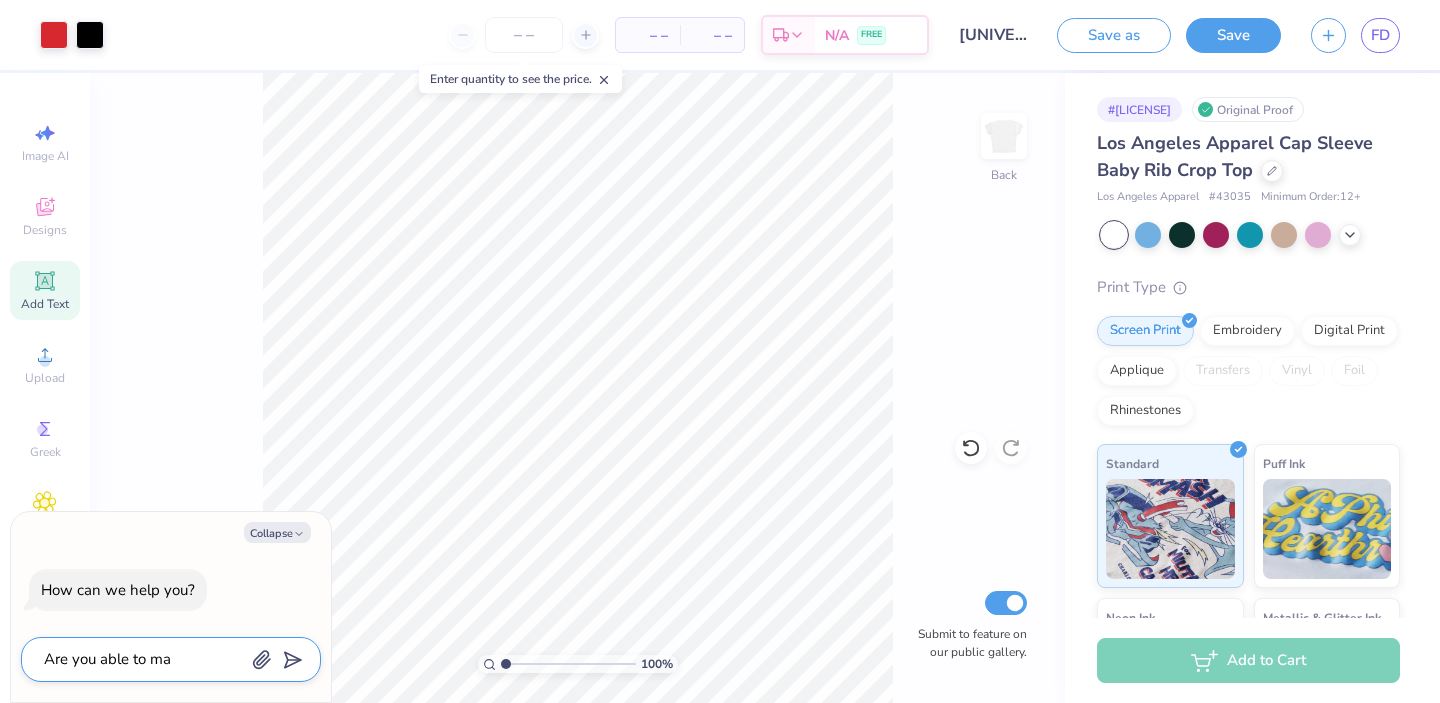 type on "Are you able to mak" 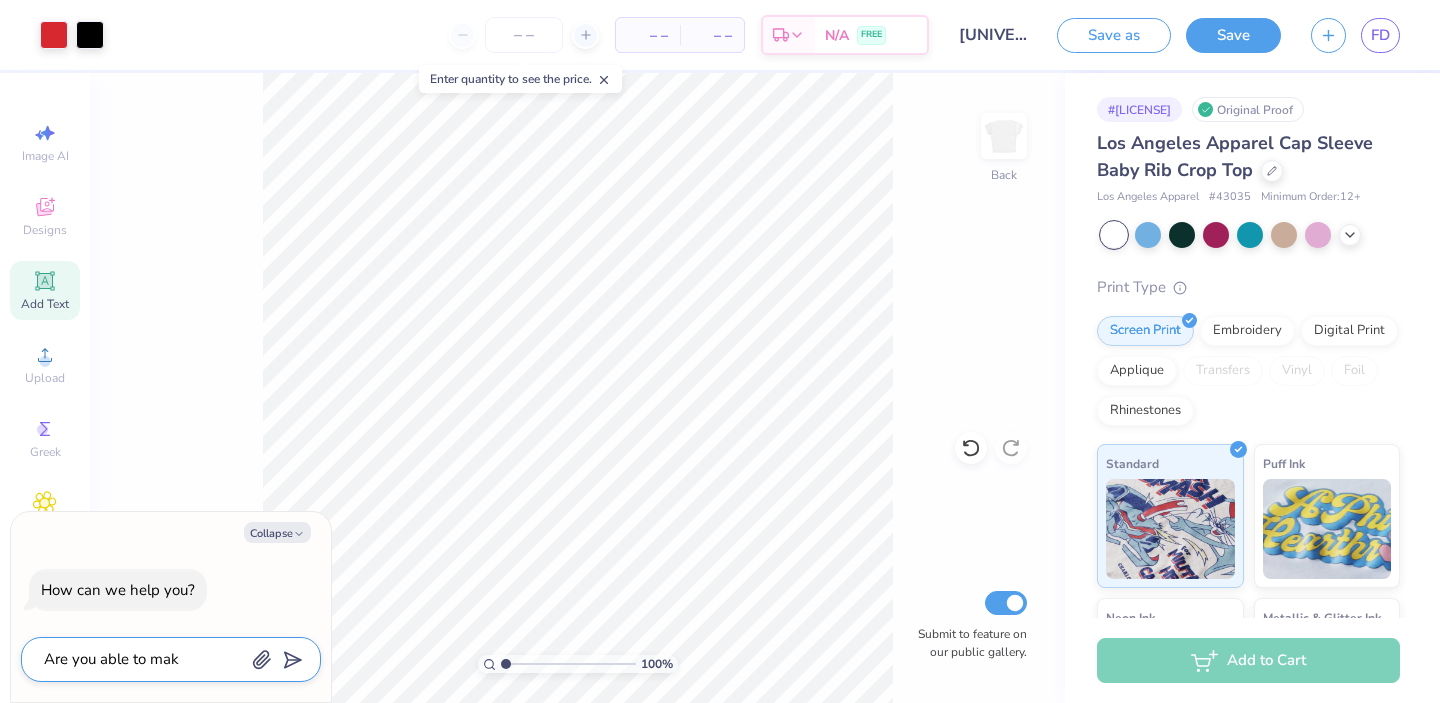 type on "Are you able to make" 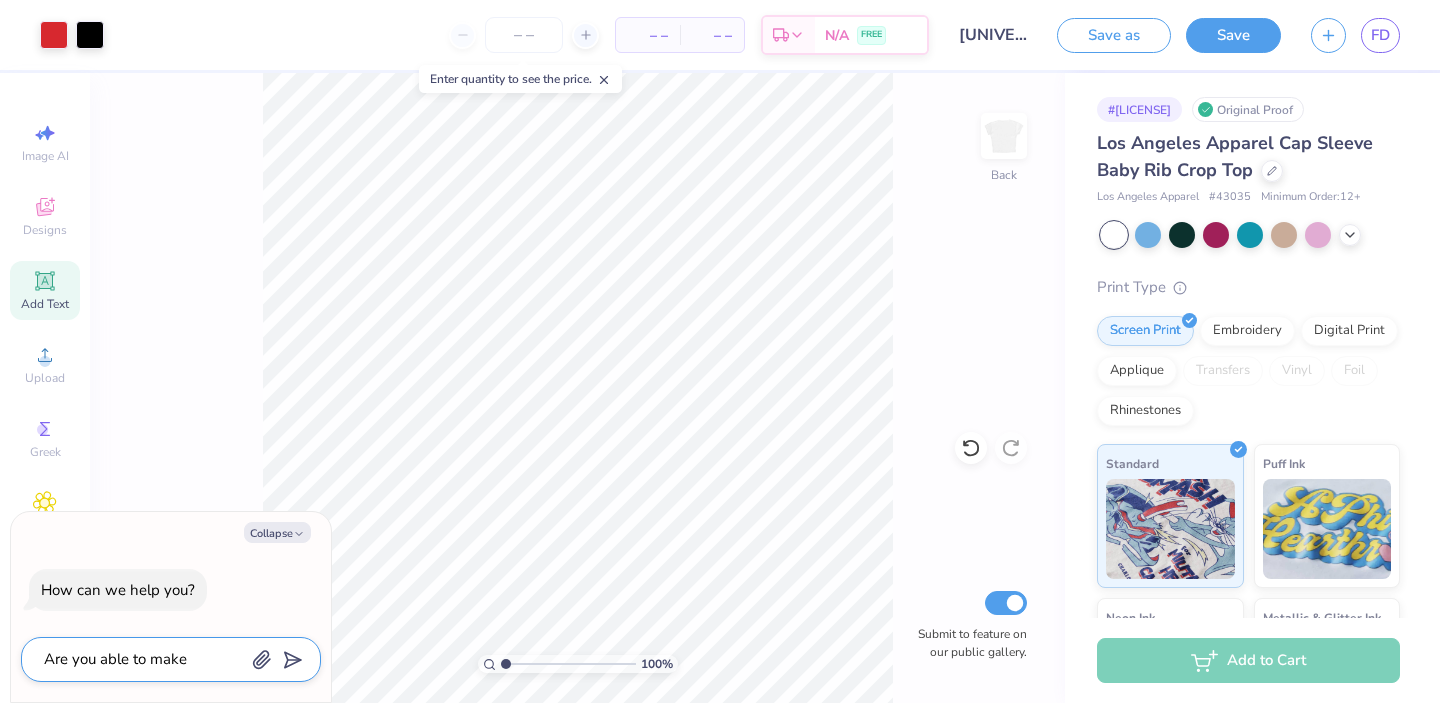 type on "Are you able to make" 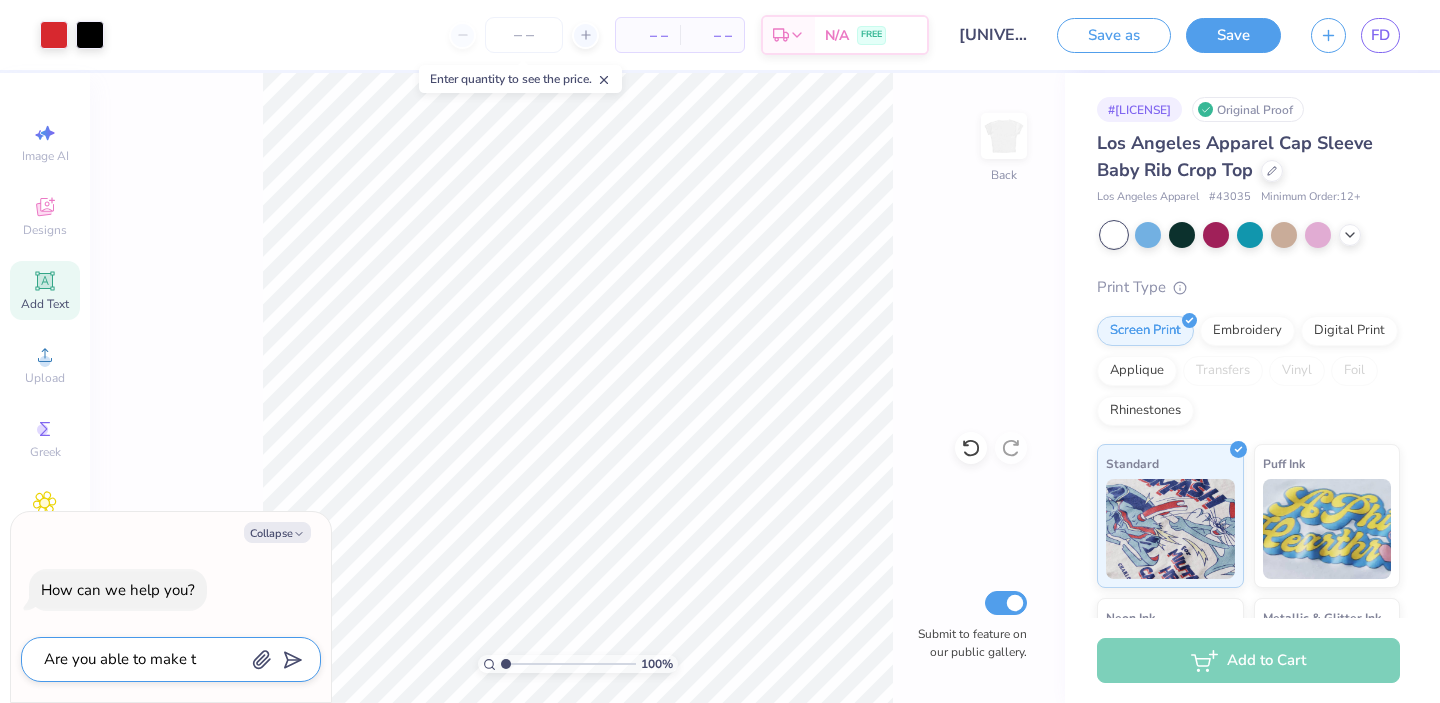 type on "Are you able to make th" 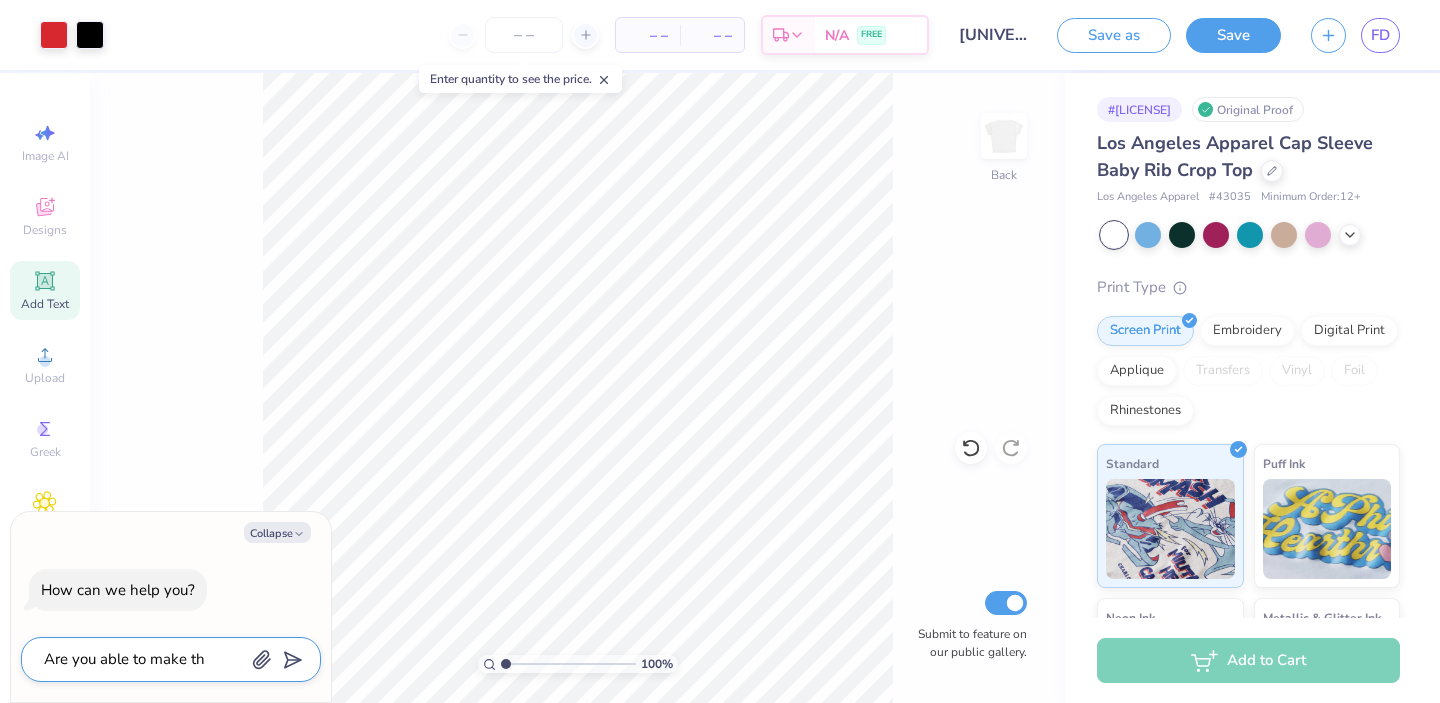 type on "Are you able to make the" 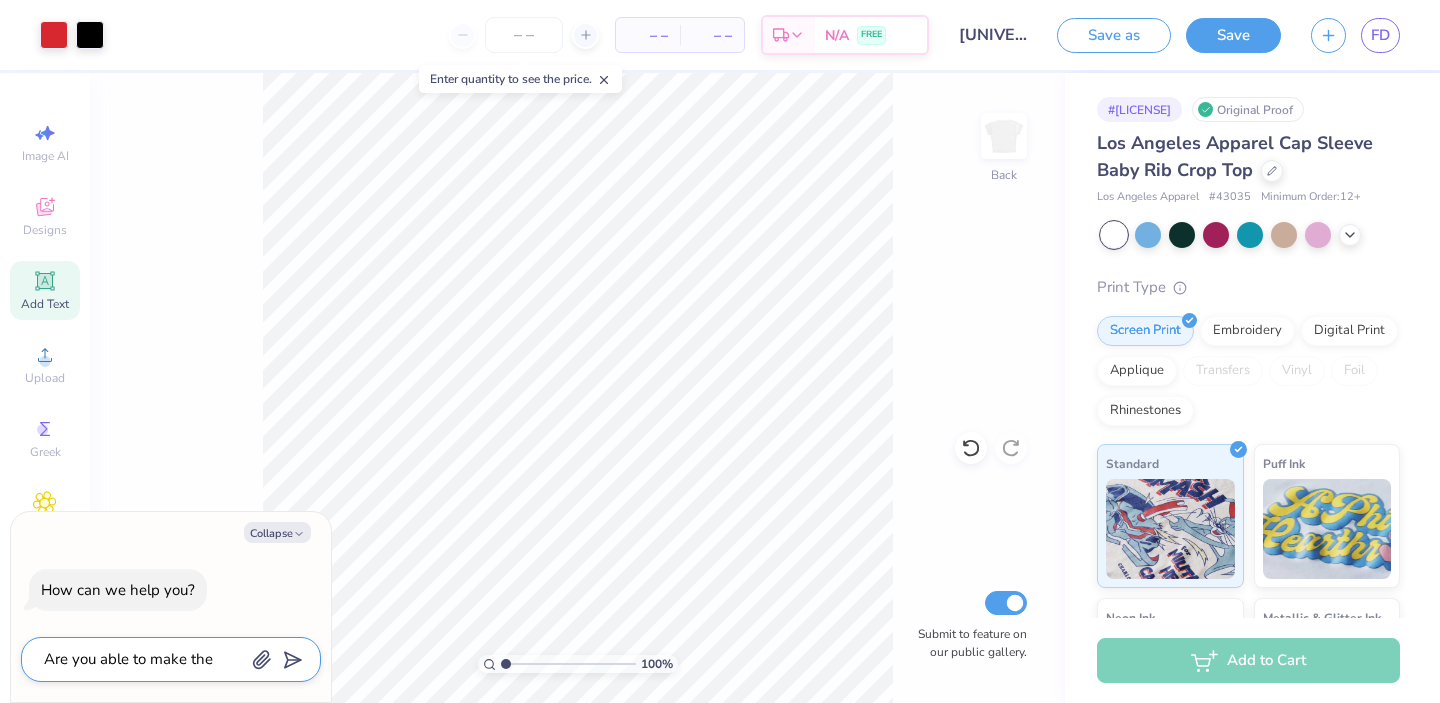 type on "Are you able to make the" 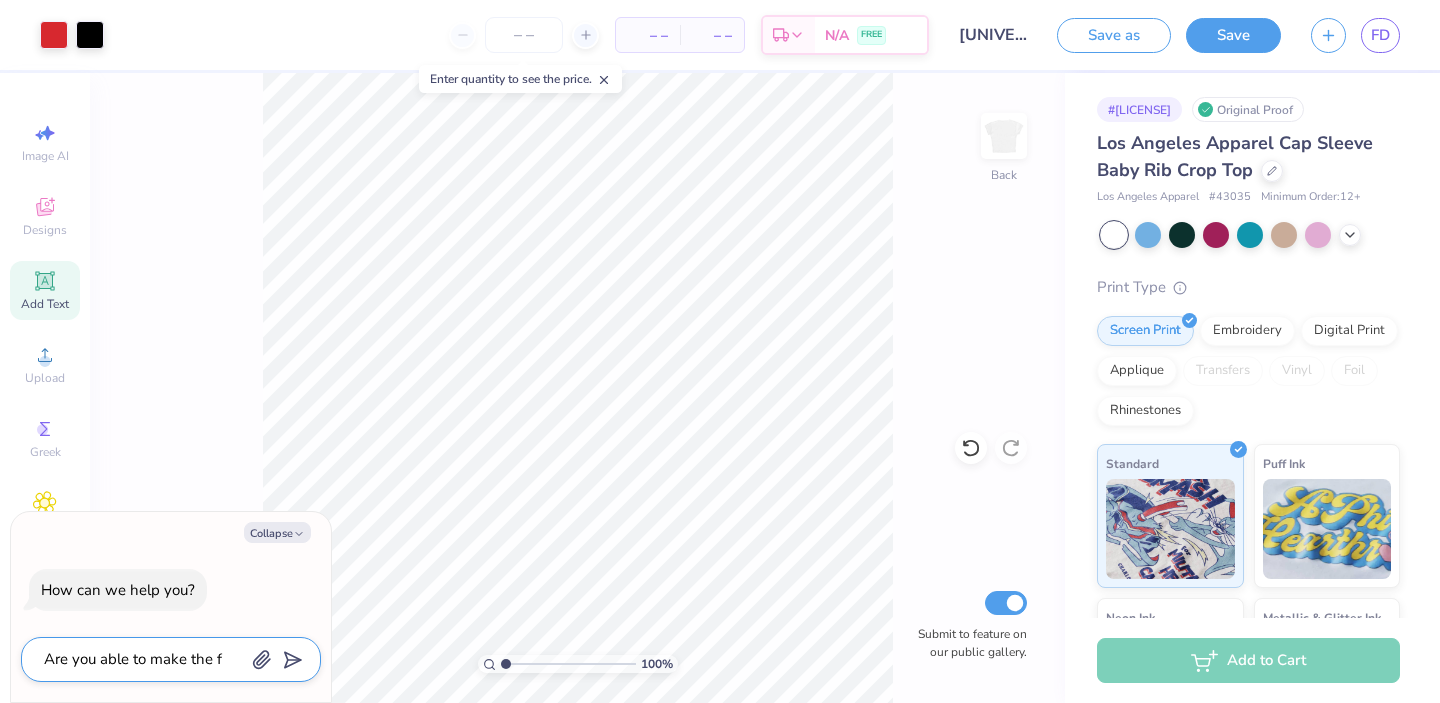 type on "Are you able to make the fo" 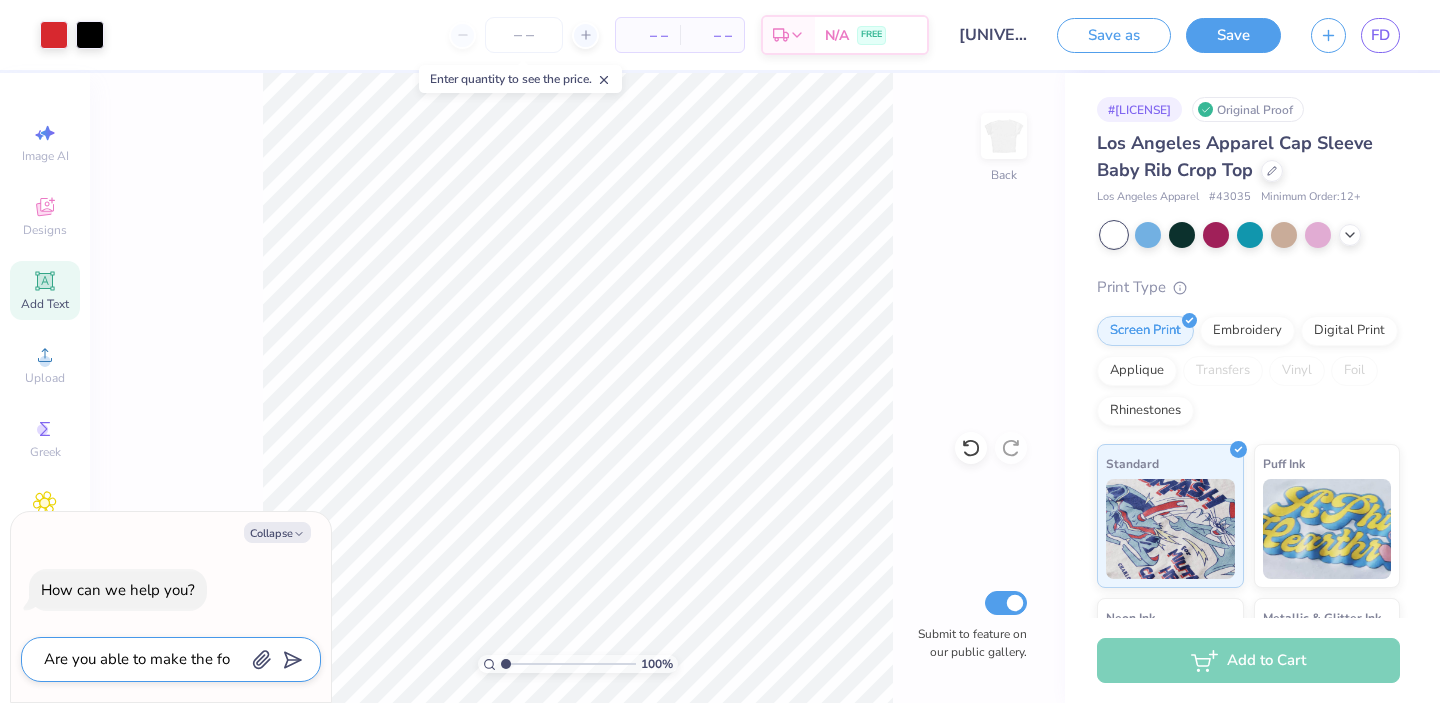 type on "Are you able to make the fon" 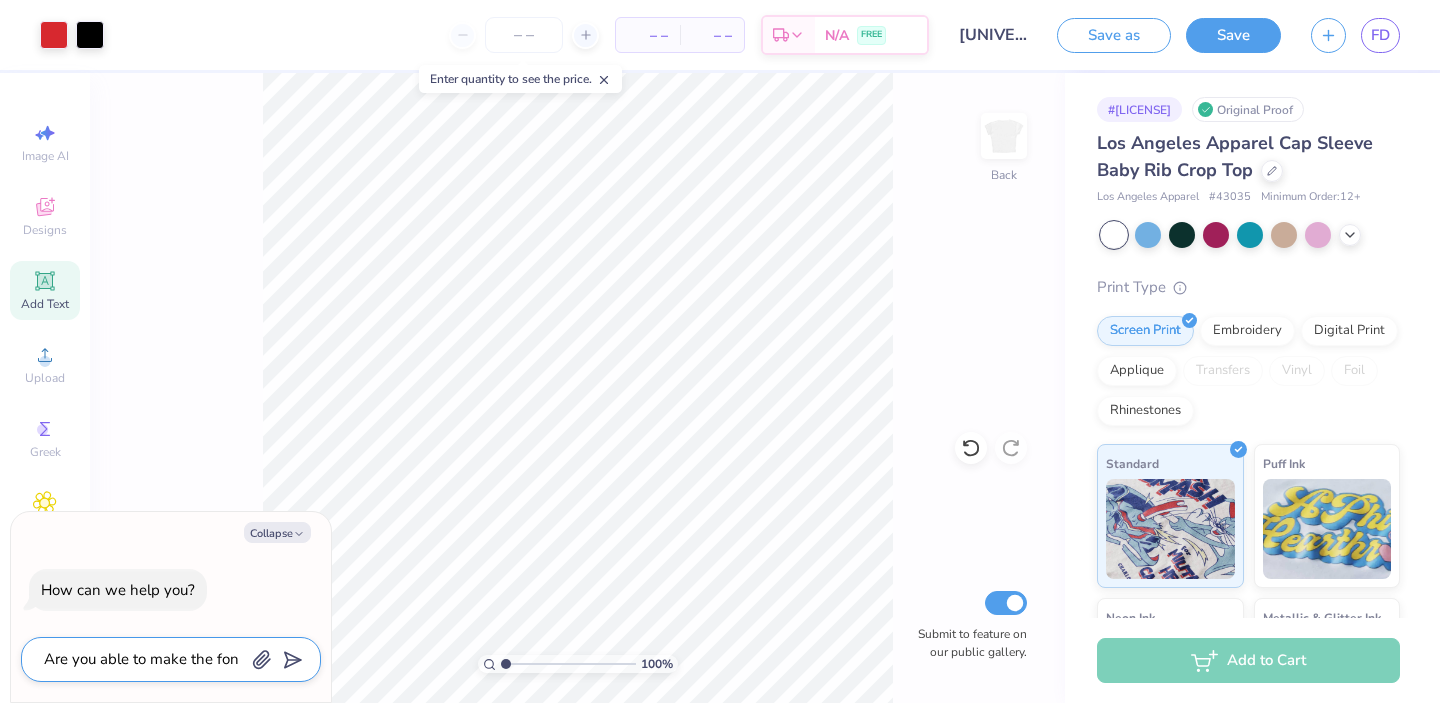 type on "Are you able to make the font" 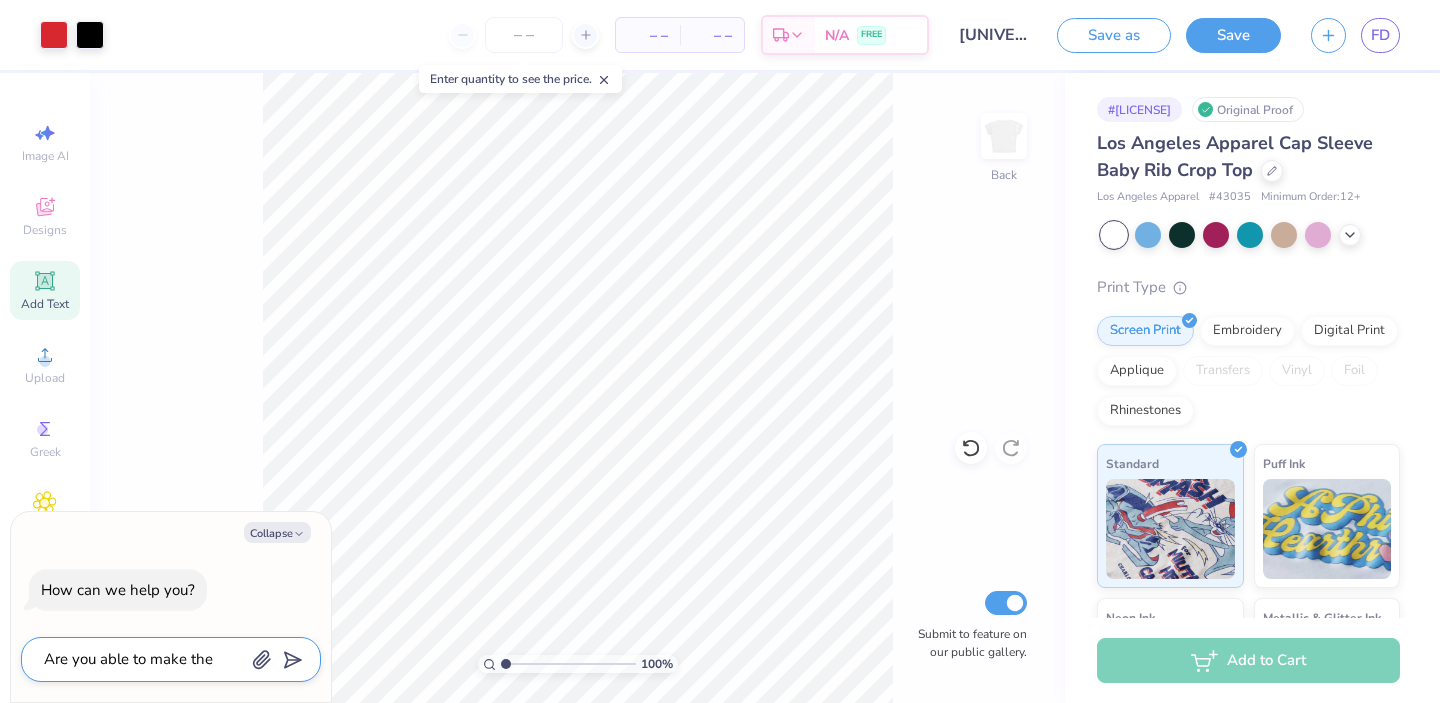 type on "Are you able to make the font" 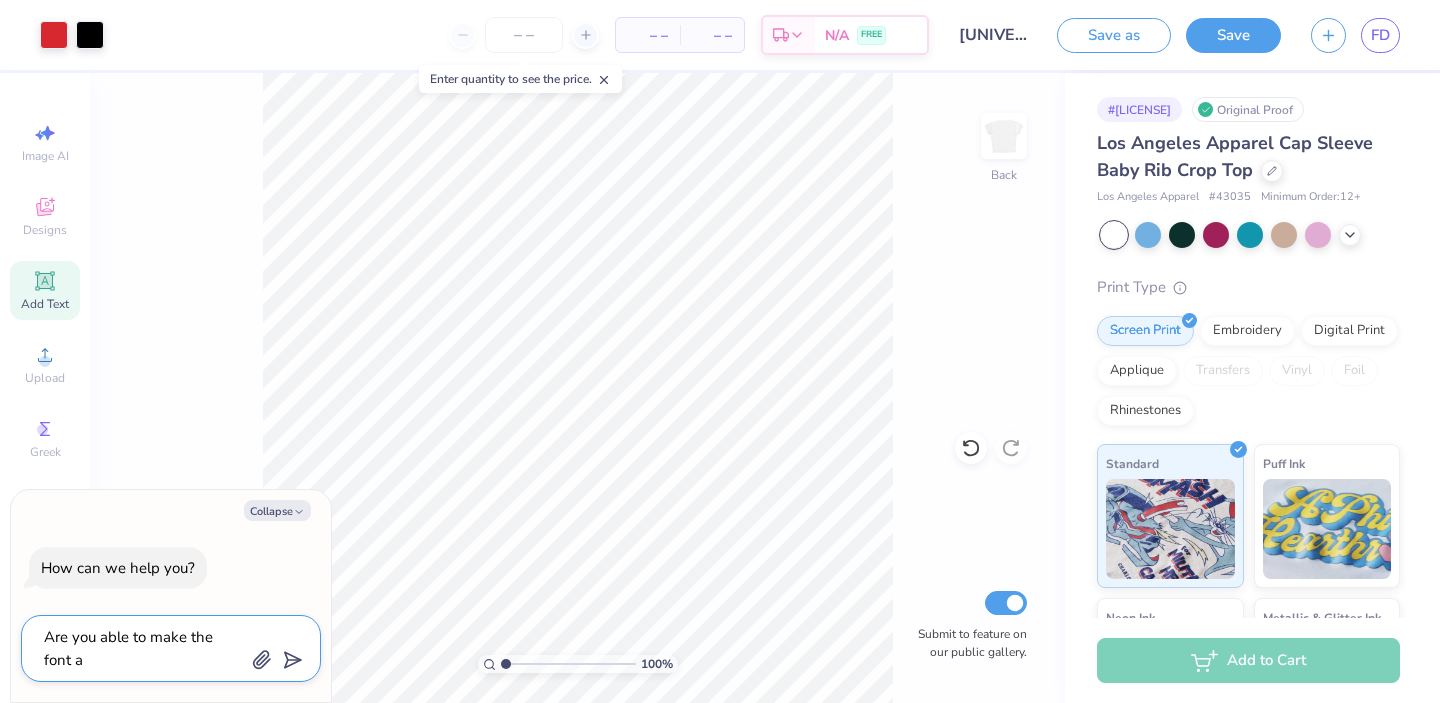type on "Are you able to make the font a k" 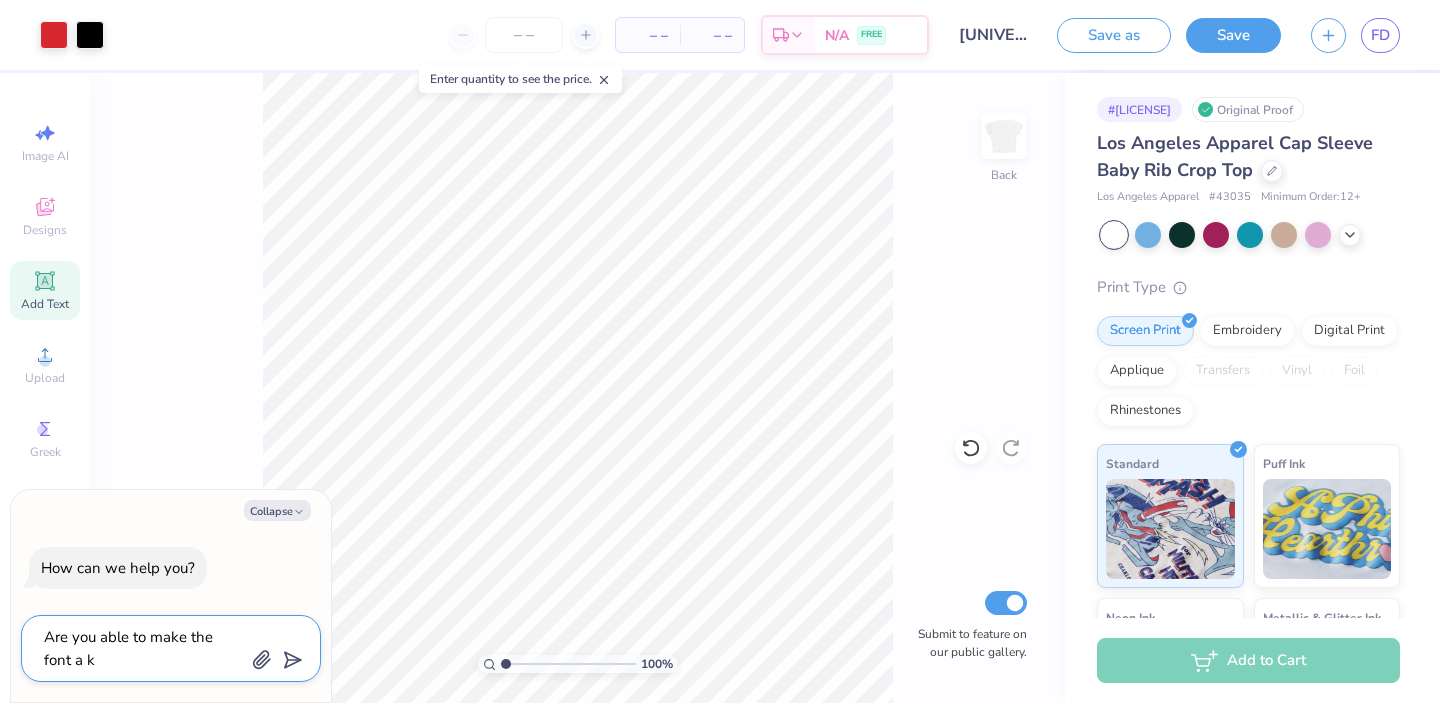 type on "Are you able to make the font a" 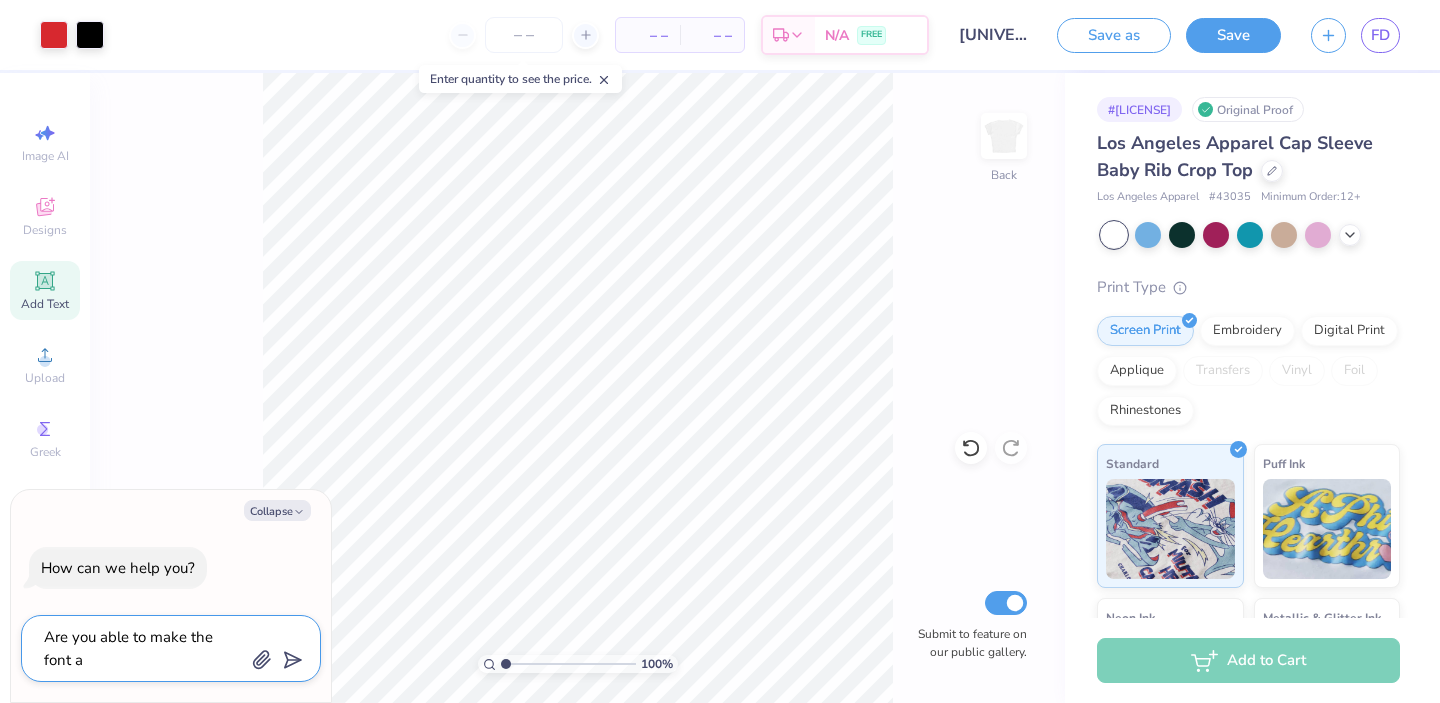 type on "Are you able to make the font a l" 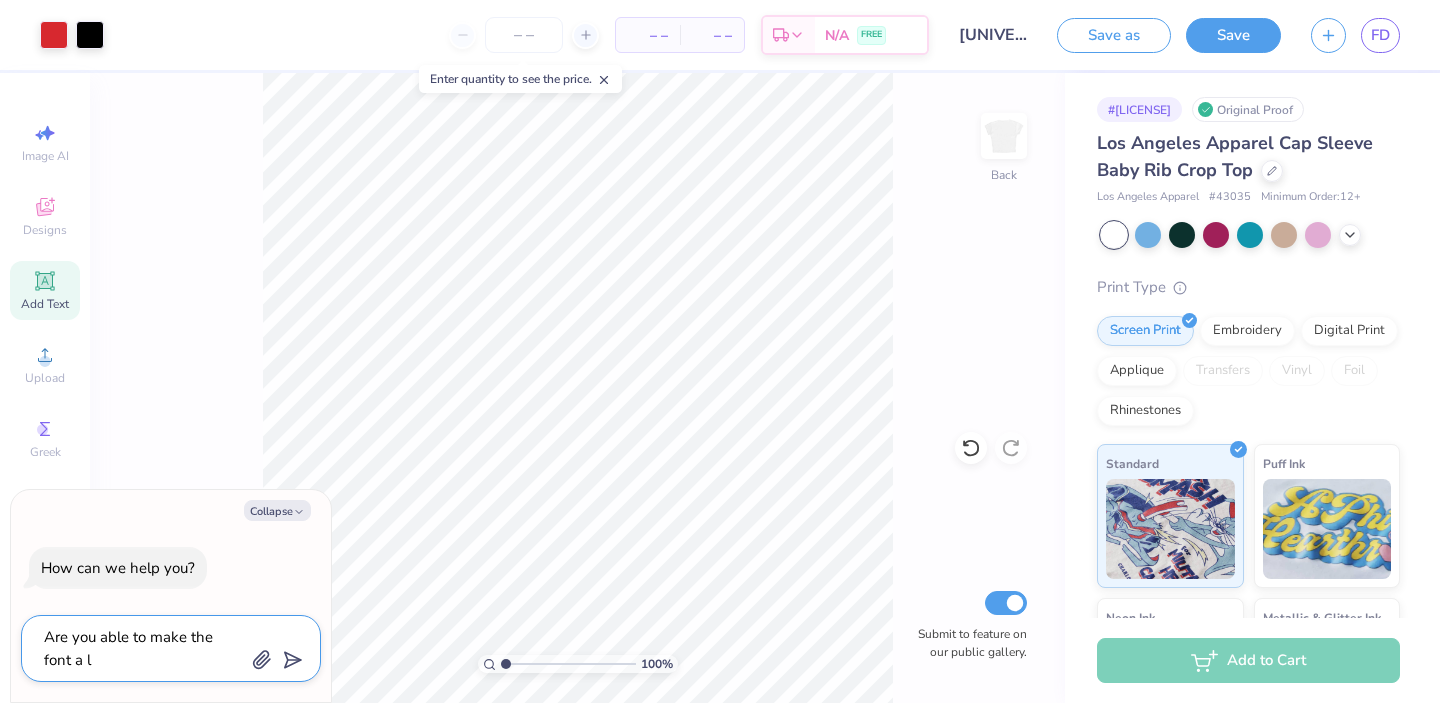 type on "Are you able to make the font a li" 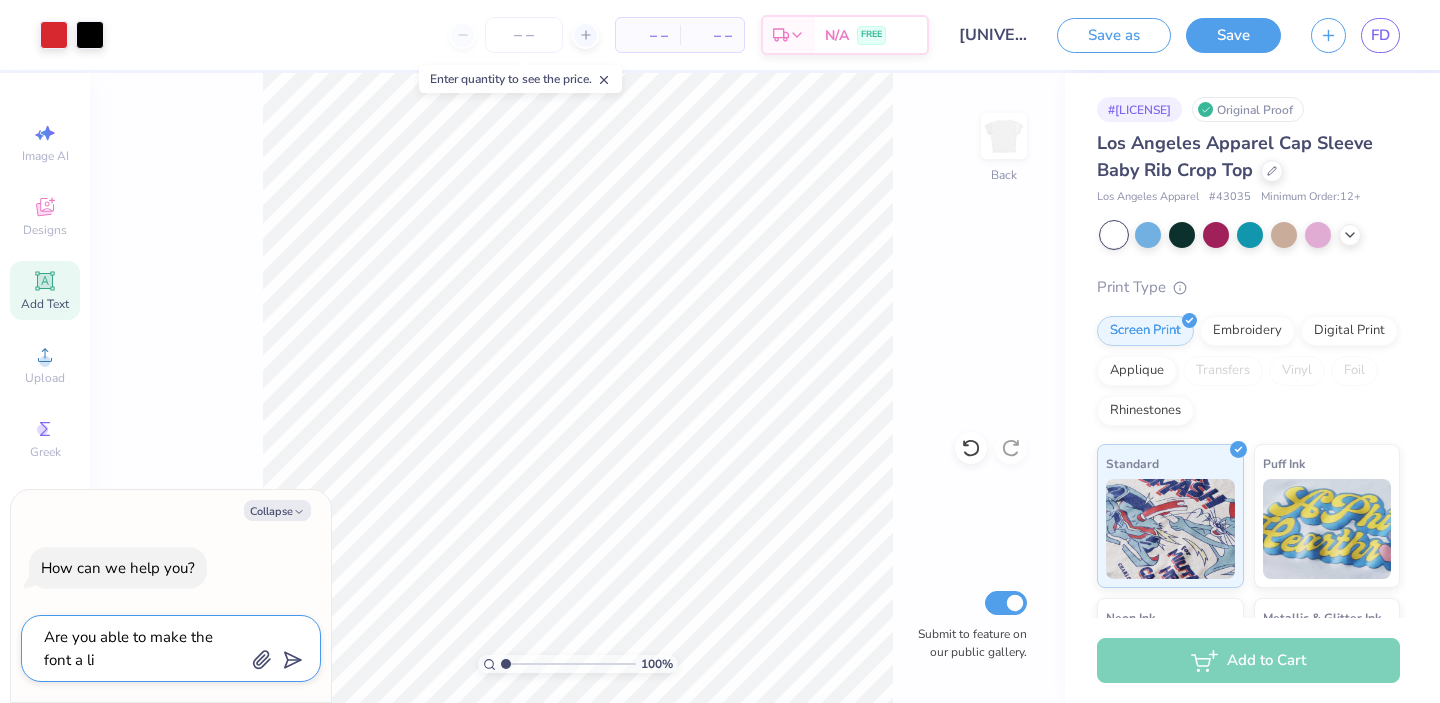 type on "Are you able to make the font a lit" 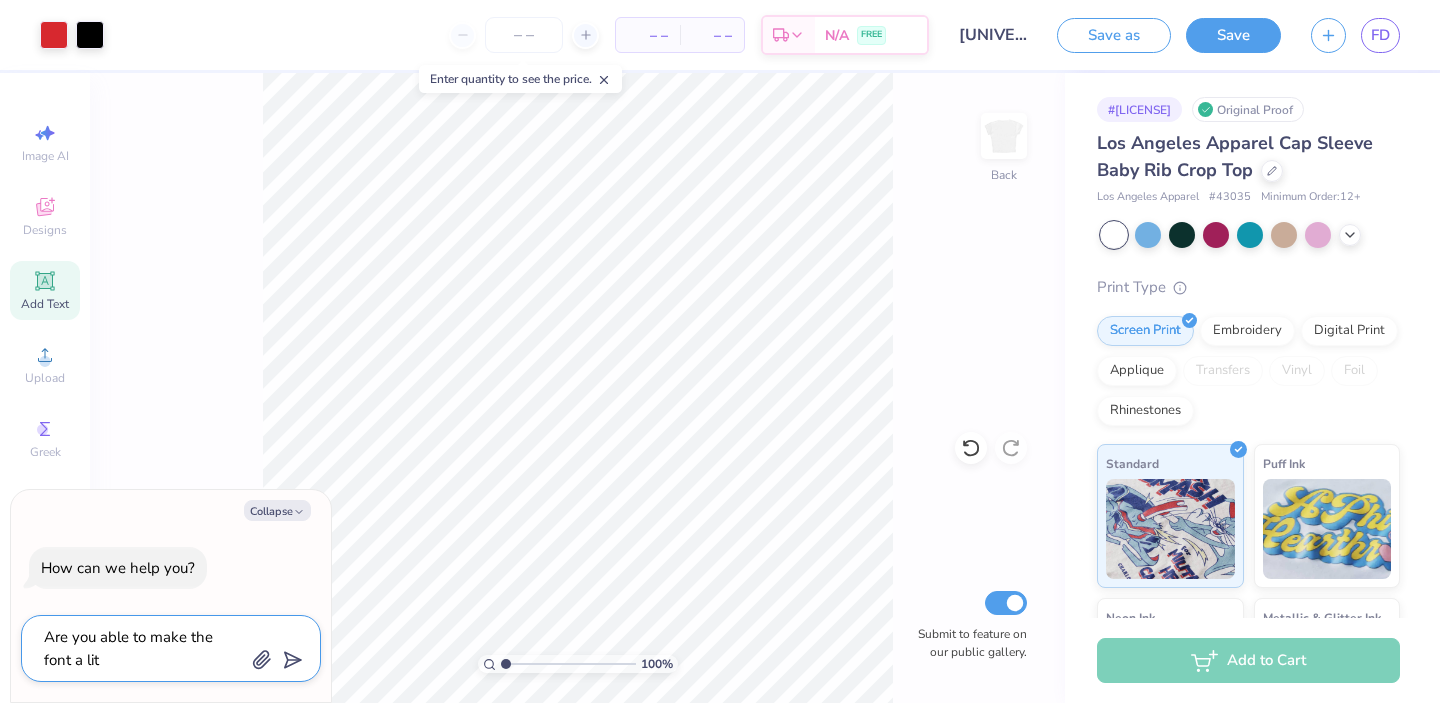 type on "Are you able to make the font a litt" 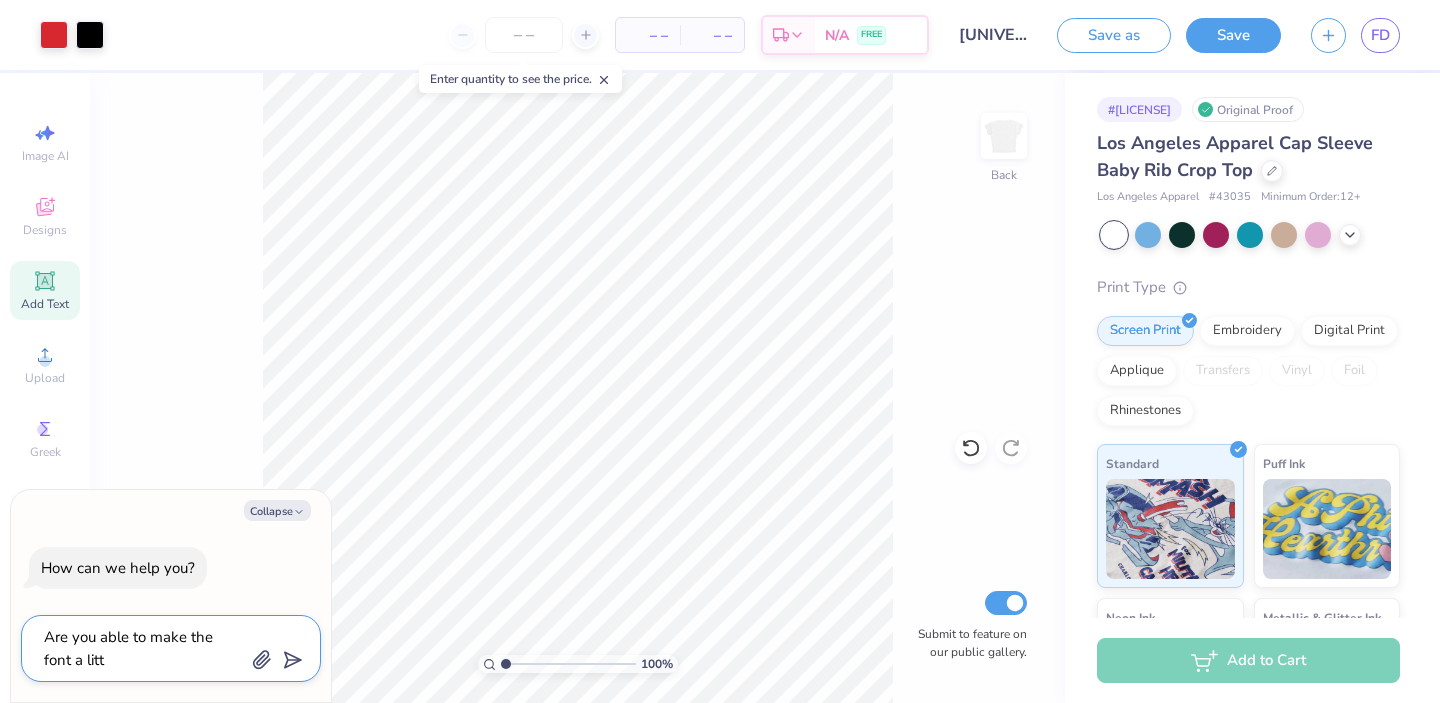 type on "Are you able to make the font a littl" 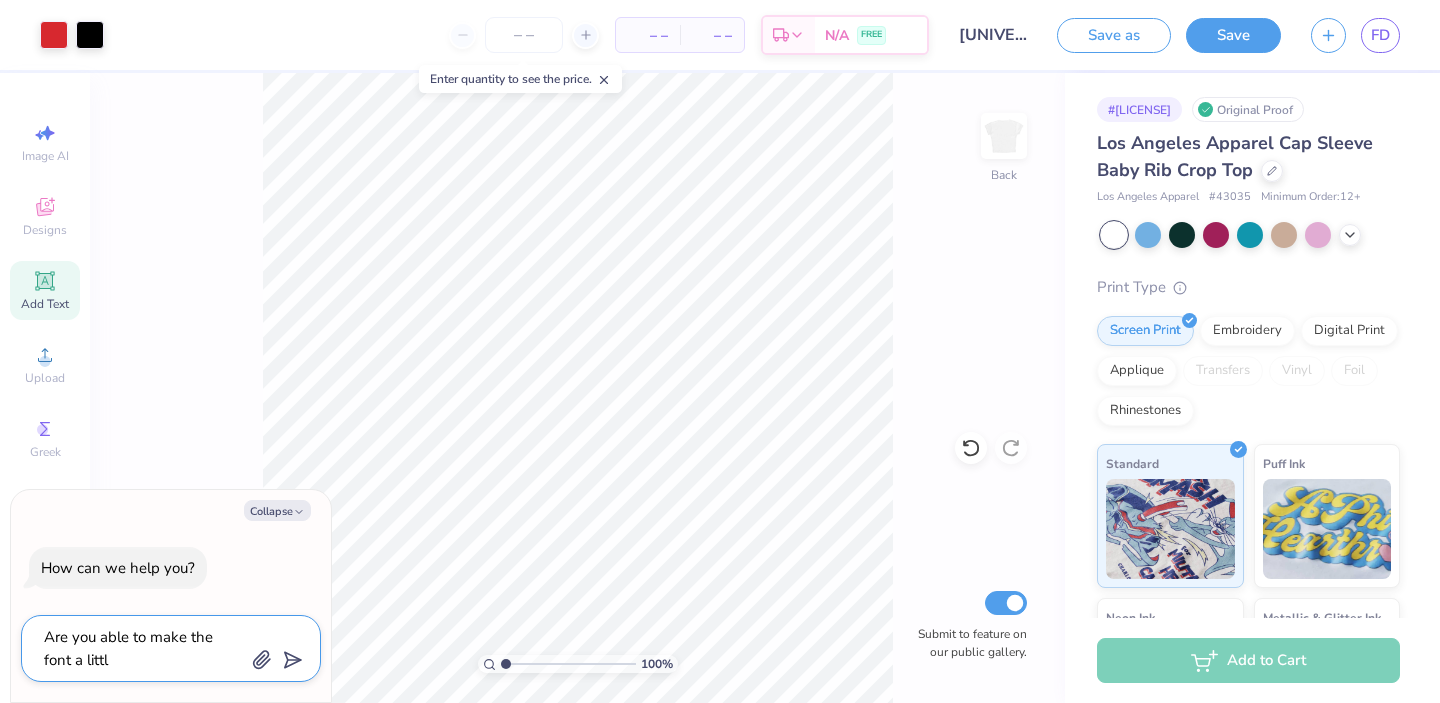 type on "x" 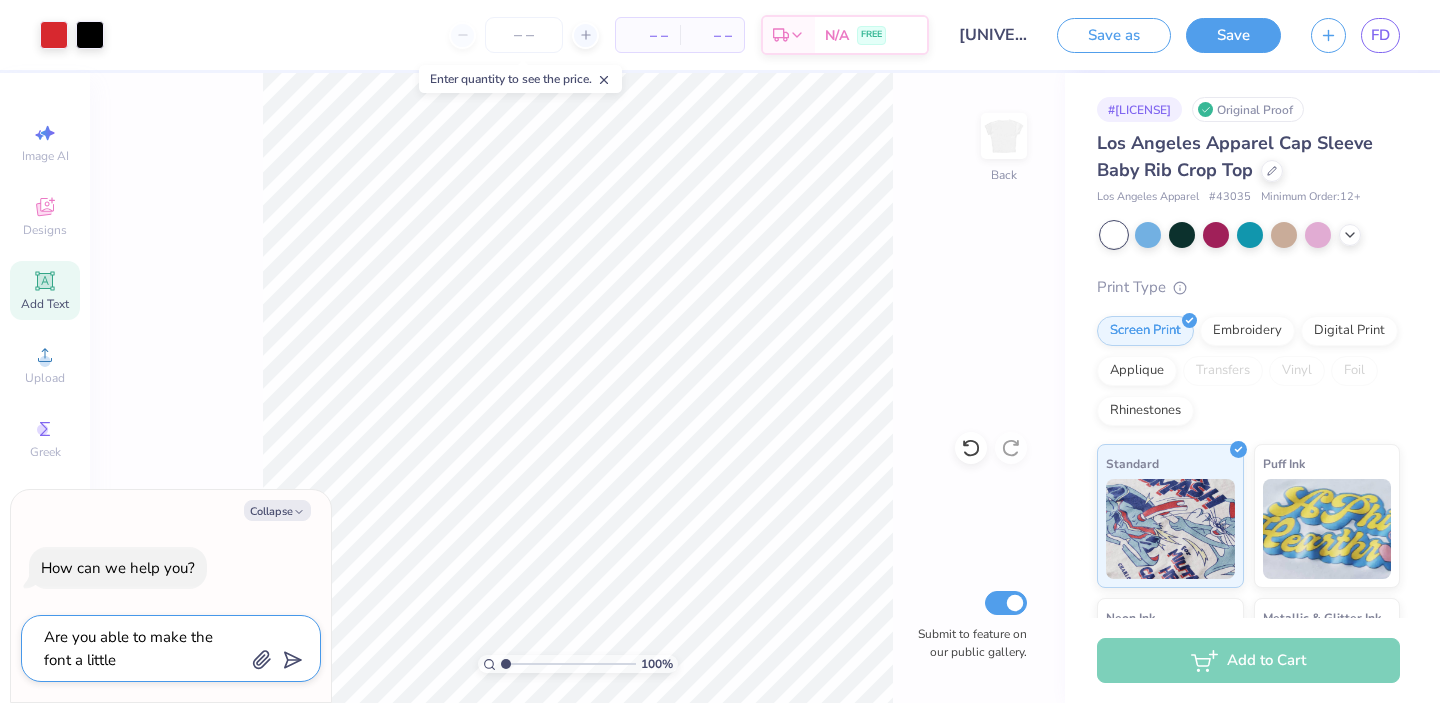 type on "Are you able to make the font a little" 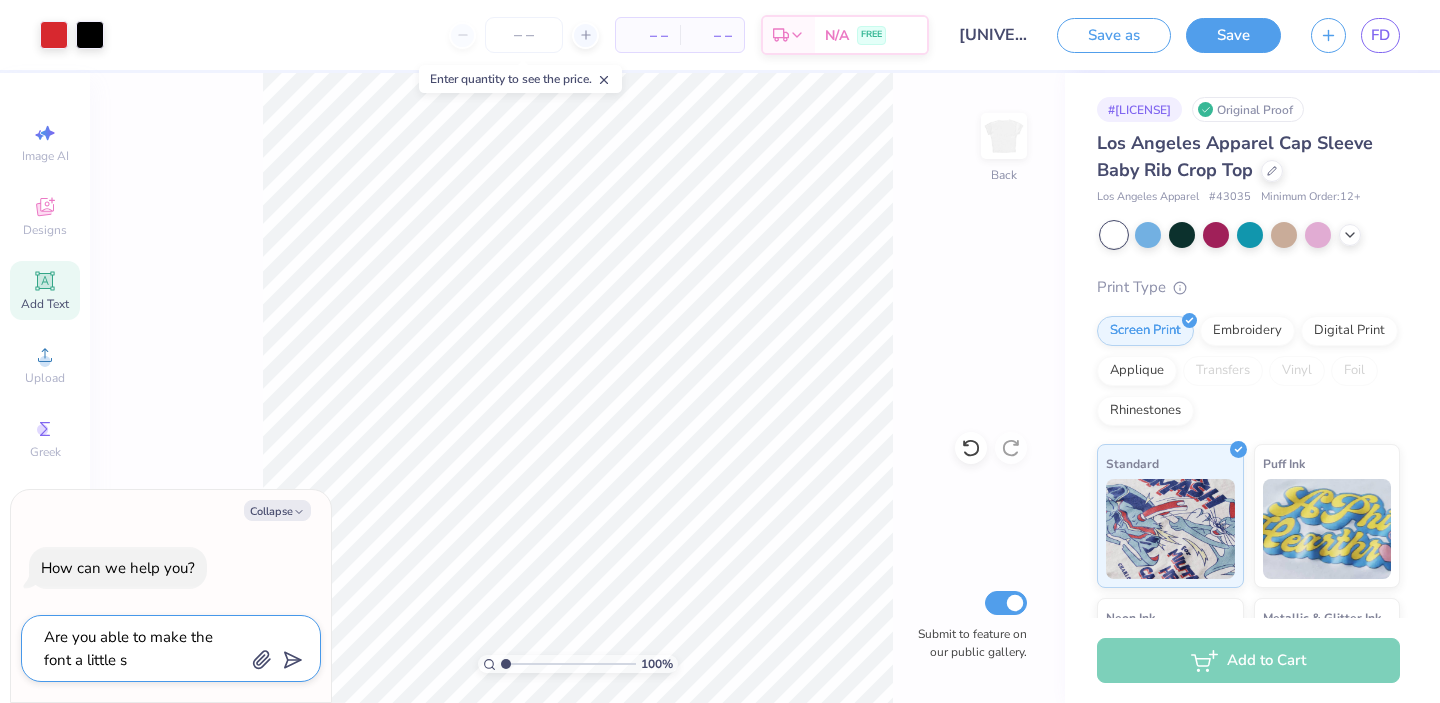 type on "Are you able to make the font a little sm" 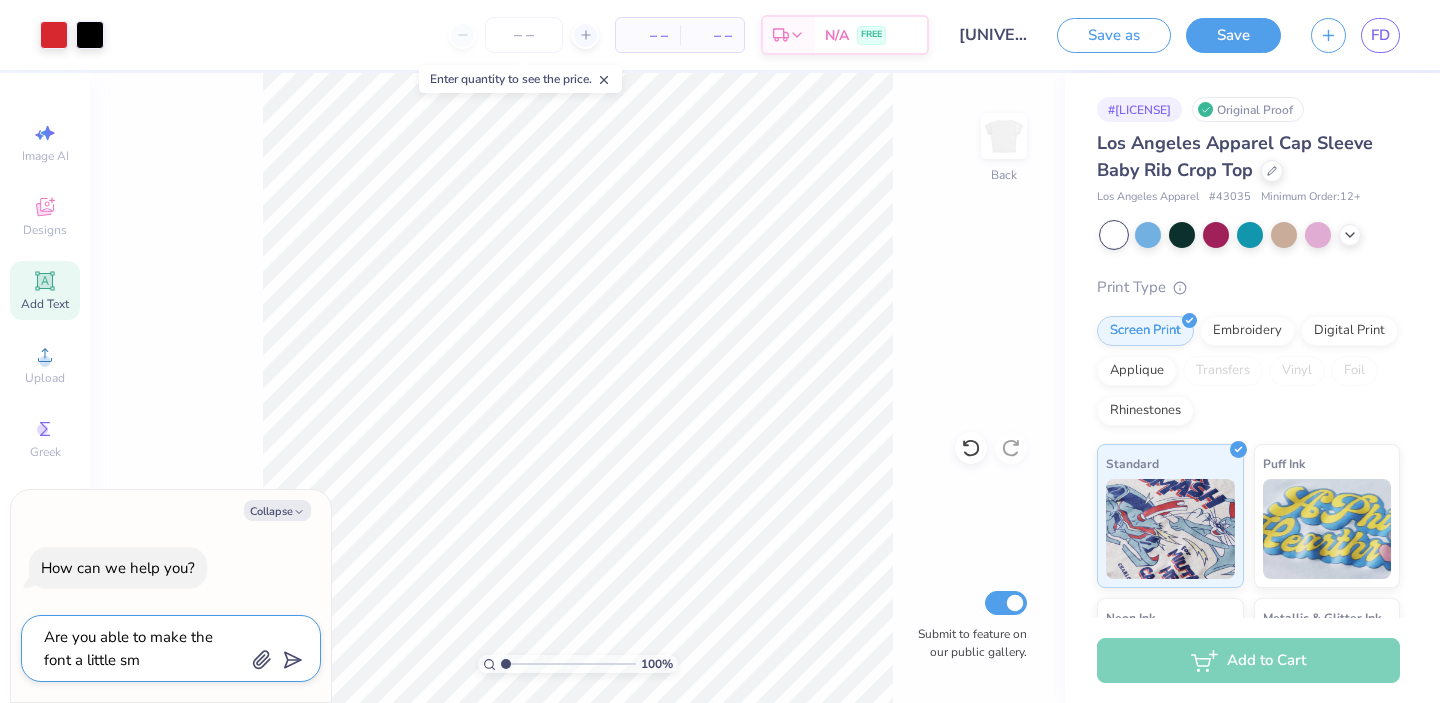type on "Are you able to make the font a little sma" 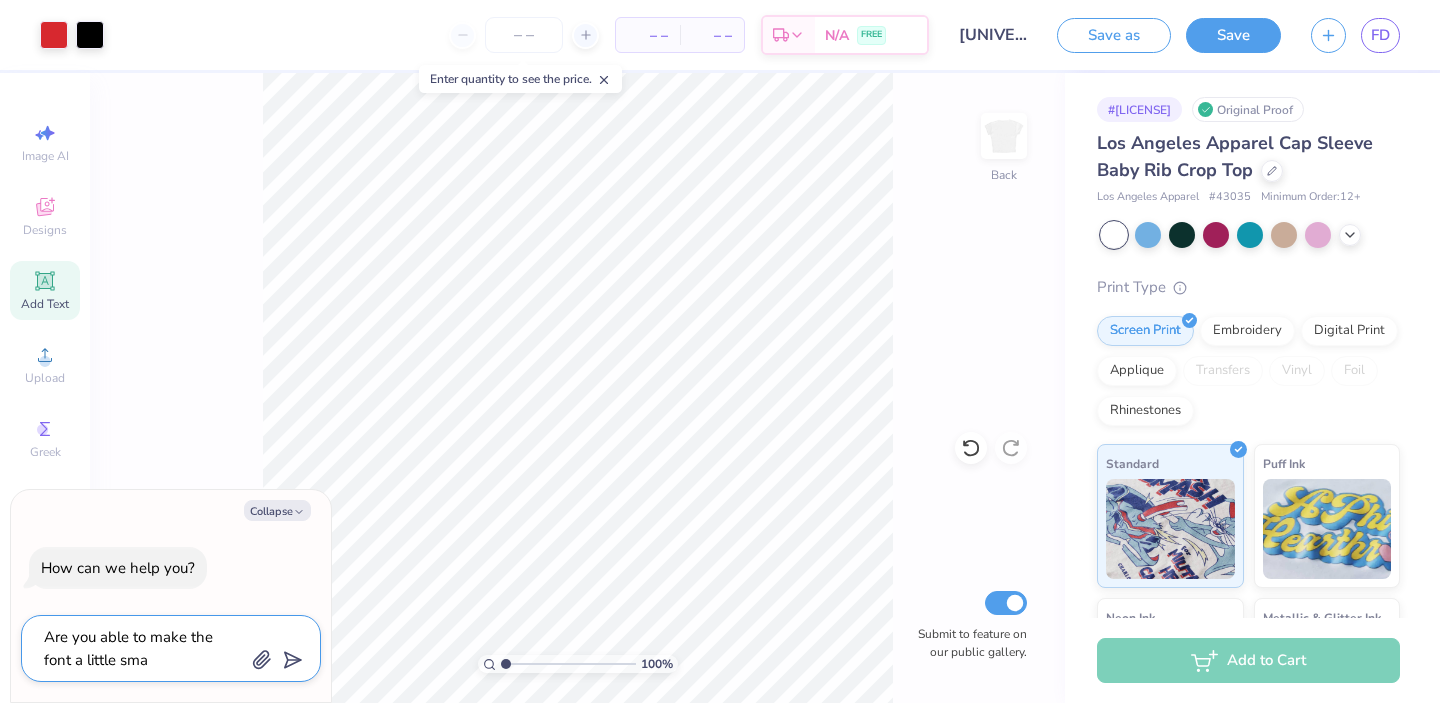 type on "Are you able to make the font a little smal" 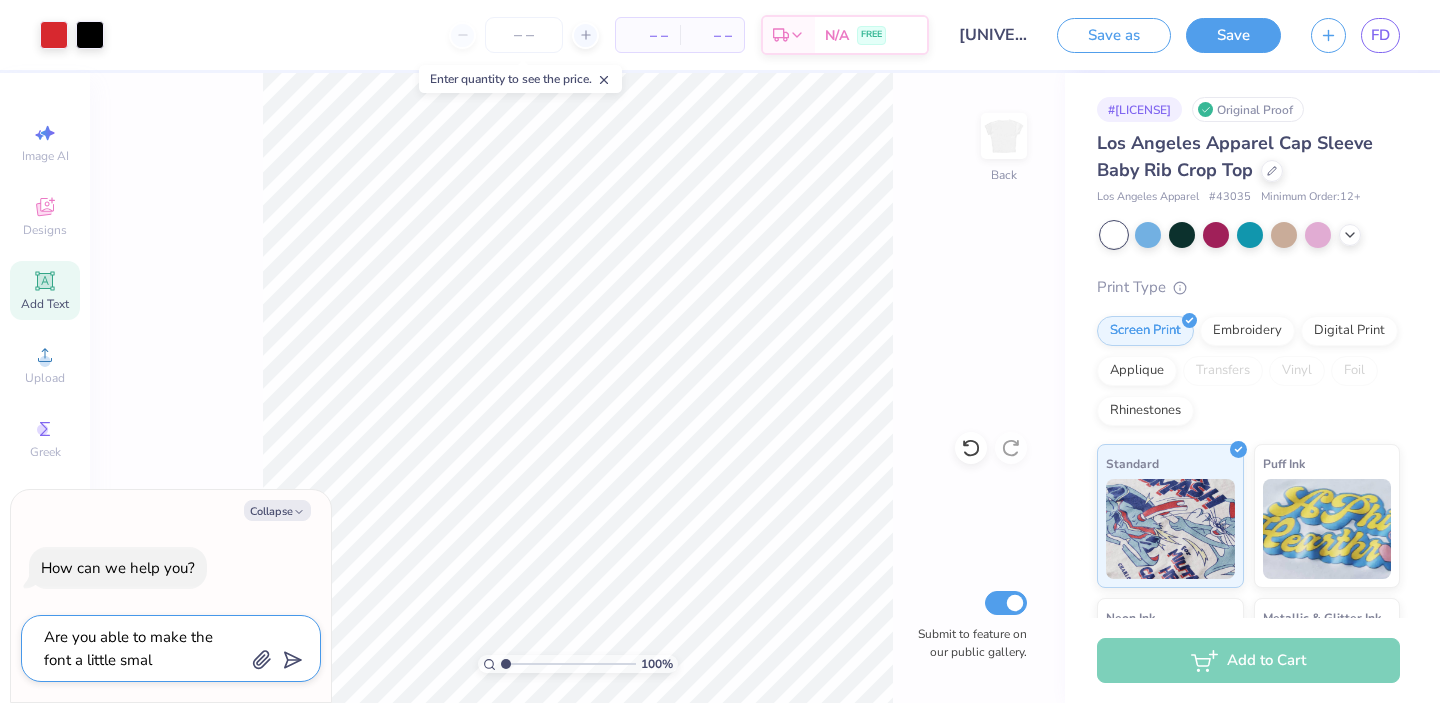 type on "Are you able to make the font a little small" 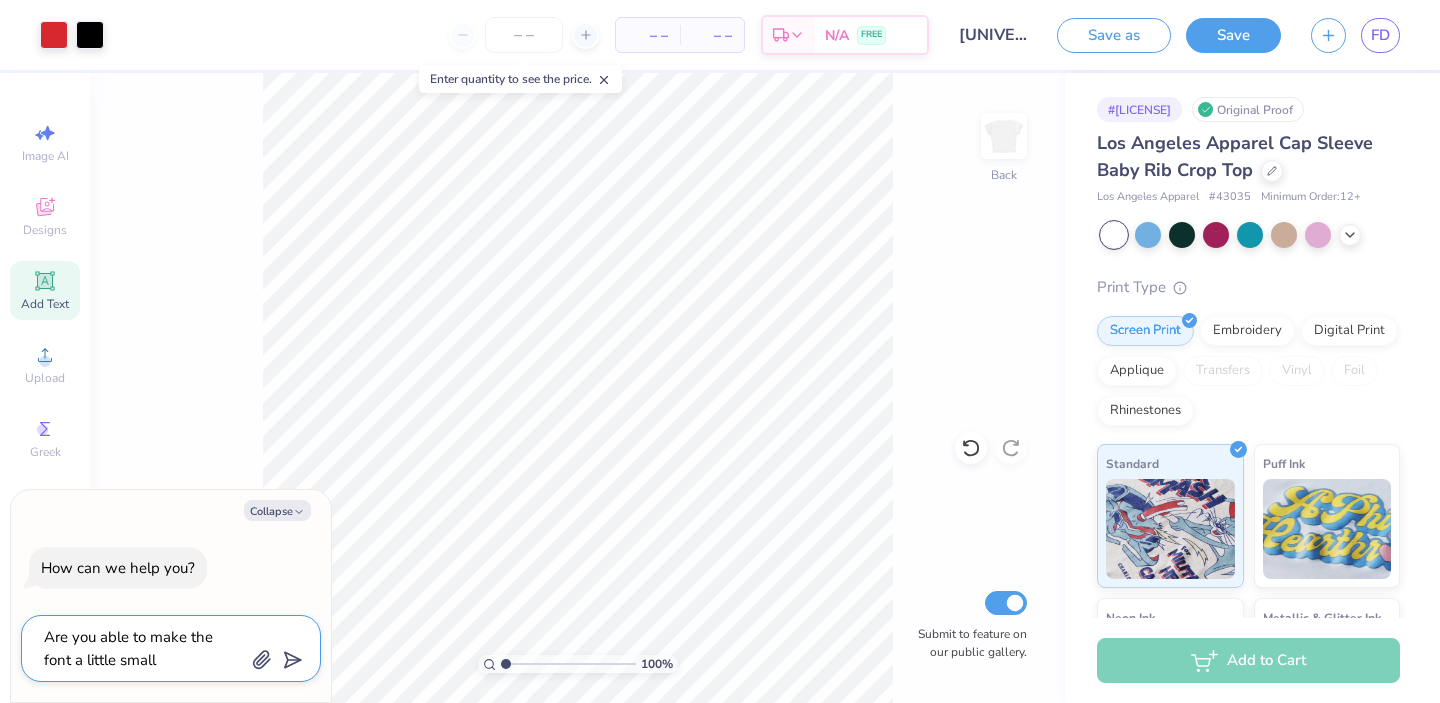 type on "Are you able to make the font a little smalle" 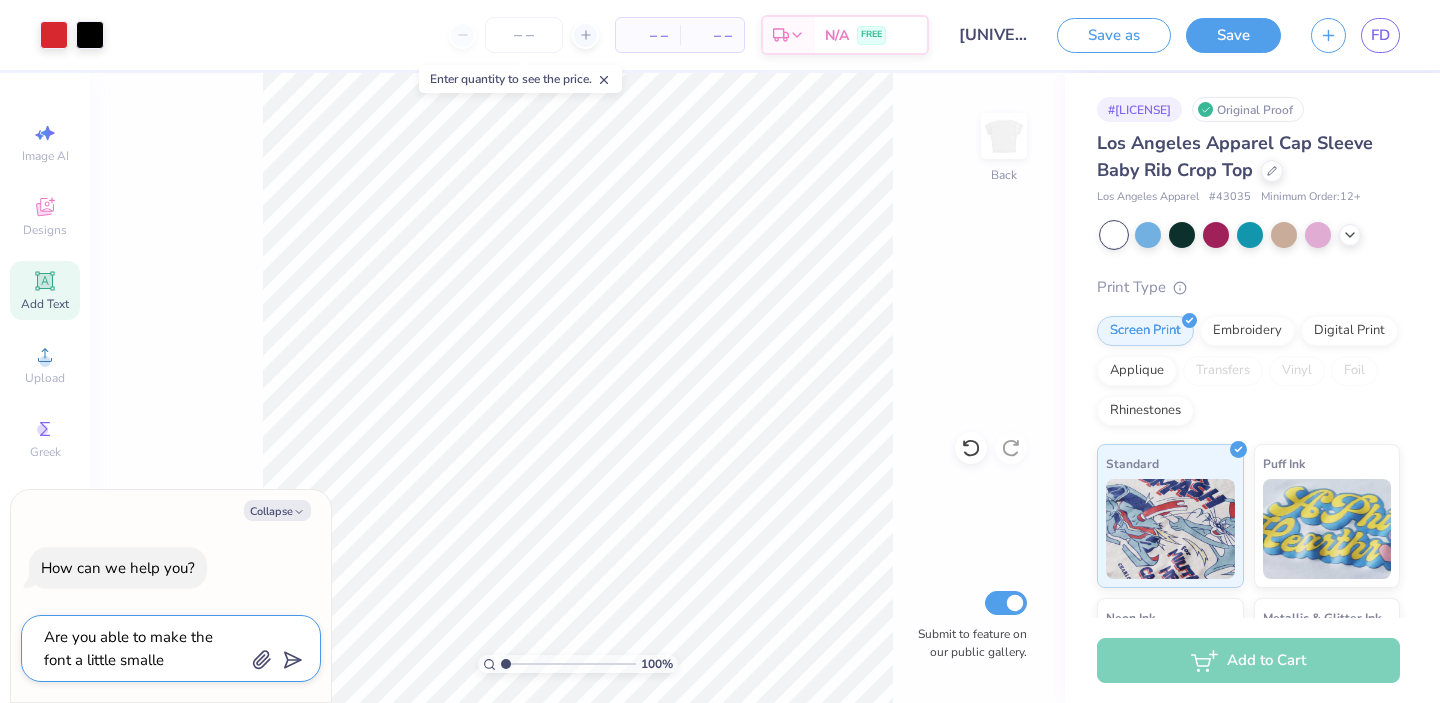 type on "Are you able to make the font a little smaller" 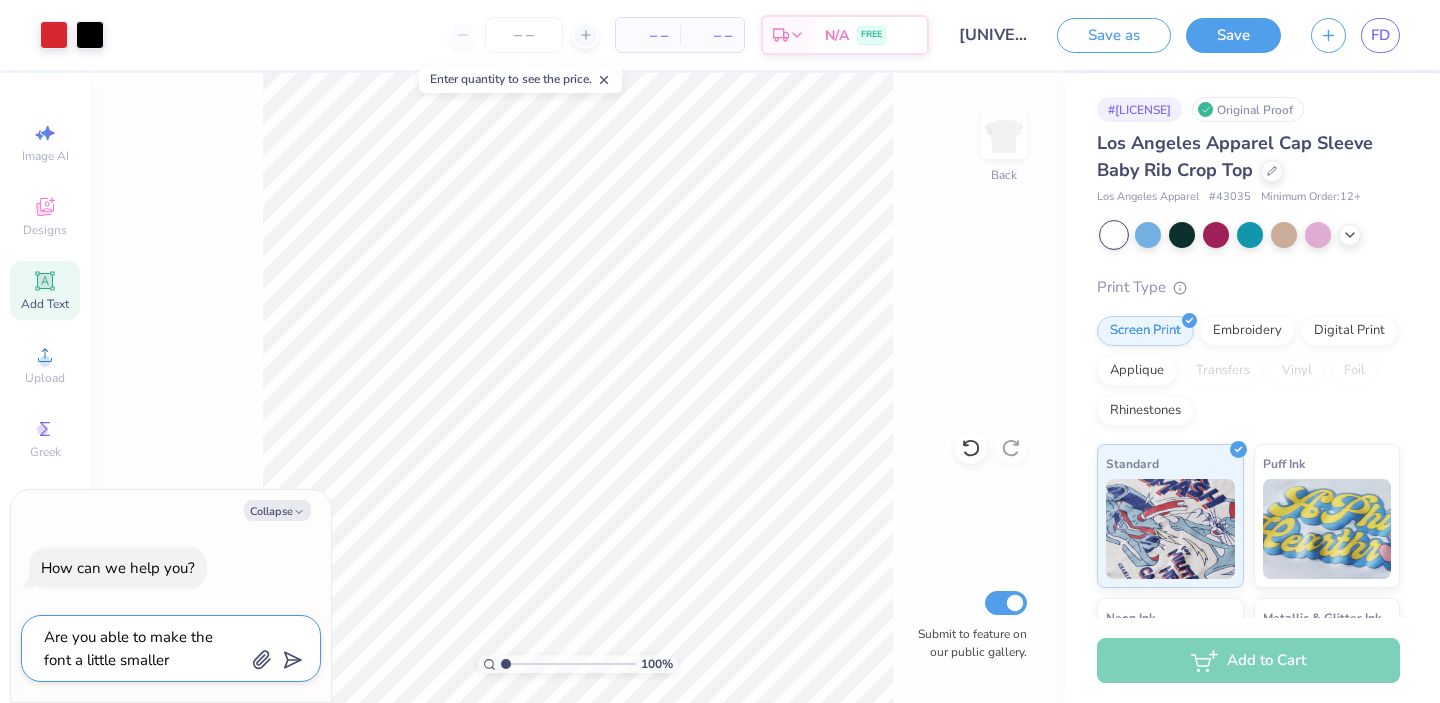 type on "Are you able to make the font a little smaller" 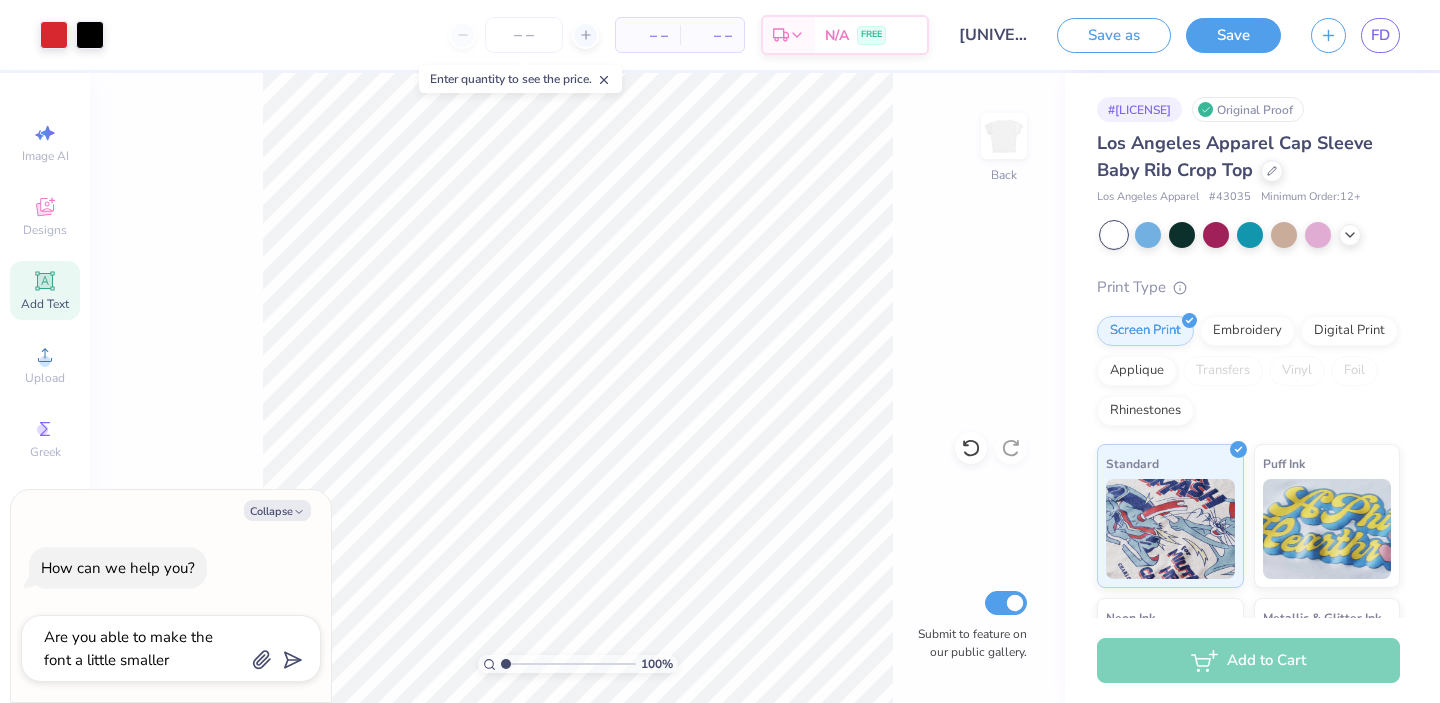 type on "x" 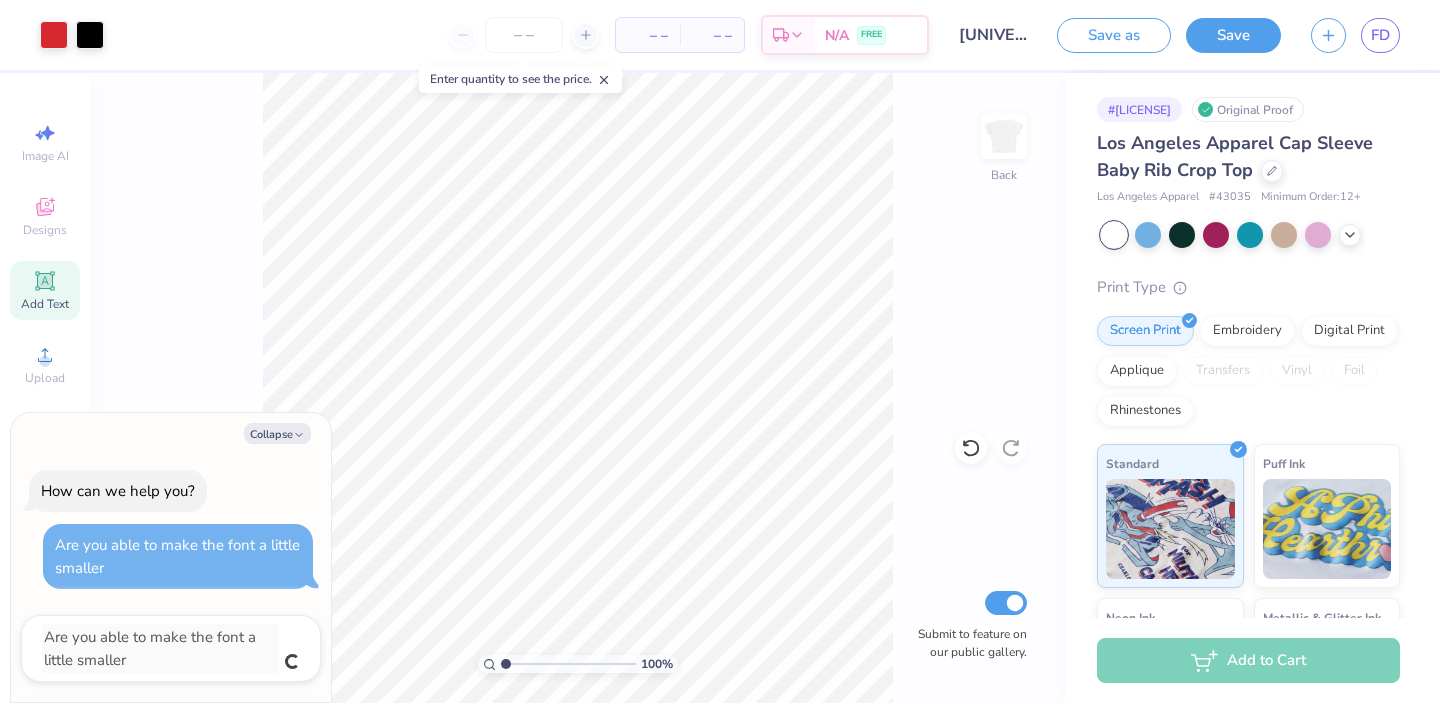 type 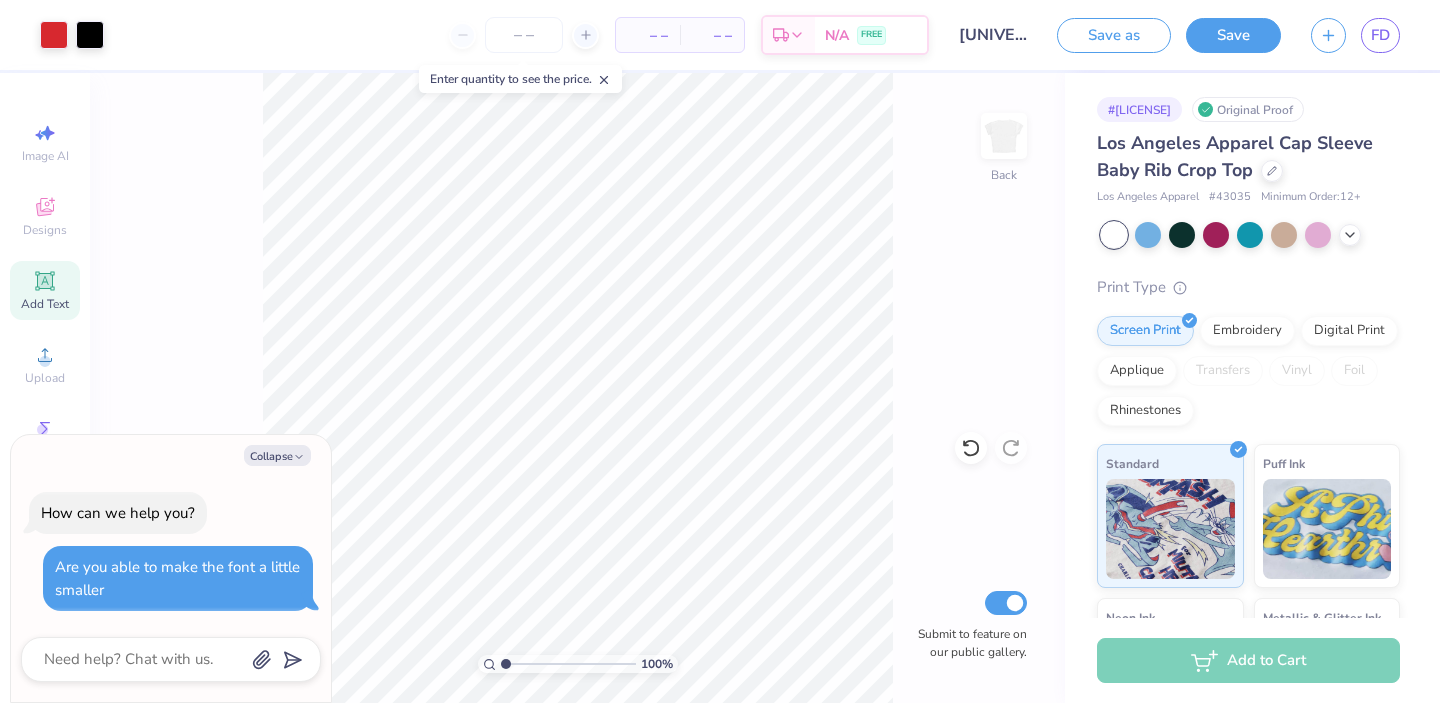 type on "x" 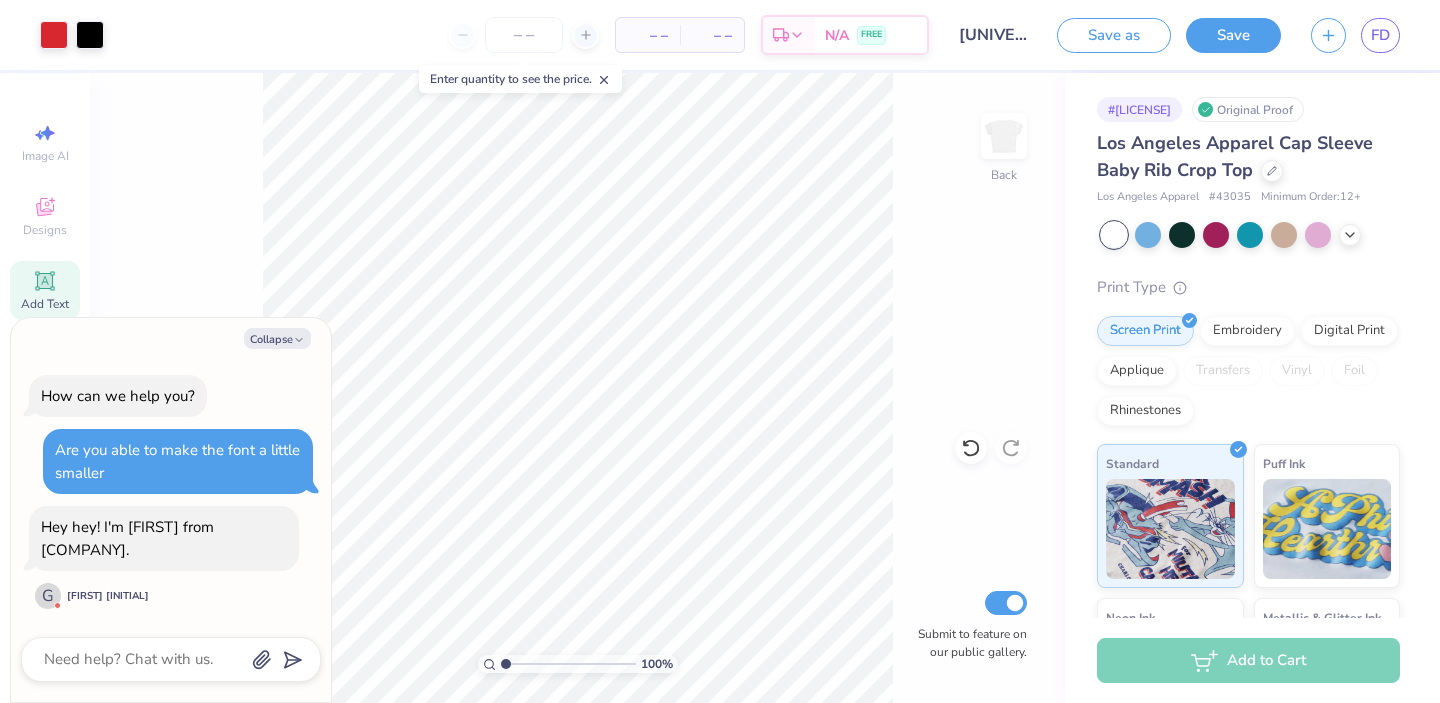 click on "Collapse How can we help you? Are you able to make the font a little smaller Hey hey! I'm George from Fresh Prints. G George  M" at bounding box center (171, 510) 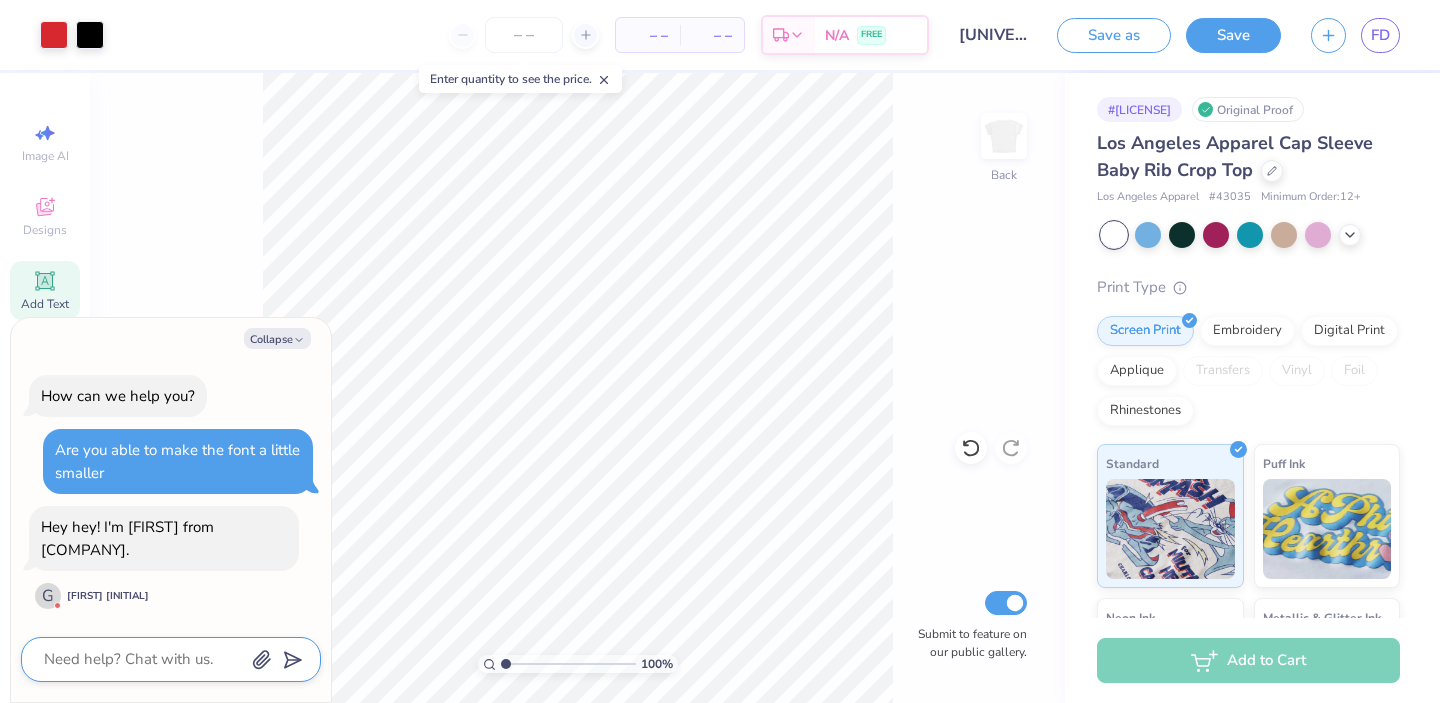 click at bounding box center [143, 659] 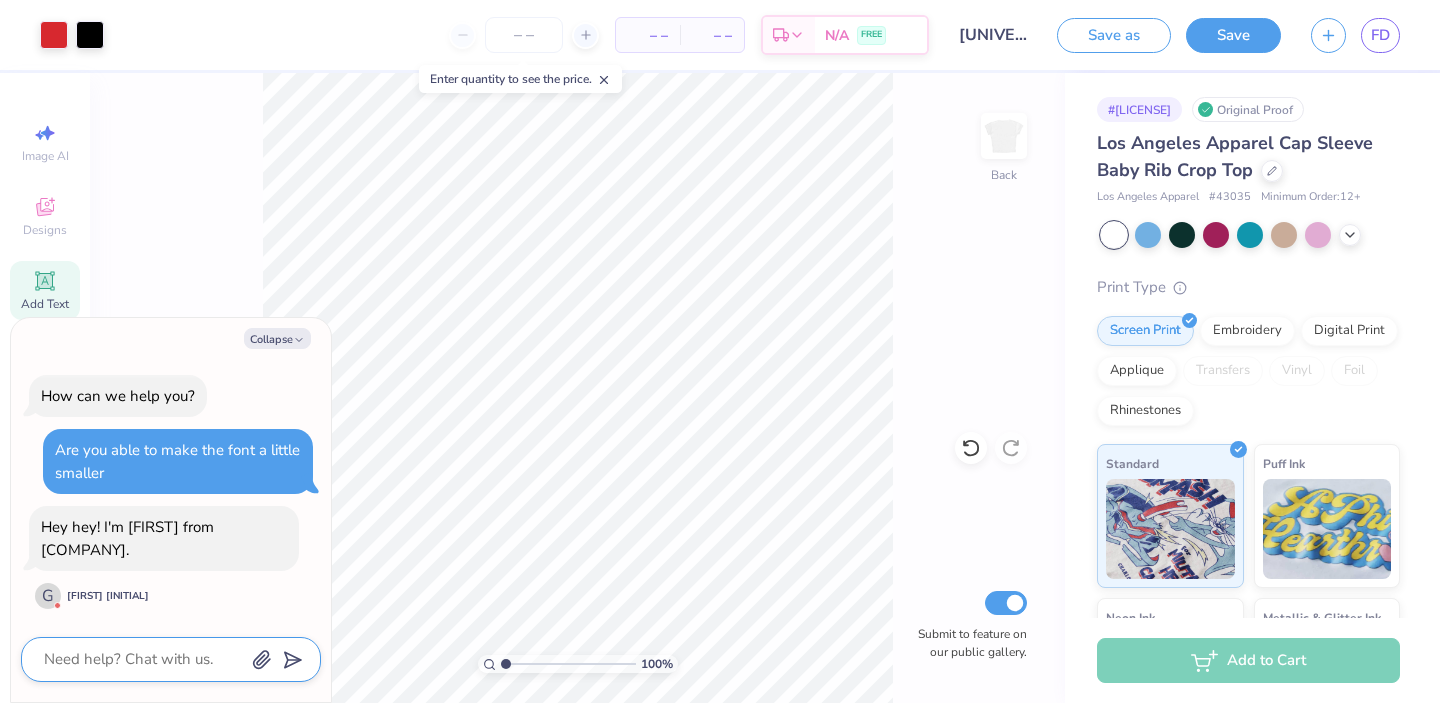 type on "H" 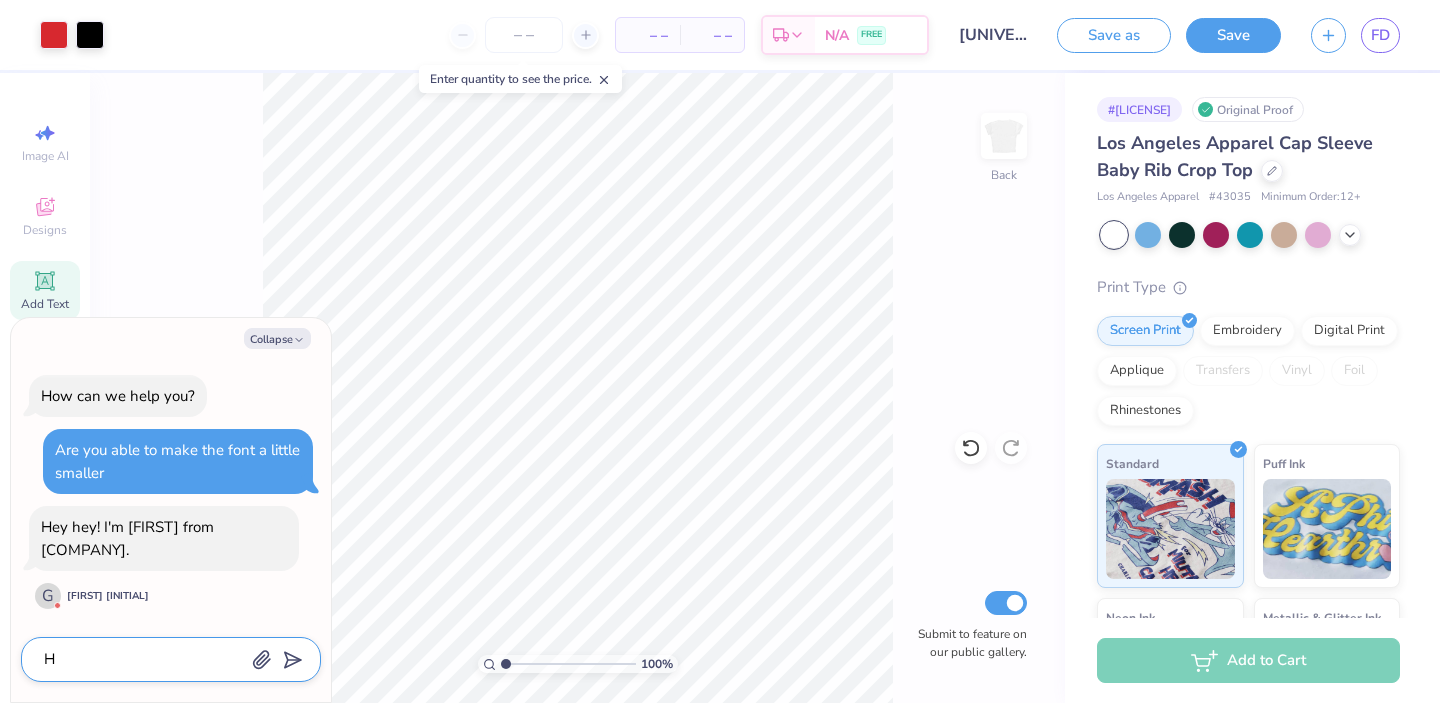 type on "He" 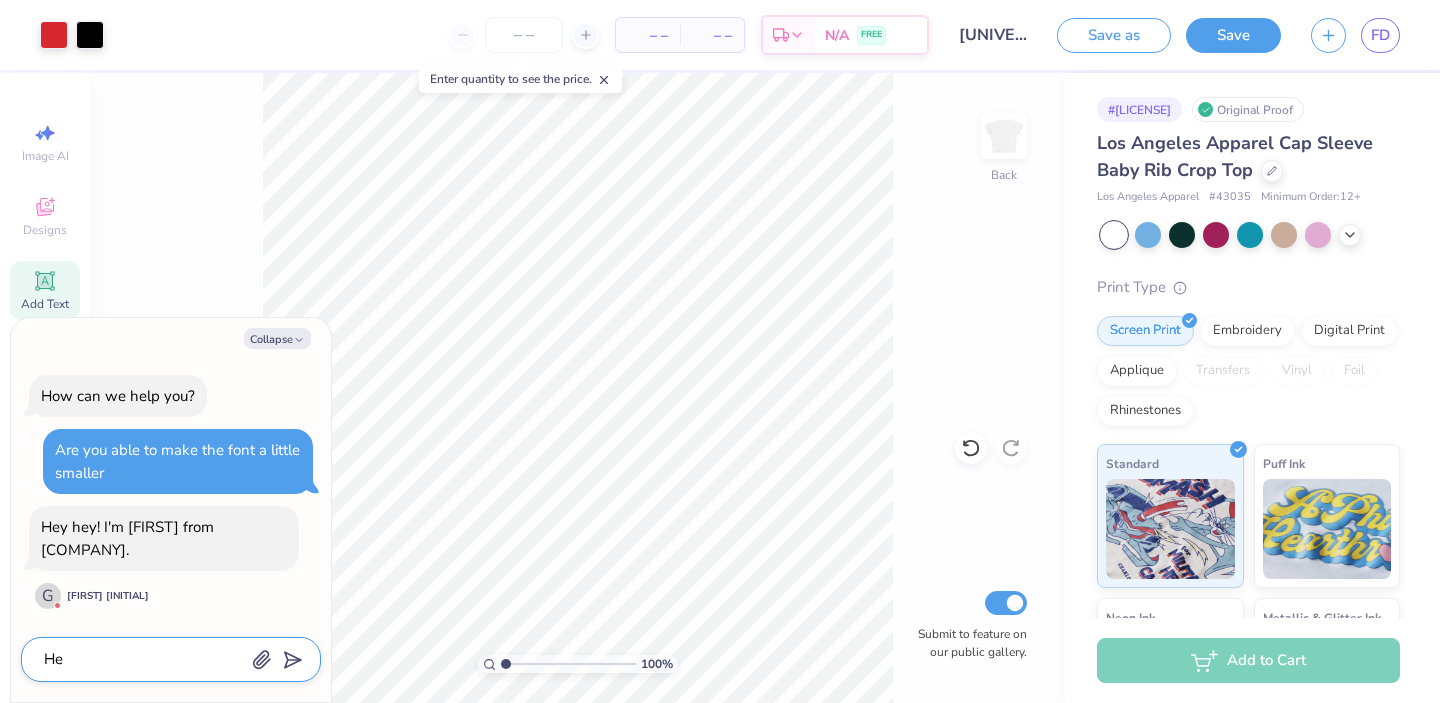 type on "Hel" 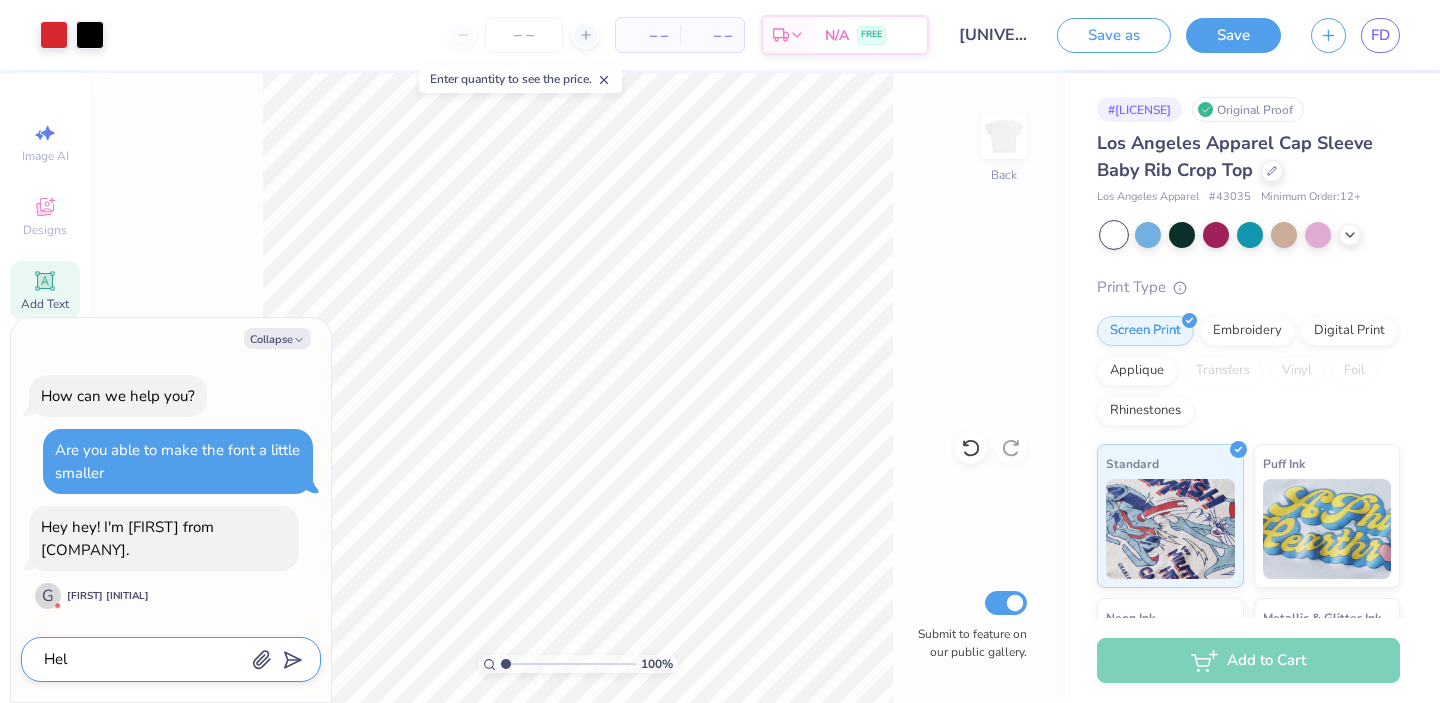 type on "Hell" 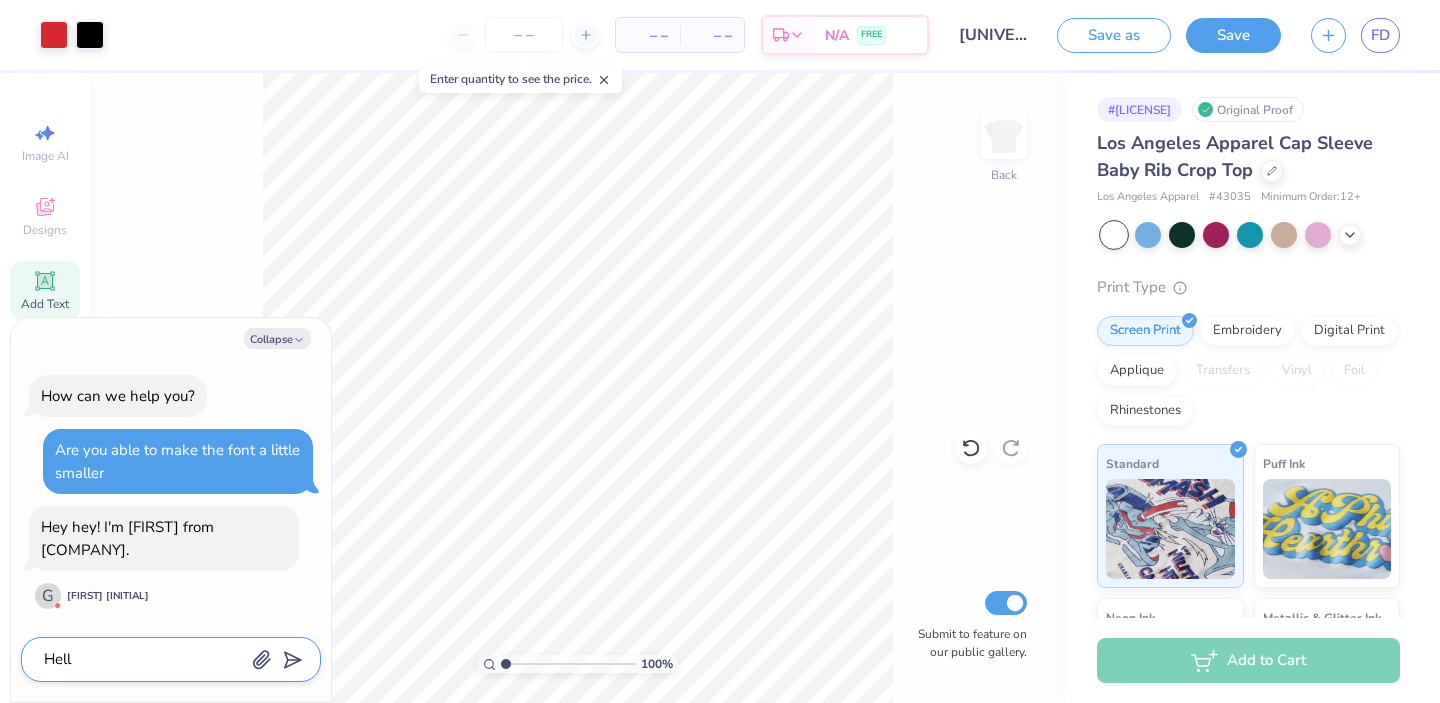 type on "Hello" 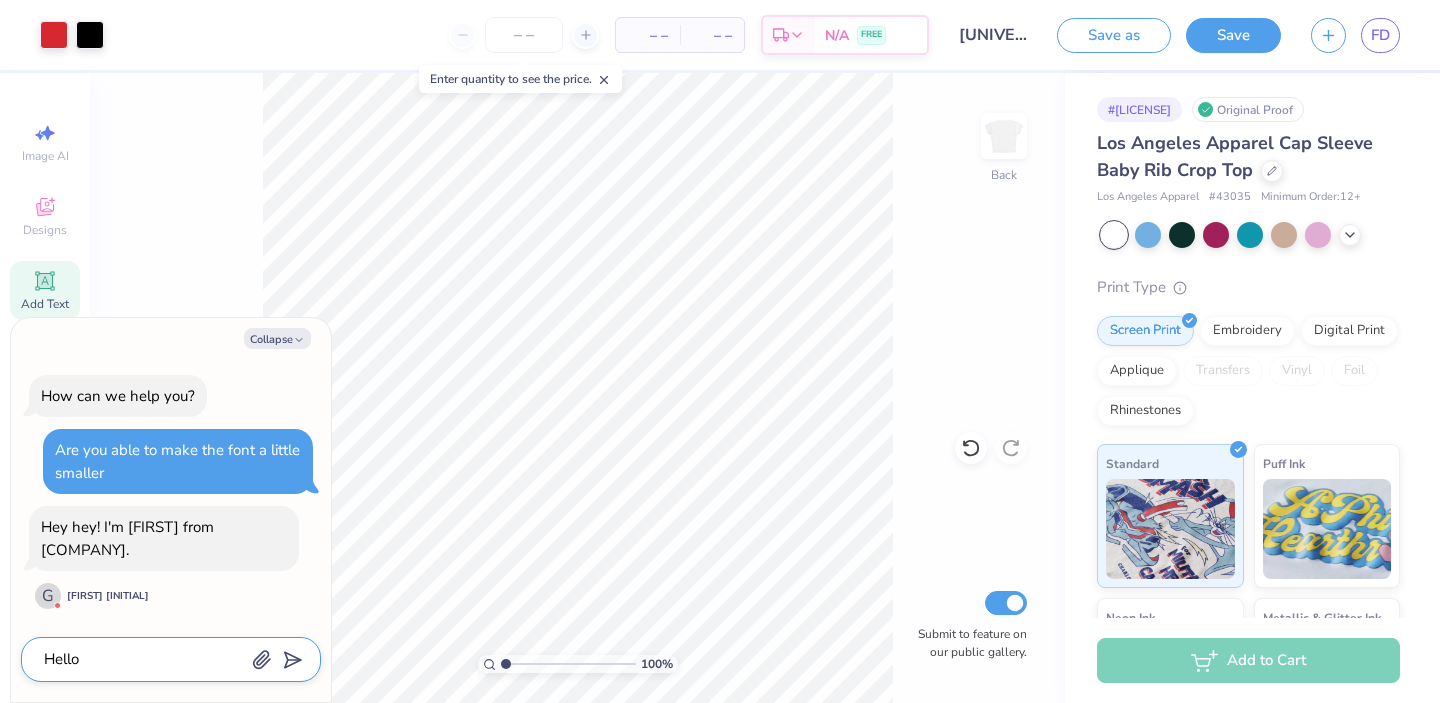 type on "Hello" 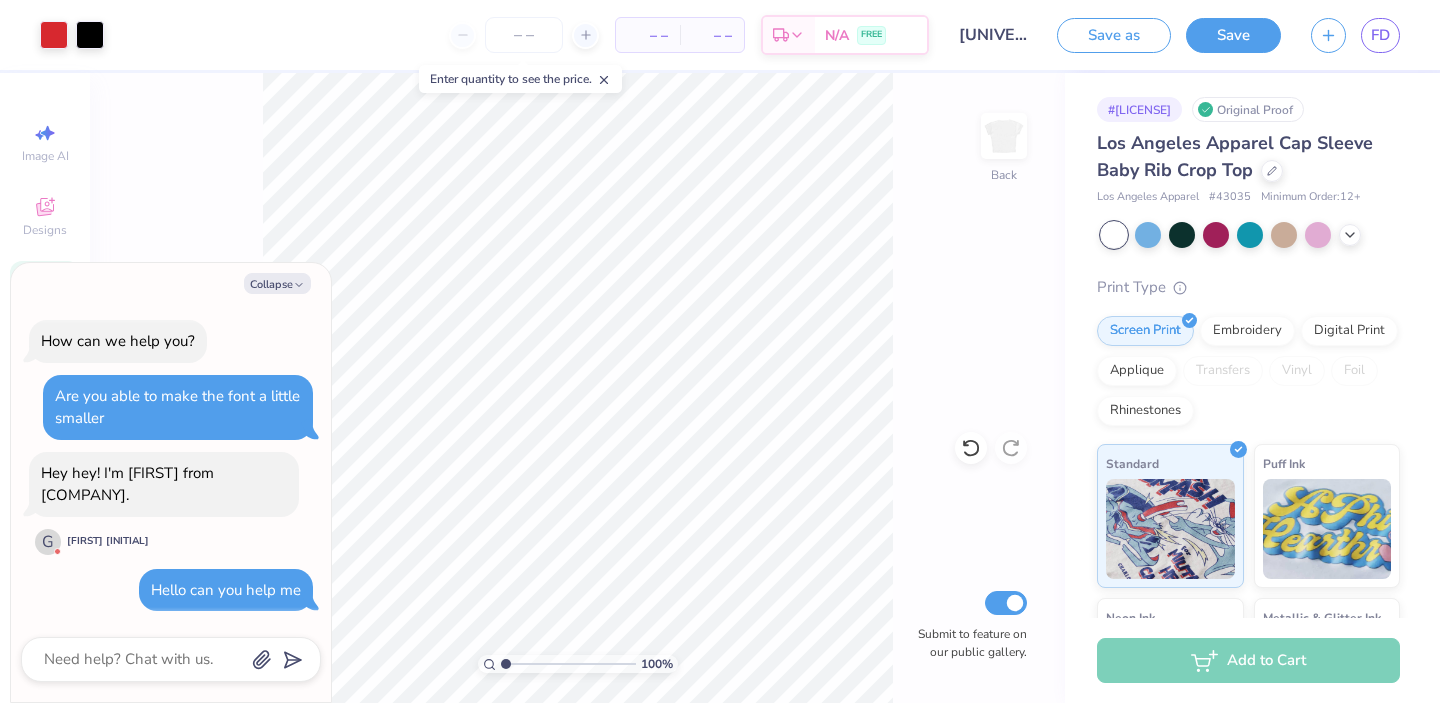 click on "Save as" at bounding box center [1114, 35] 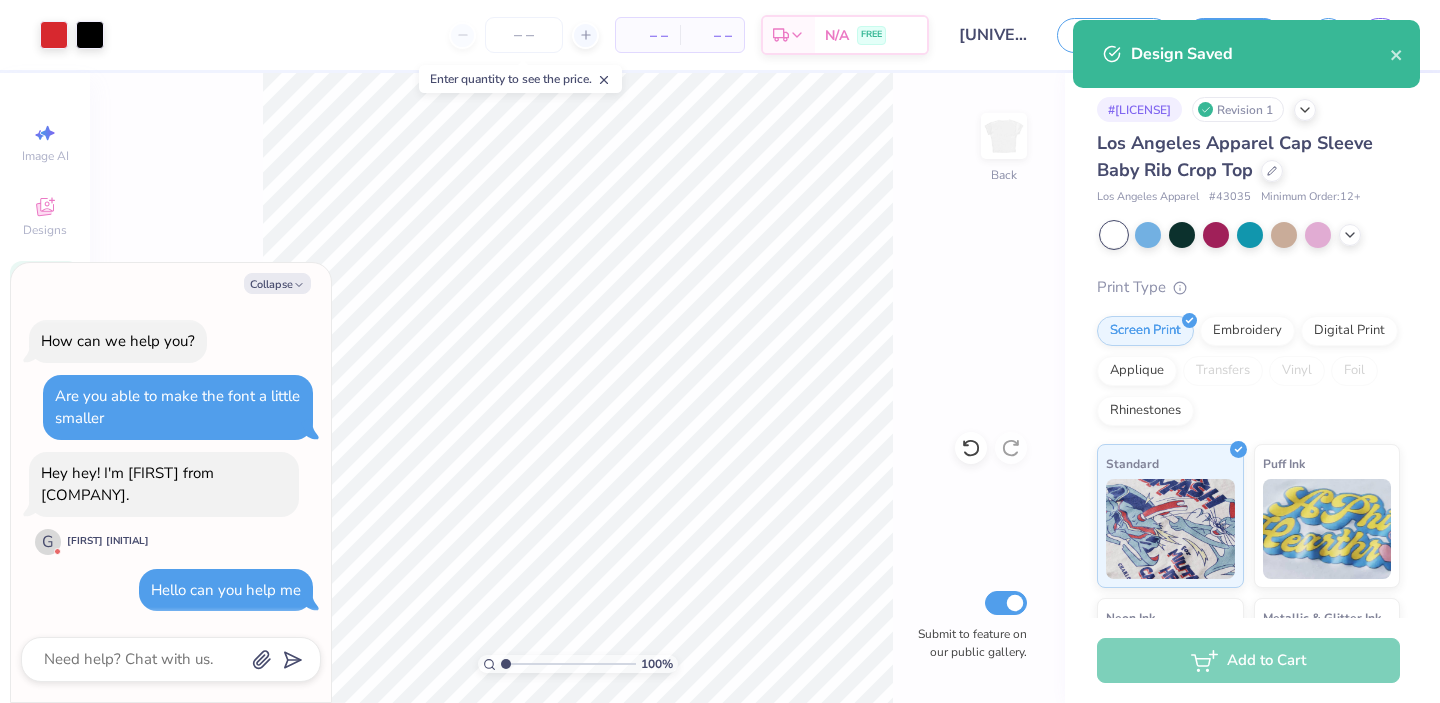 click on "Design Saved" at bounding box center (1260, 54) 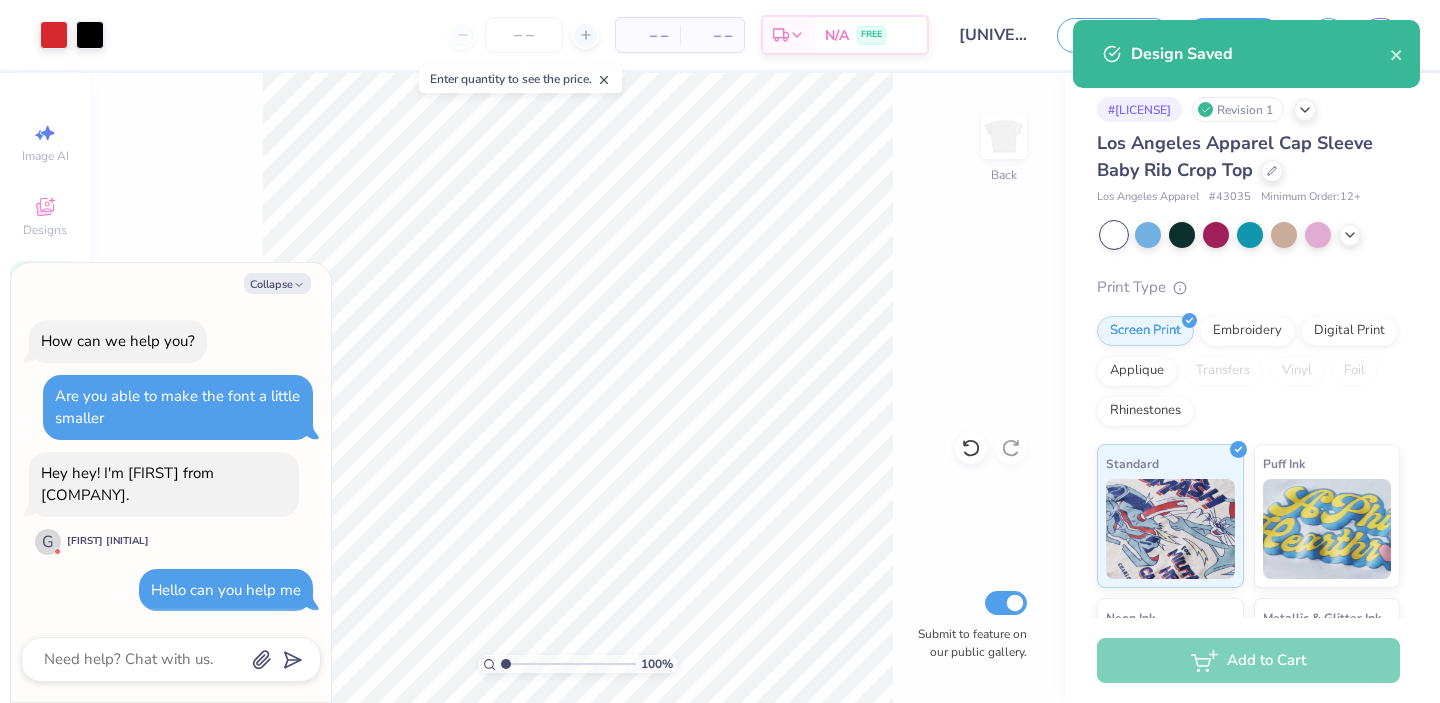 click on "Collapse" at bounding box center (171, 283) 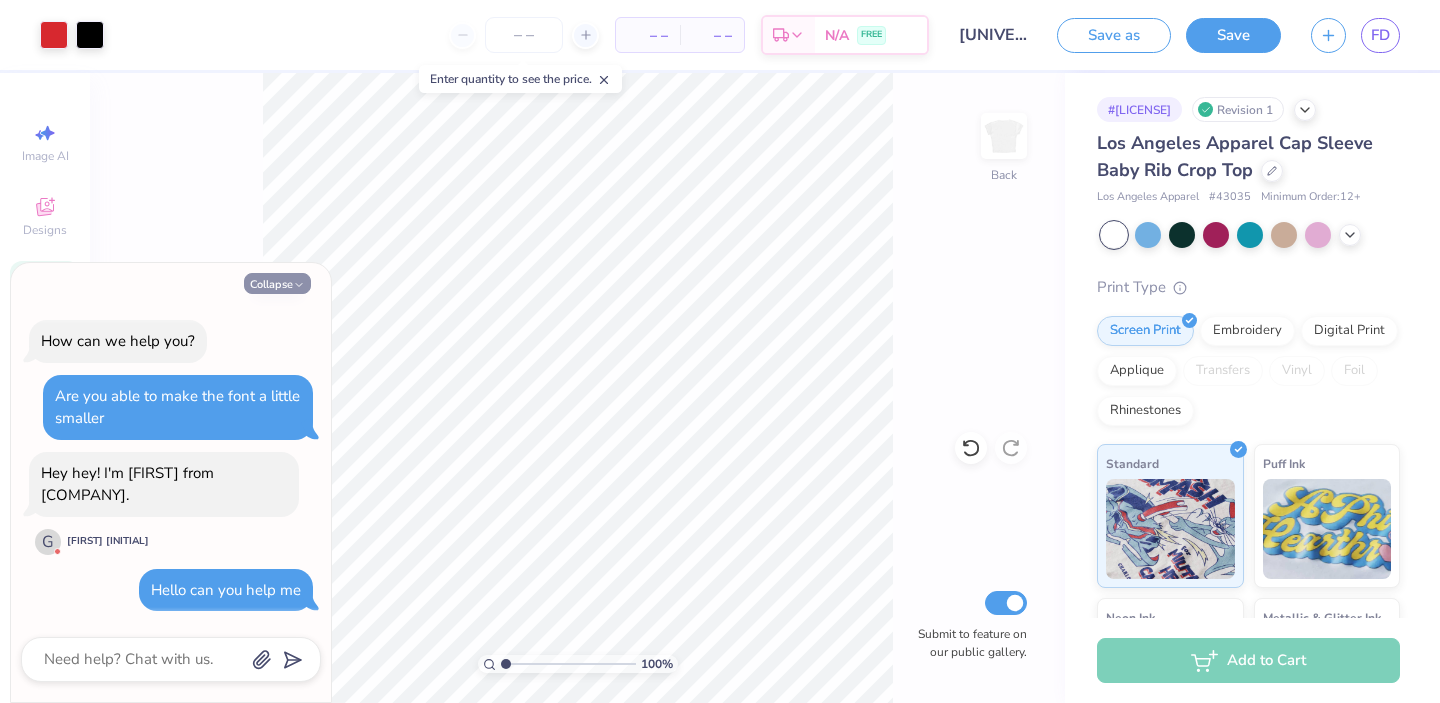 click on "Collapse" at bounding box center (277, 283) 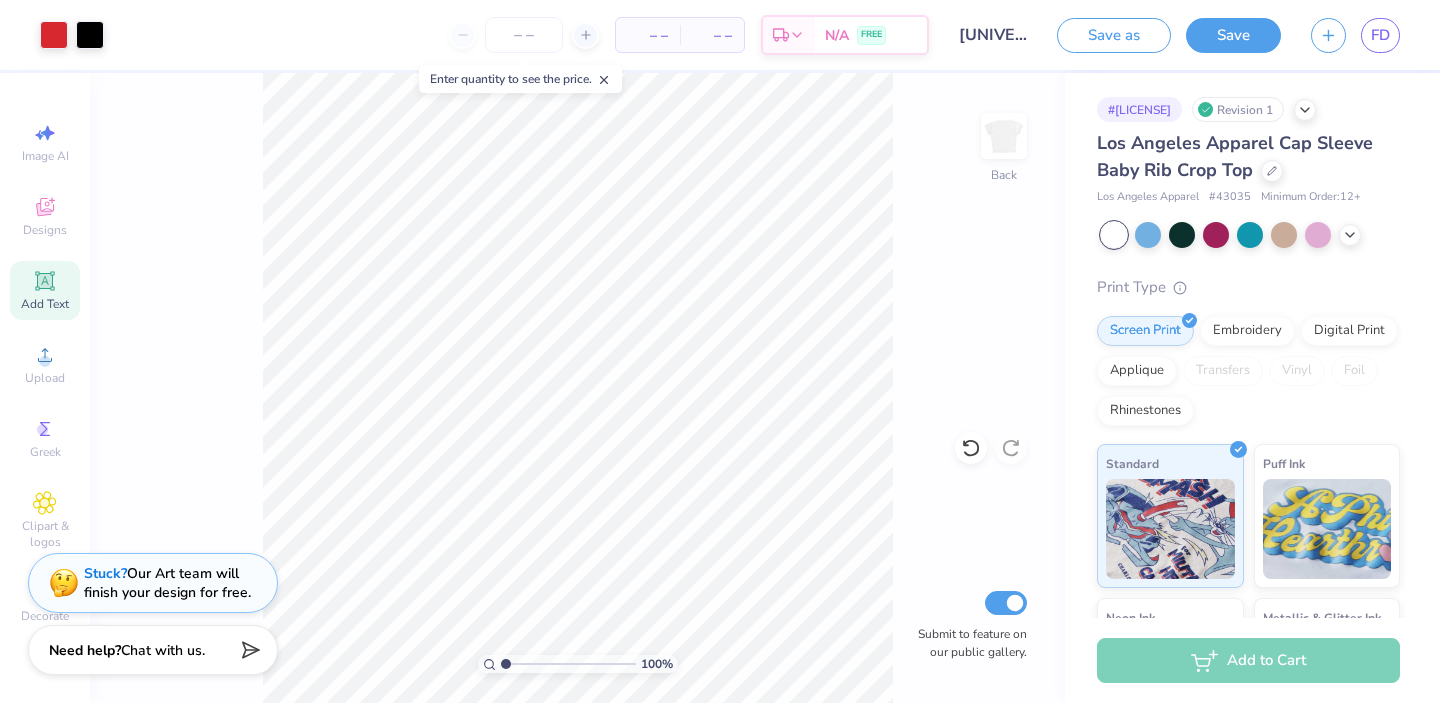 click on "FD" at bounding box center (1355, 35) 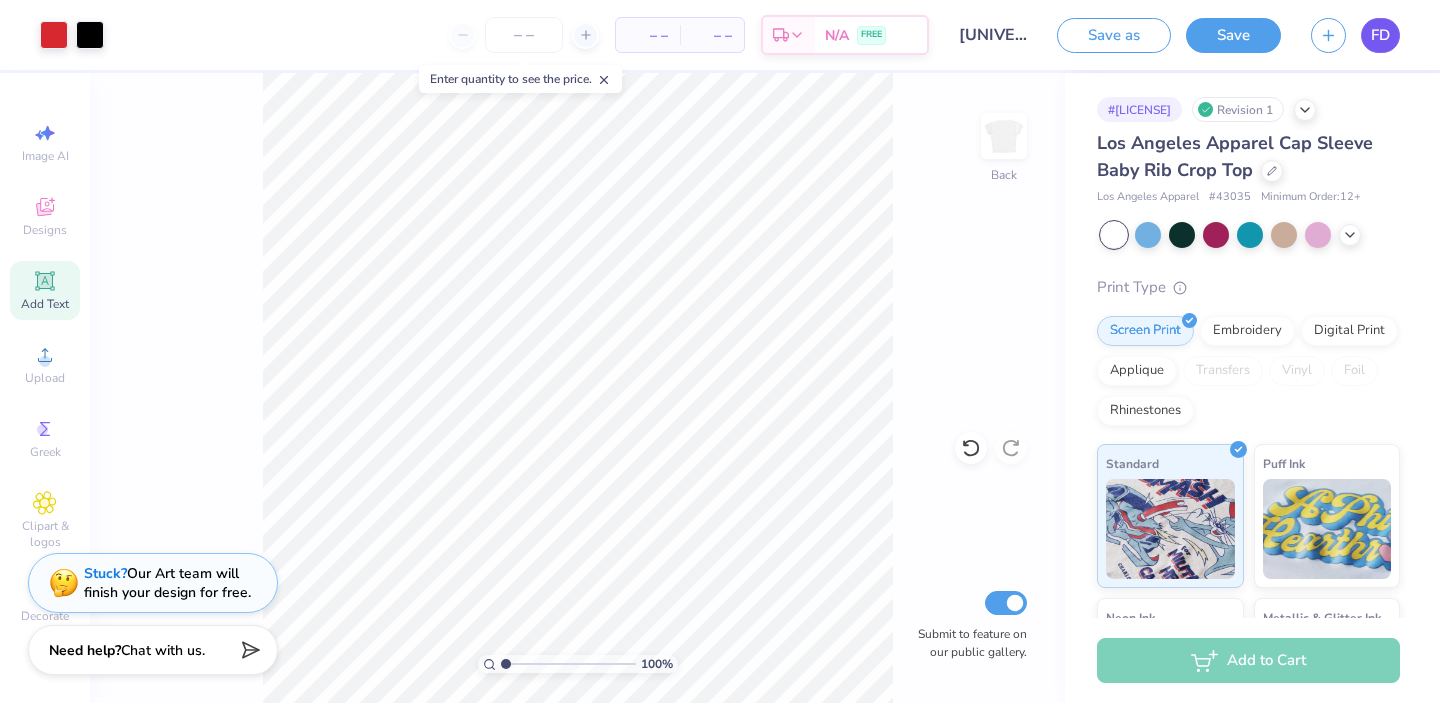 click on "FD" at bounding box center [1380, 35] 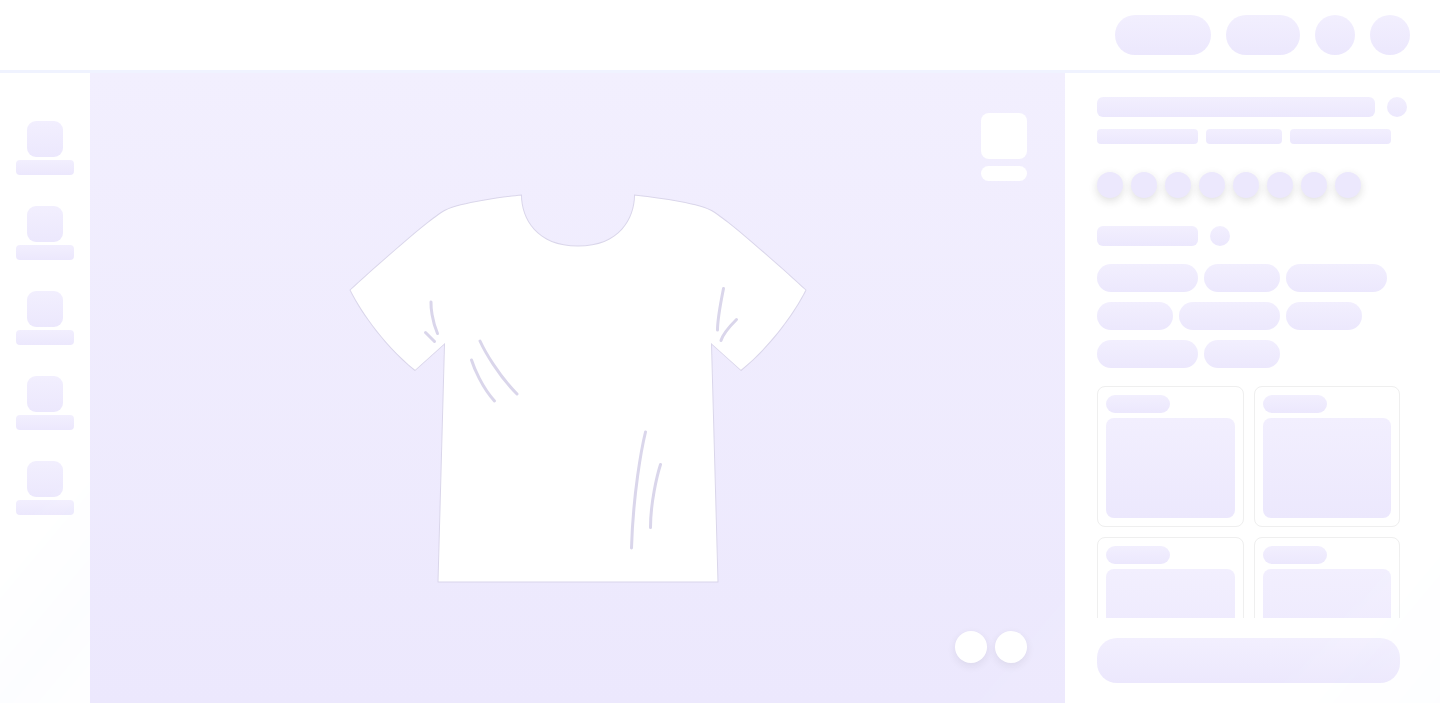 scroll, scrollTop: 0, scrollLeft: 0, axis: both 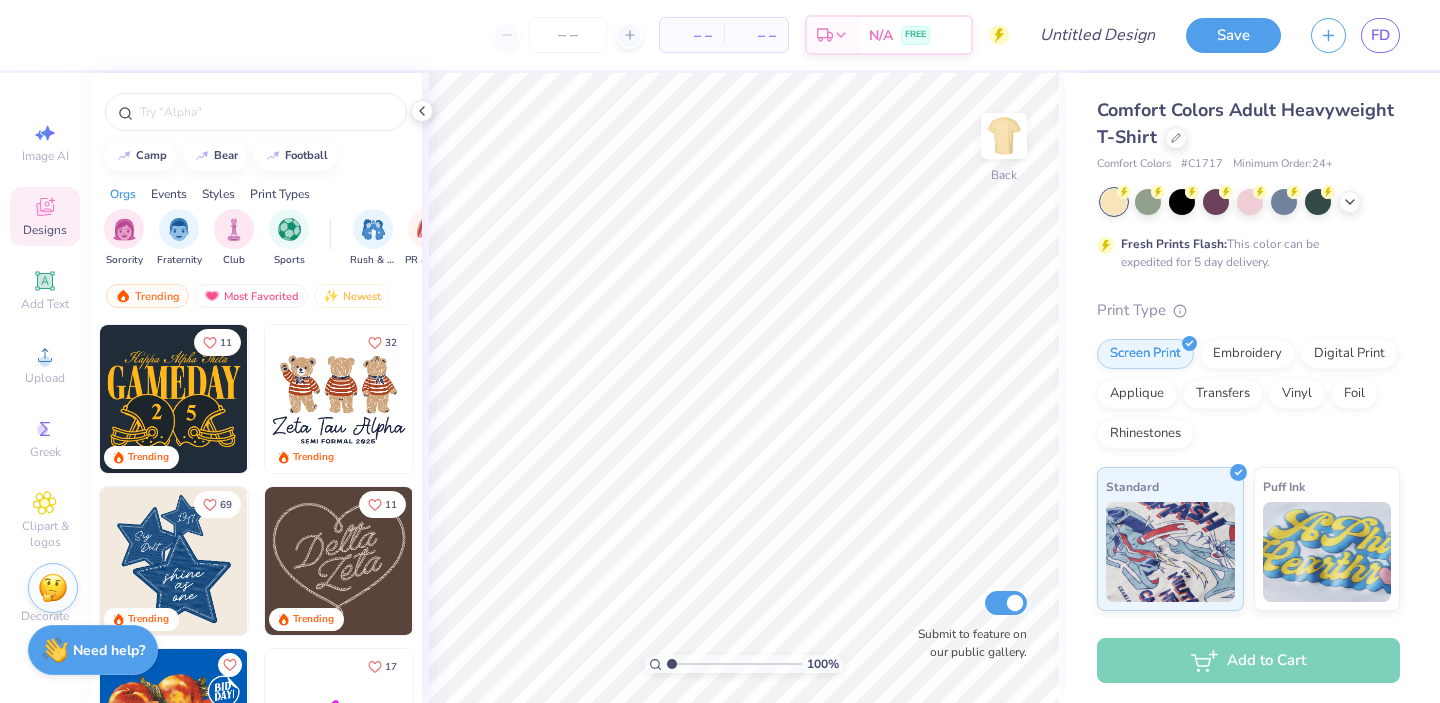 click on "Comfort Colors Adult Heavyweight T-Shirt" at bounding box center (1248, 124) 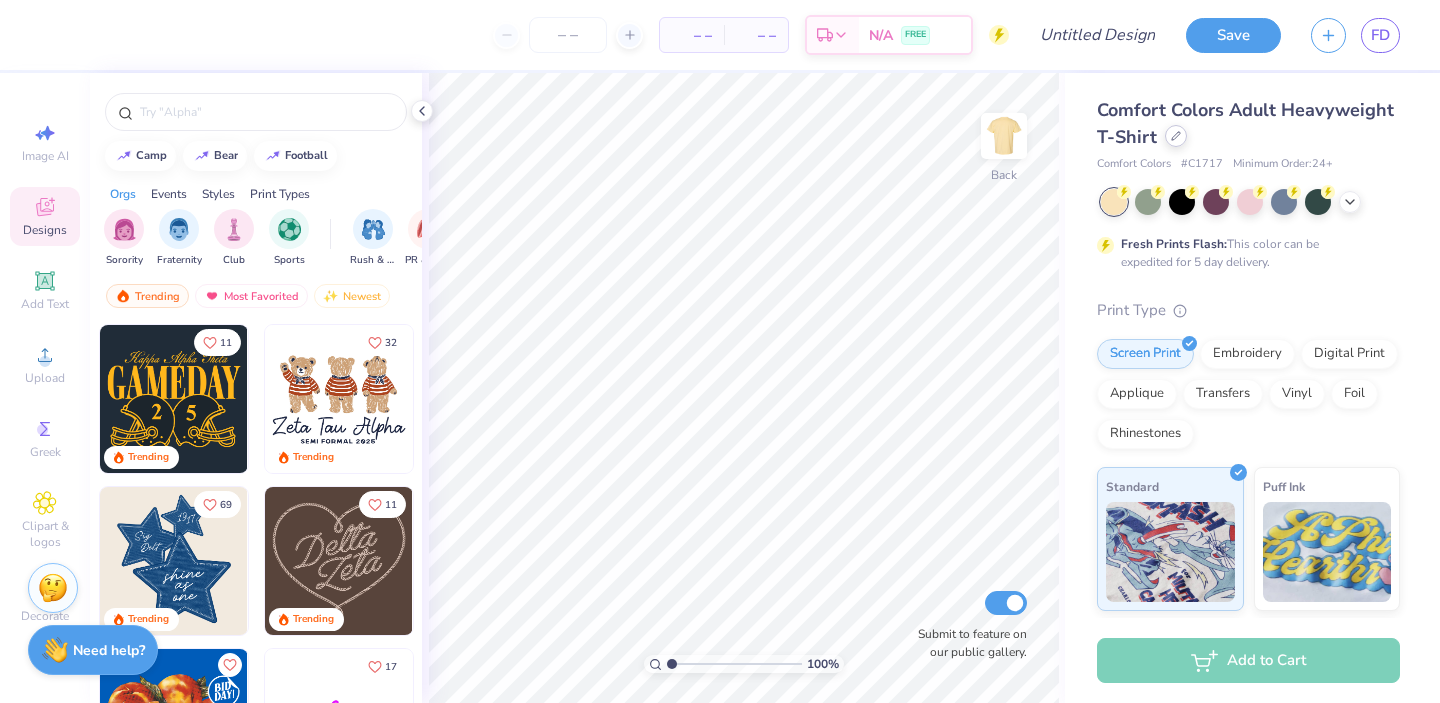 click 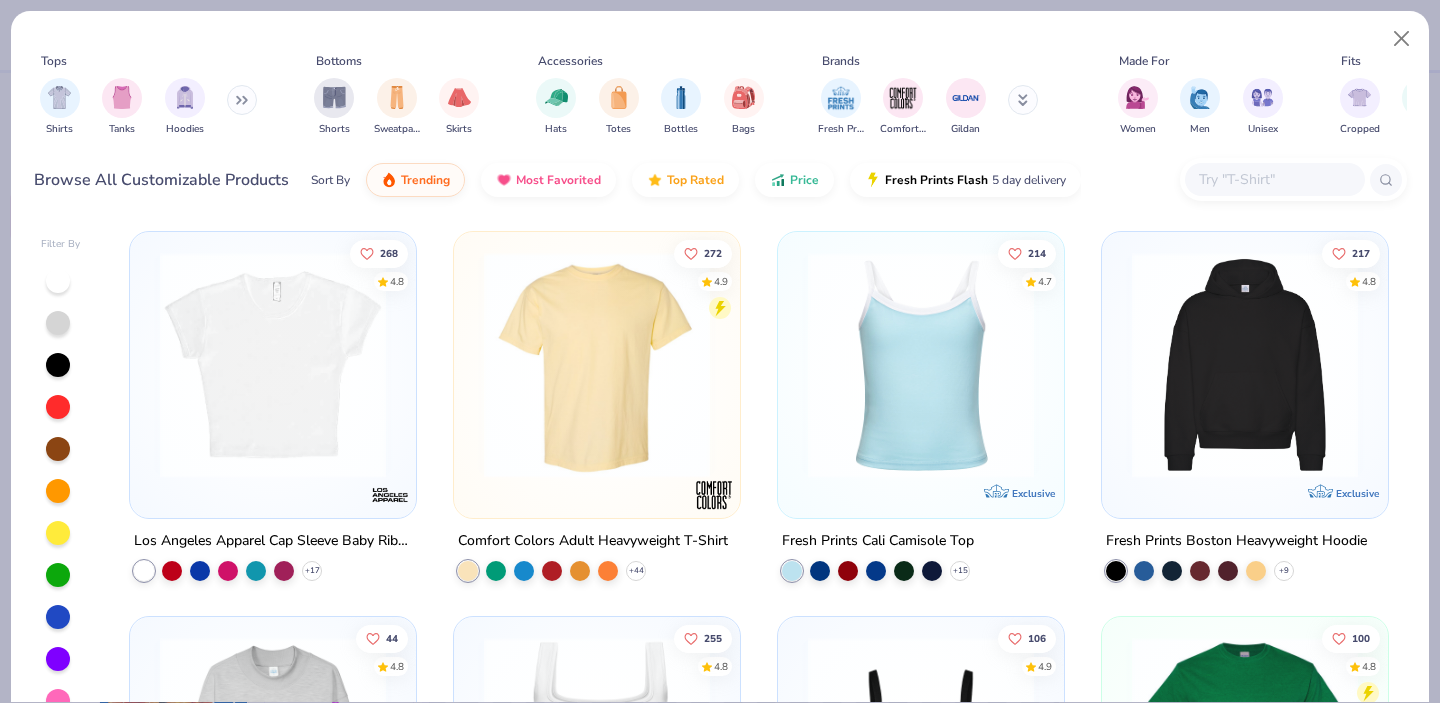 click at bounding box center (273, 365) 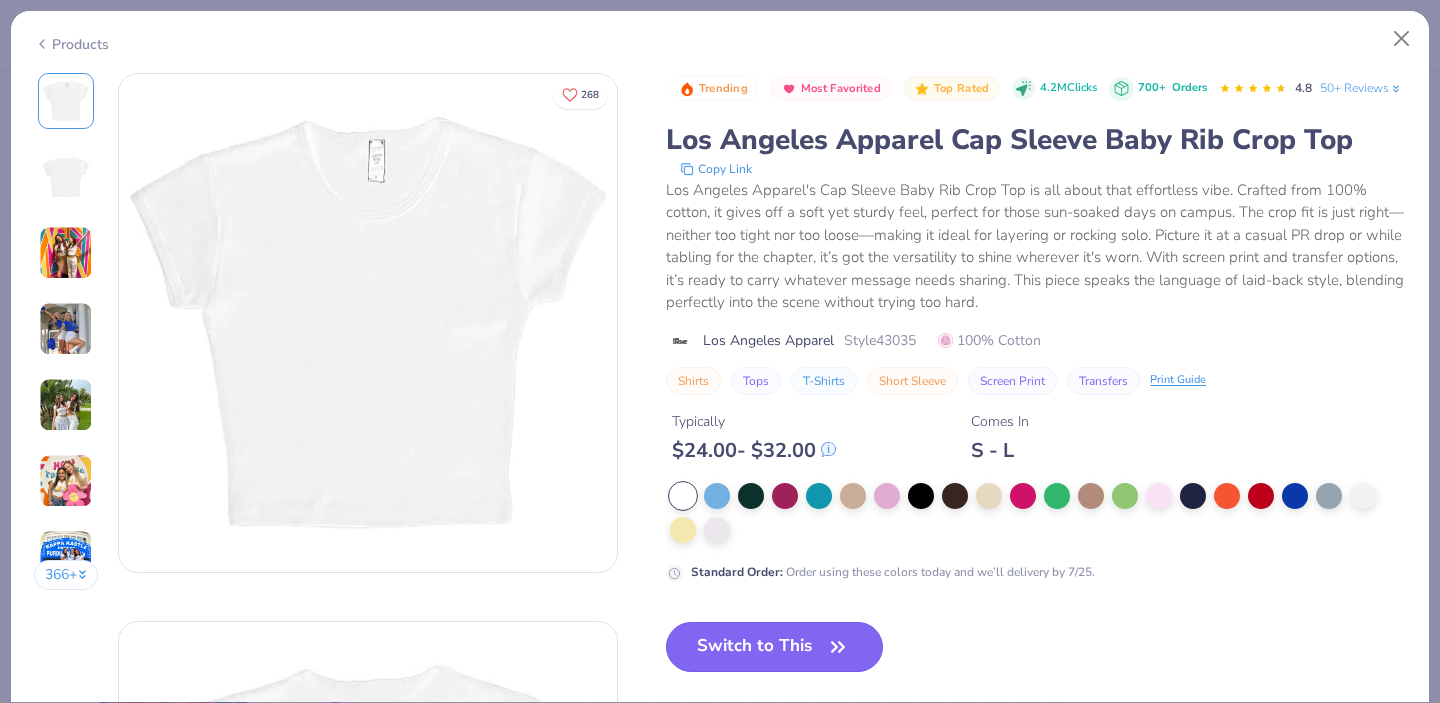 click on "Switch to This" at bounding box center [774, 647] 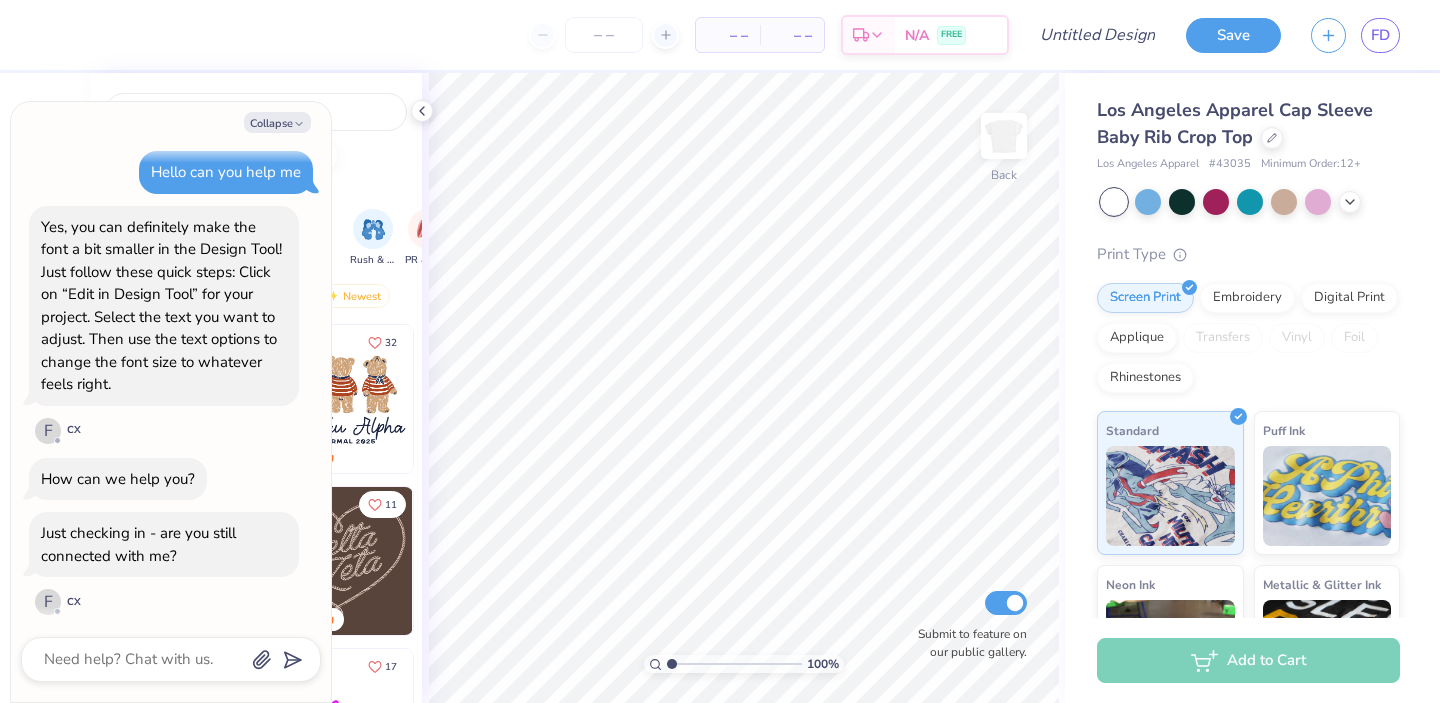 scroll, scrollTop: 208, scrollLeft: 0, axis: vertical 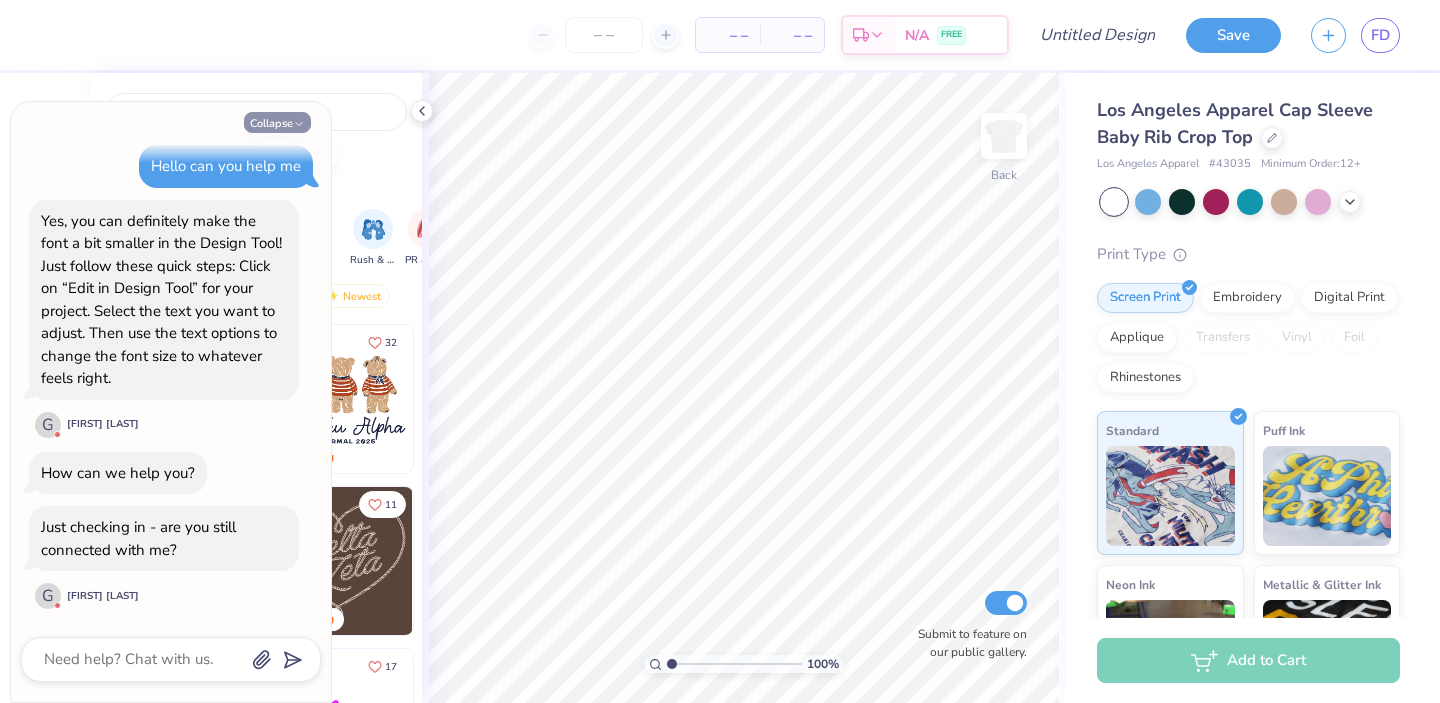 click on "Collapse" at bounding box center (277, 122) 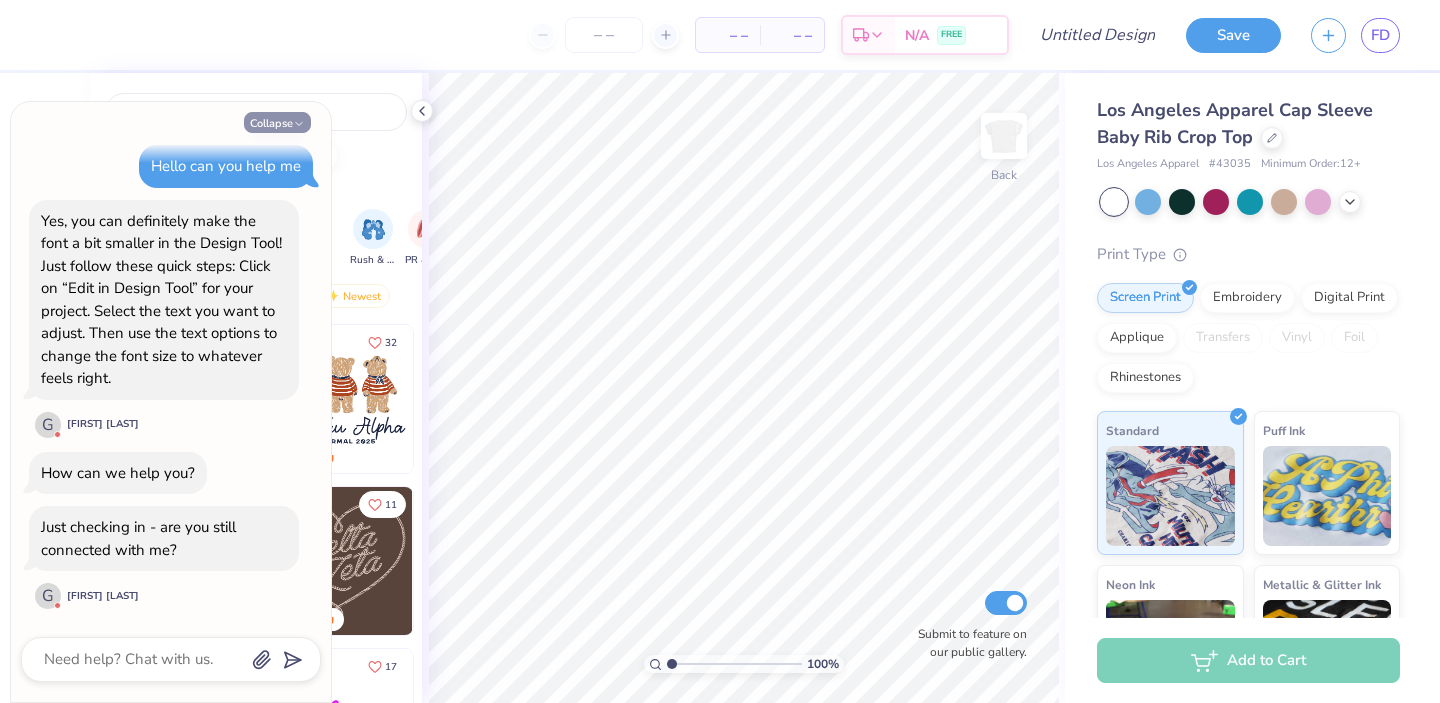 type on "x" 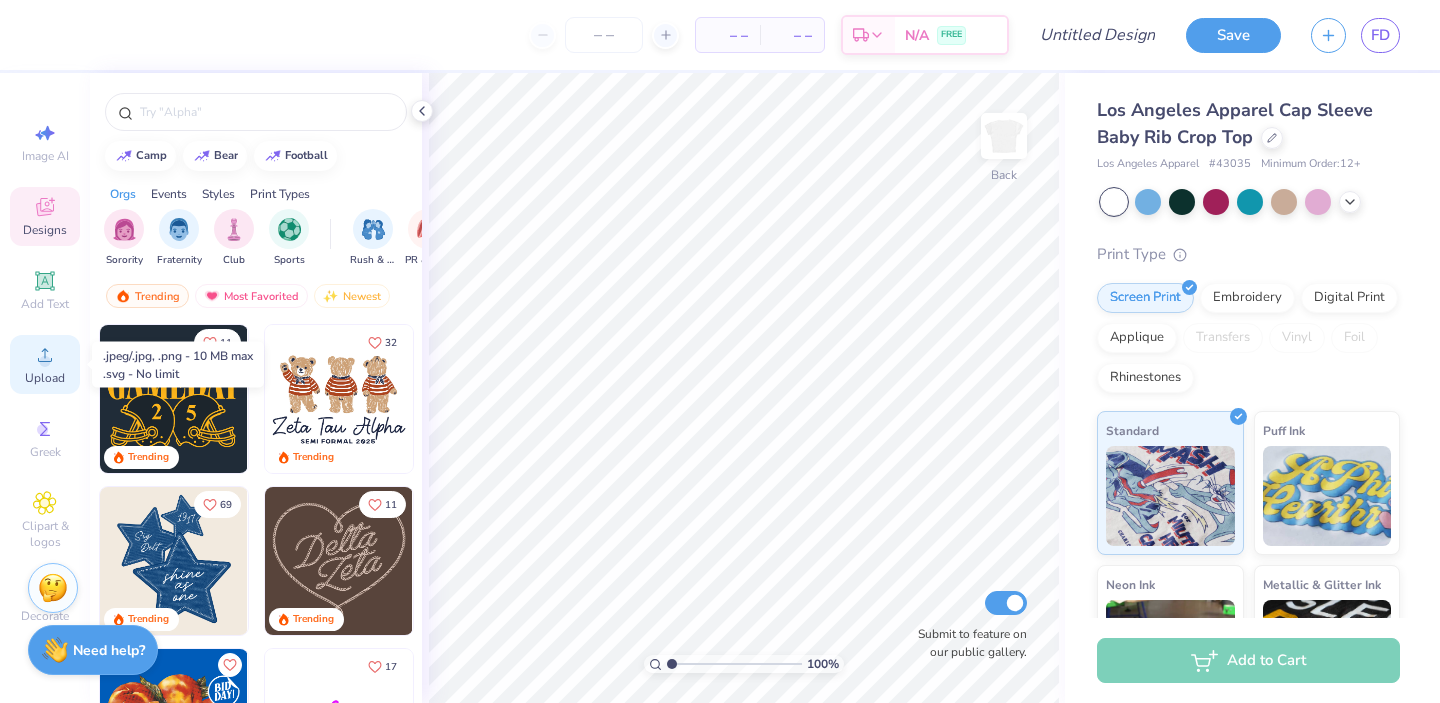click on "Upload" at bounding box center [45, 378] 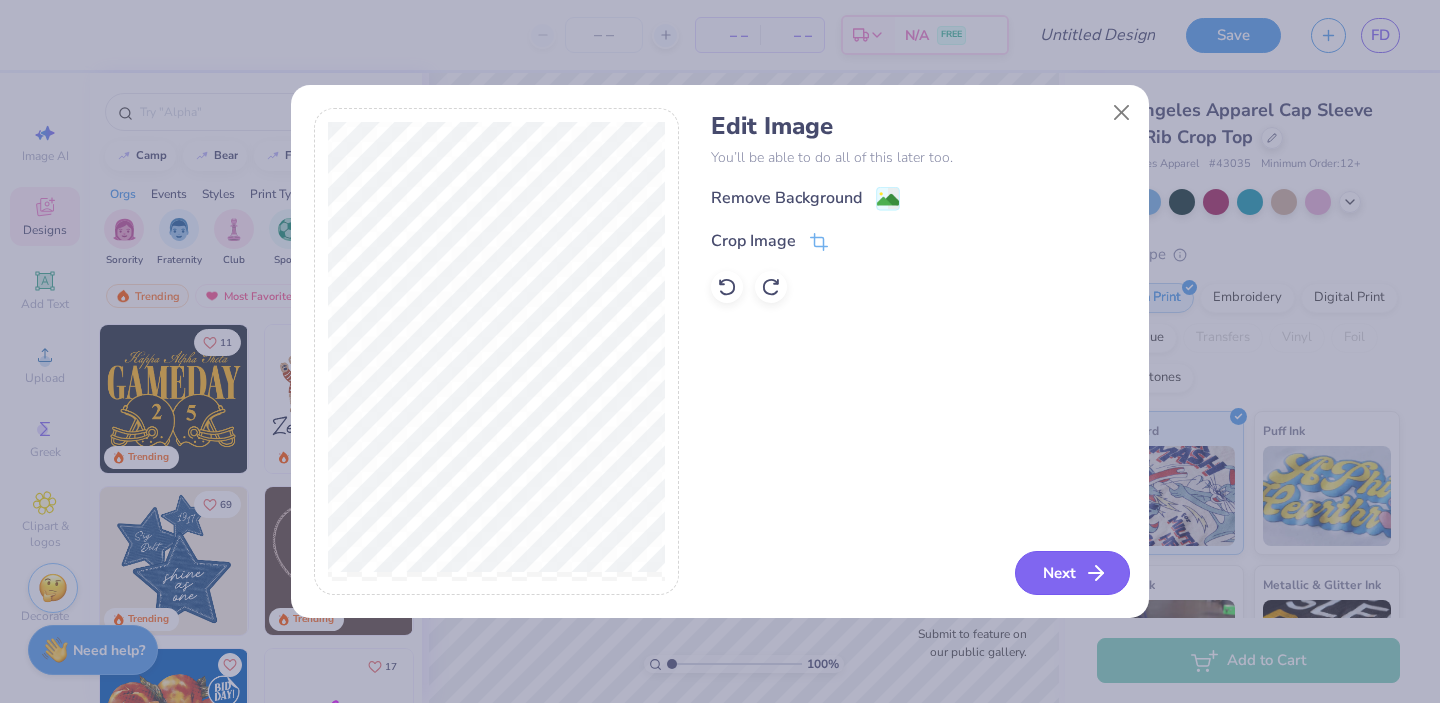 click 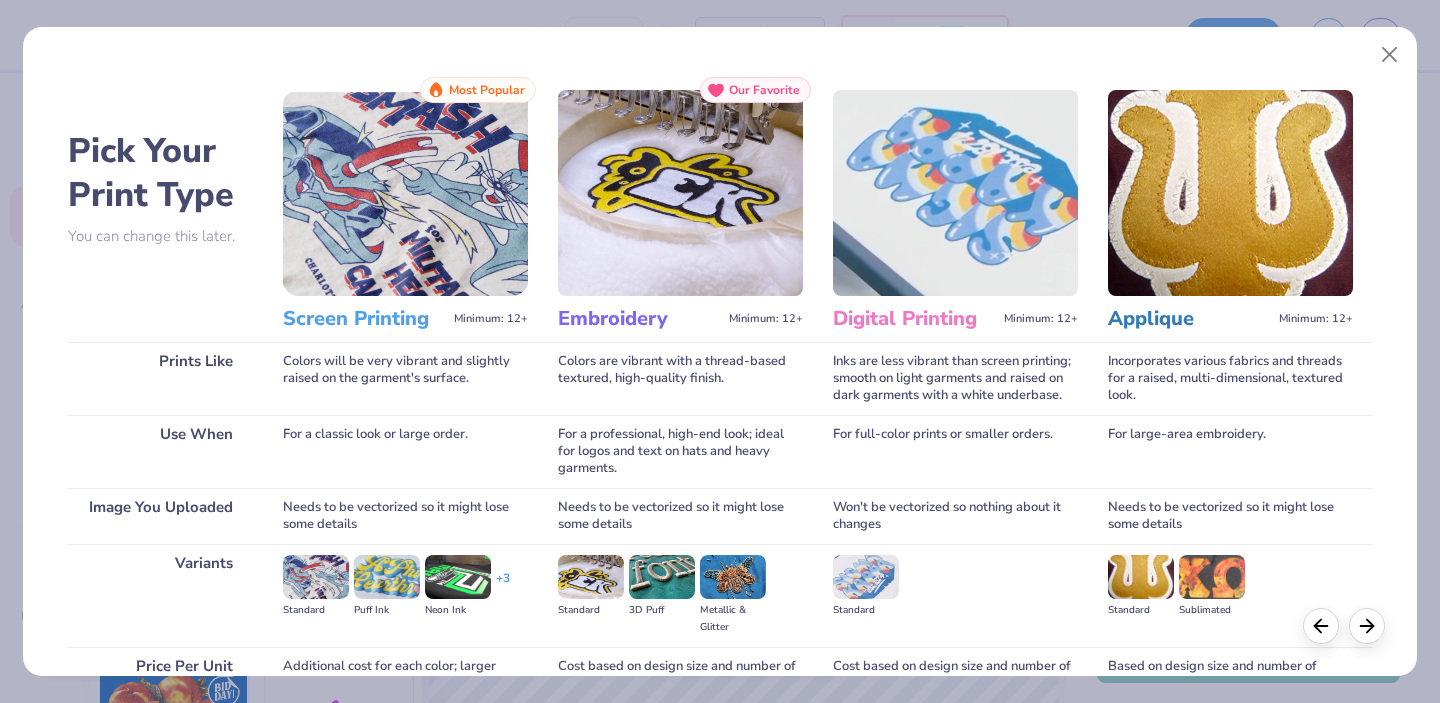 click at bounding box center (405, 193) 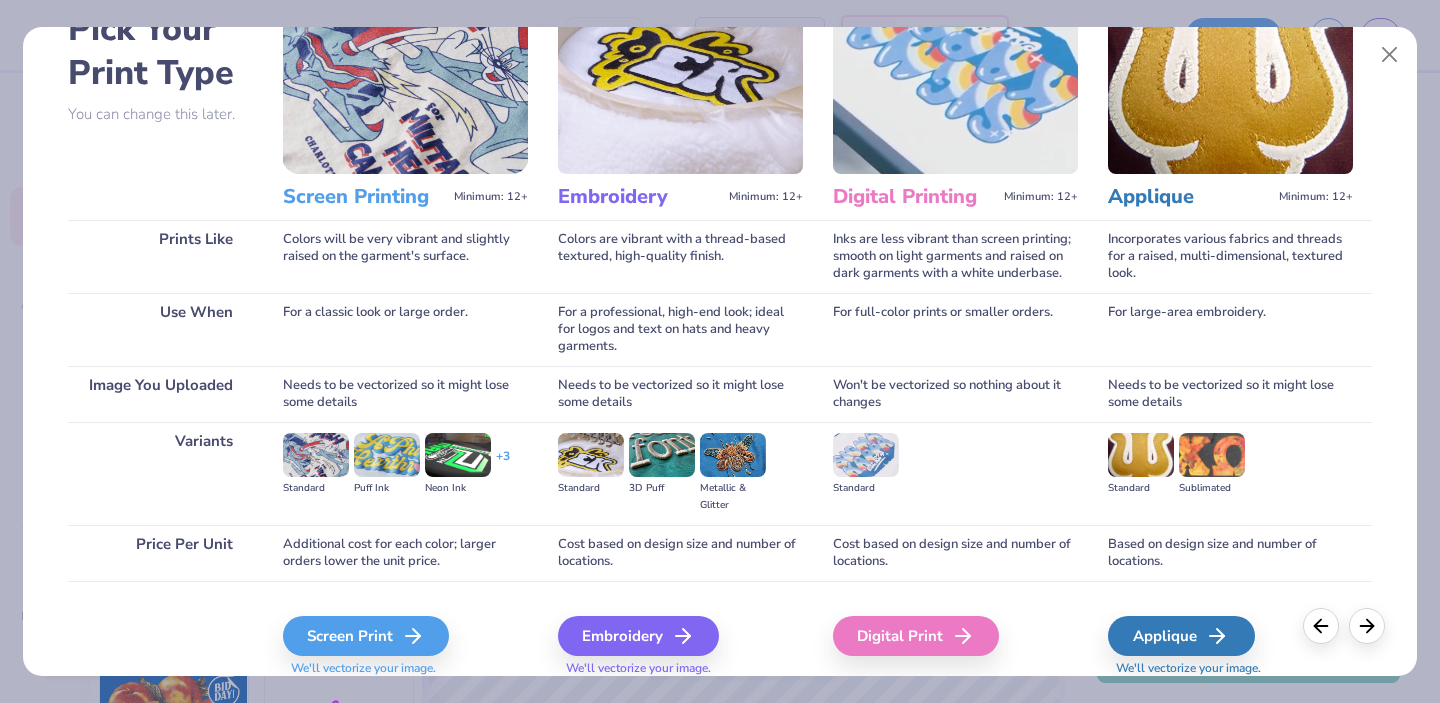 scroll, scrollTop: 194, scrollLeft: 0, axis: vertical 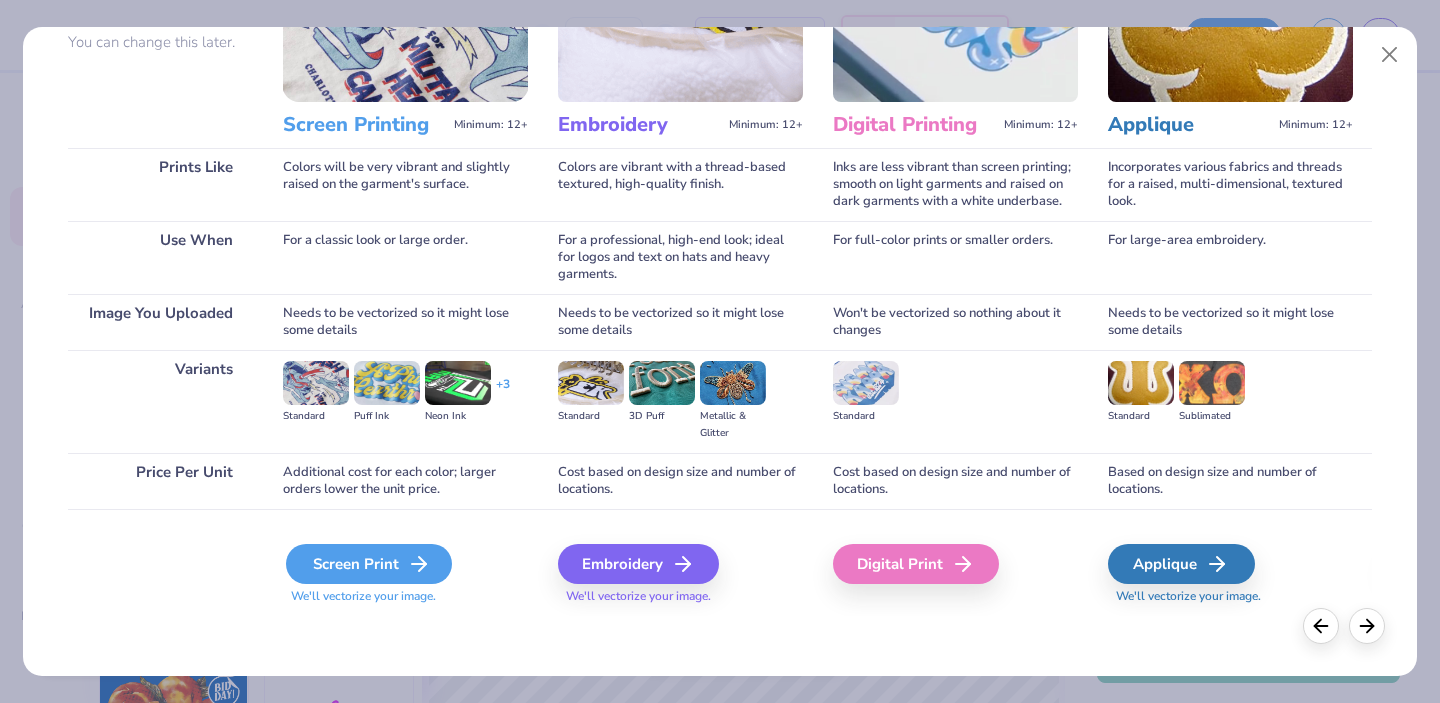 click on "Screen Print" at bounding box center [369, 564] 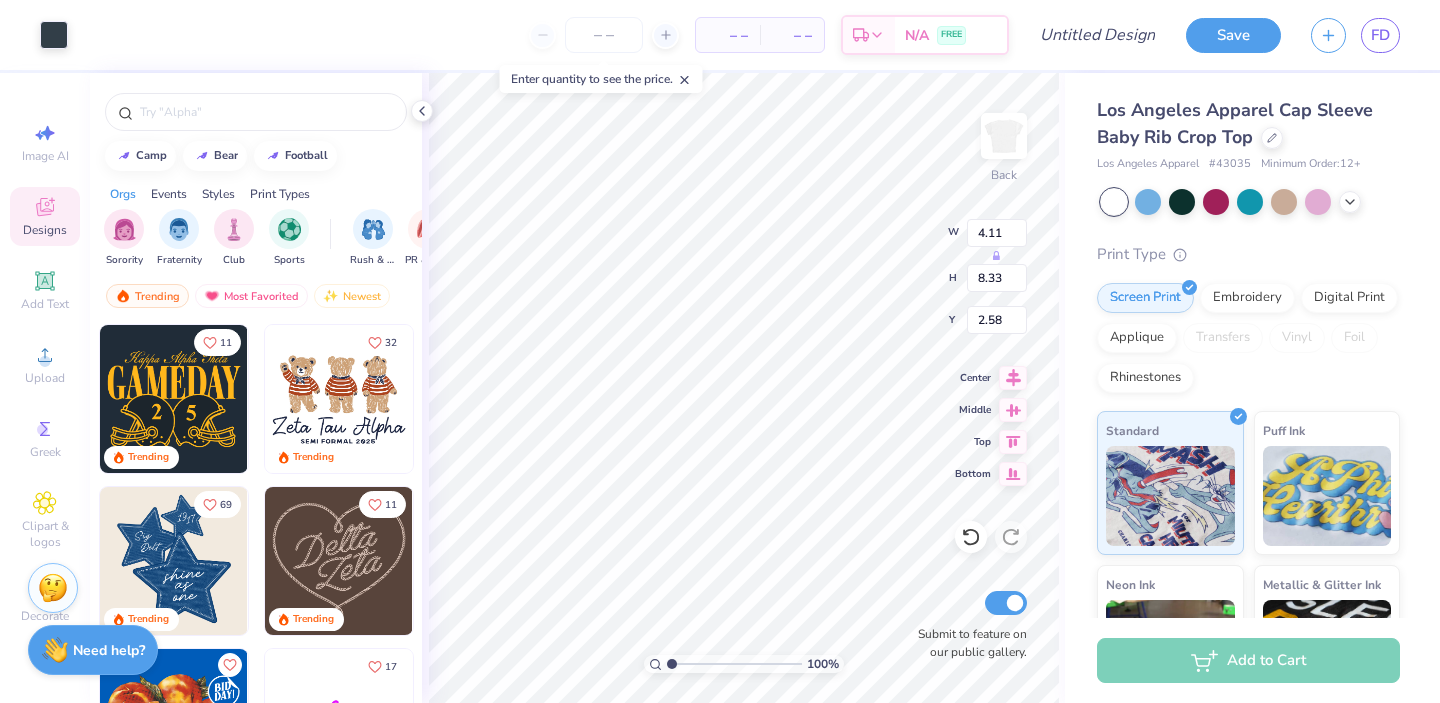 type on "0.50" 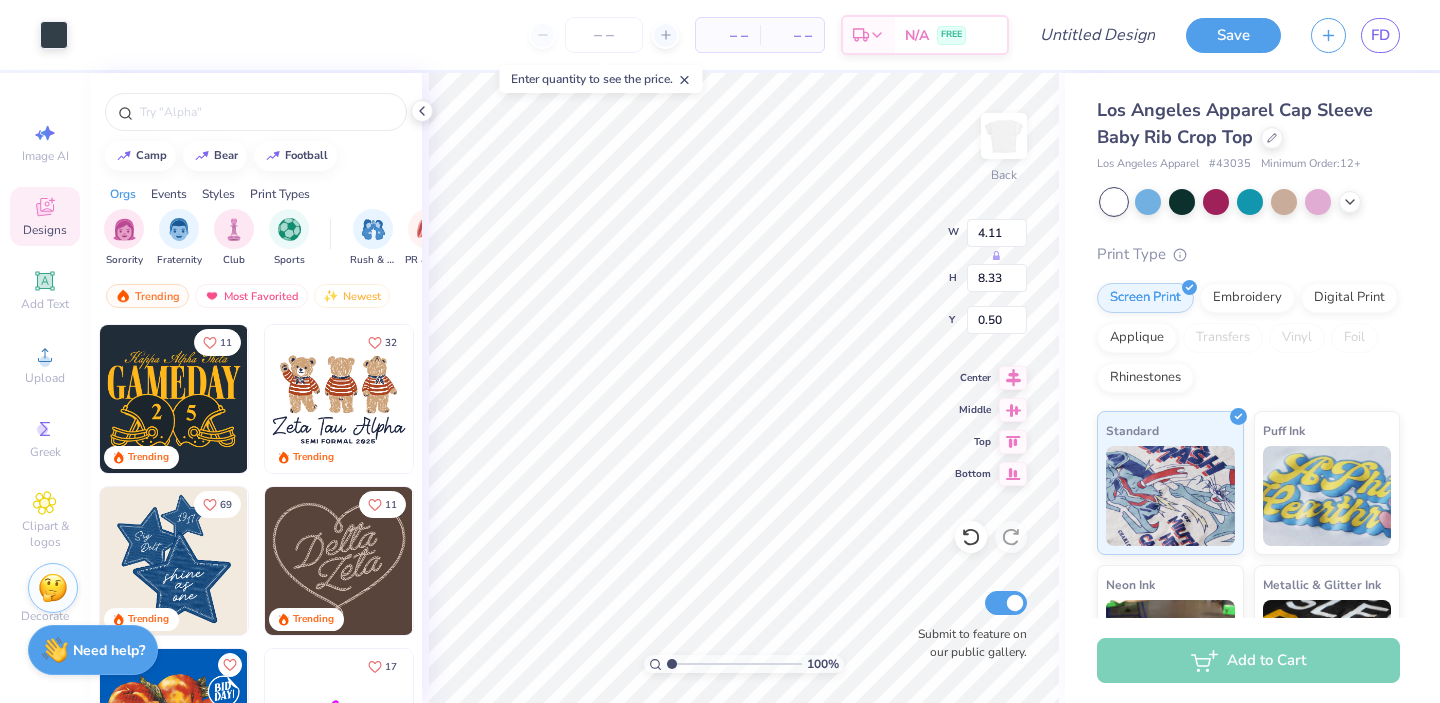 type on "2.51" 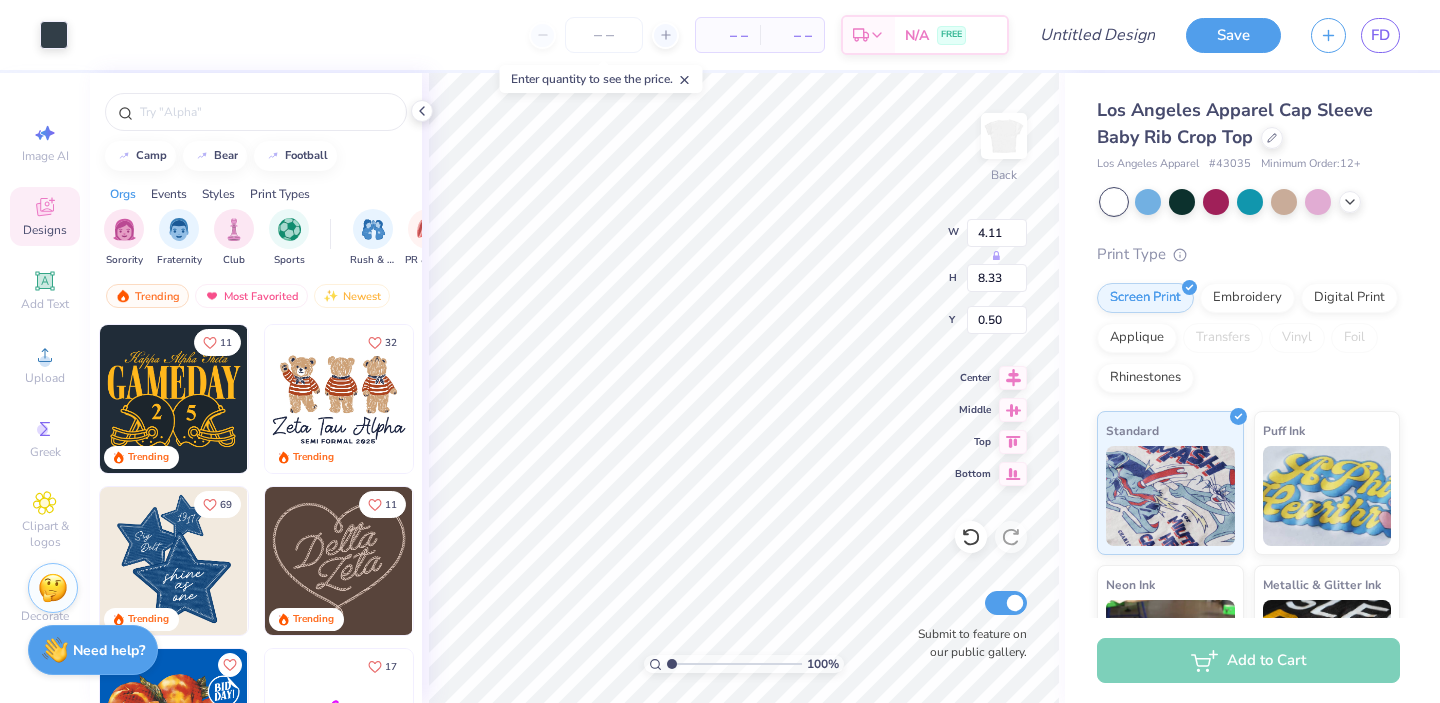 type on "5.10" 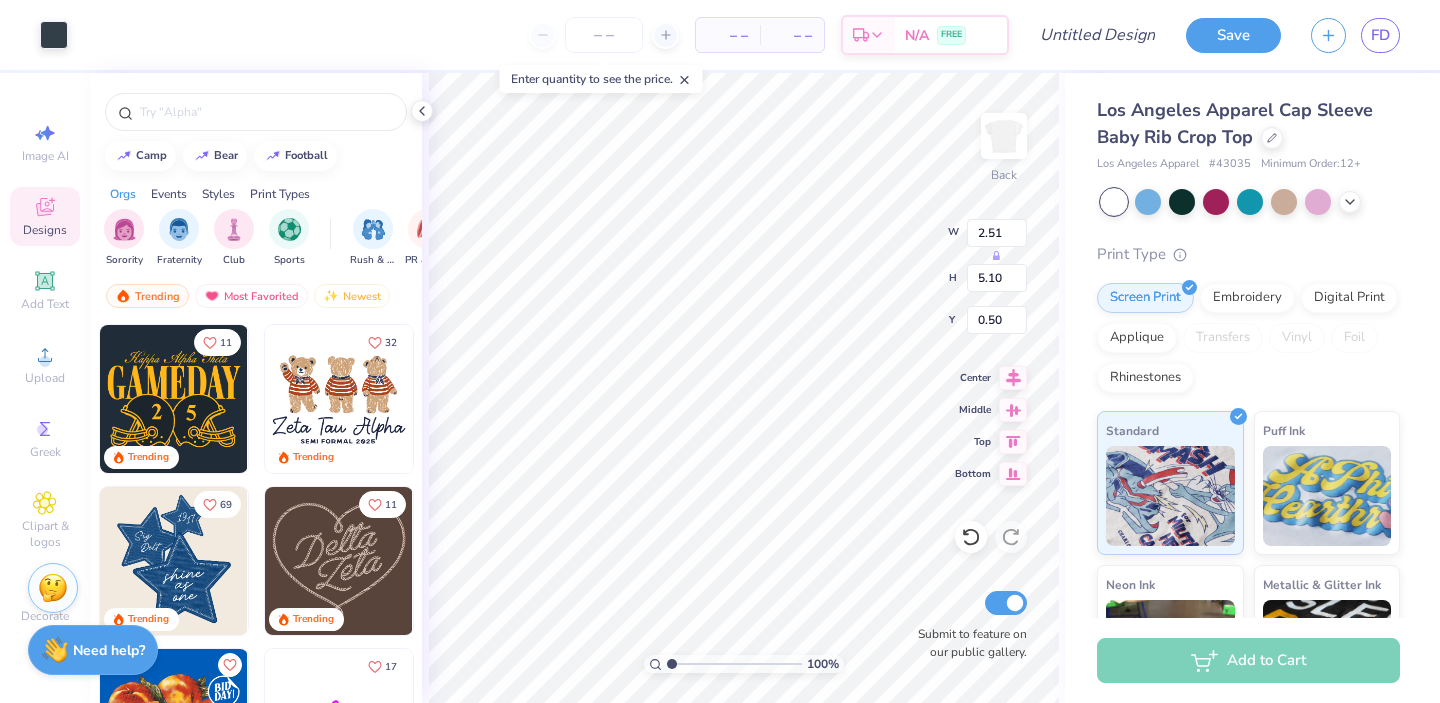 type on "1.89" 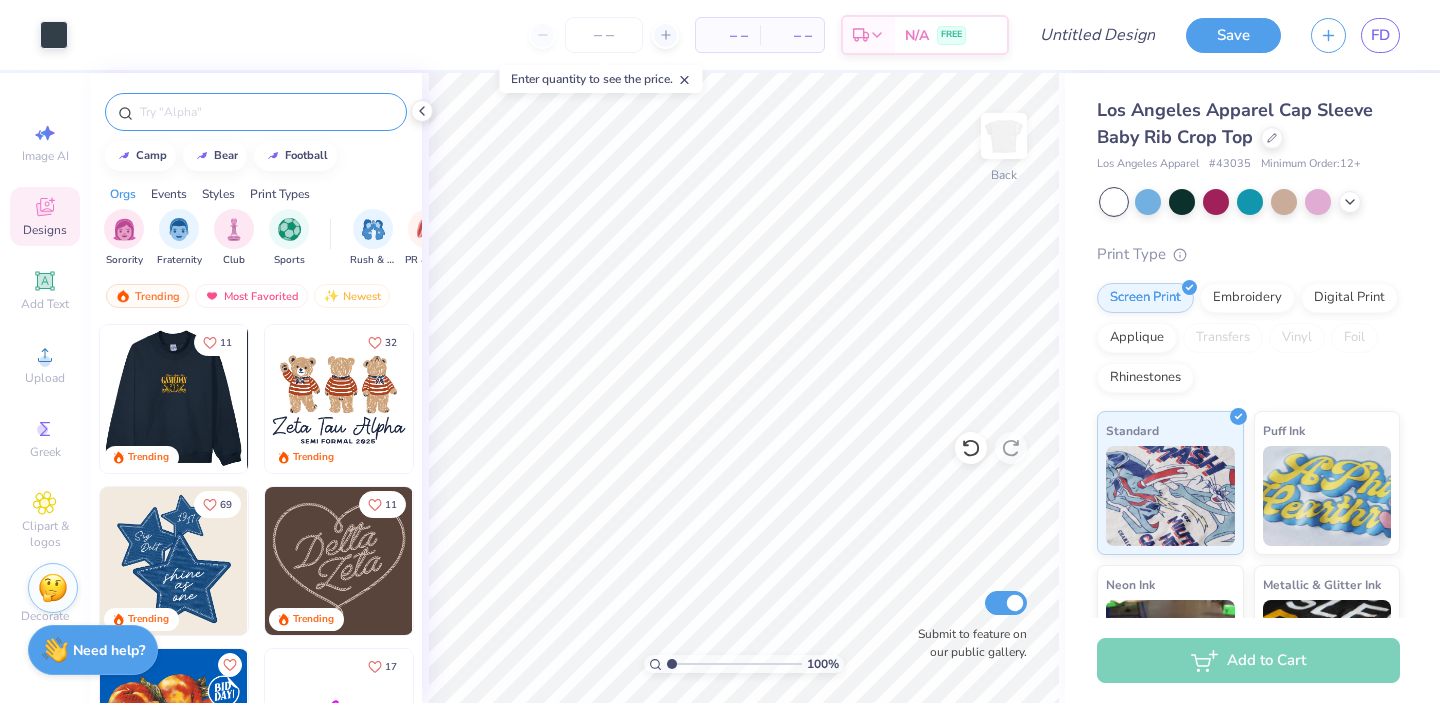 click at bounding box center (266, 112) 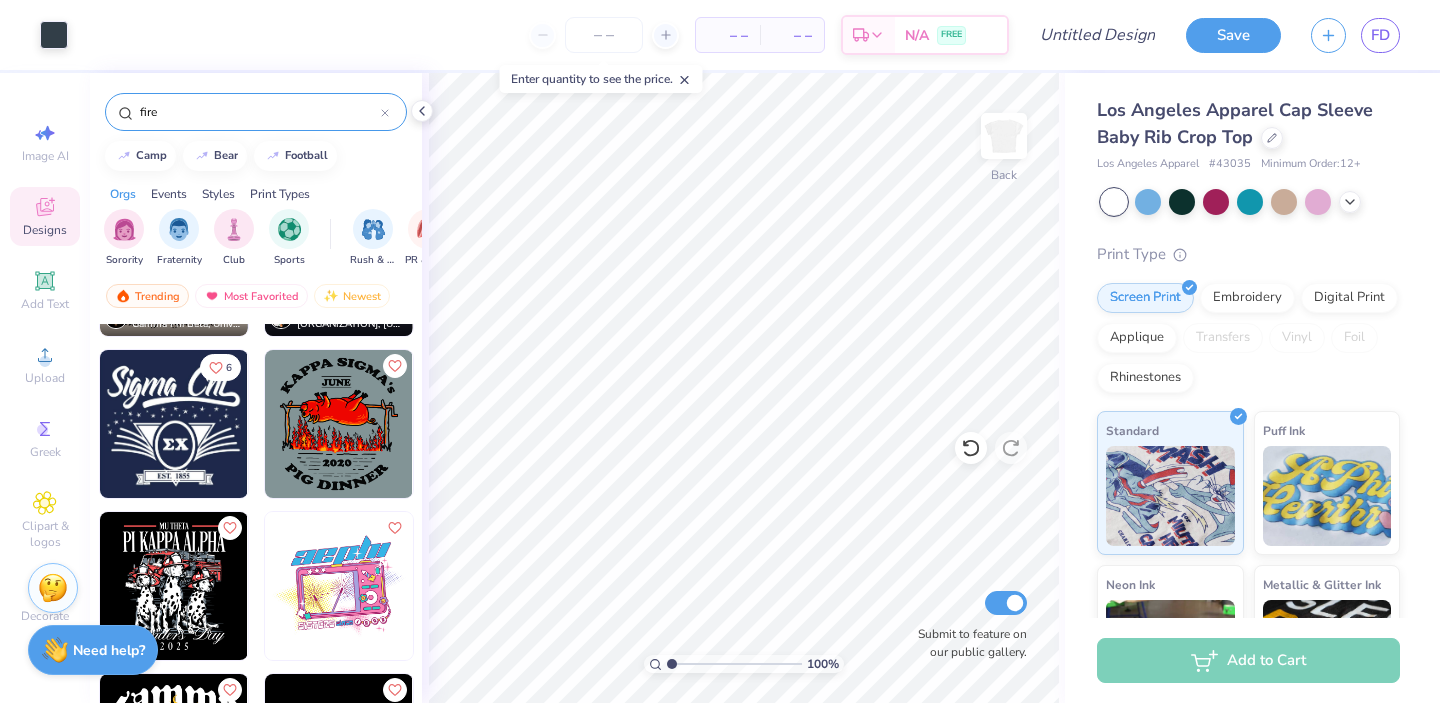 scroll, scrollTop: 1115, scrollLeft: 0, axis: vertical 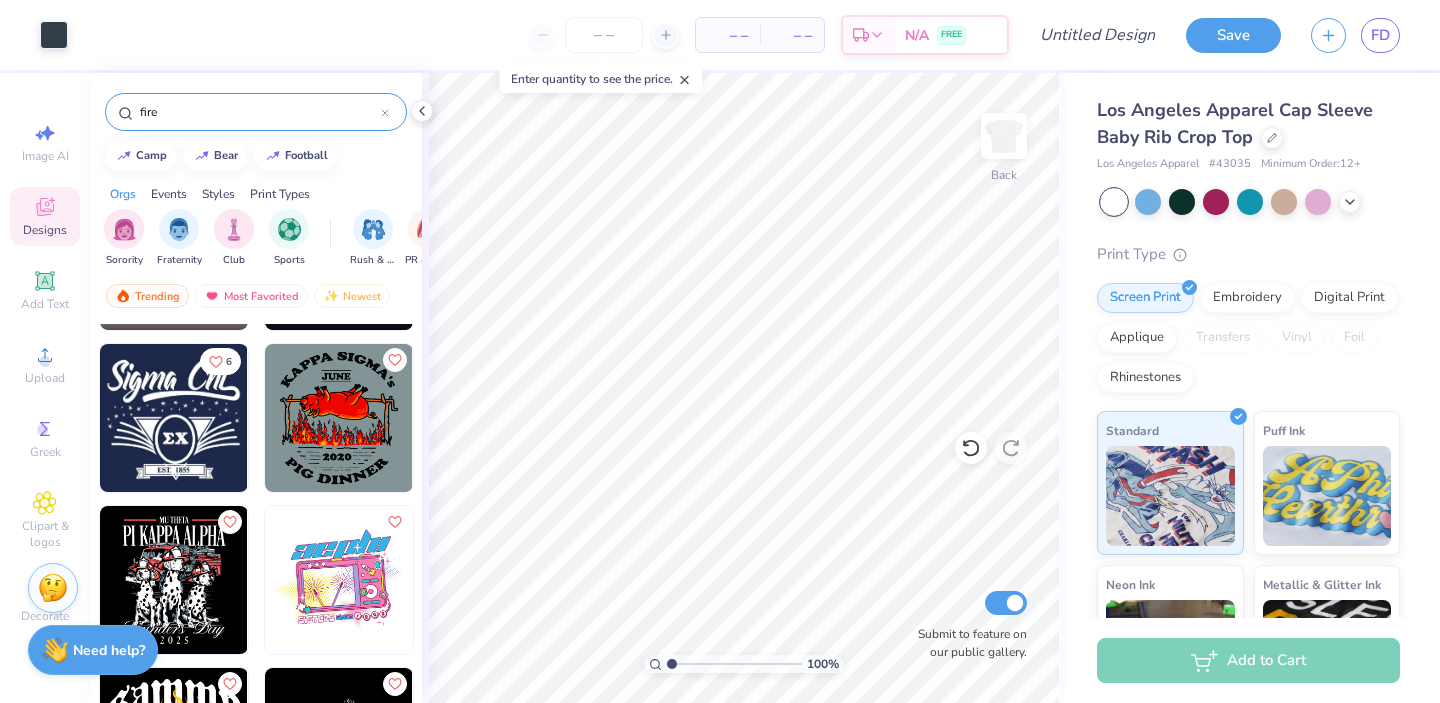 type on "fire" 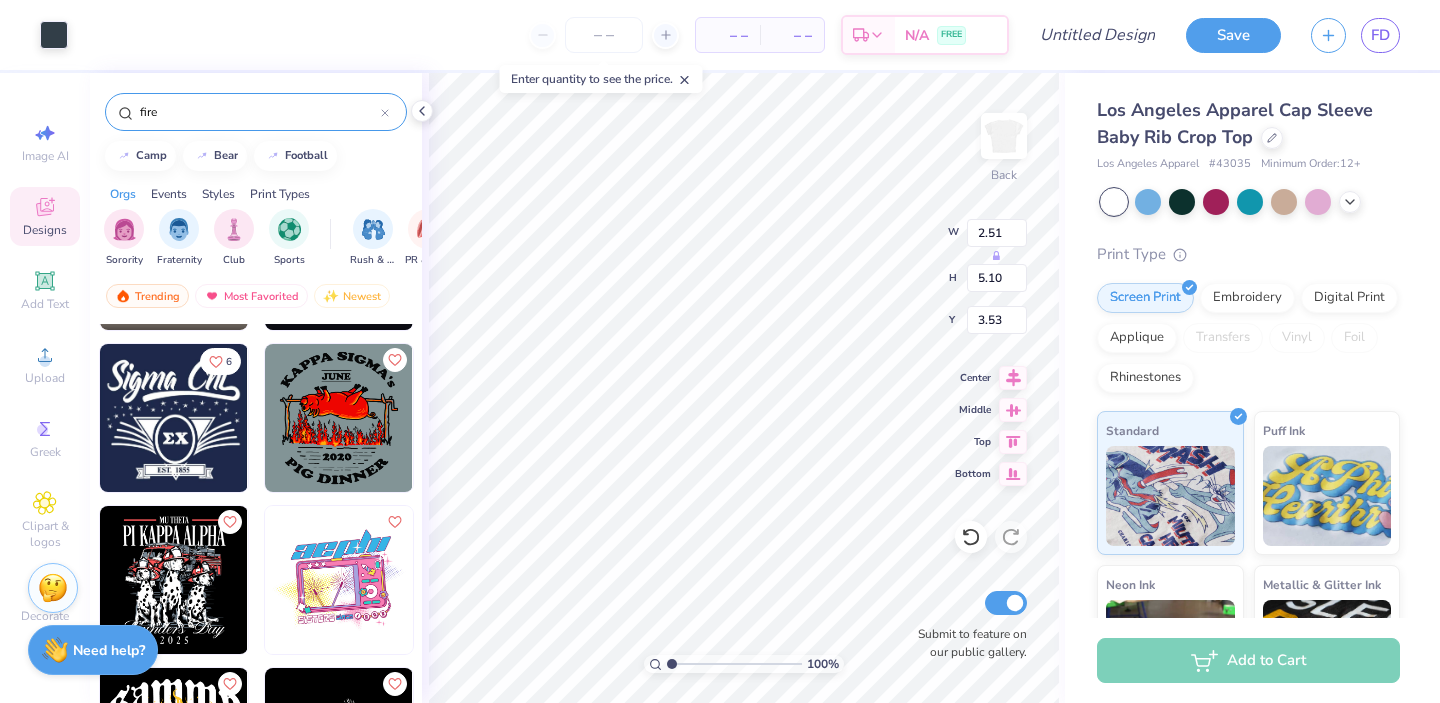 type on "3.00" 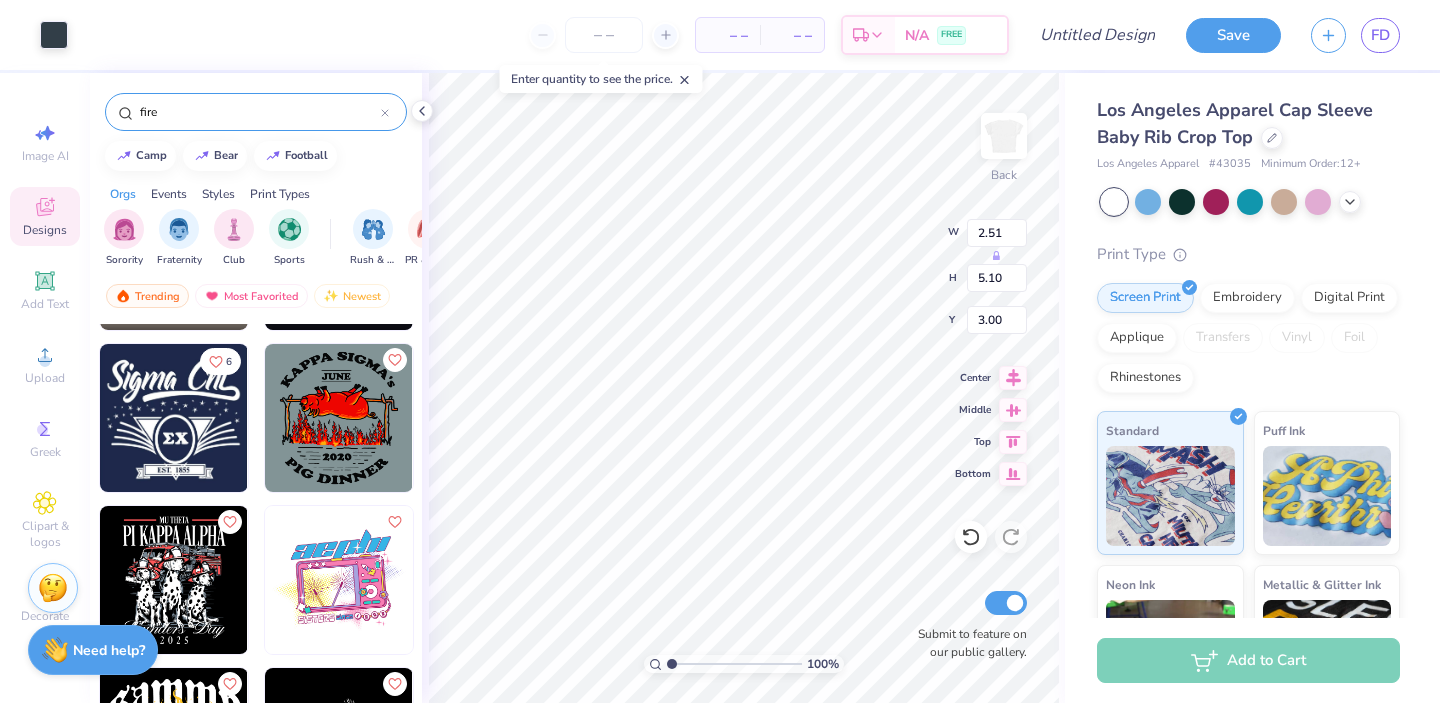 click at bounding box center (339, 418) 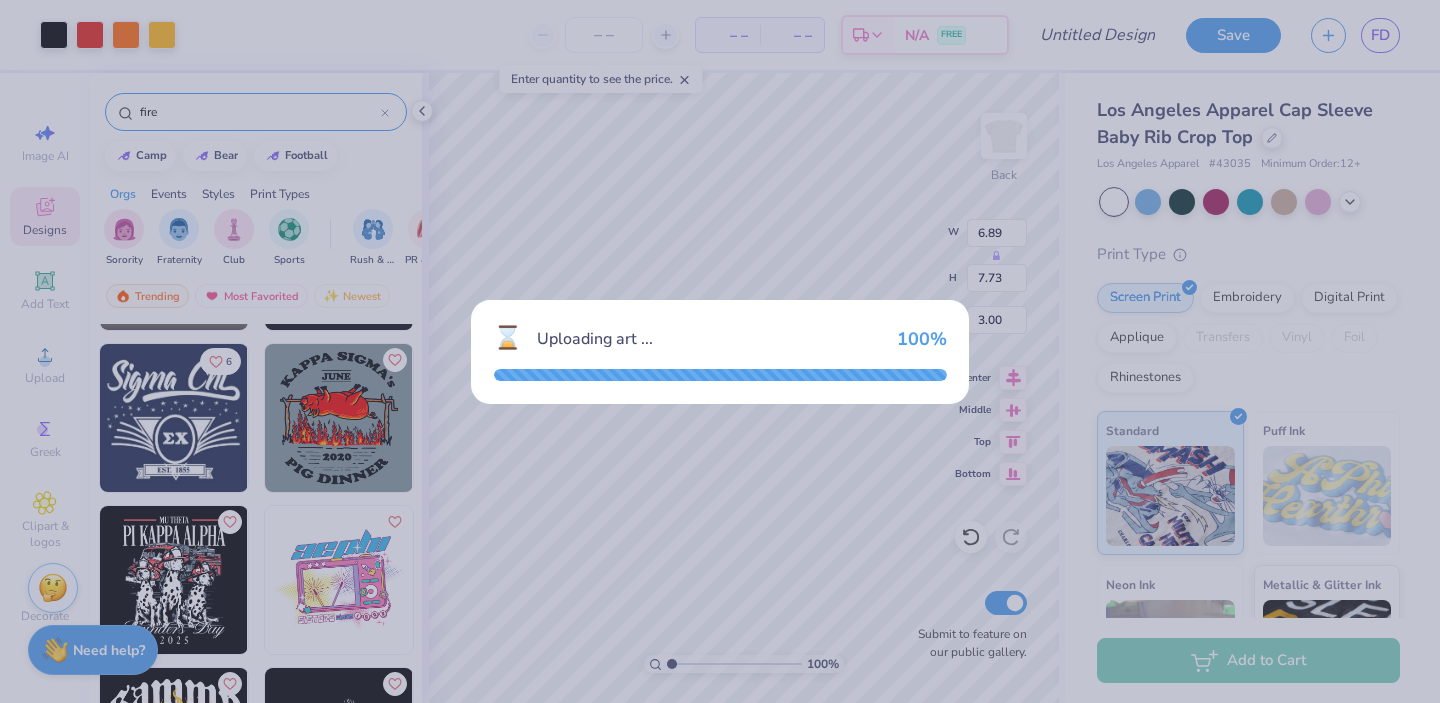 type on "6.89" 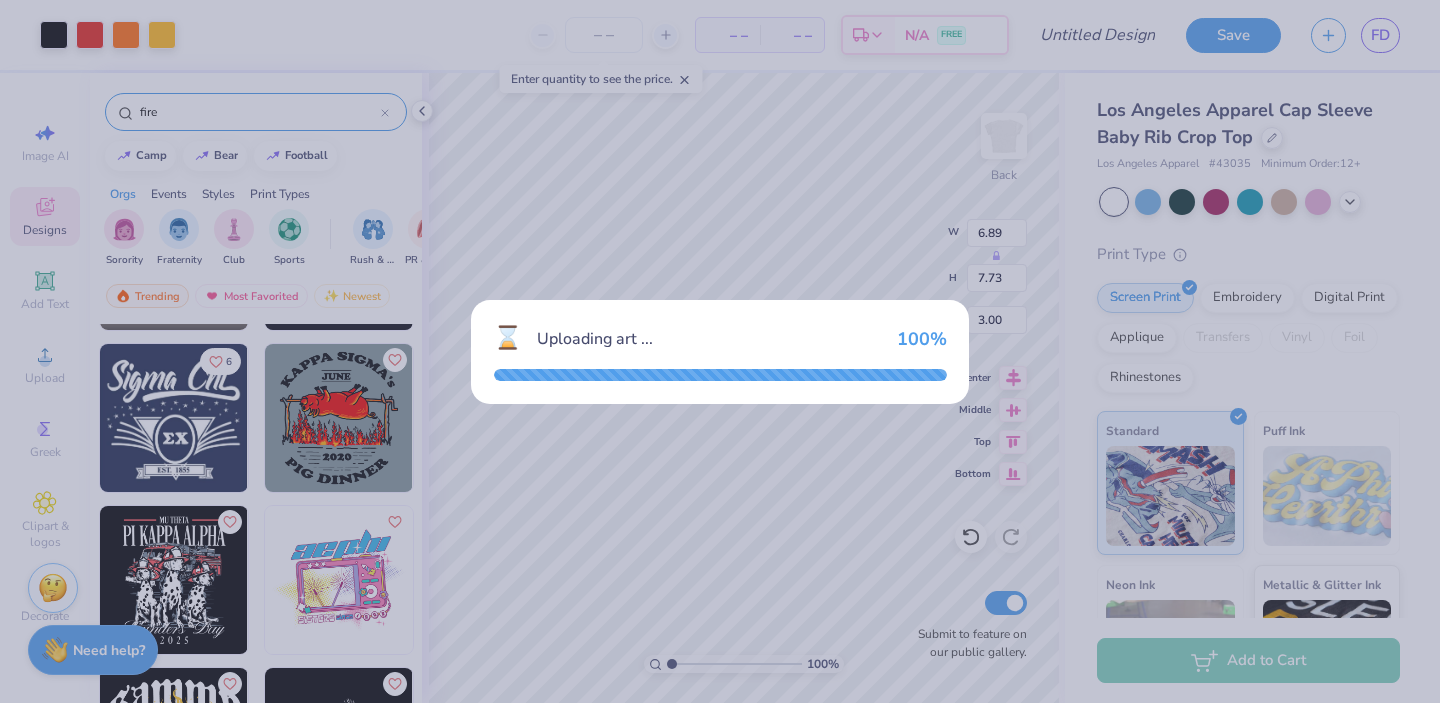 type on "7.73" 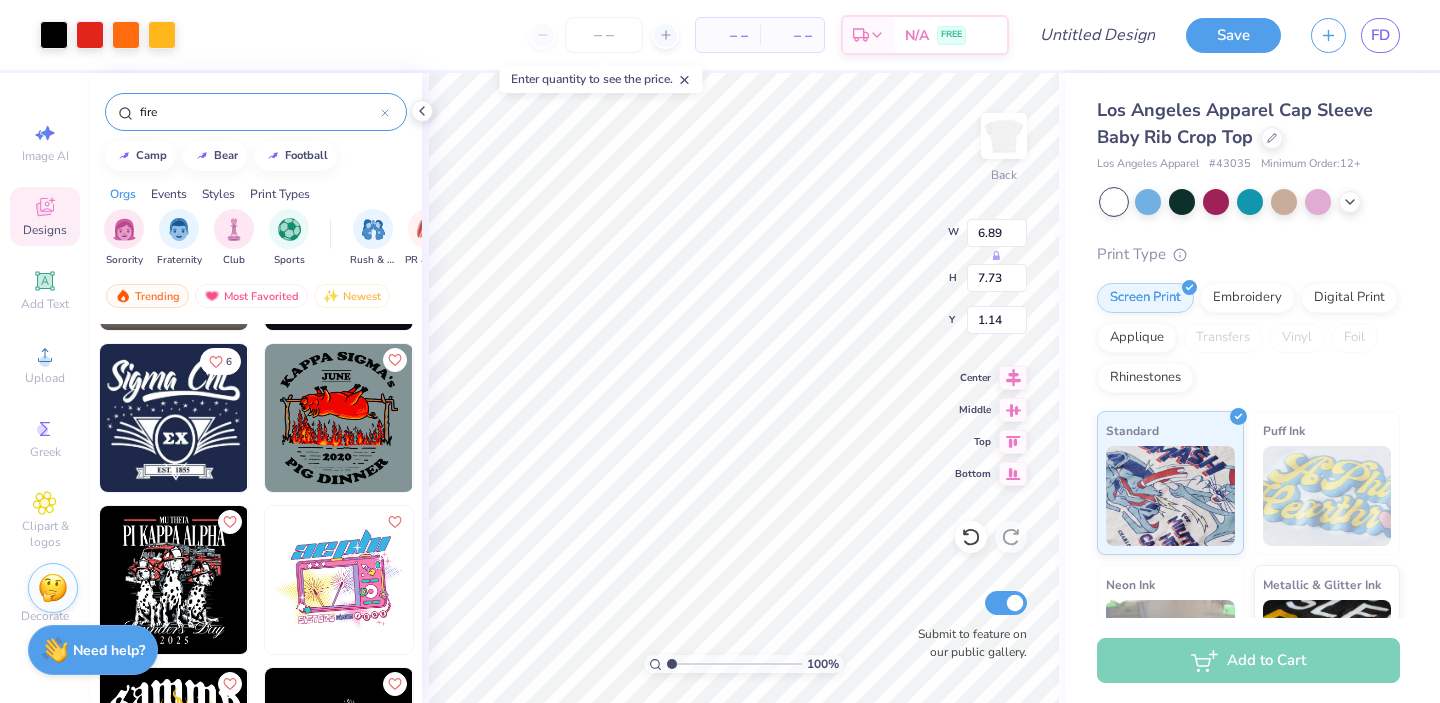 type on "1.15" 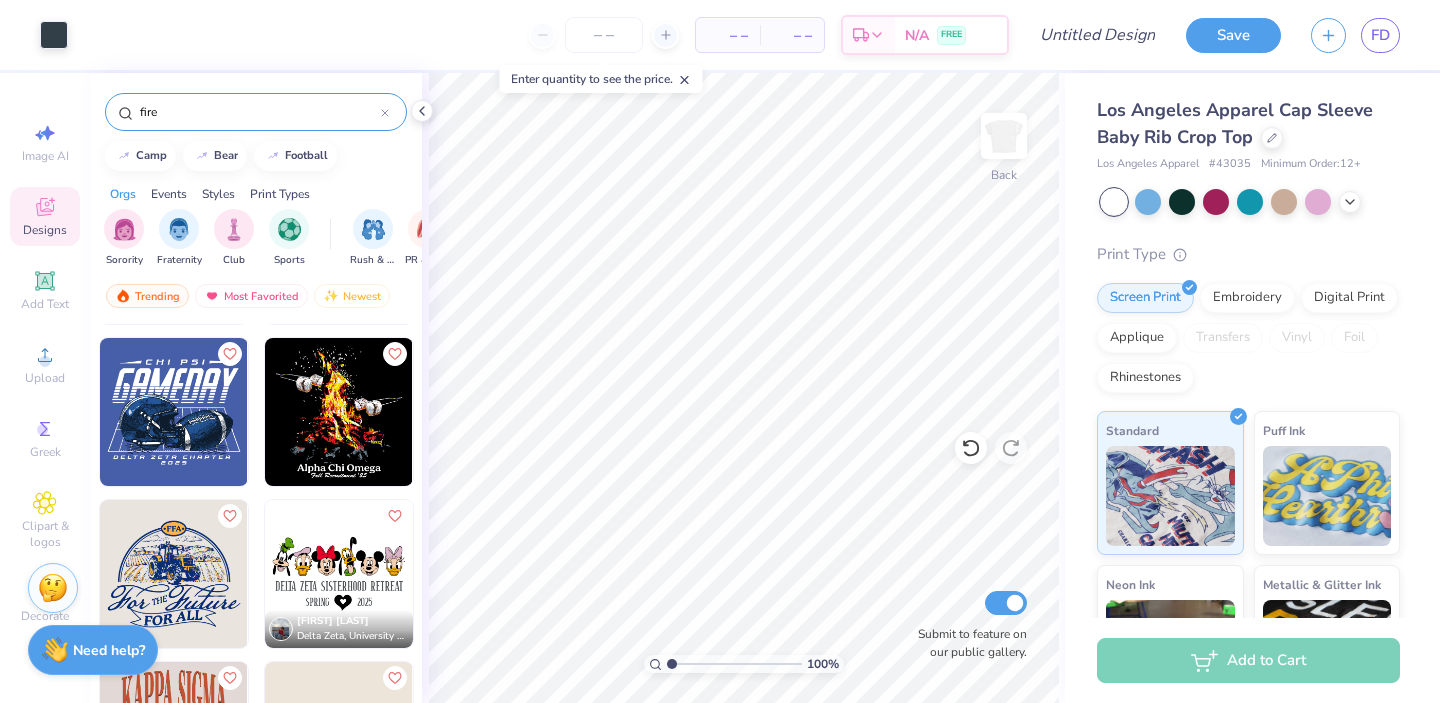 scroll, scrollTop: 3414, scrollLeft: 0, axis: vertical 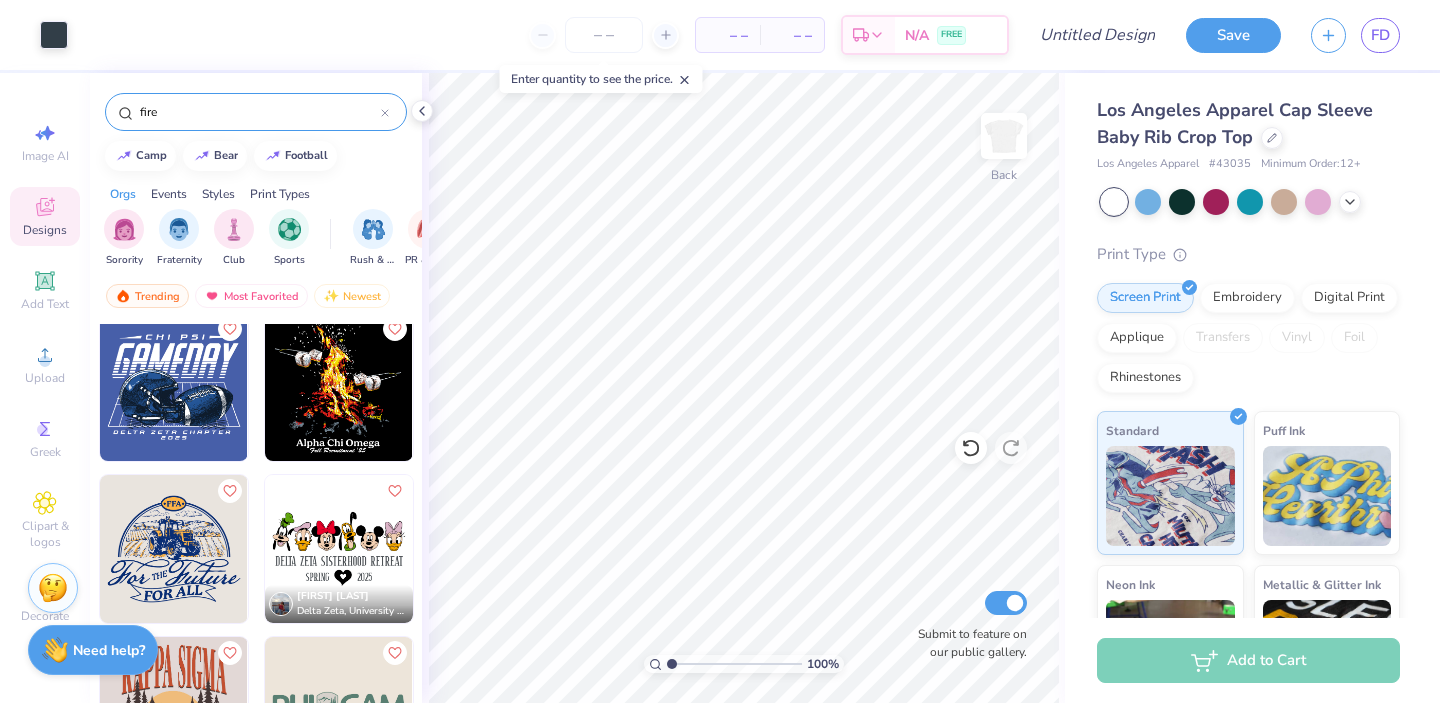 click at bounding box center (190, 387) 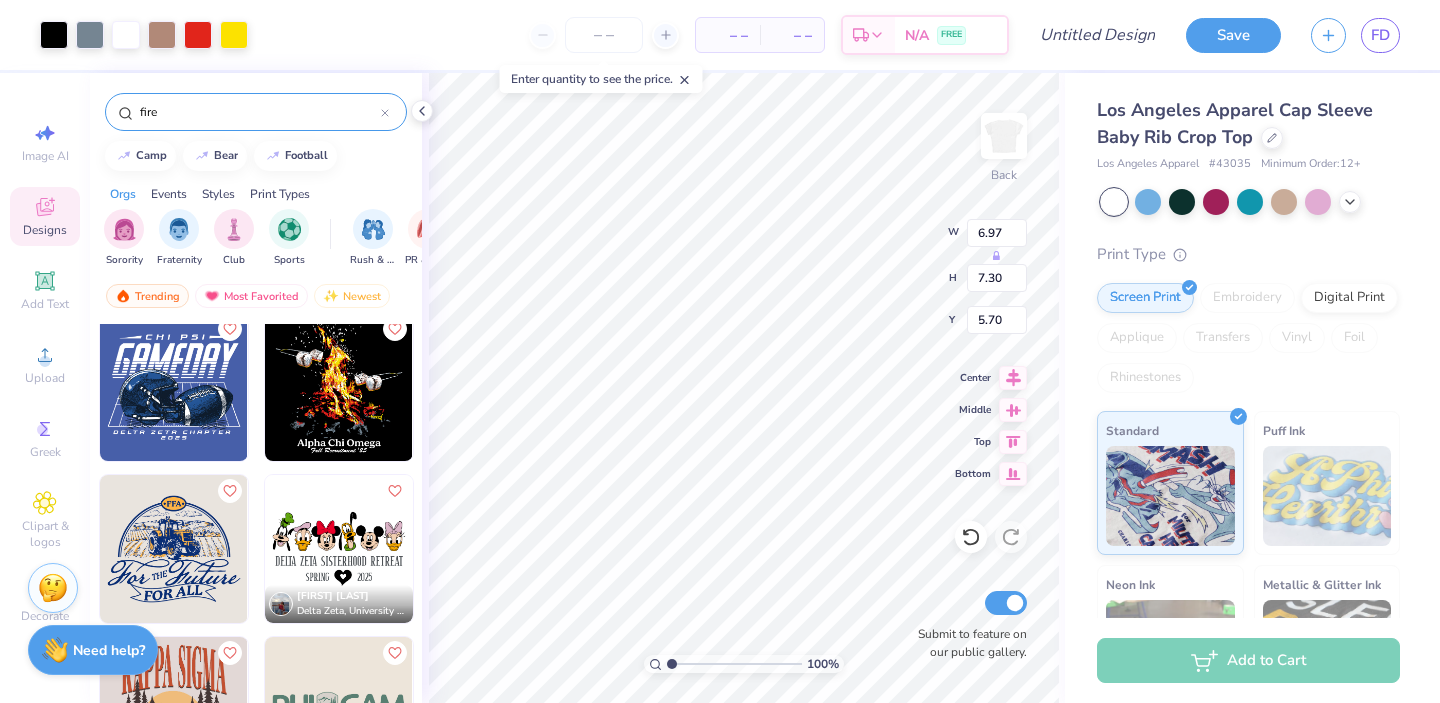 type on "5.70" 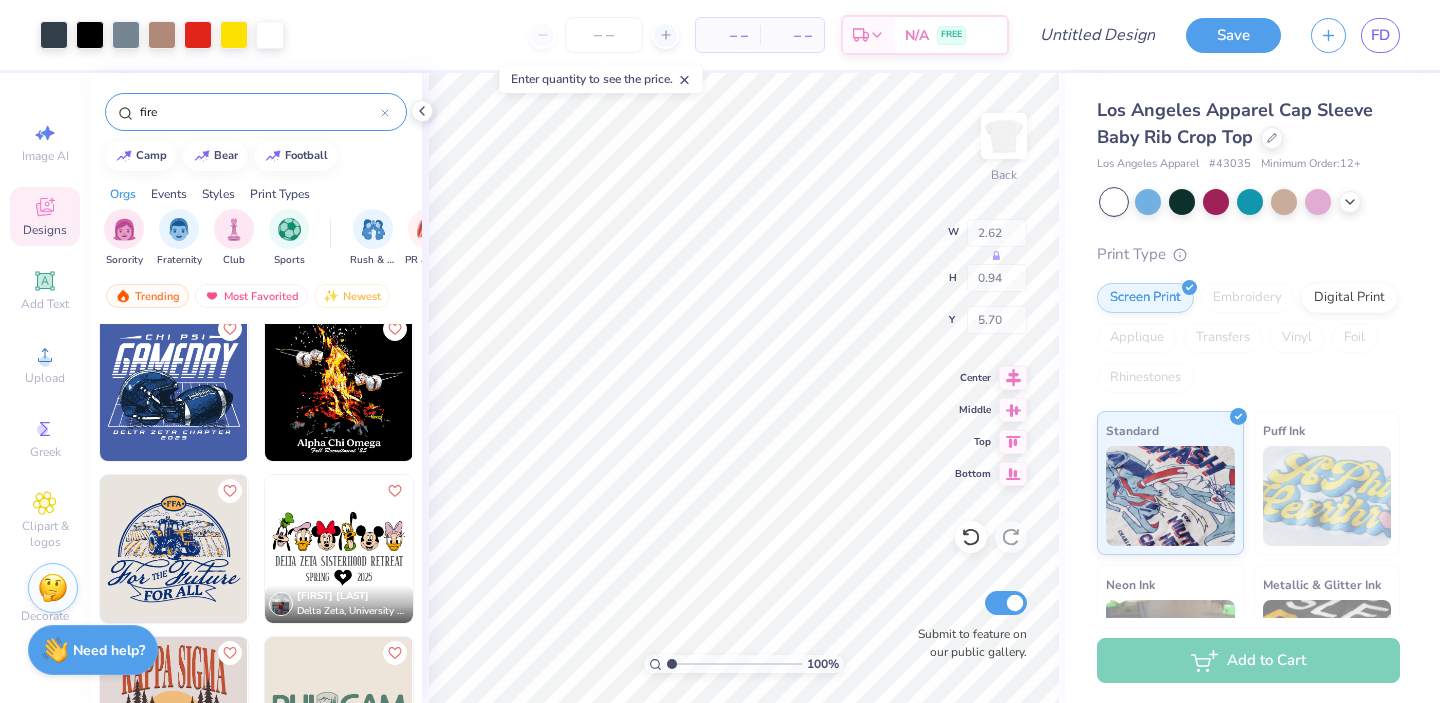 type on "2.62" 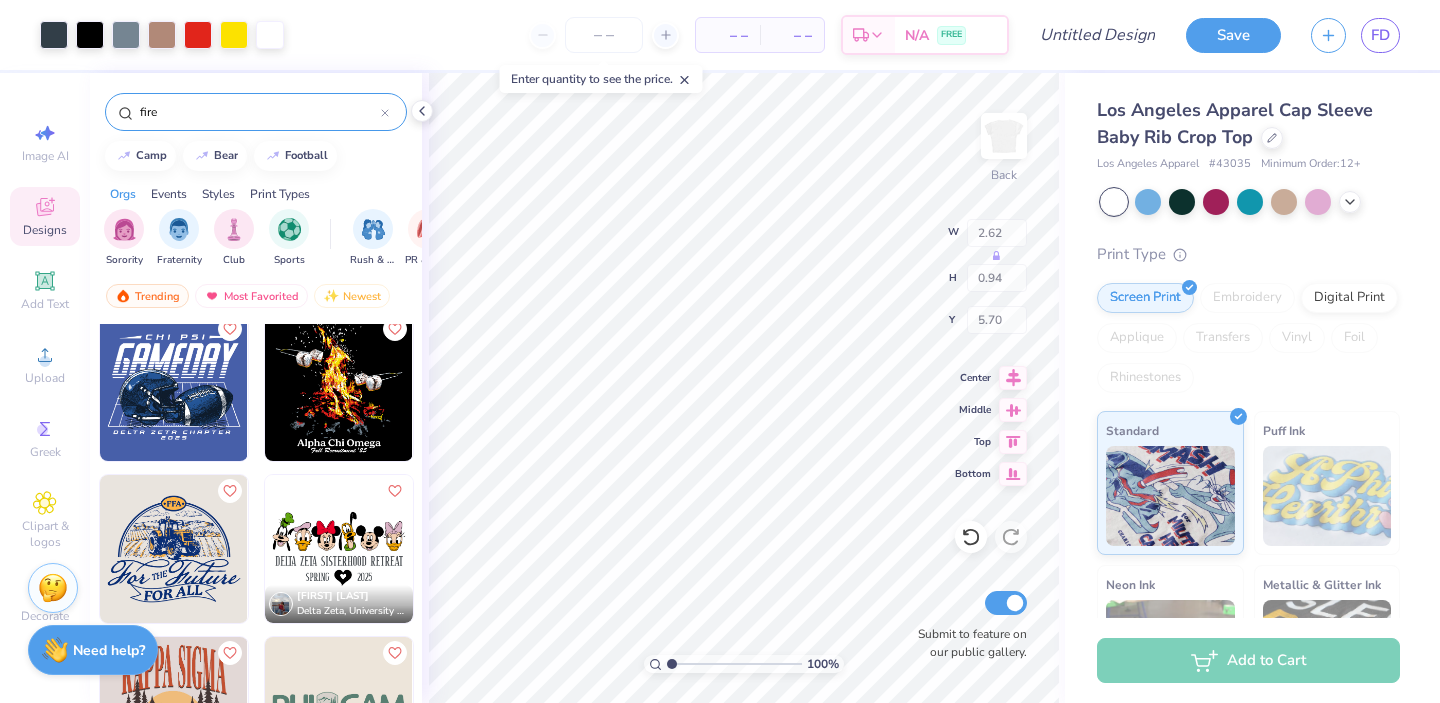 type on "0.94" 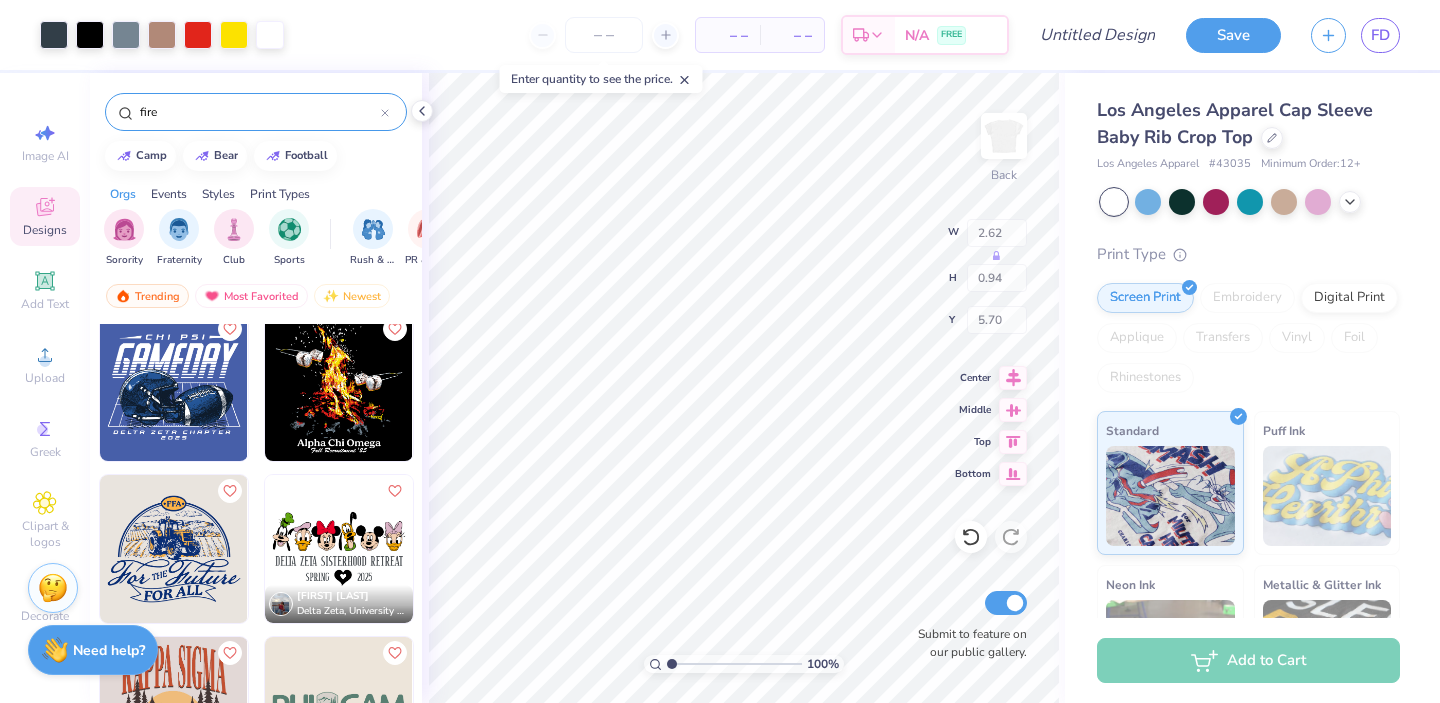 type on "7.25" 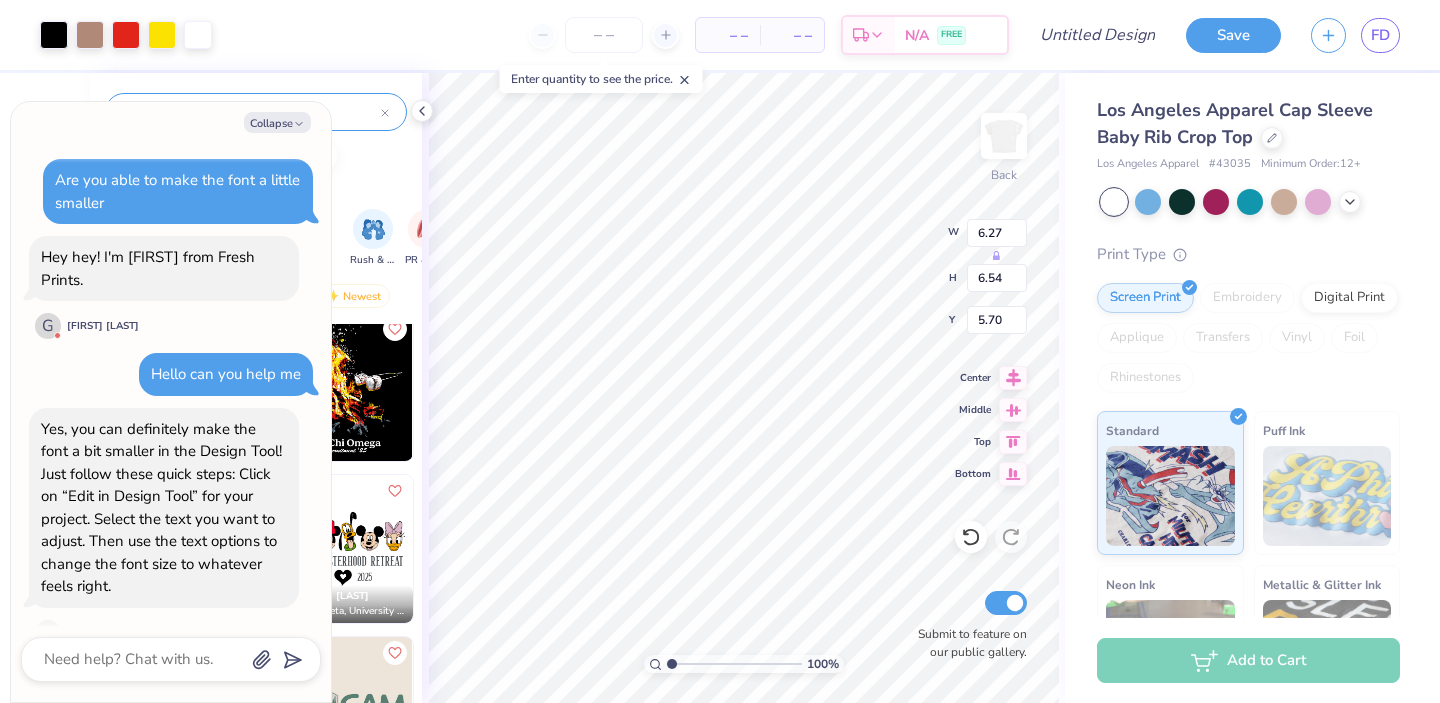 scroll, scrollTop: 370, scrollLeft: 0, axis: vertical 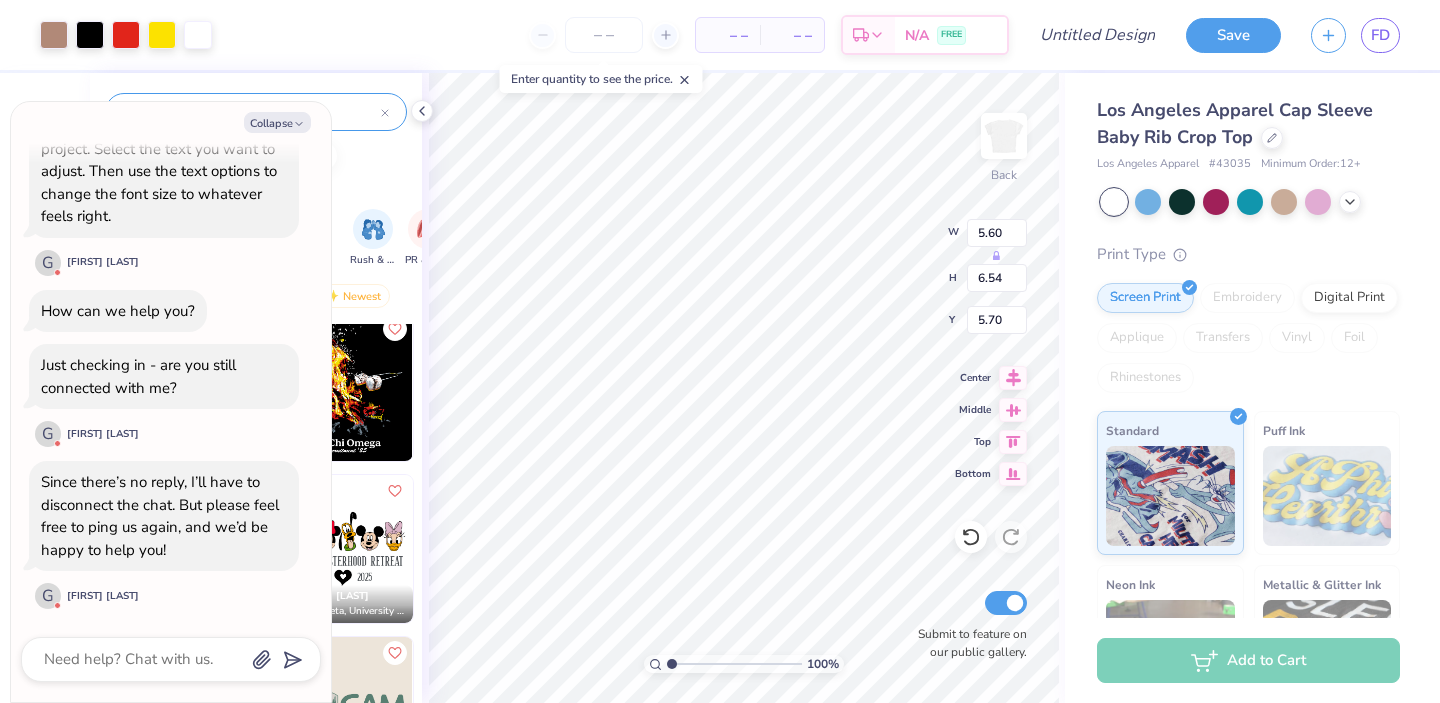 type on "x" 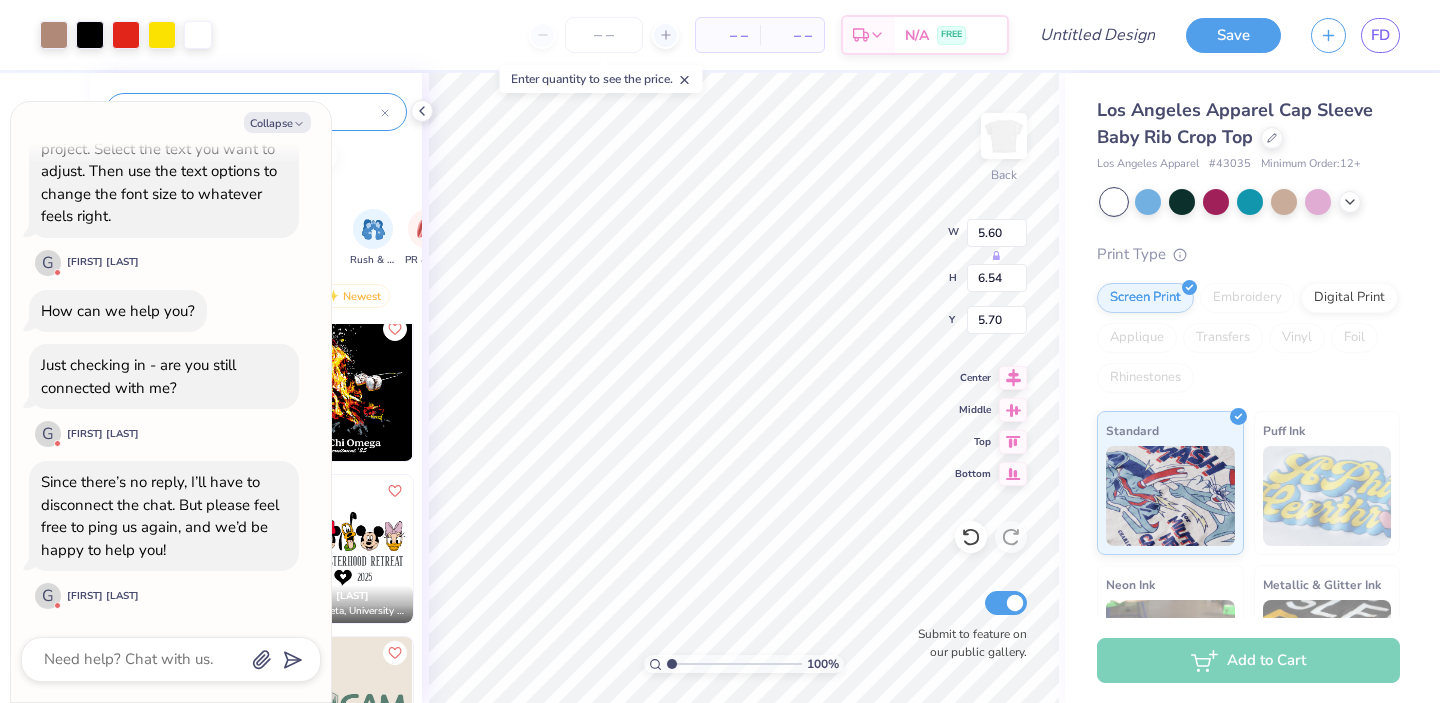 type on "5.66" 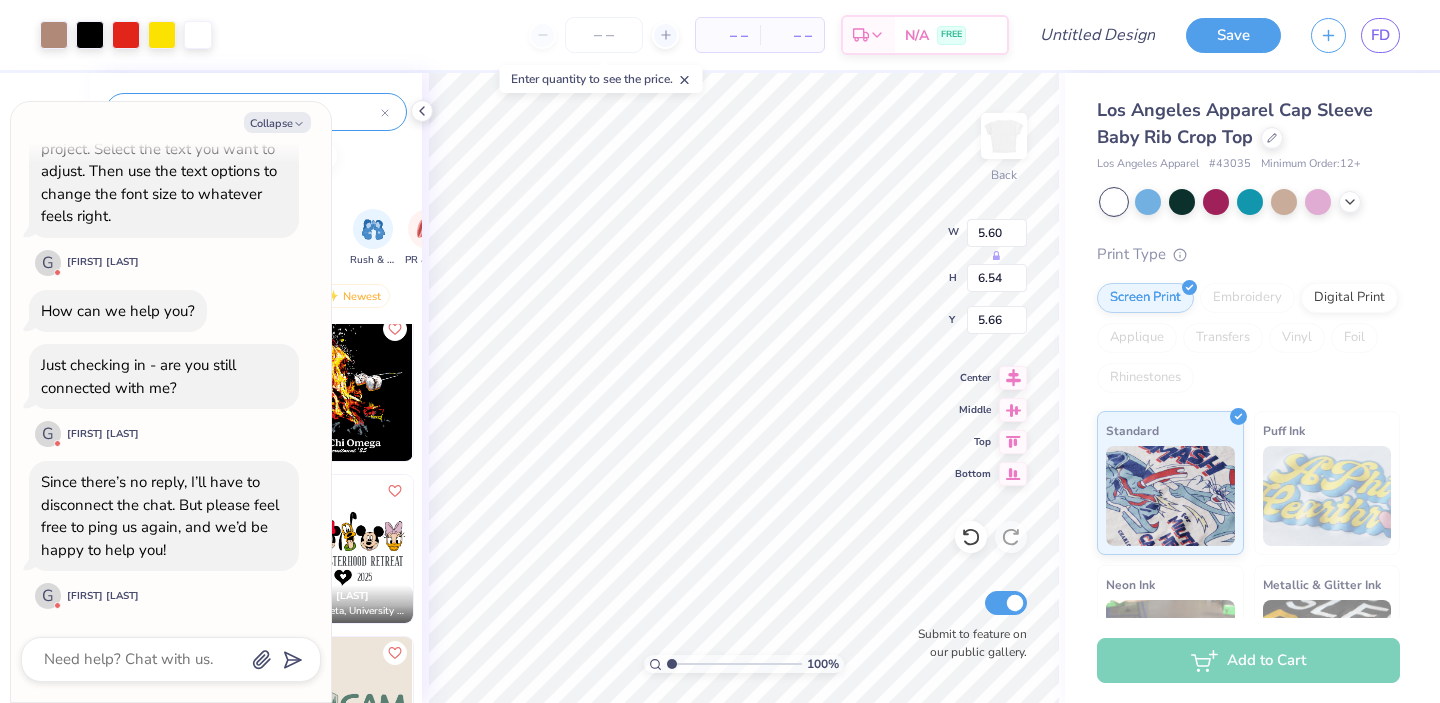 type on "x" 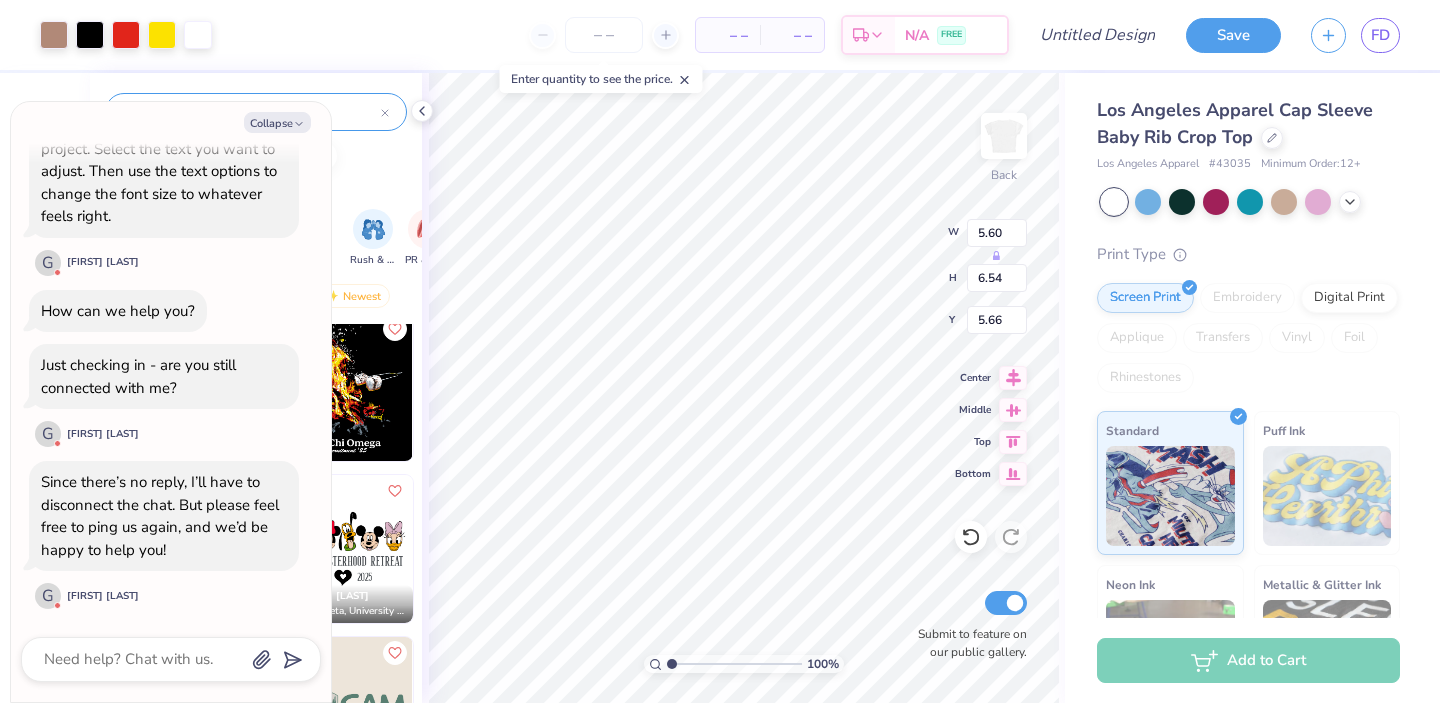 type on "3.09" 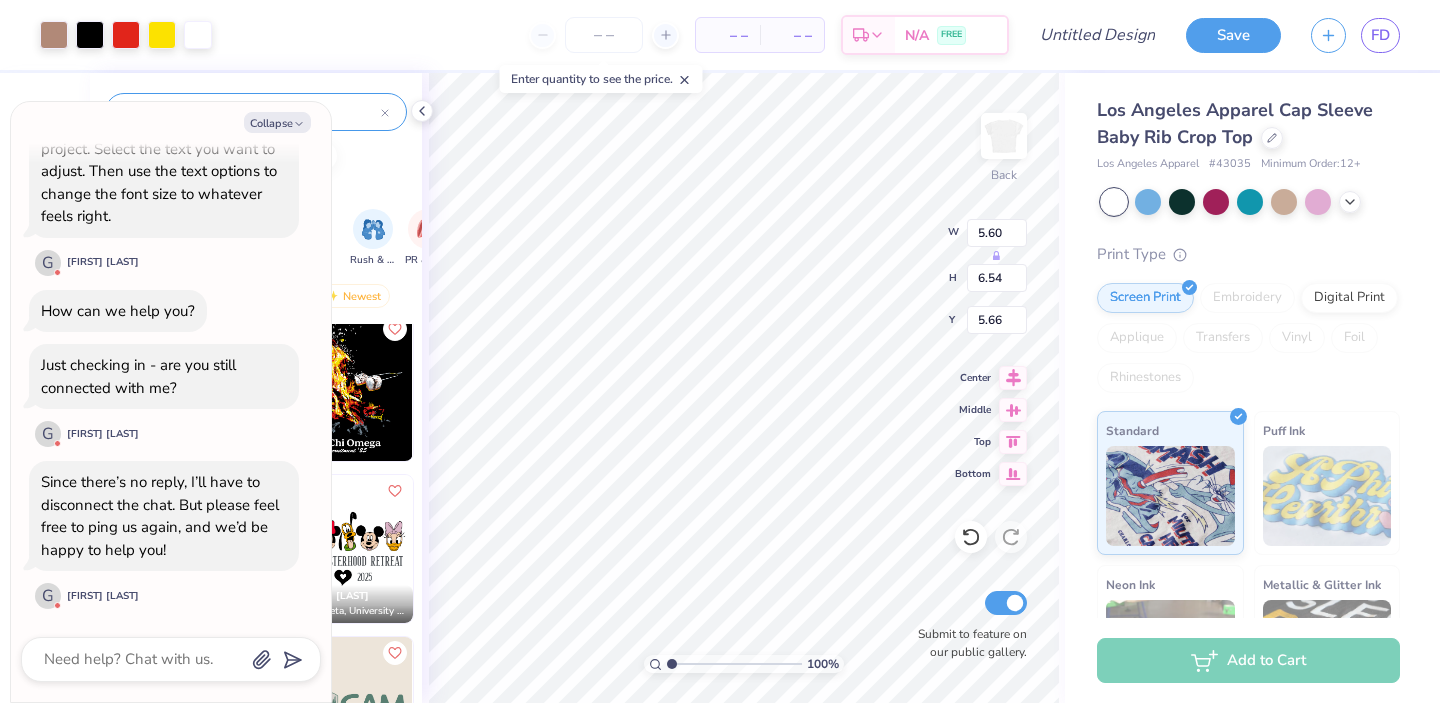 type on "5.15" 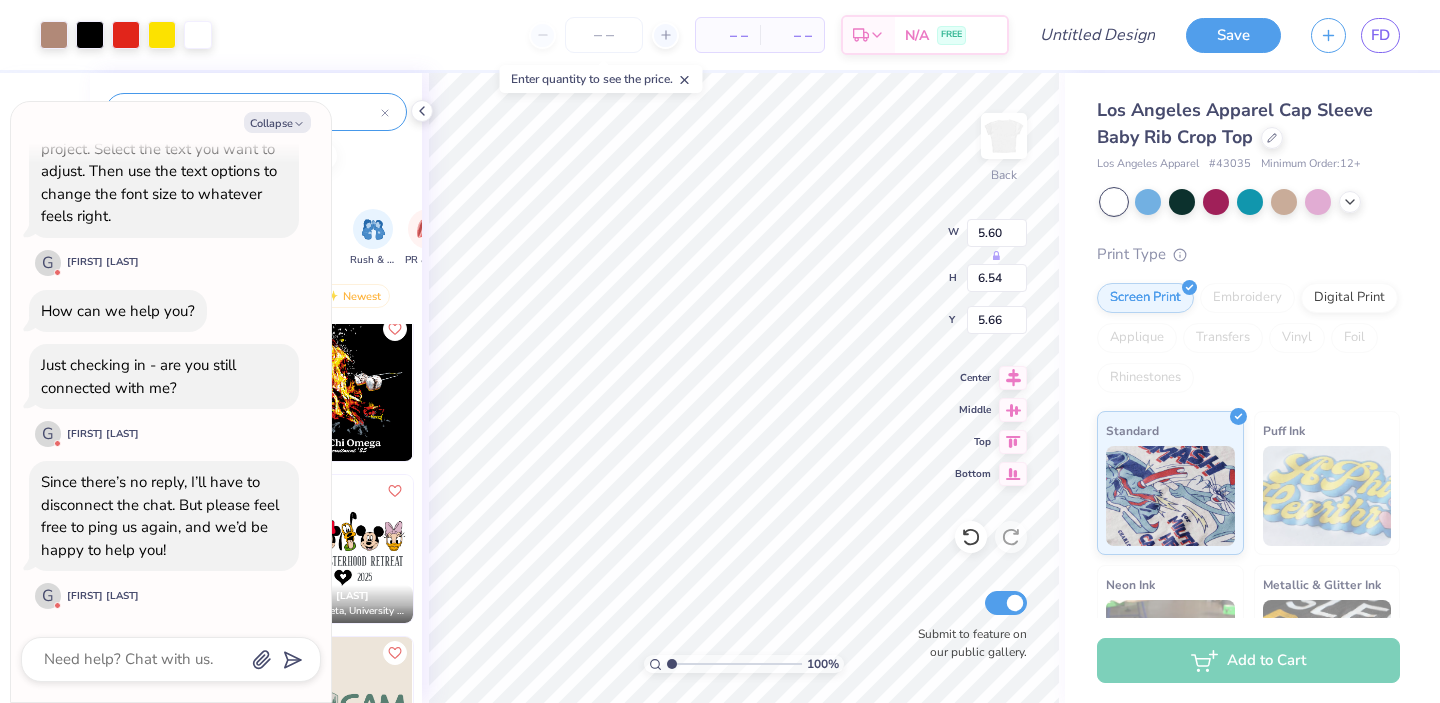 type on "6.24" 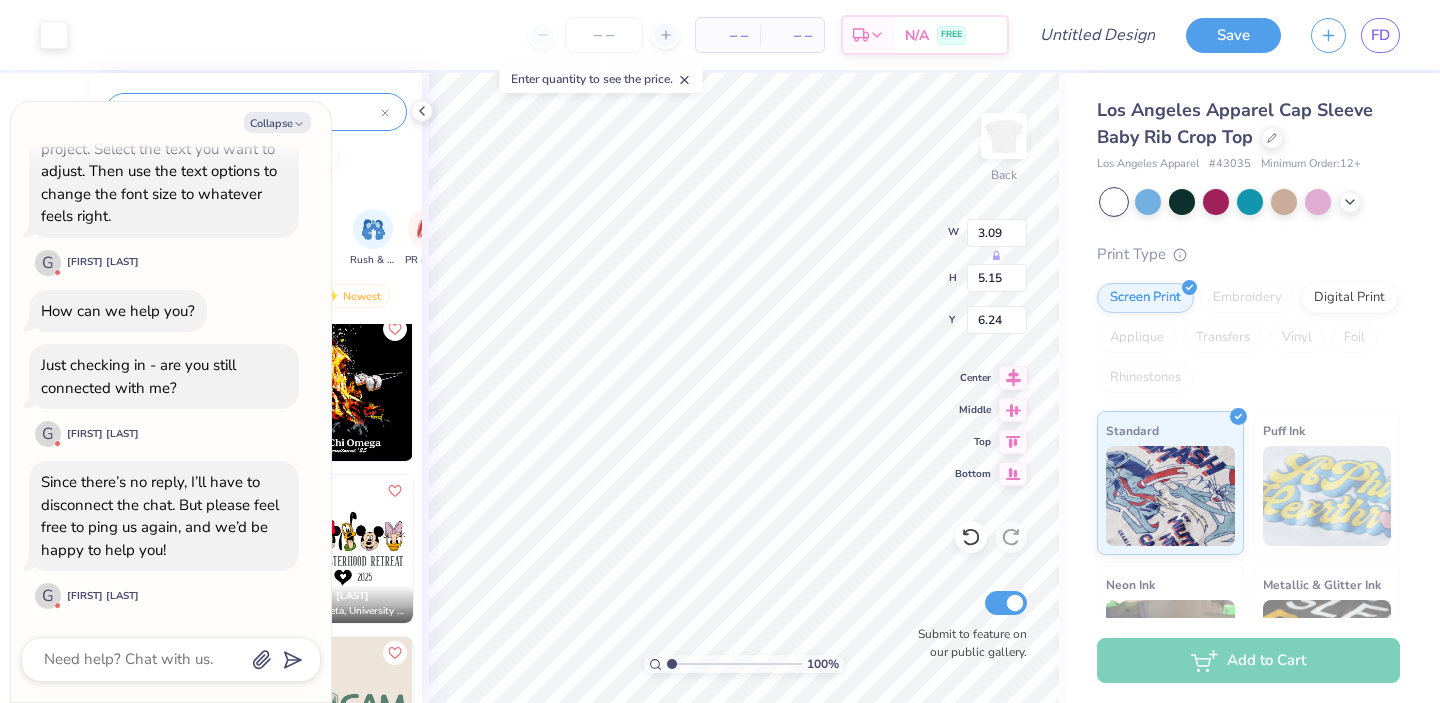 type on "x" 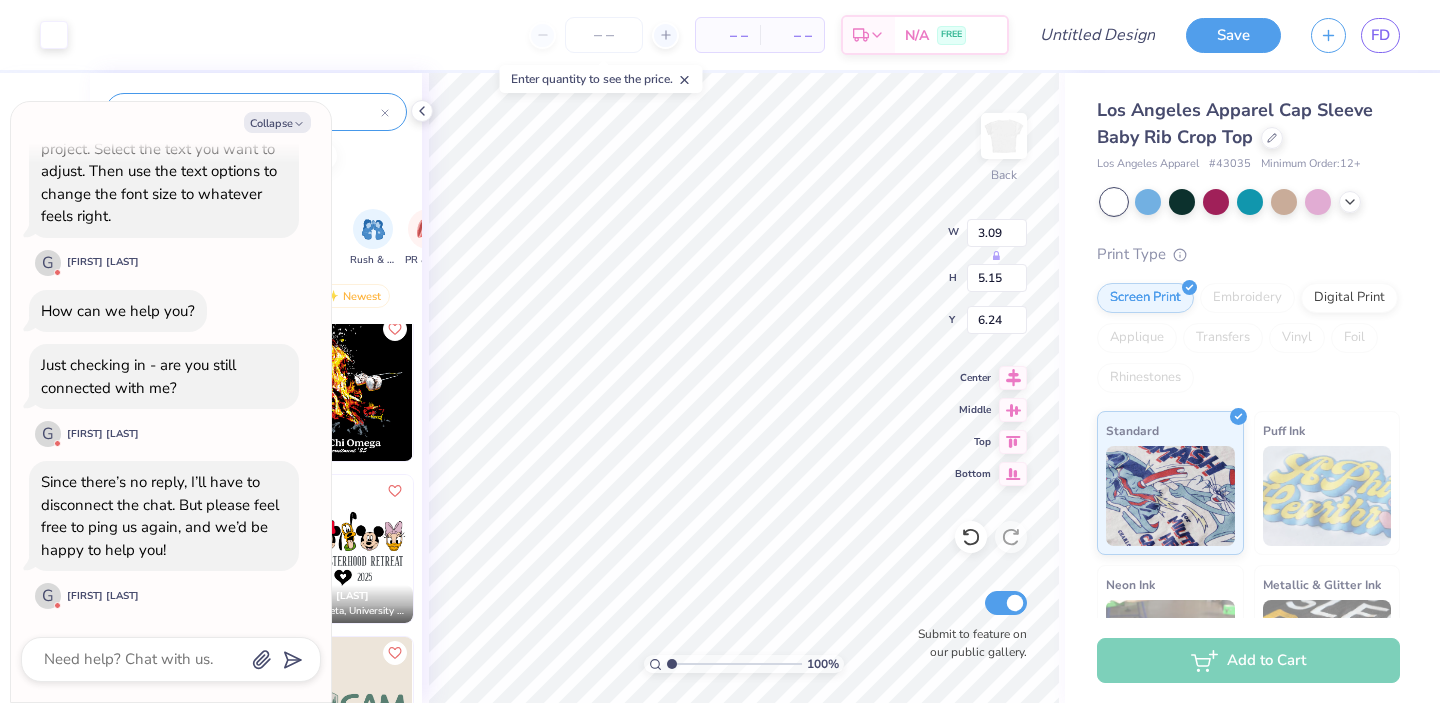 type on "2.62" 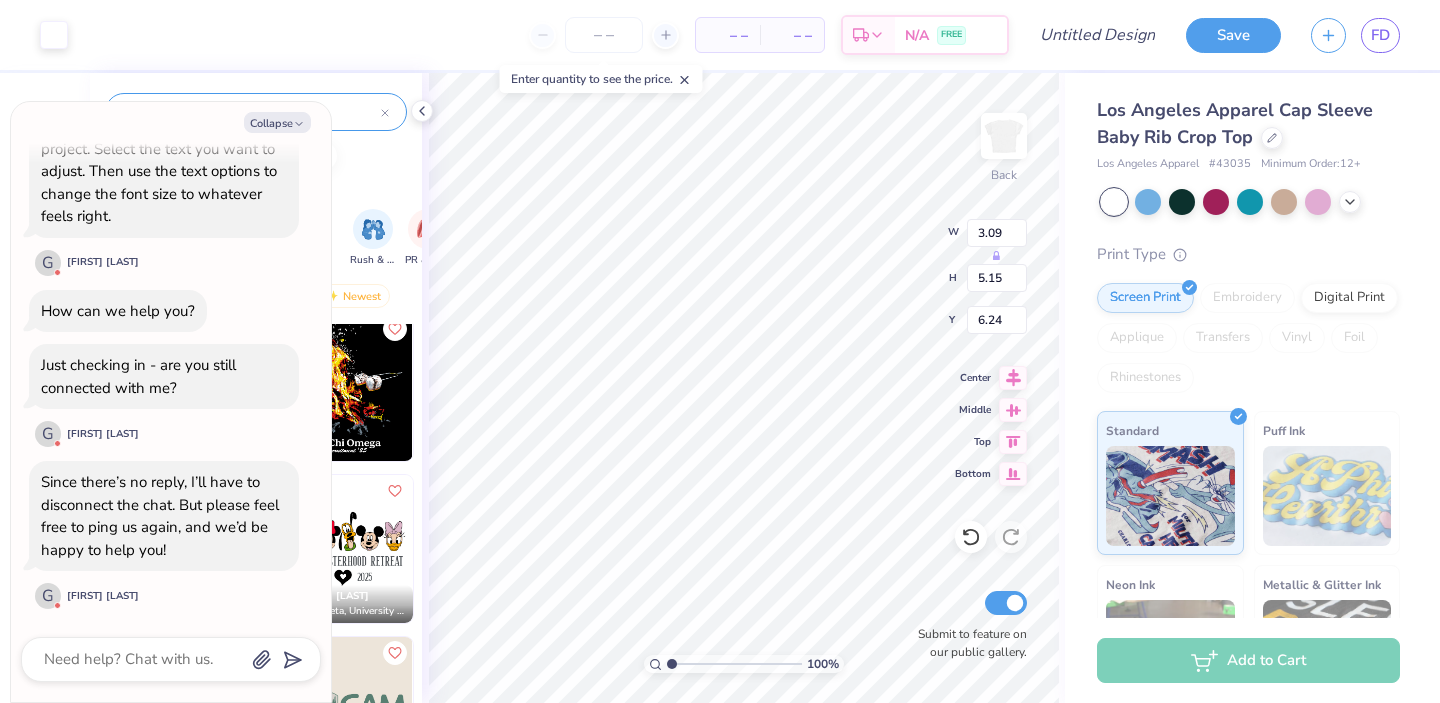 type on "0.94" 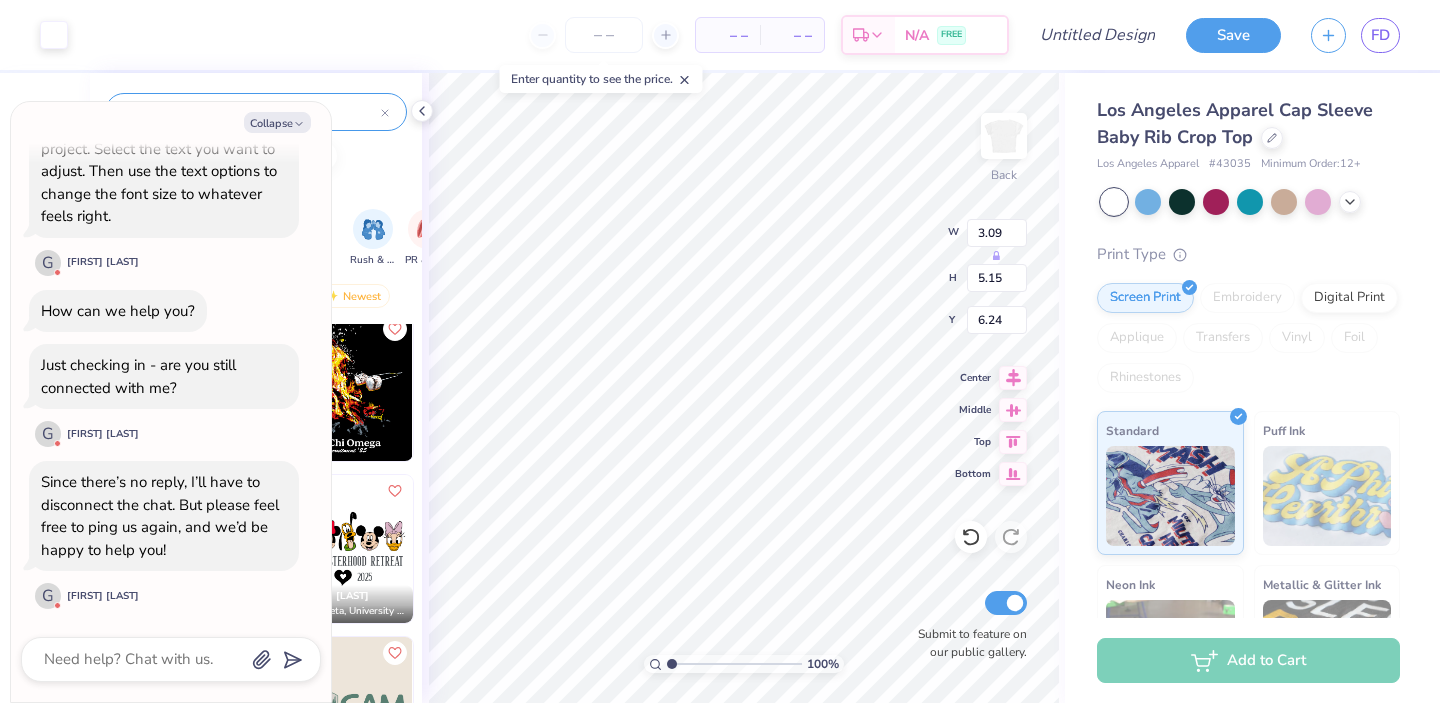 type on "8.54" 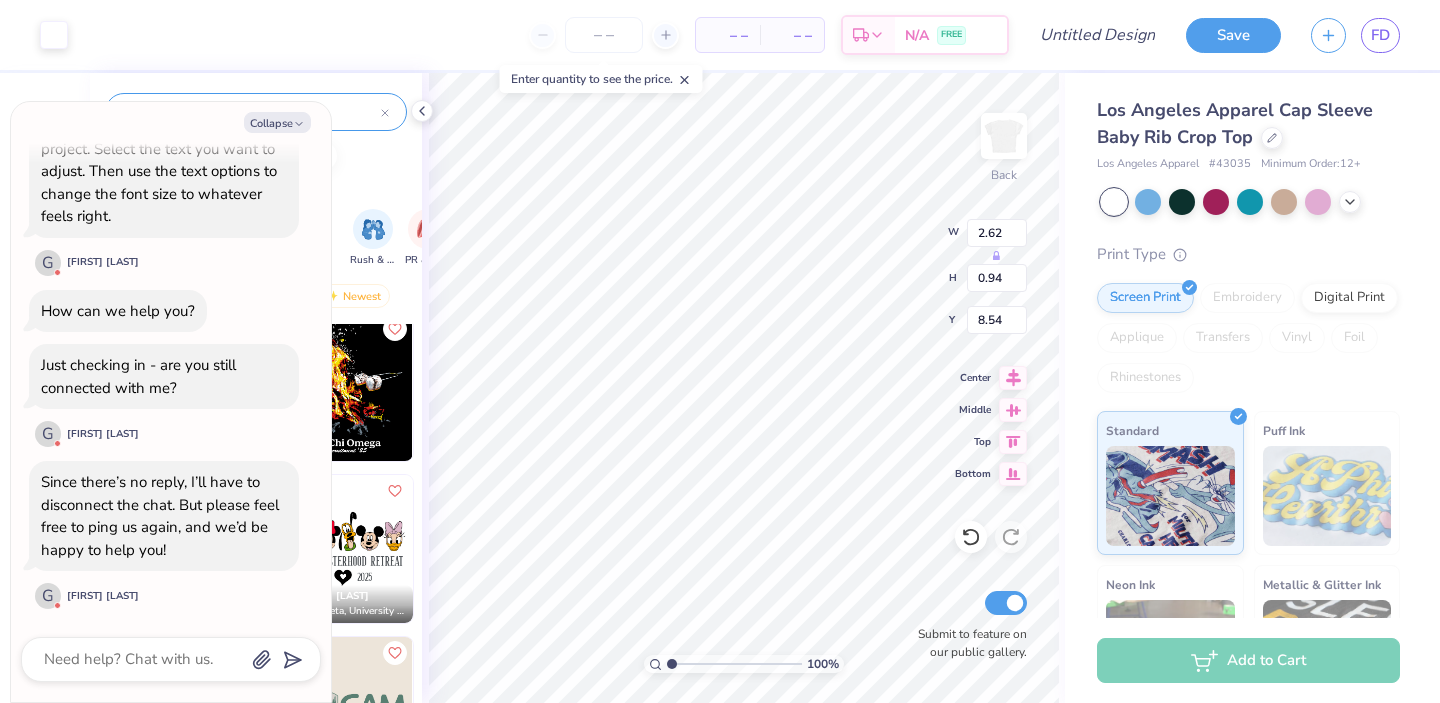 type on "x" 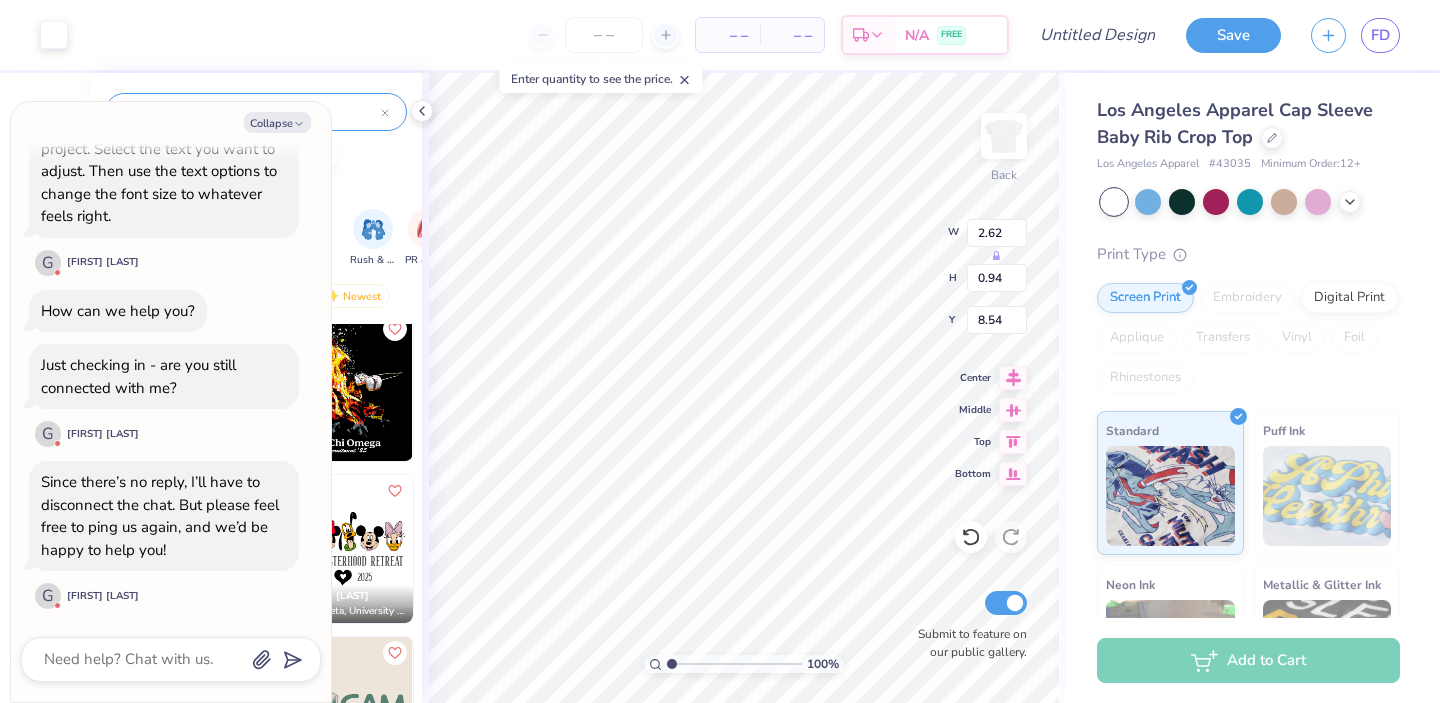 type on "8.60" 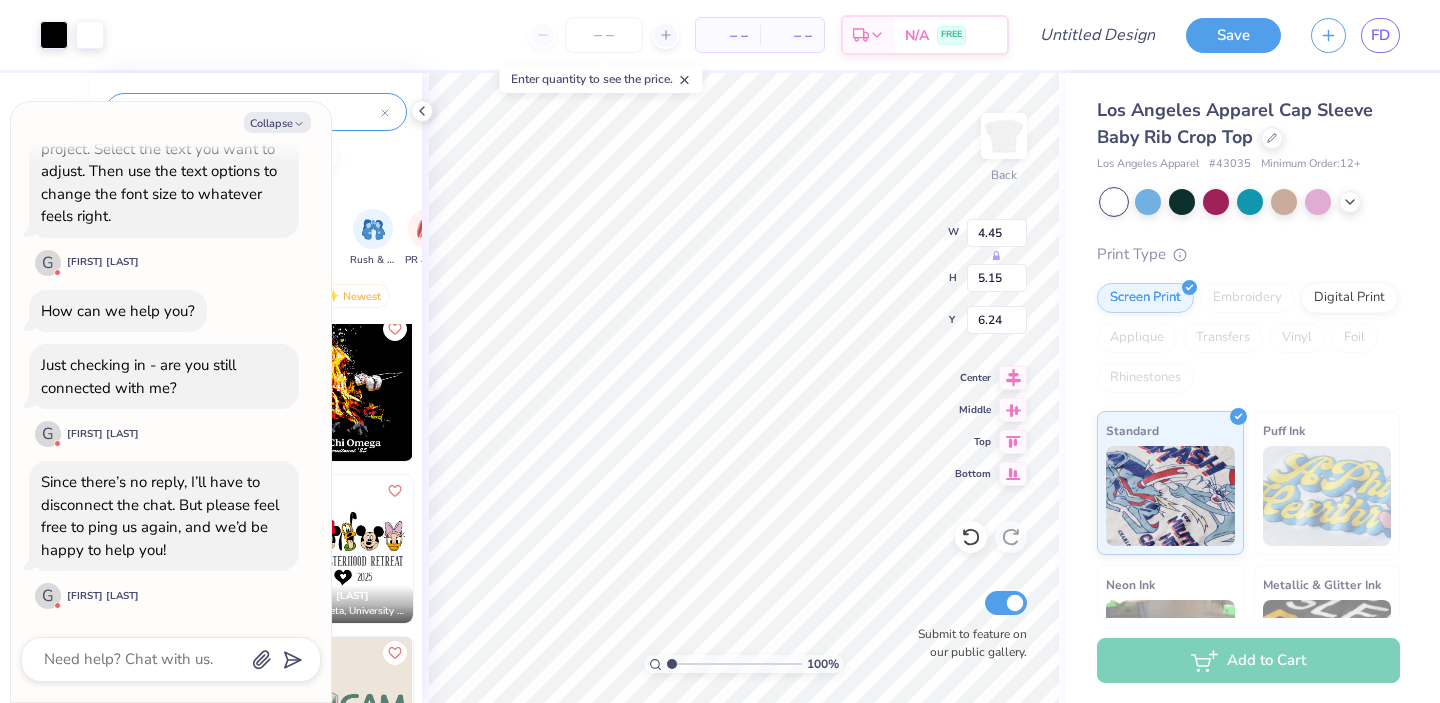 click on "Art colors – – Per Item – – Total Est. Delivery N/A FREE Design Title Save FD Image AI Designs Add Text Upload Greek Clipart & logos Decorate fire camp bear football Orgs Events Styles Print Types Sorority Fraternity Club Sports Rush & Bid PR & General Game Day Big Little Reveal Philanthropy Parent's Weekend Retreat Date Parties & Socials Spring Break Graduation Greek Week Formal & Semi Founder’s Day Holidays Minimalist Classic Y2K Varsity Typography Grunge 80s & 90s Handdrawn 60s & 70s Cartoons Embroidery Screen Print Patches Transfers Applique Digital Print Vinyl Trending Most Favorited Newest 5 Lucy Bartlinski Delta Zeta, University of Central Florida 100  % Back W 4.45 H 5.15 Y 6.24 Center Middle Top Bottom Submit to feature on our public gallery. Los Angeles Apparel Cap Sleeve Baby Rib Crop Top Los Angeles Apparel # 43035 Minimum Order:  12 +   Print Type Screen Print Embroidery Digital Print Applique Transfers Vinyl Foil Rhinestones Standard Puff Ink Neon Ink Stuck?" at bounding box center (720, 351) 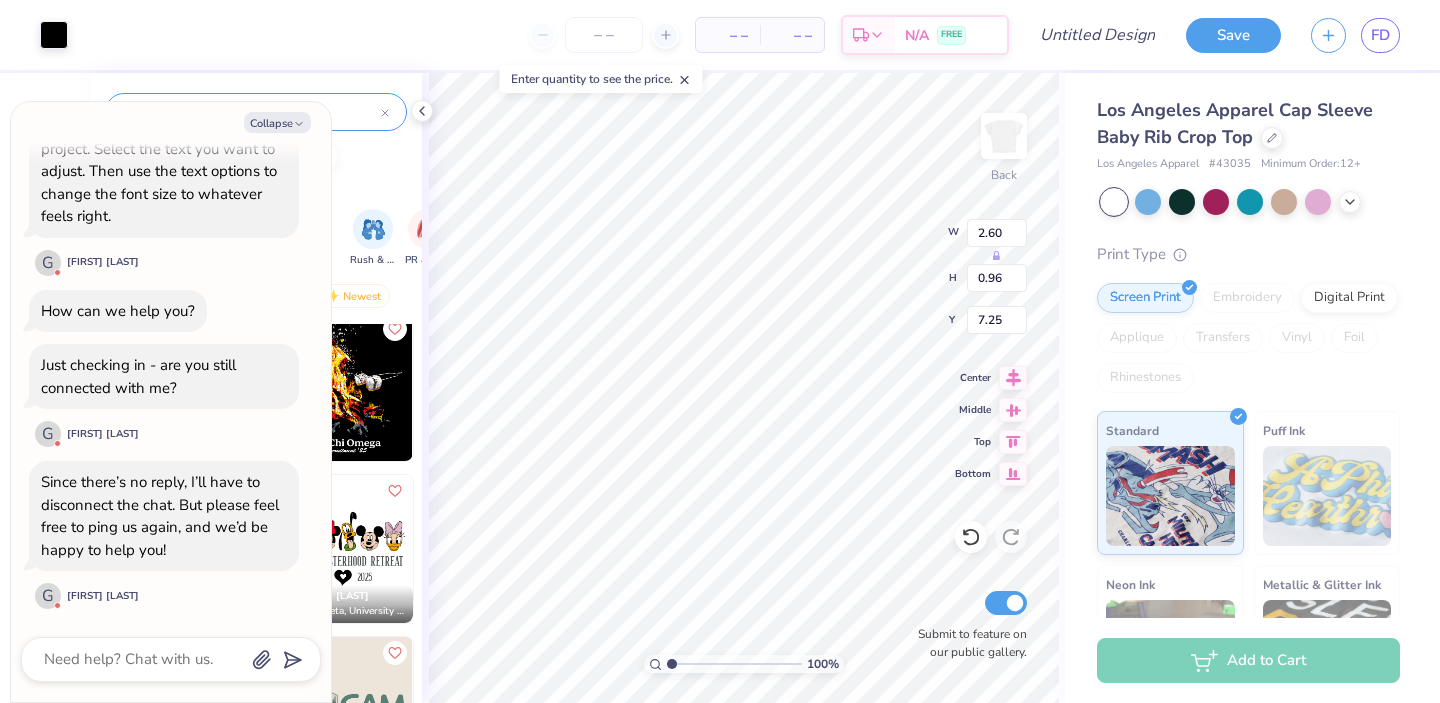 type on "x" 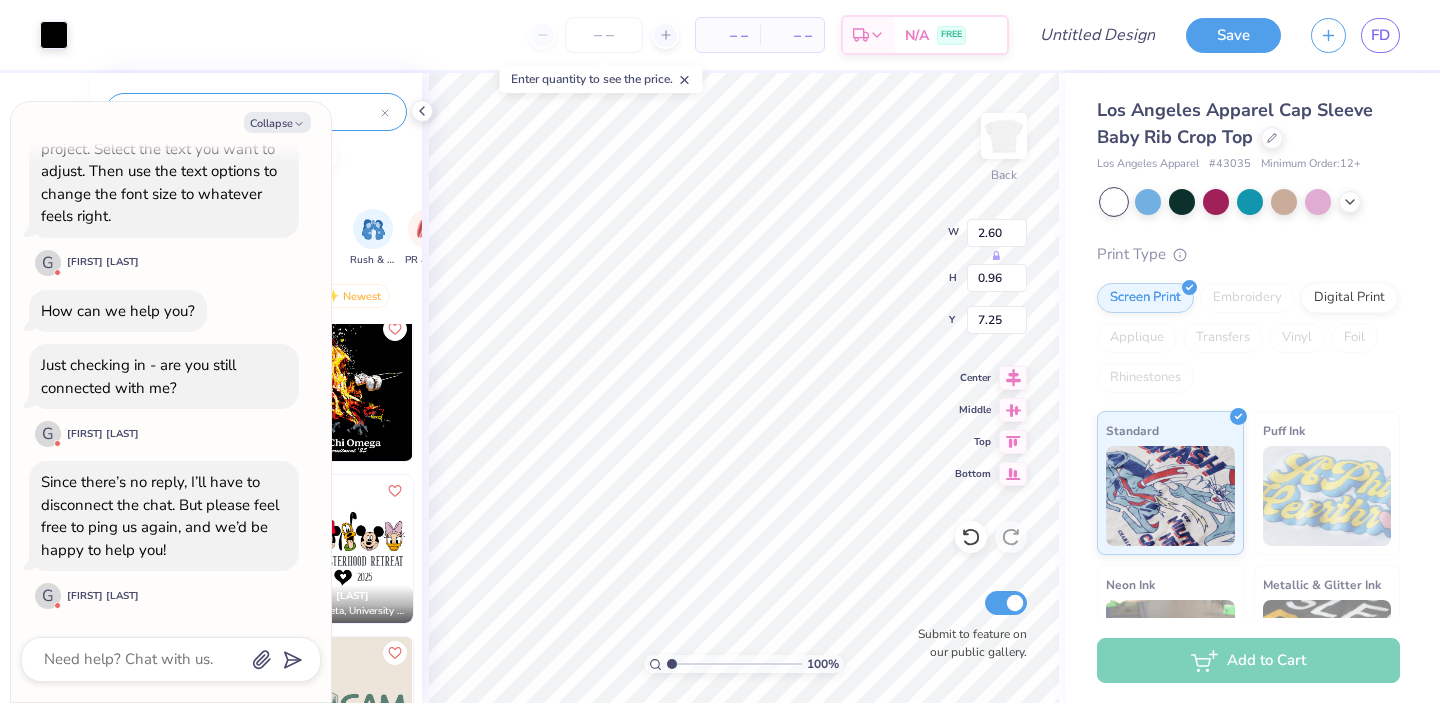 type on "7.29" 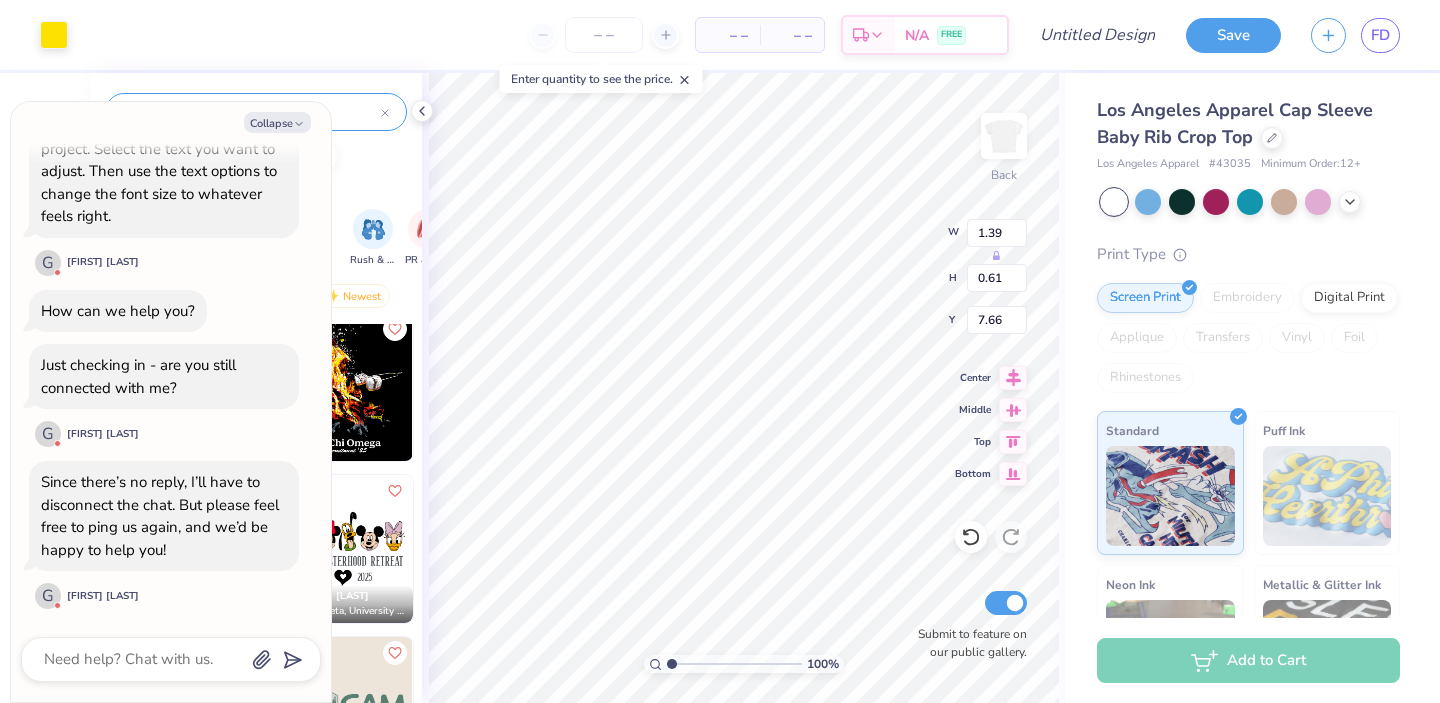 type on "x" 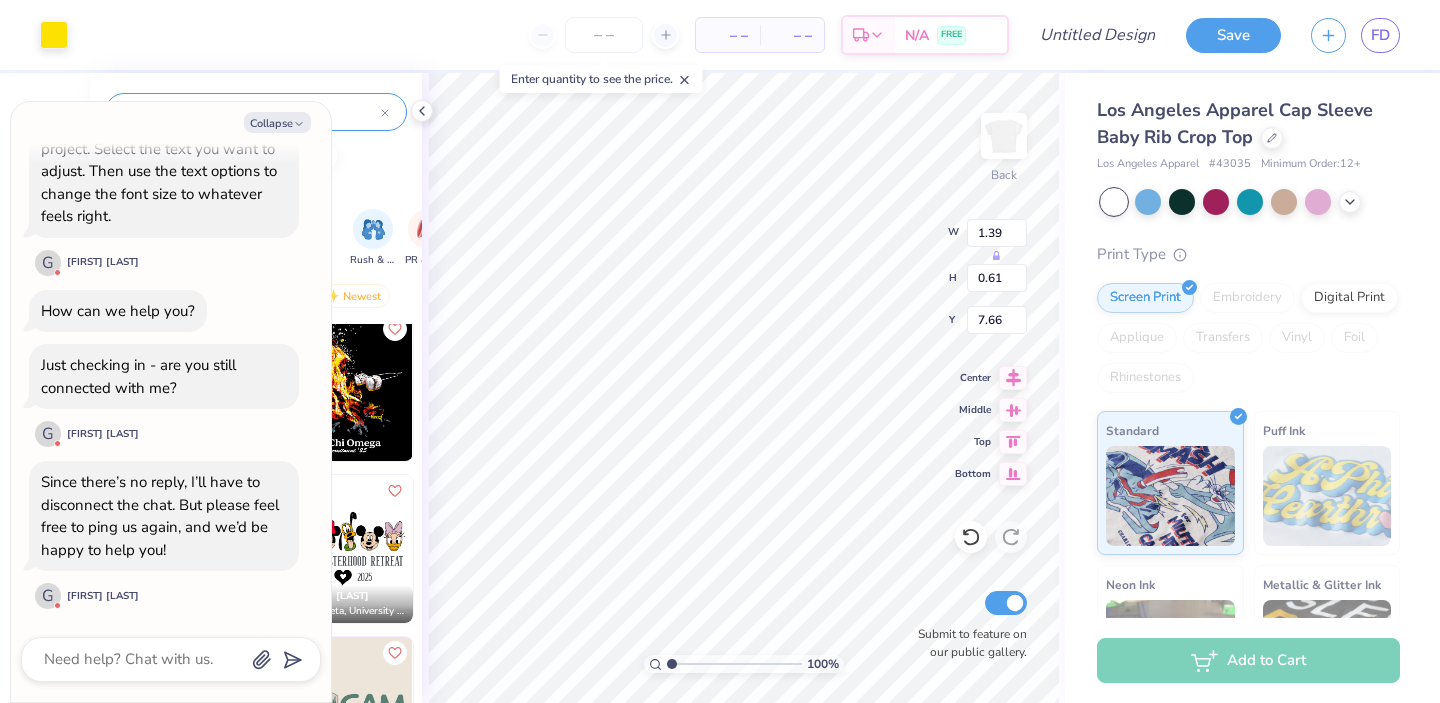 type on "1.40" 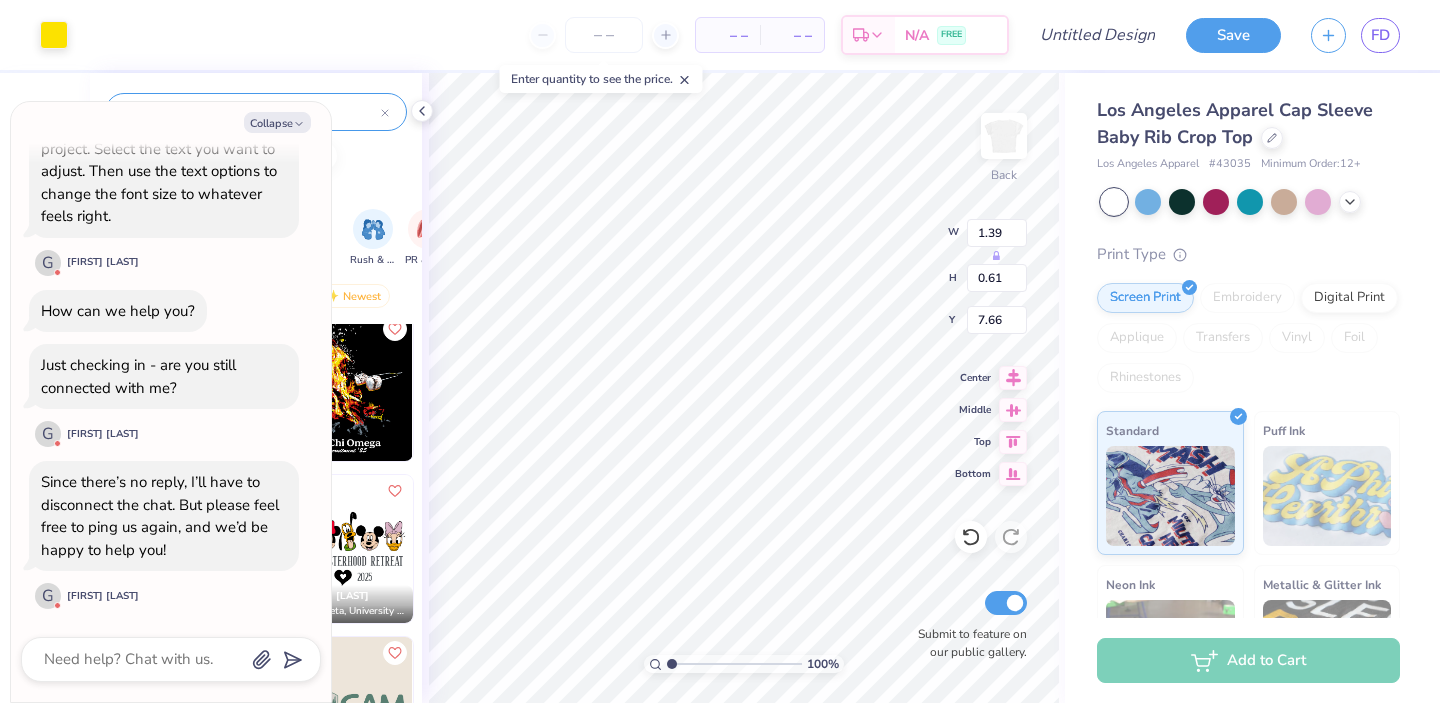 type on "0.68" 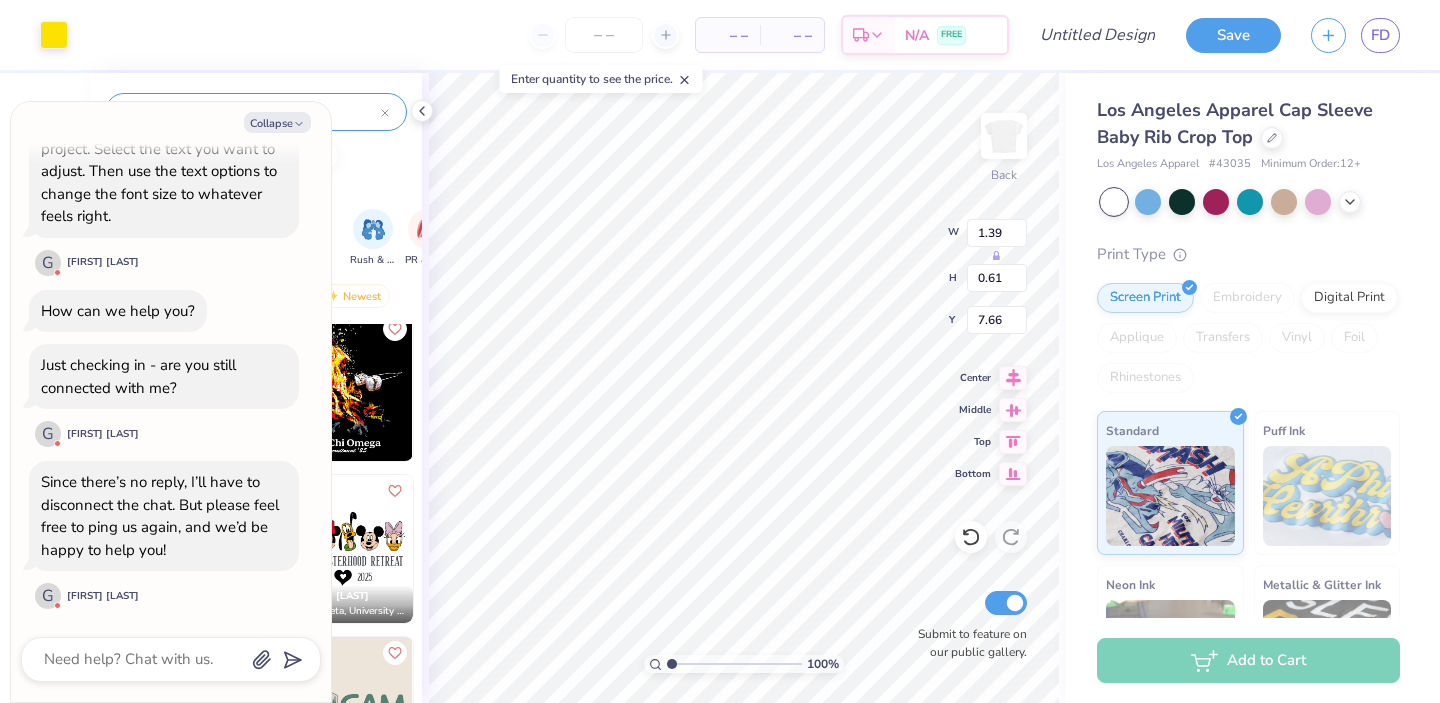 type on "7.59" 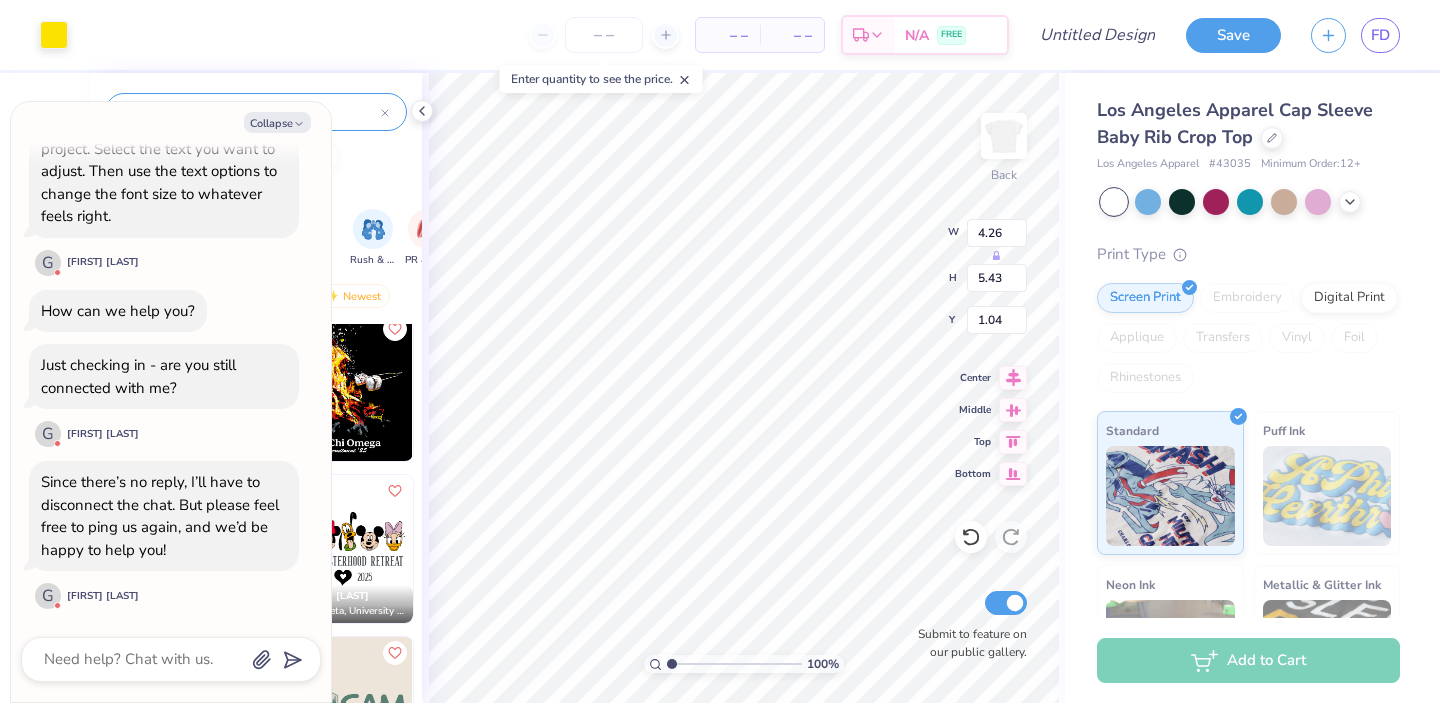 type on "x" 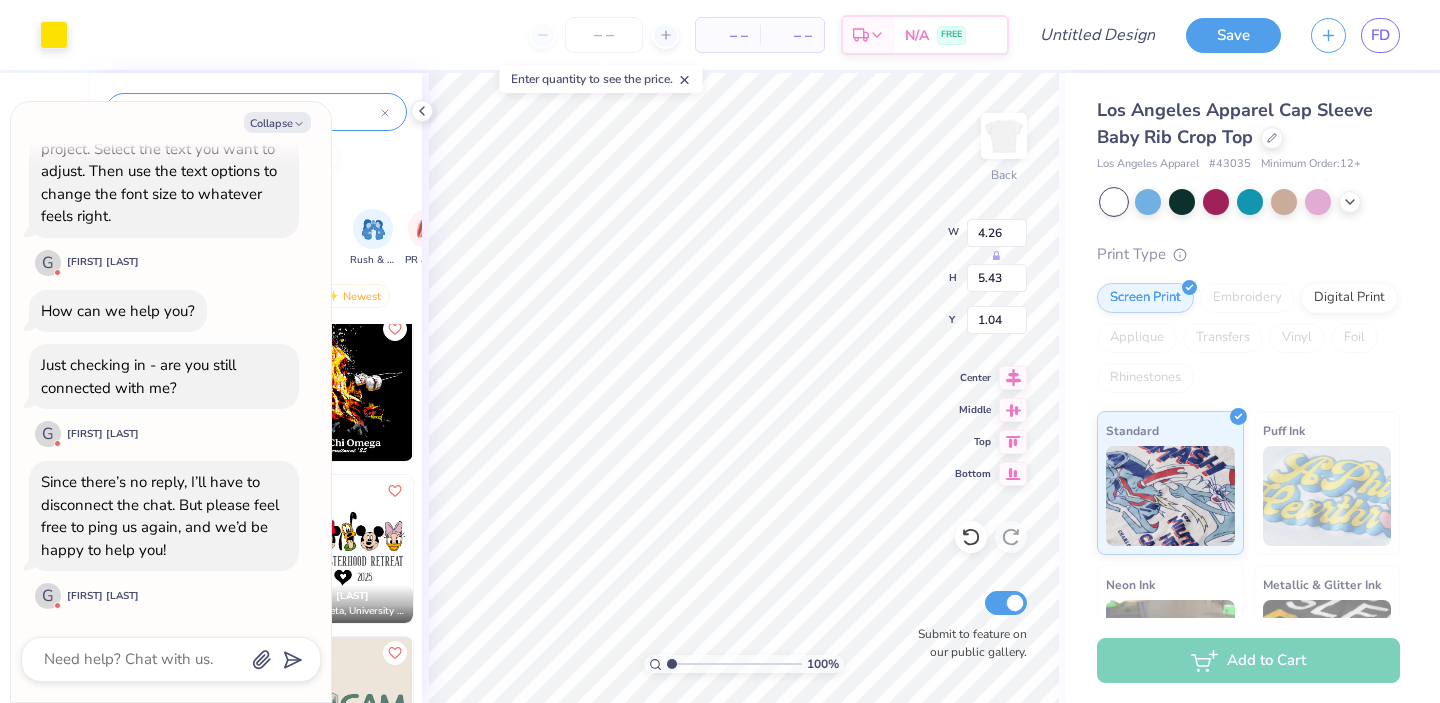 type on "1.32" 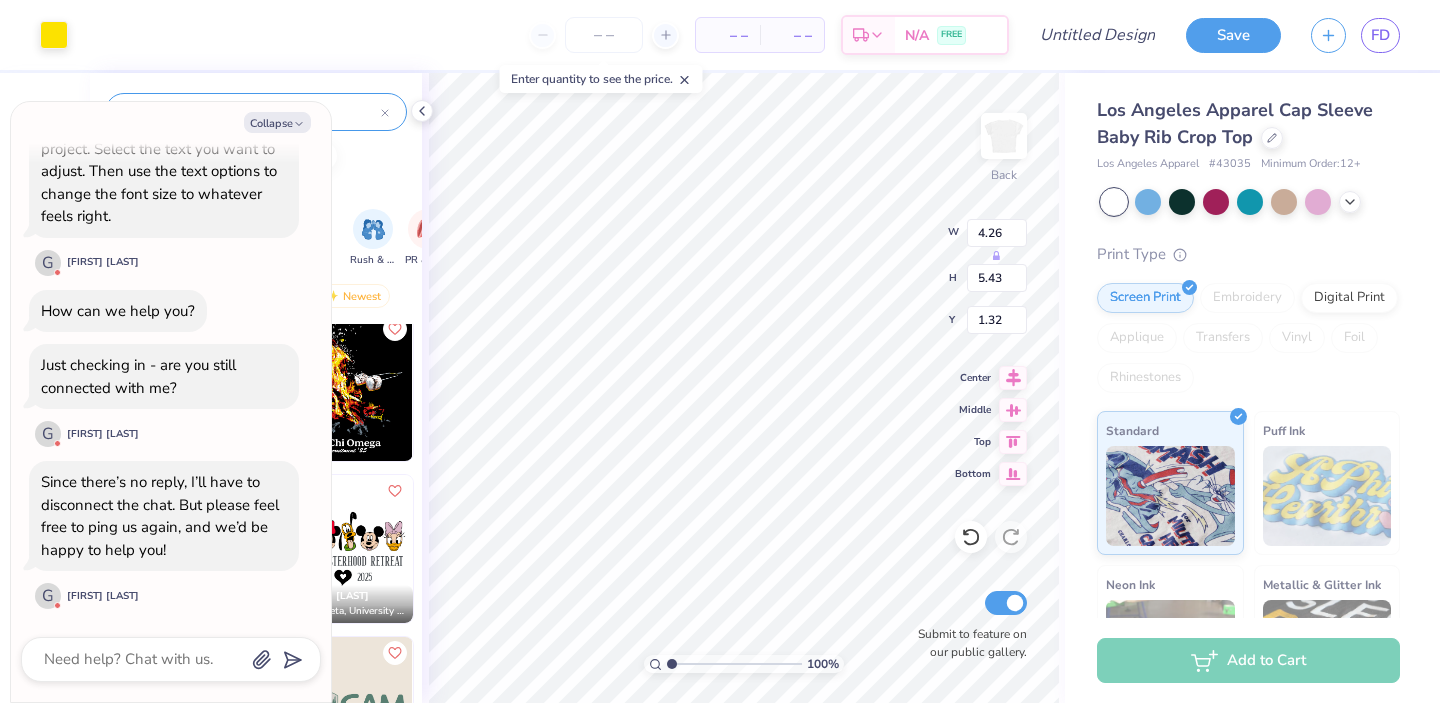 type on "x" 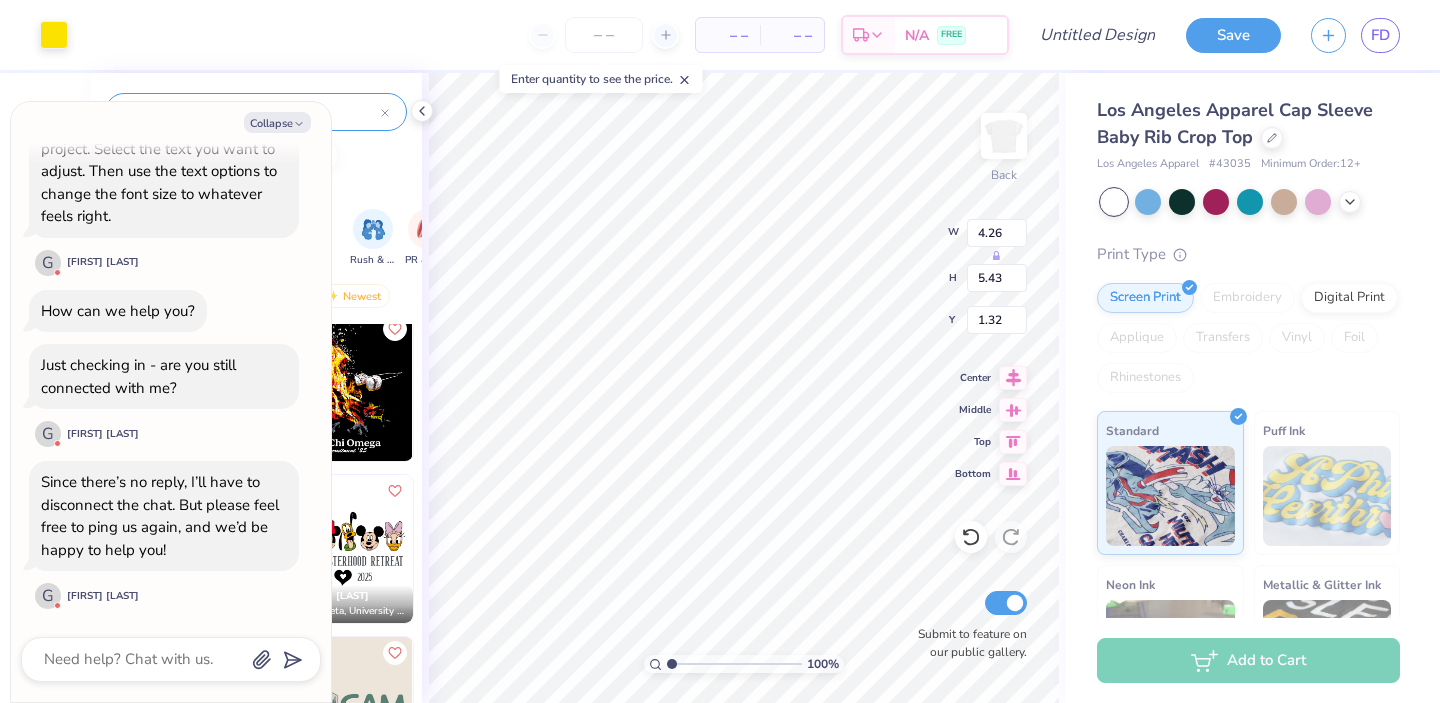 type on "4.83" 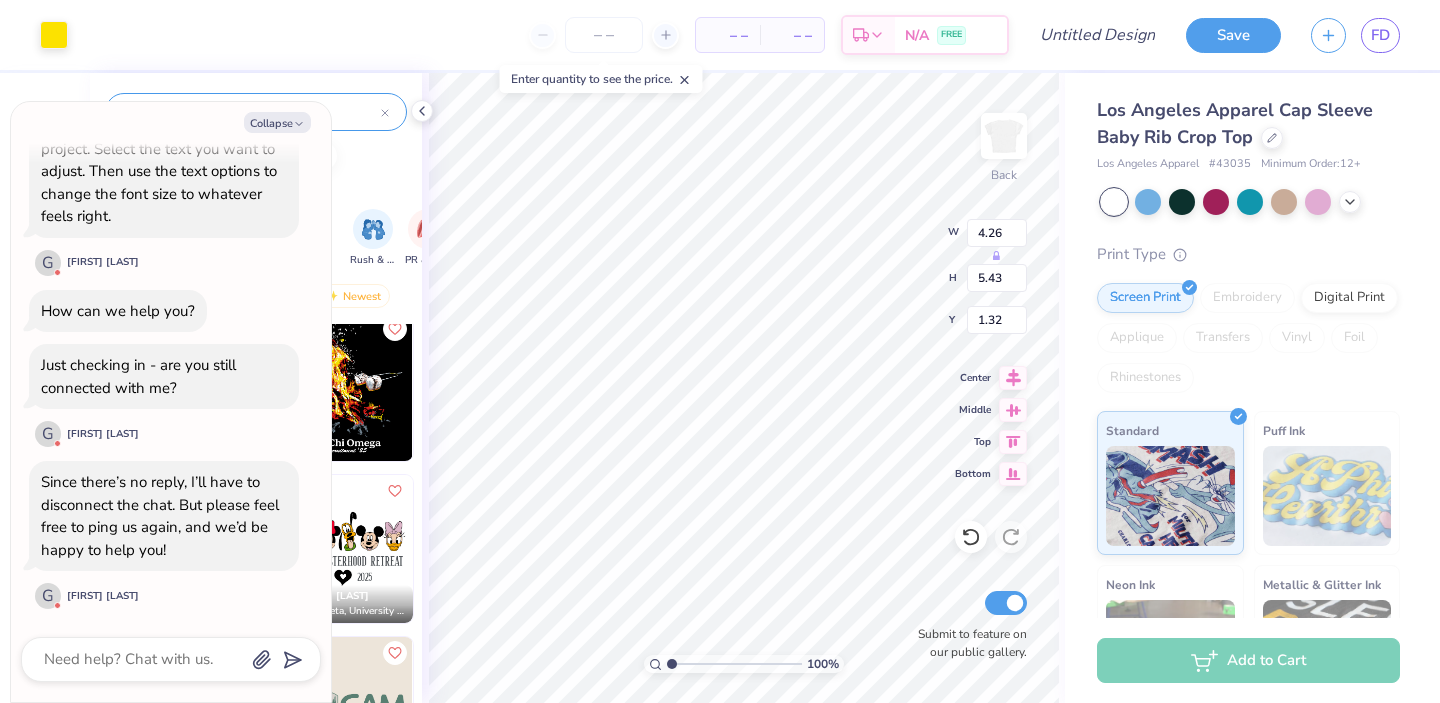 type on "5.66" 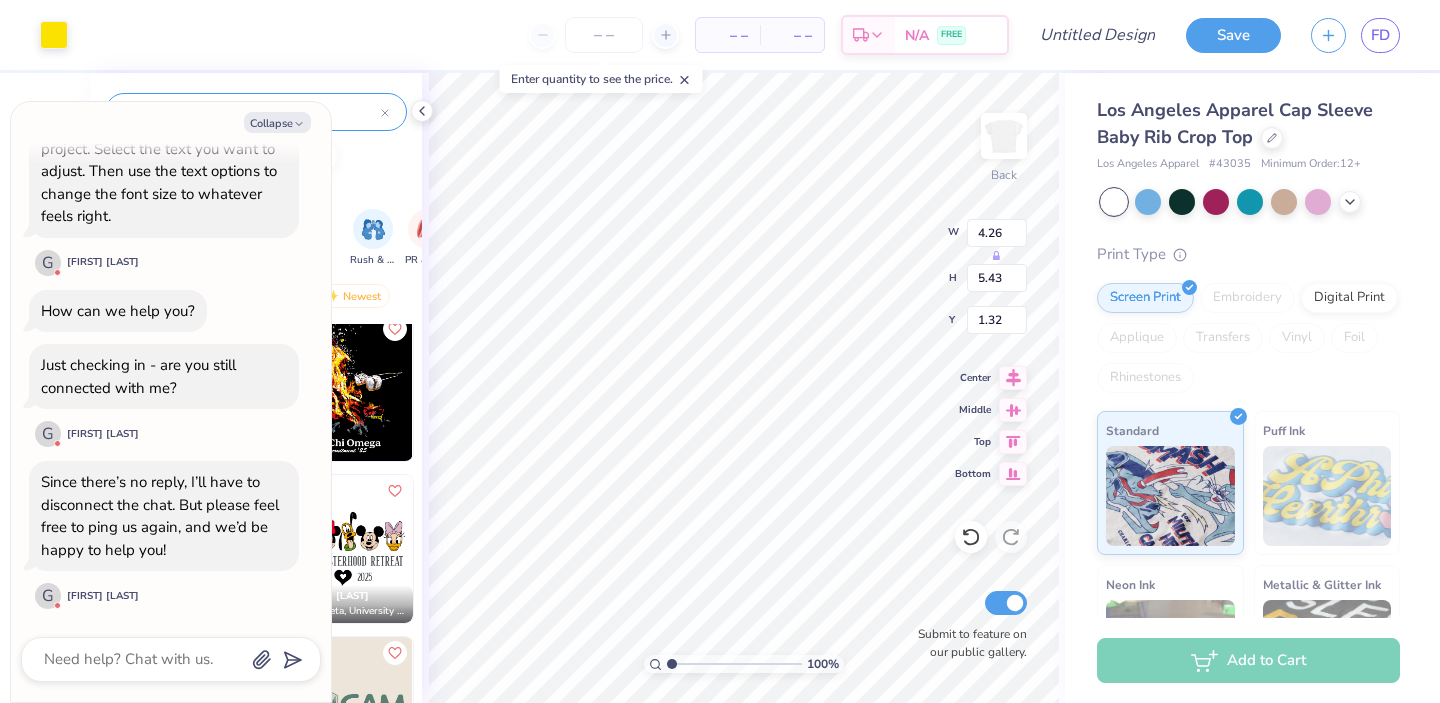 type on "1.02" 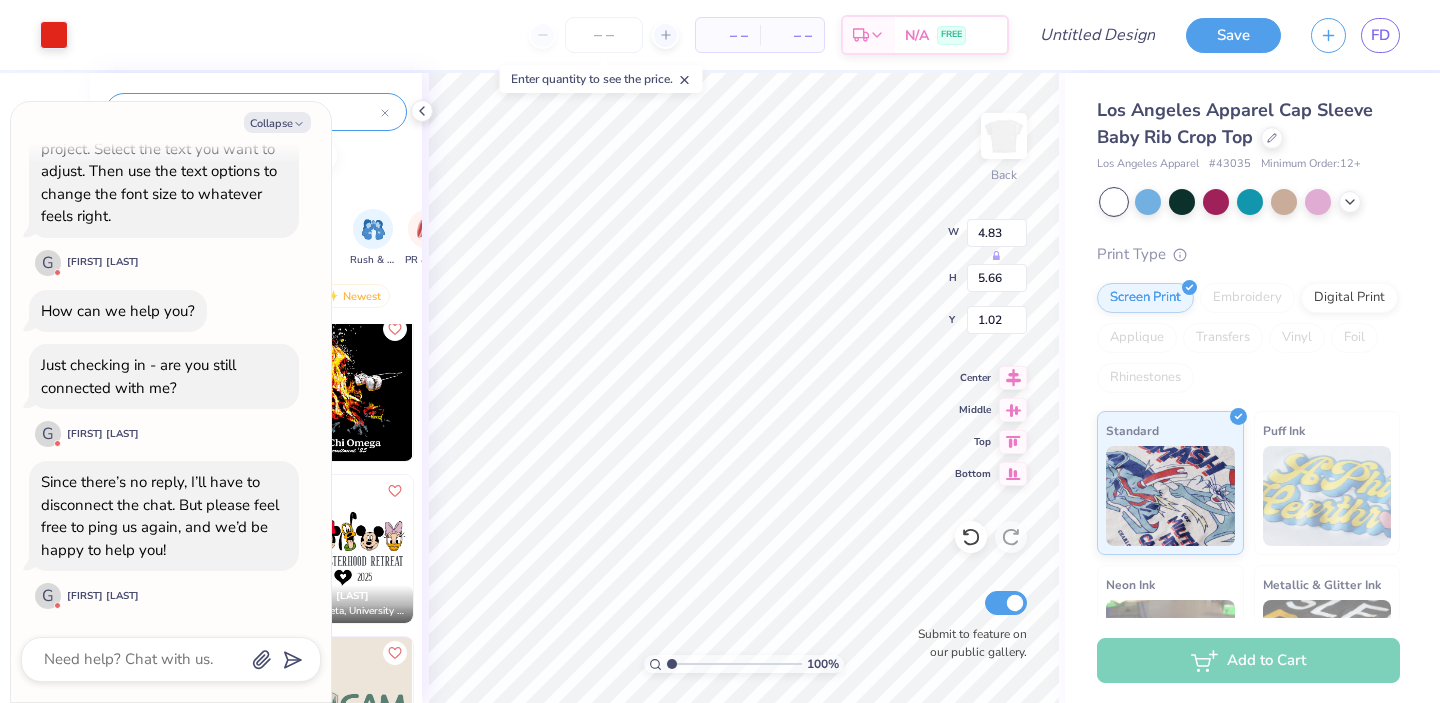 type on "x" 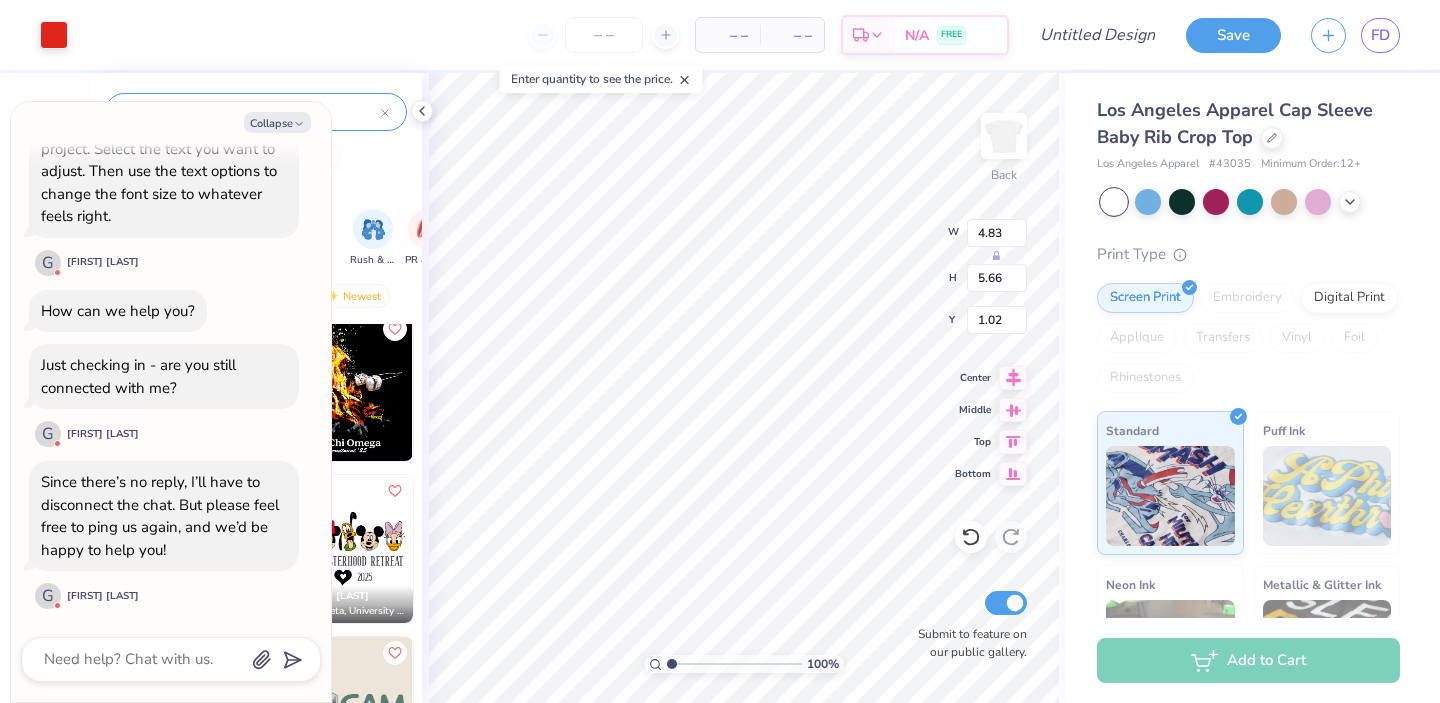 type on "5.60" 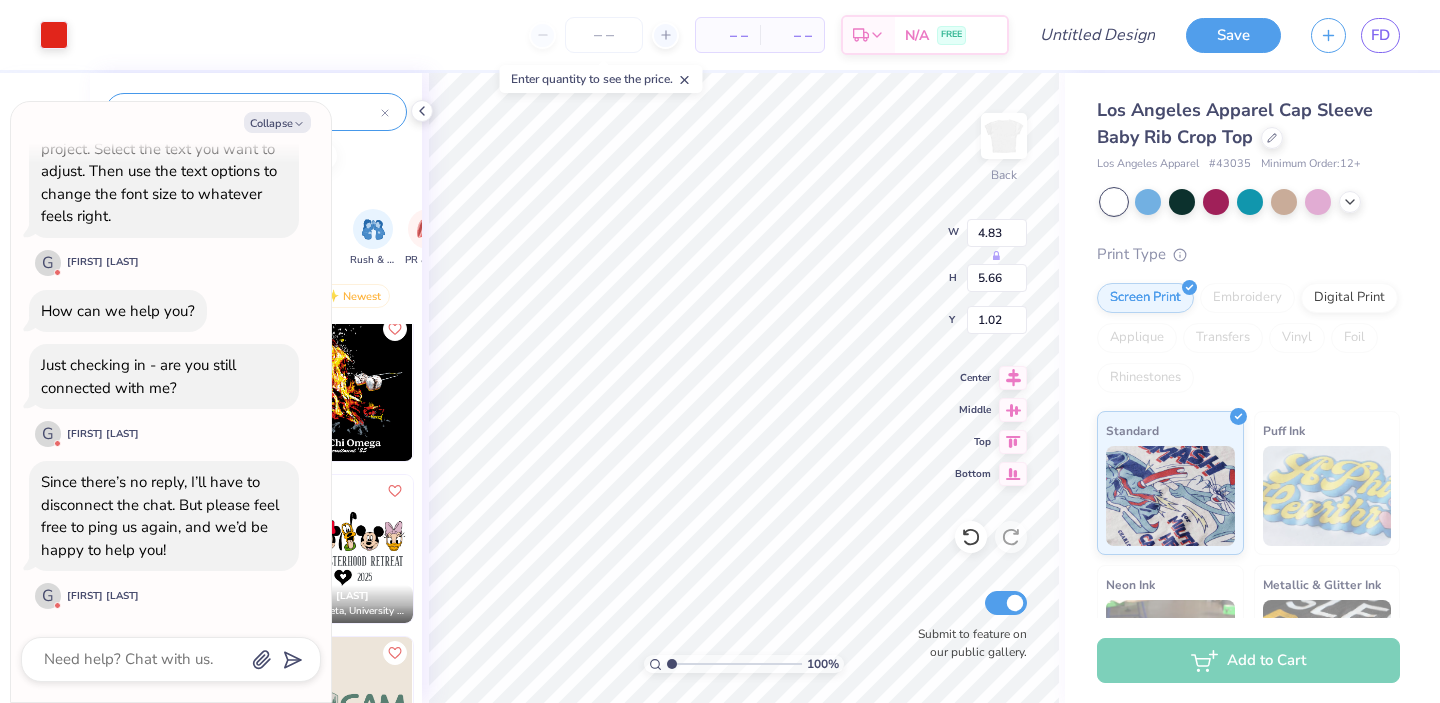 type on "5.00" 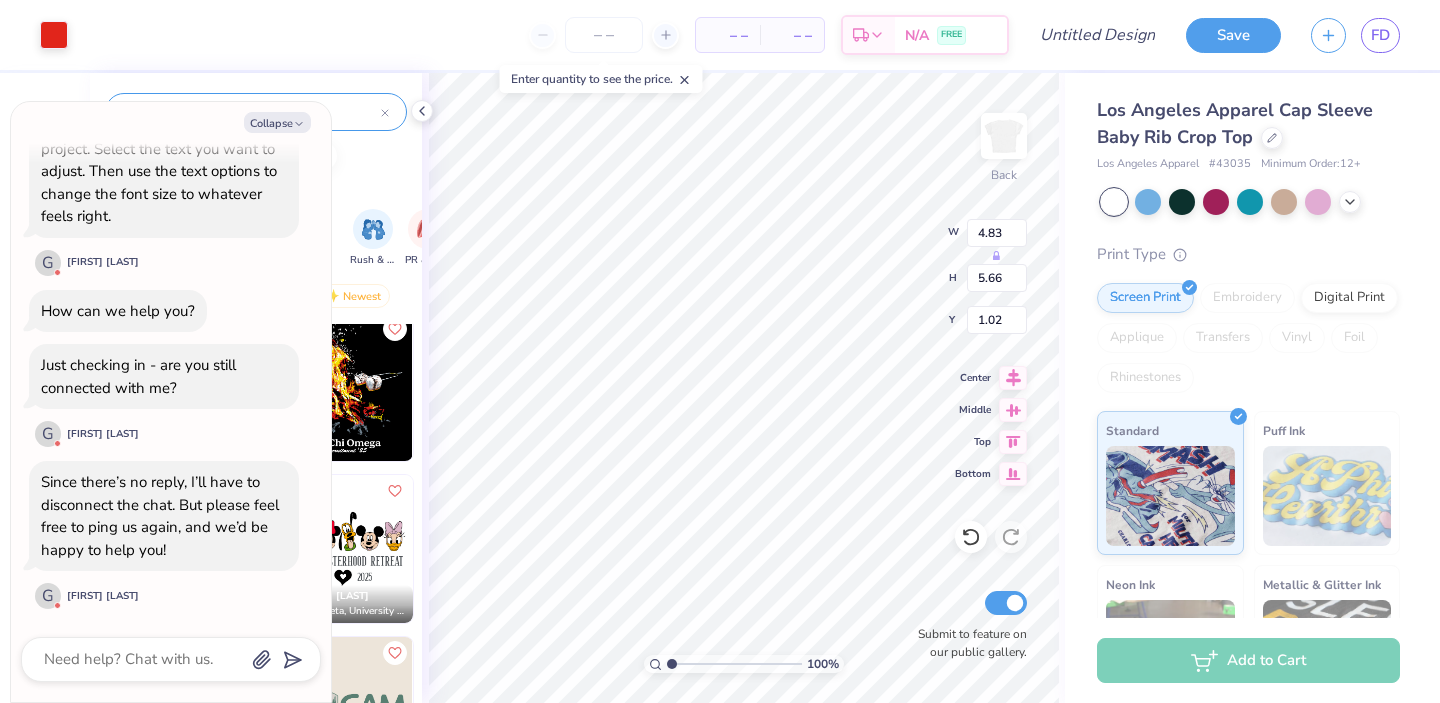 type on "2.29" 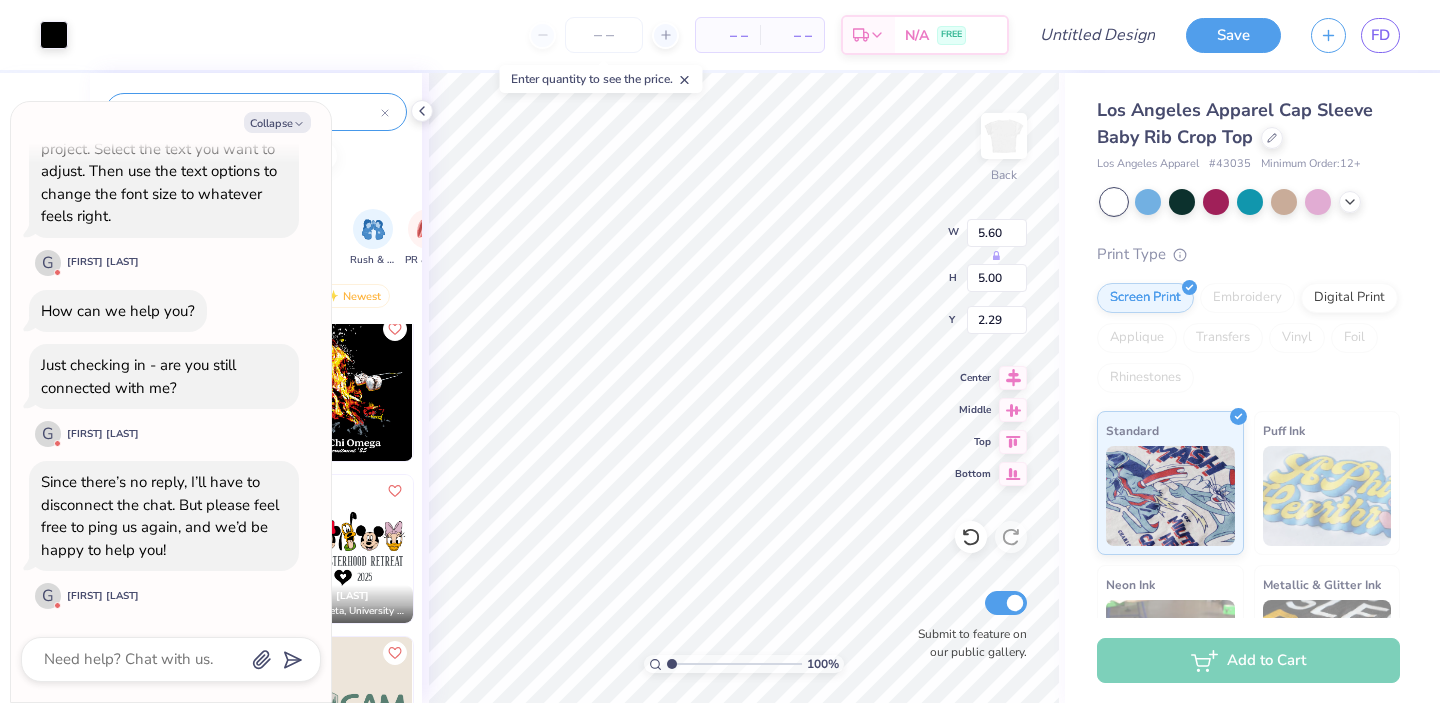 type on "x" 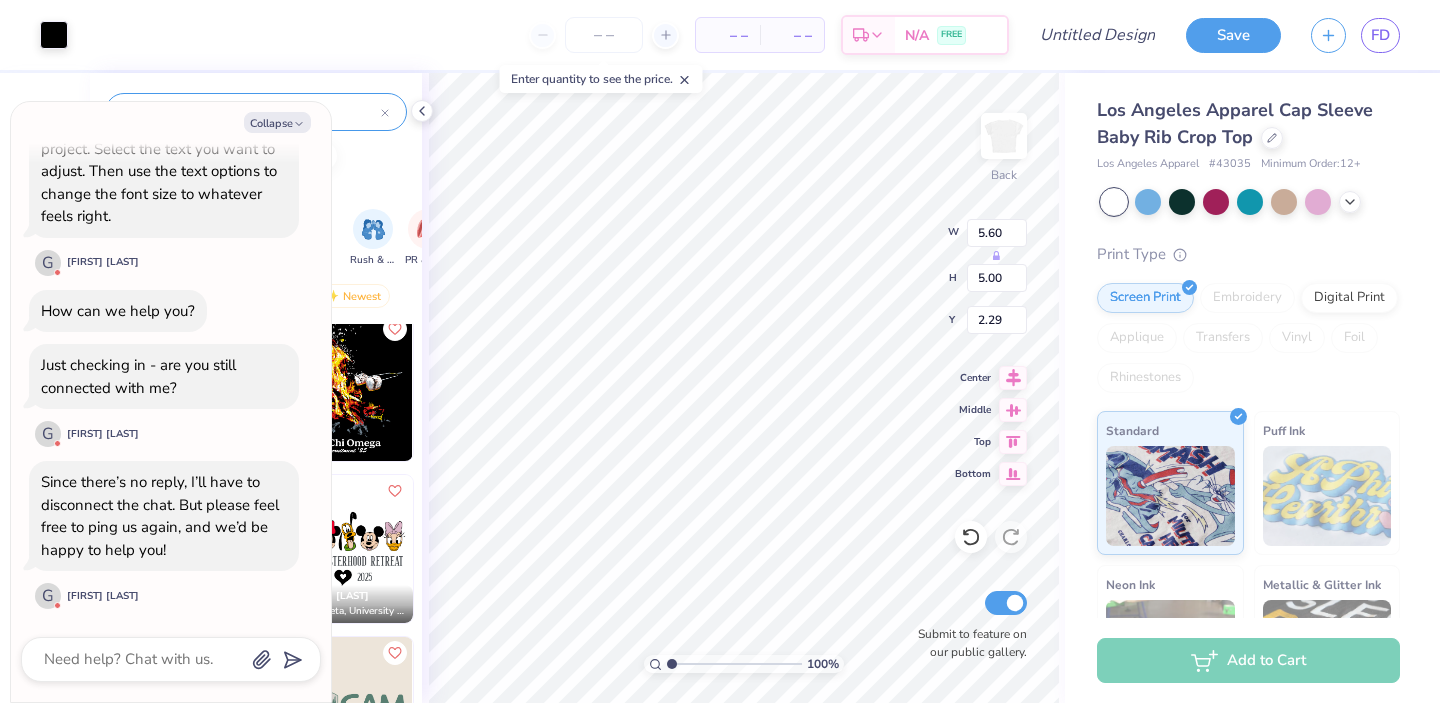 type on "6.75" 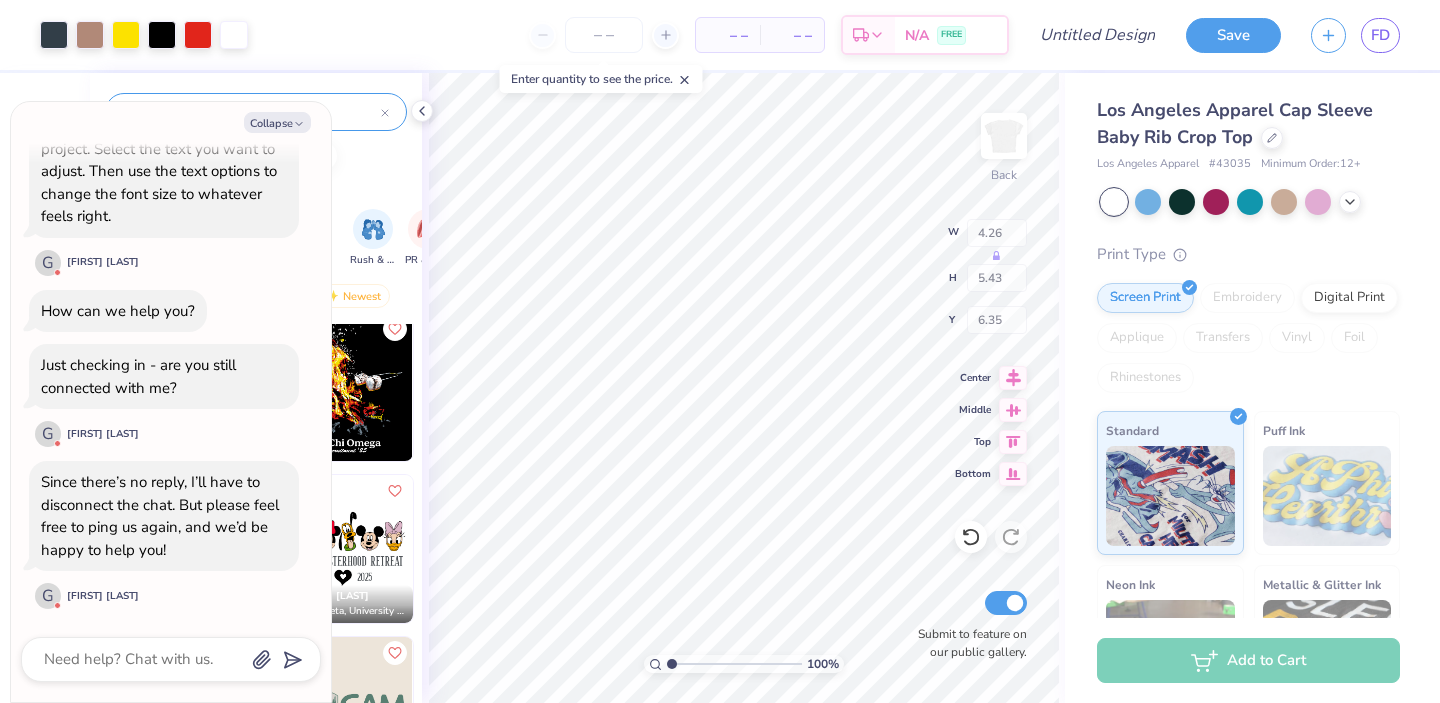 type on "x" 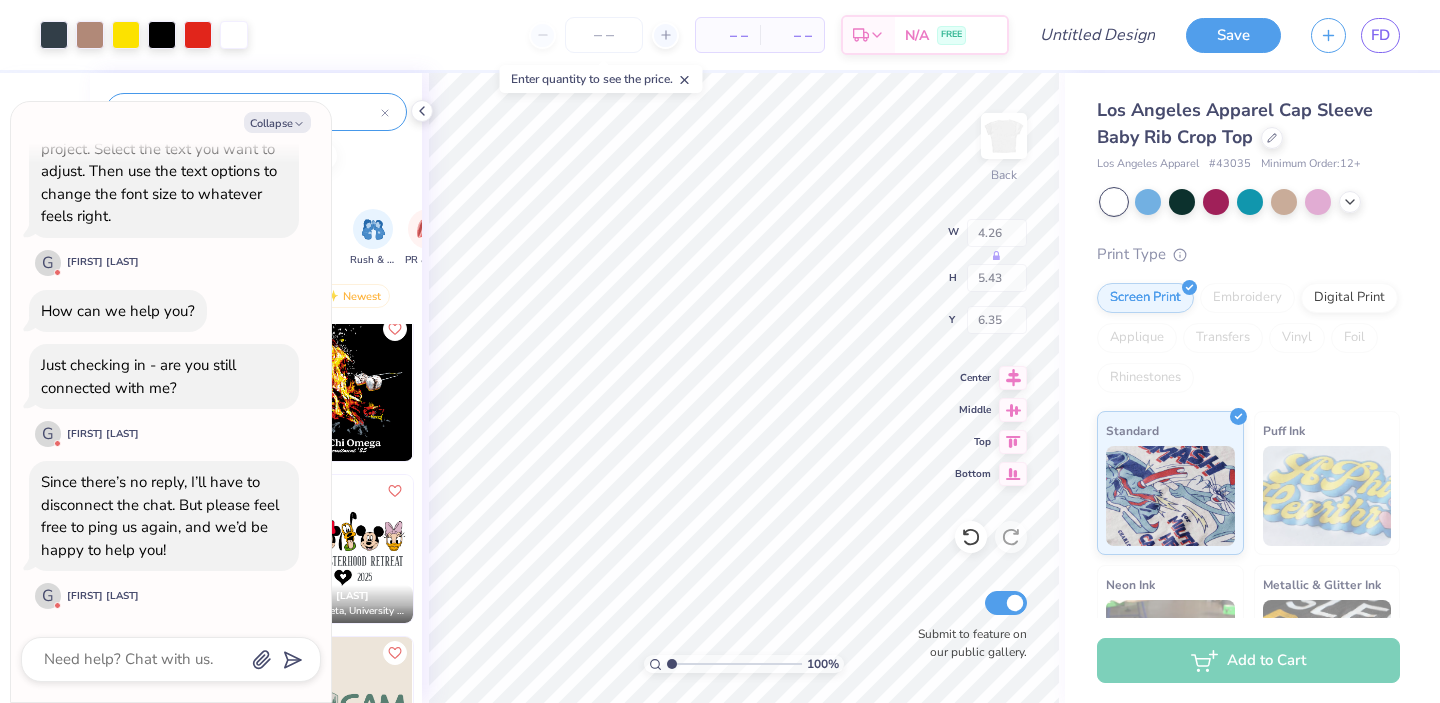 type on "3.88" 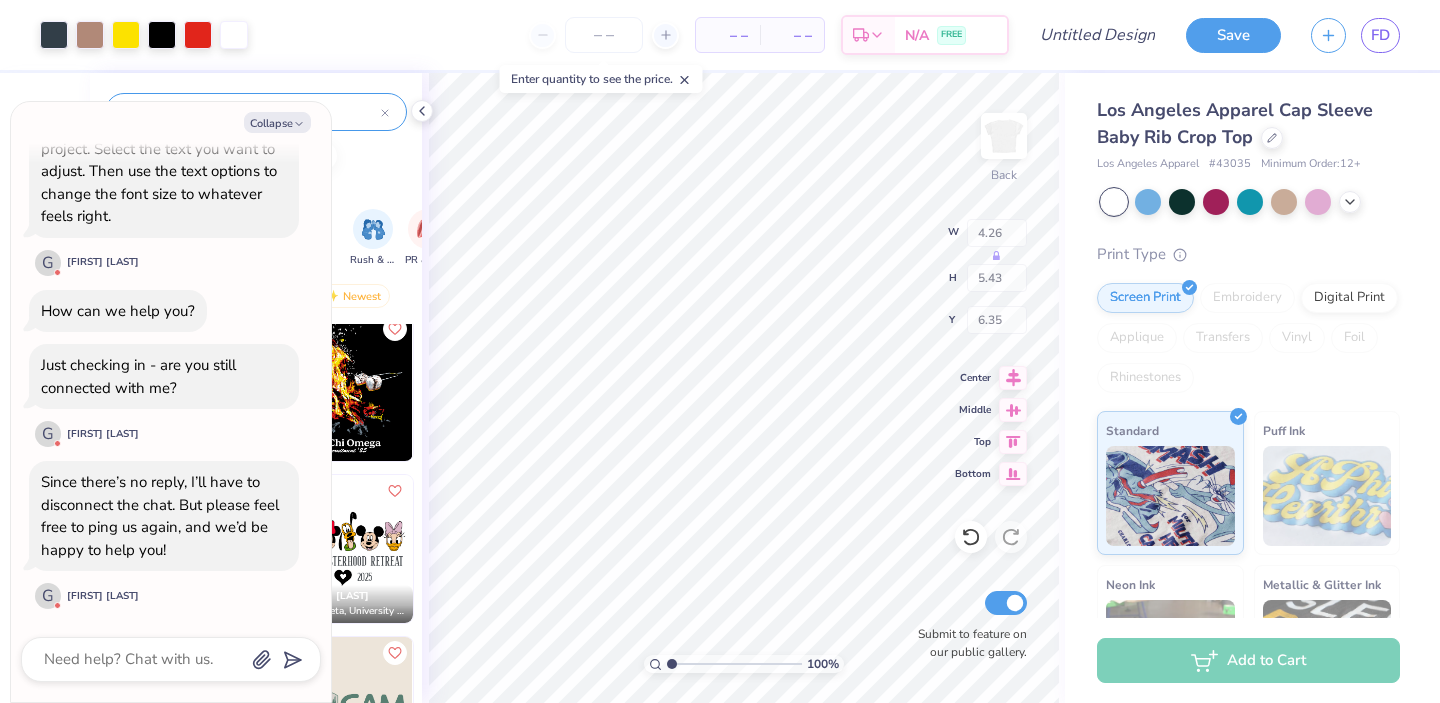 type on "5.60" 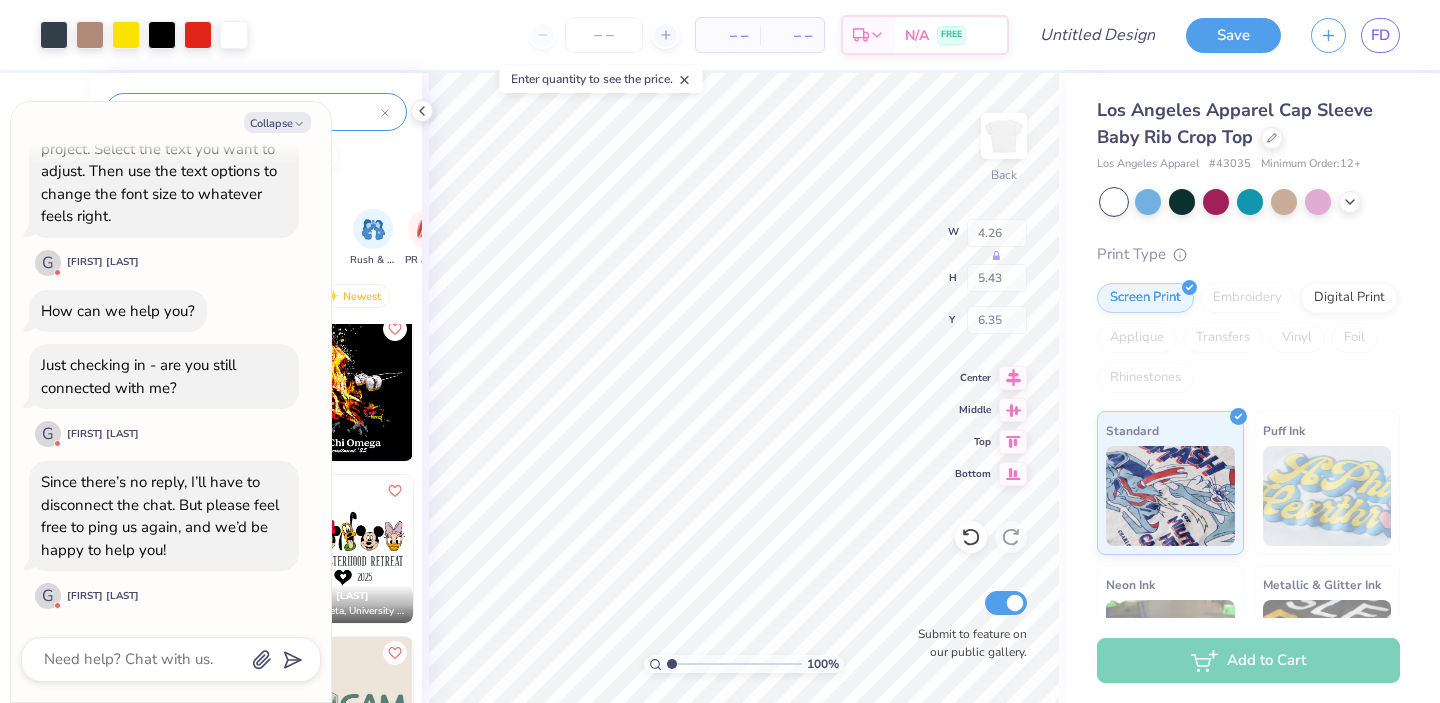 type on "0.75" 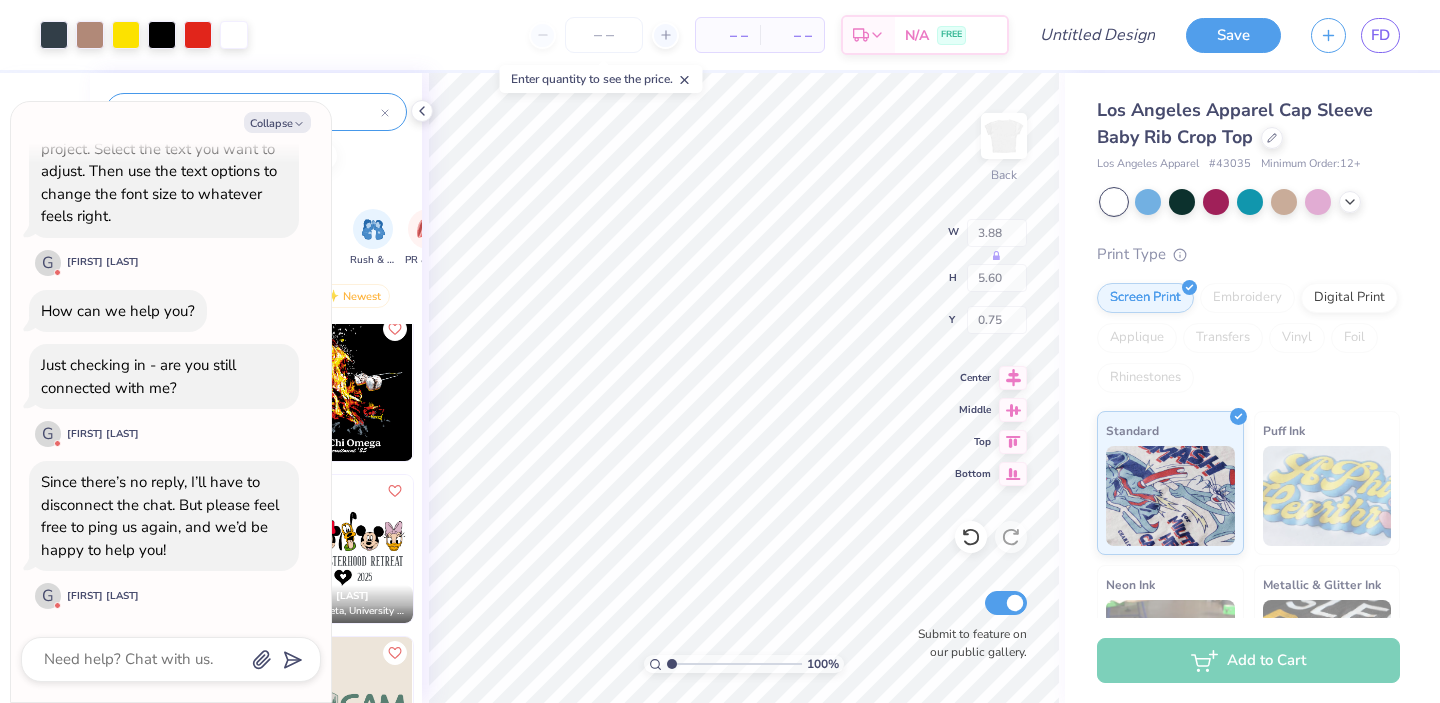 type on "x" 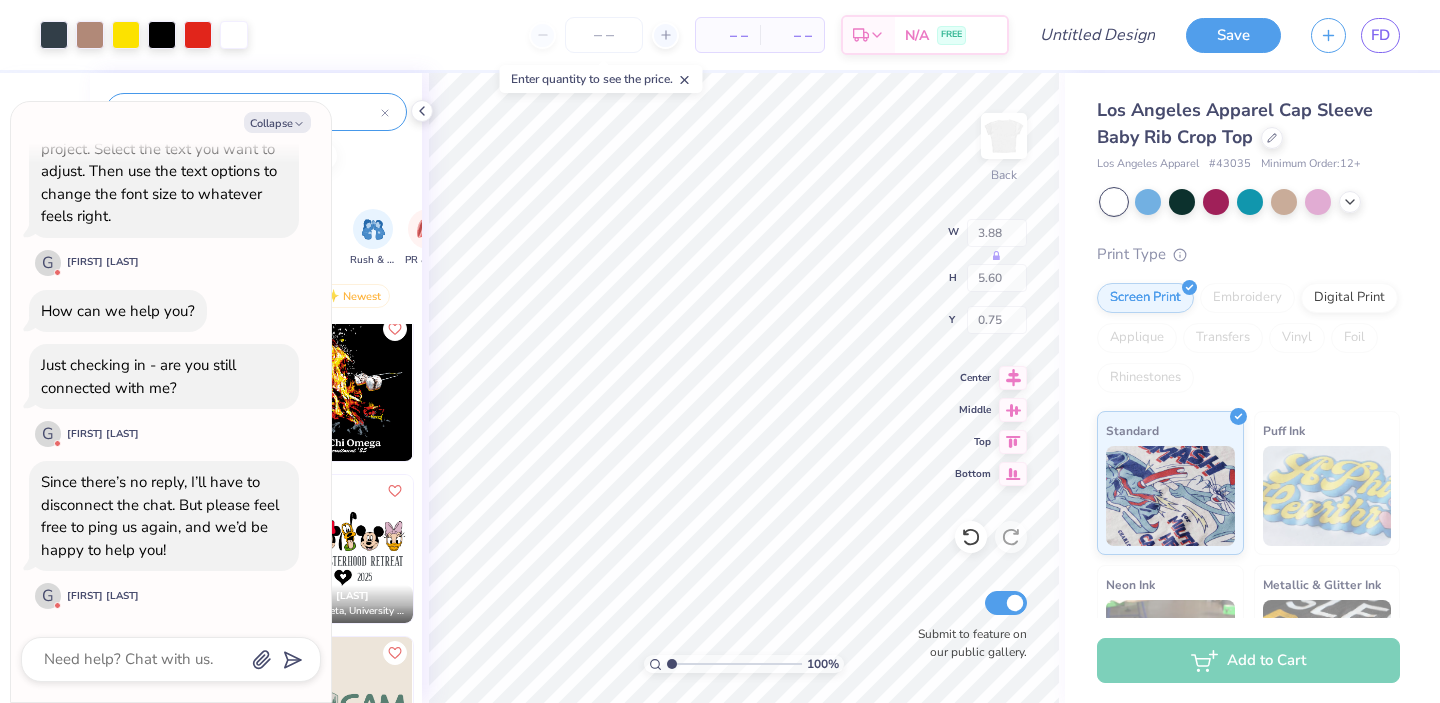 type on "5.60" 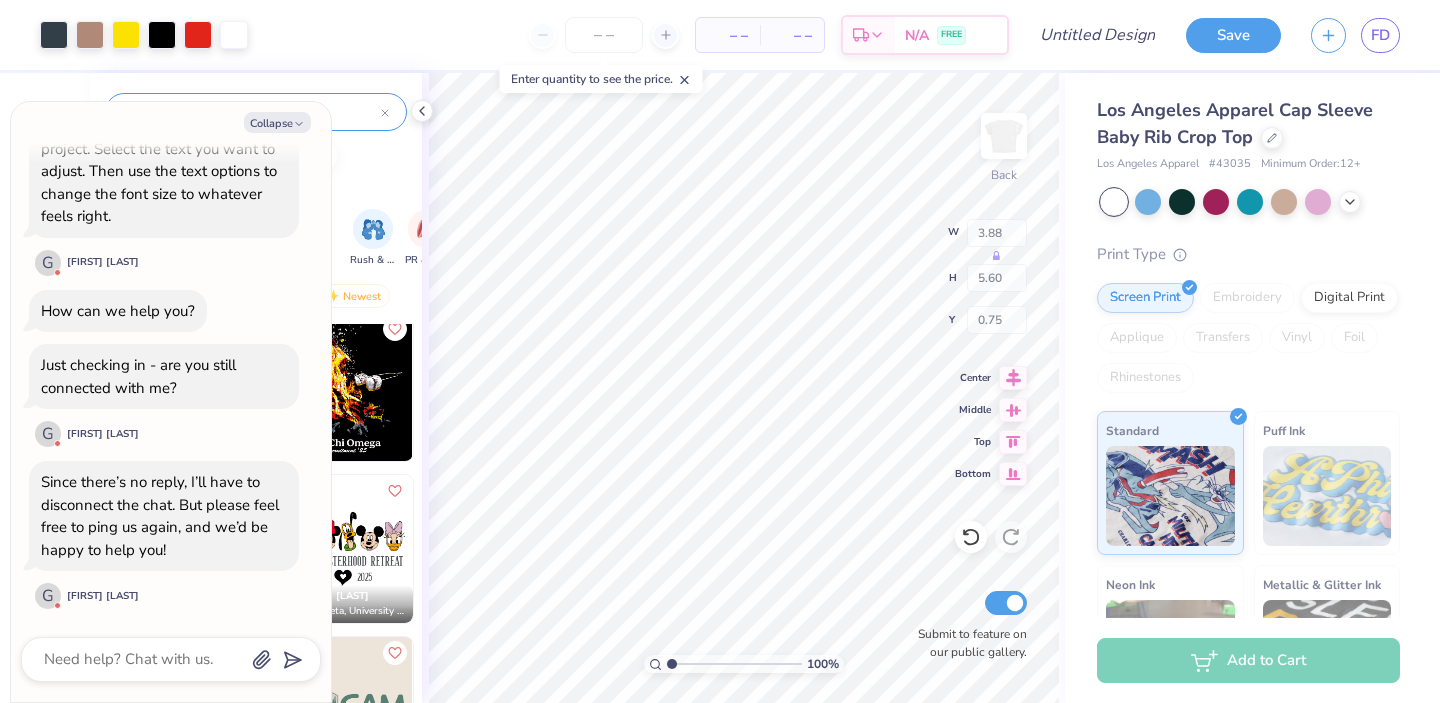 type on "5.66" 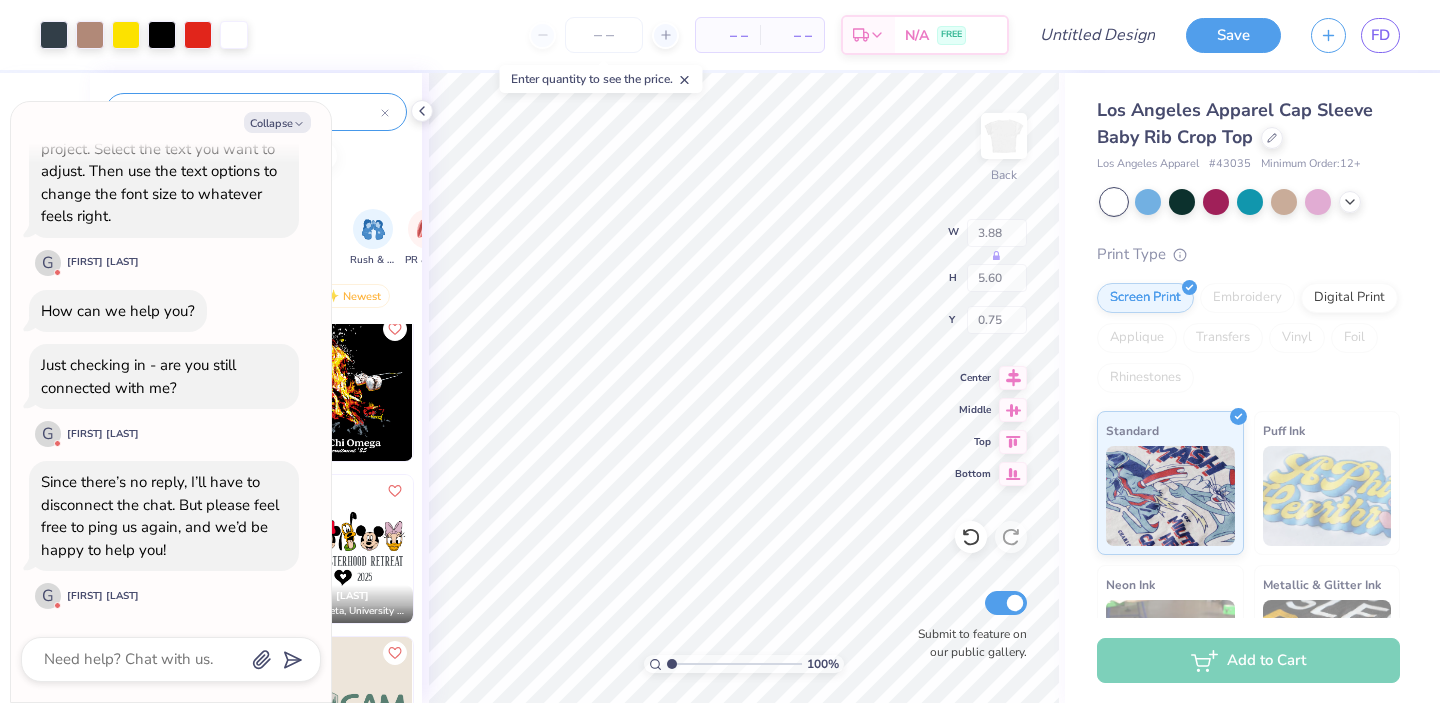 type on "6.12" 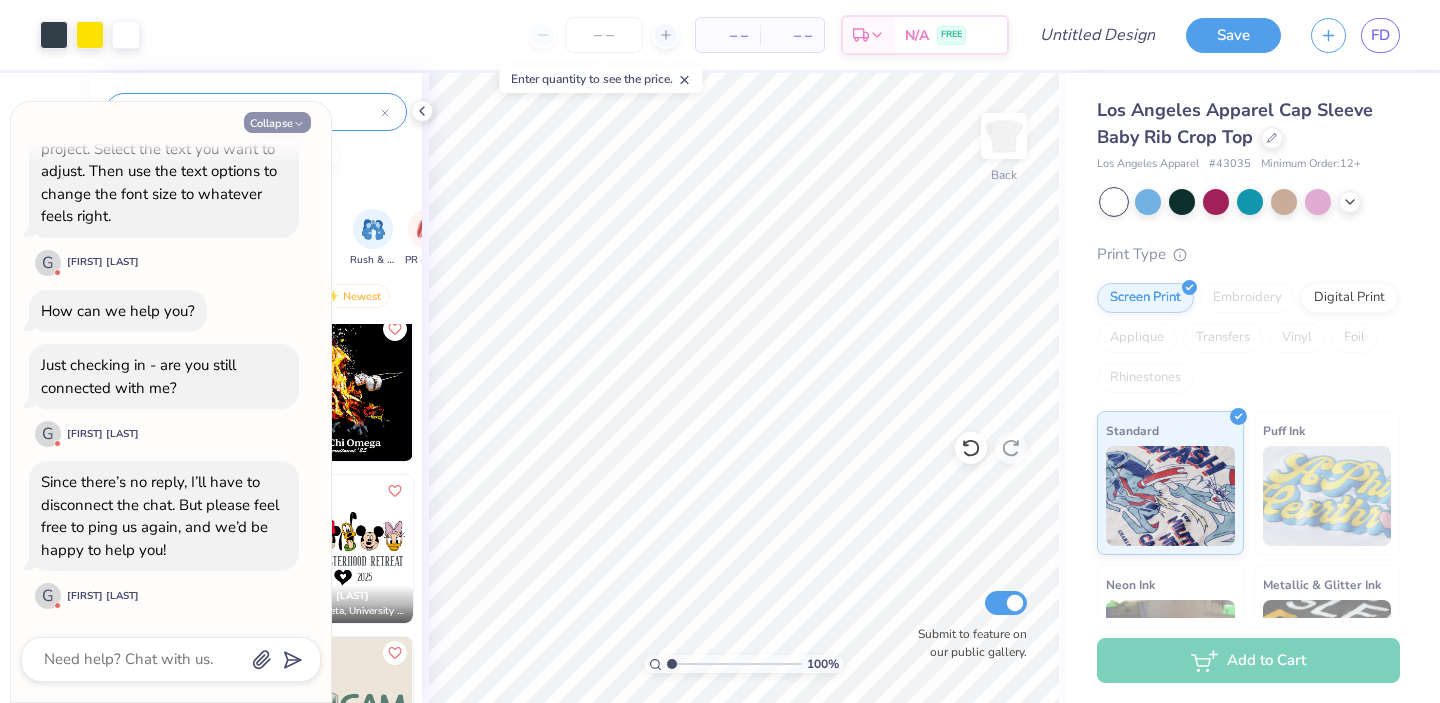 click on "Collapse" at bounding box center [277, 122] 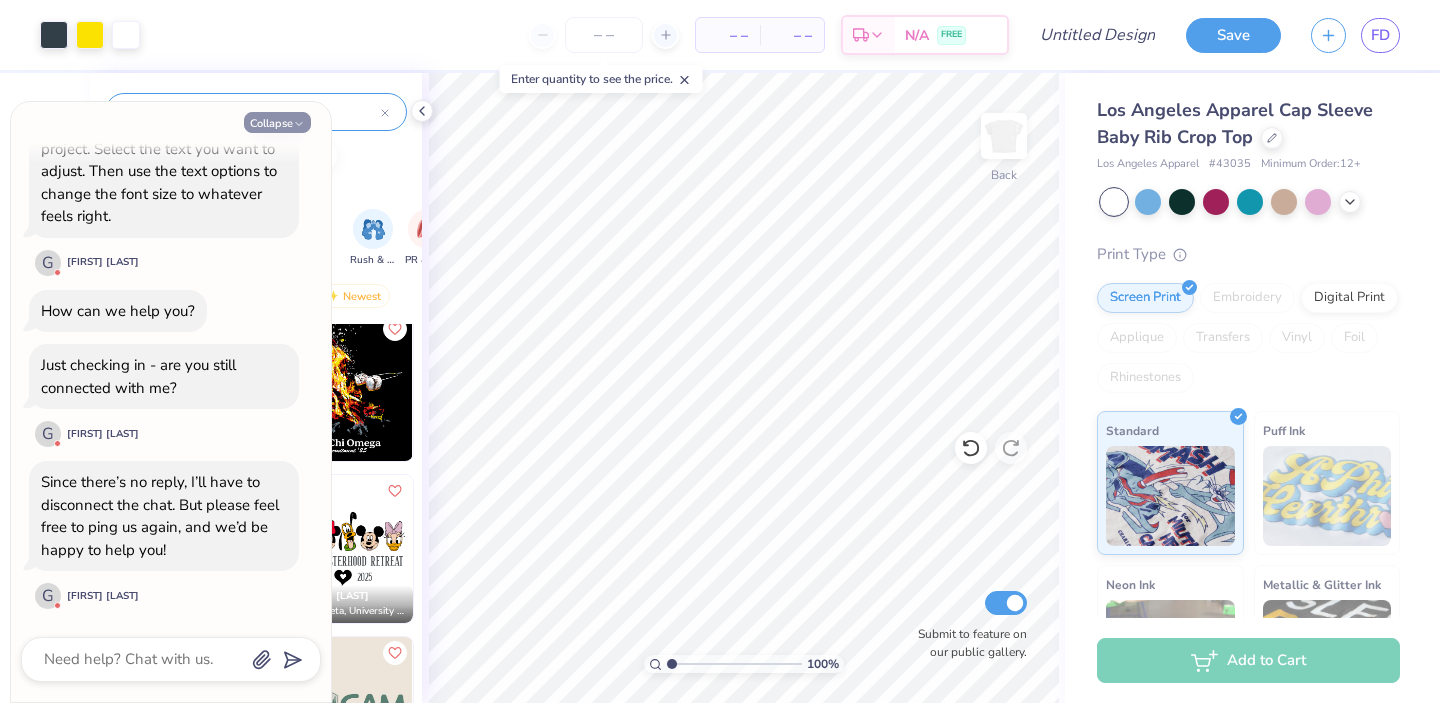 type on "x" 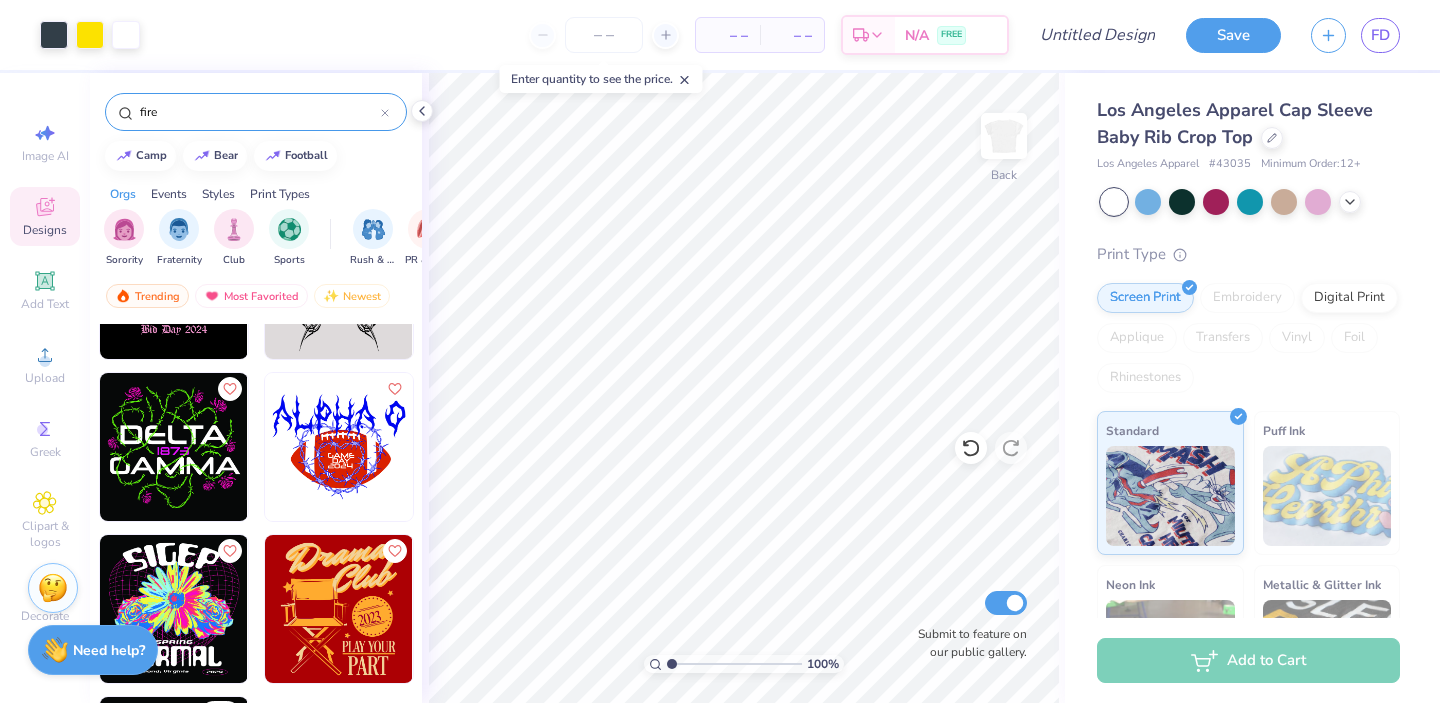 scroll, scrollTop: 9752, scrollLeft: 0, axis: vertical 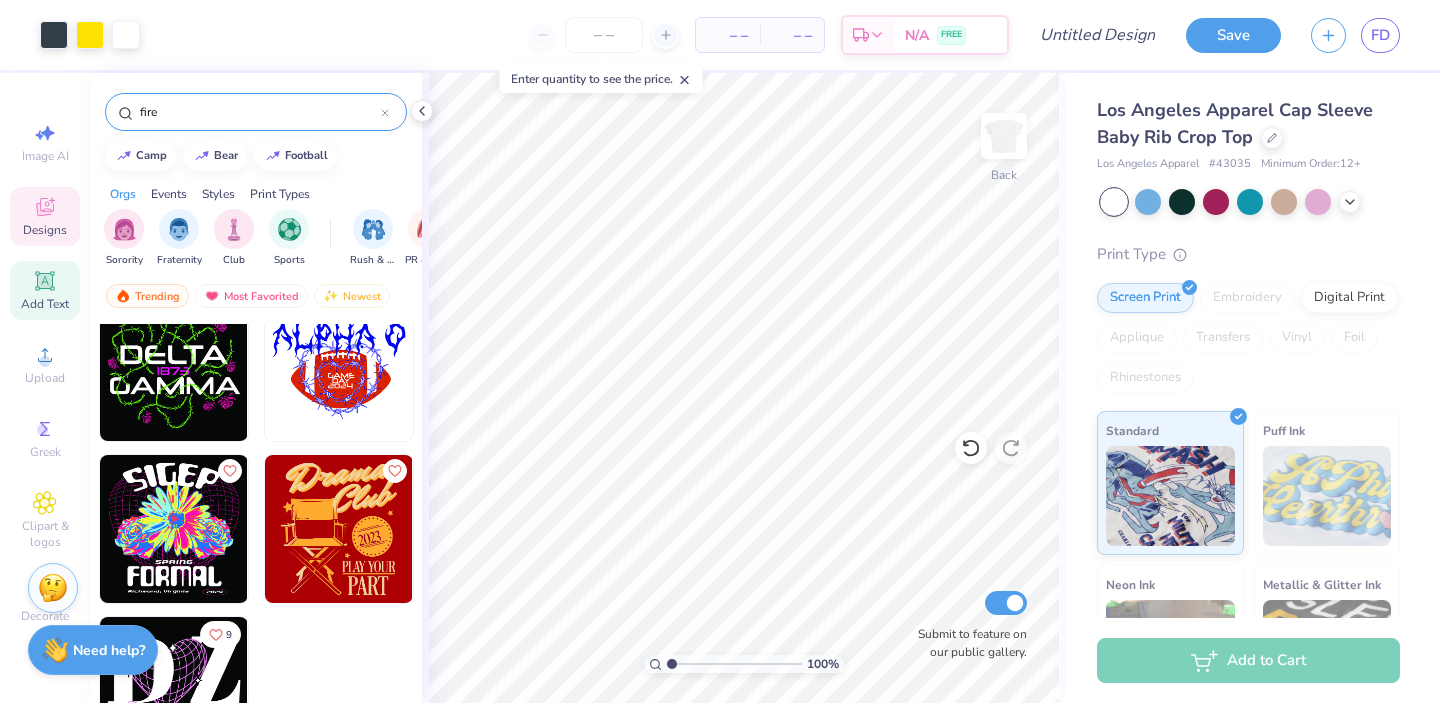 click on "Add Text" at bounding box center (45, 304) 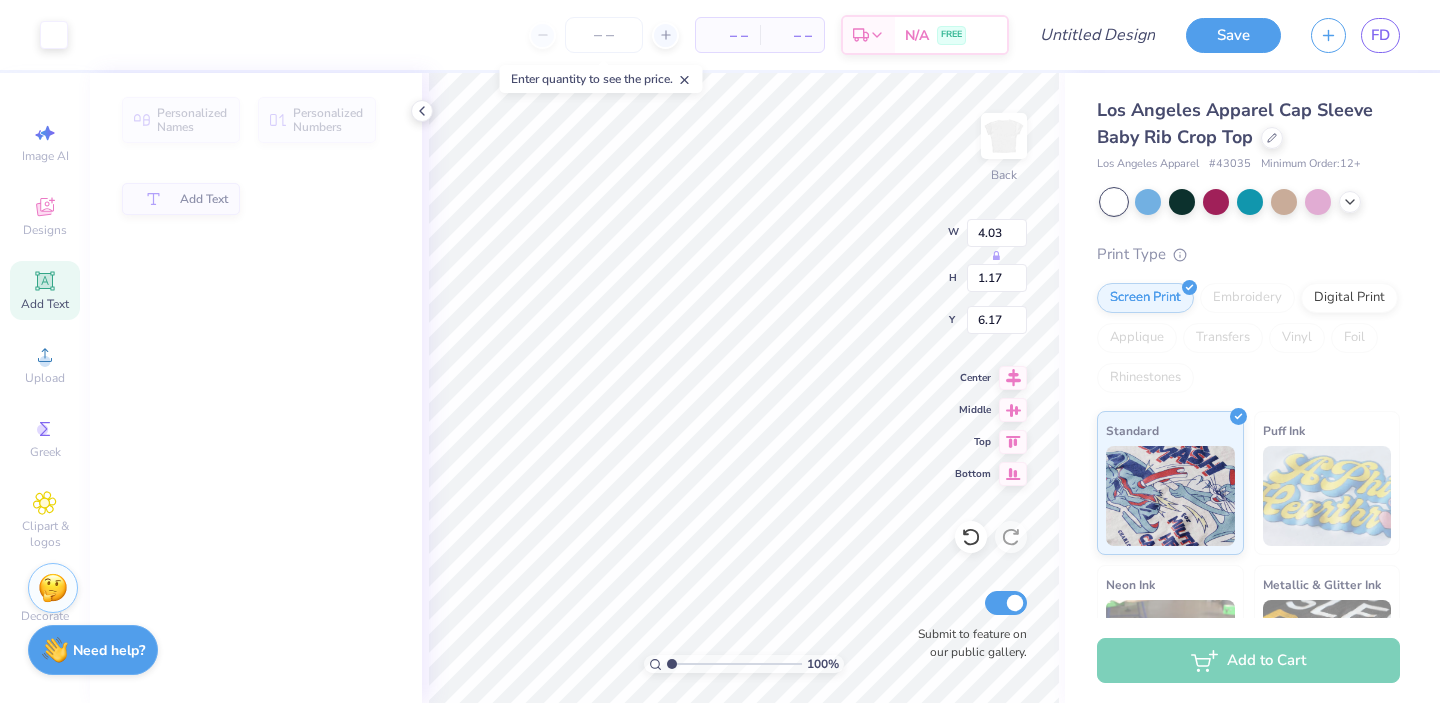 click on "Add Text" at bounding box center [45, 304] 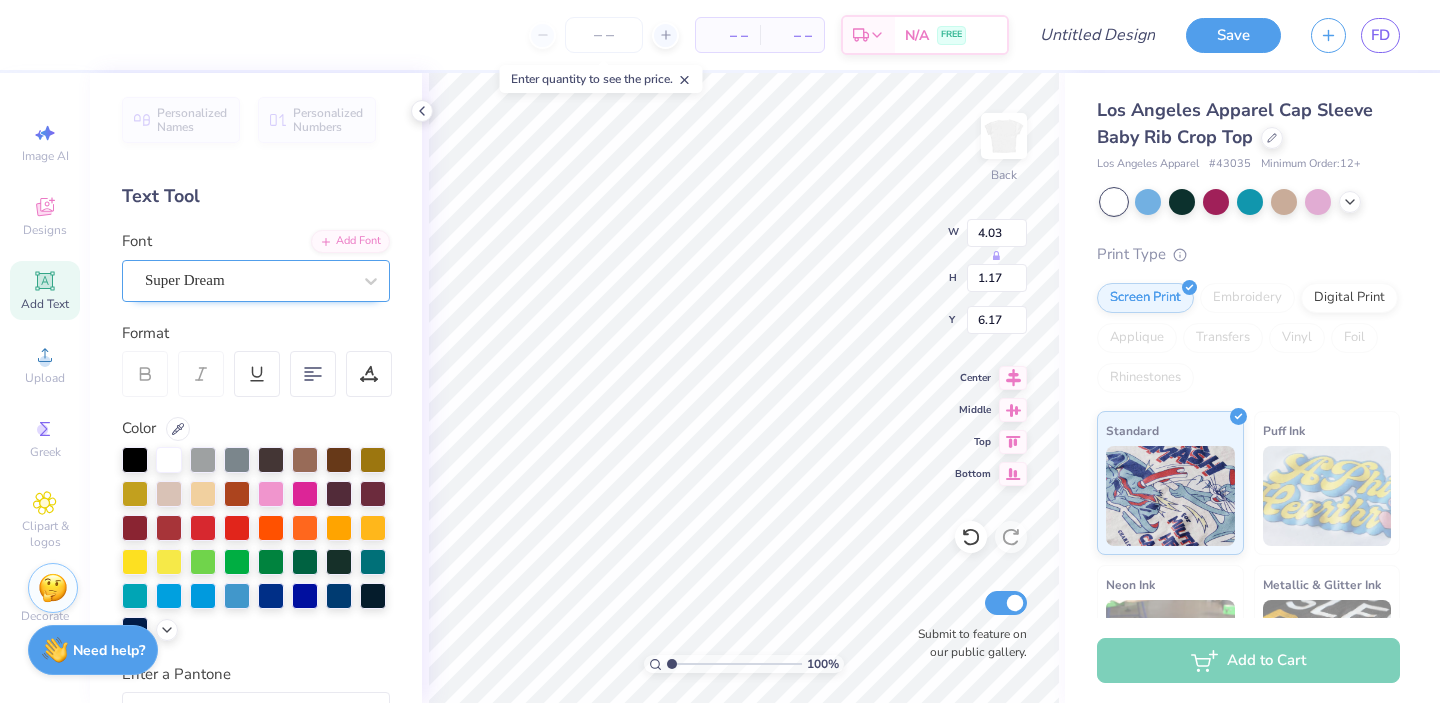 click on "Super Dream" at bounding box center (248, 280) 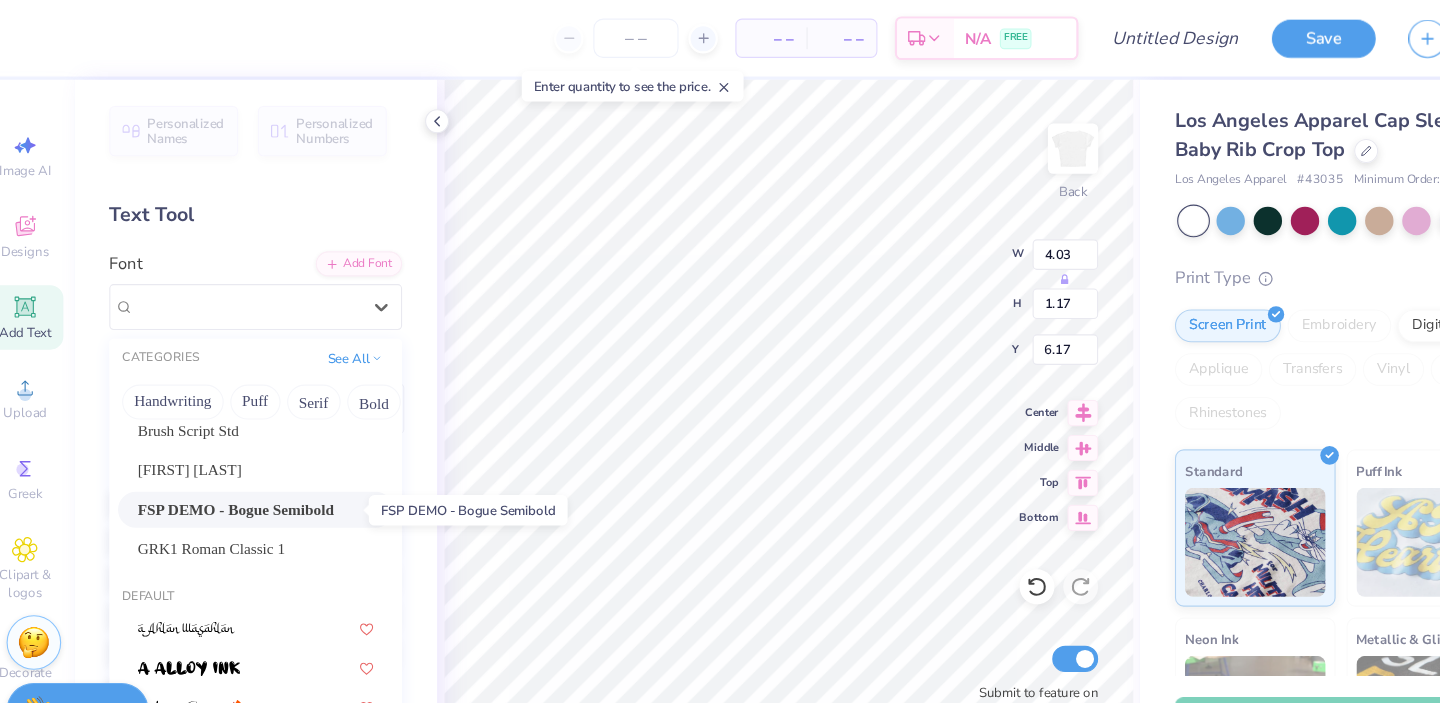 scroll, scrollTop: 43, scrollLeft: 0, axis: vertical 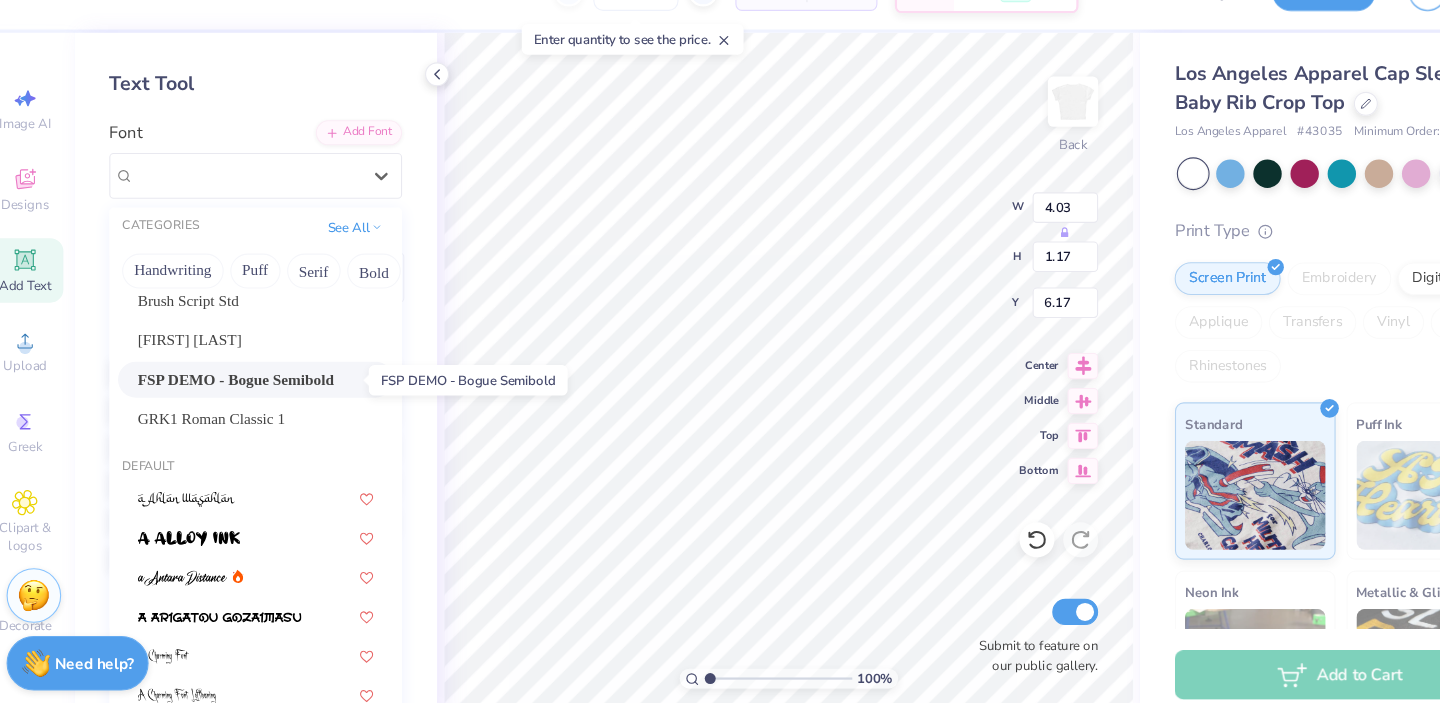 click on "FSP DEMO - Bogue Semibold" at bounding box center [238, 390] 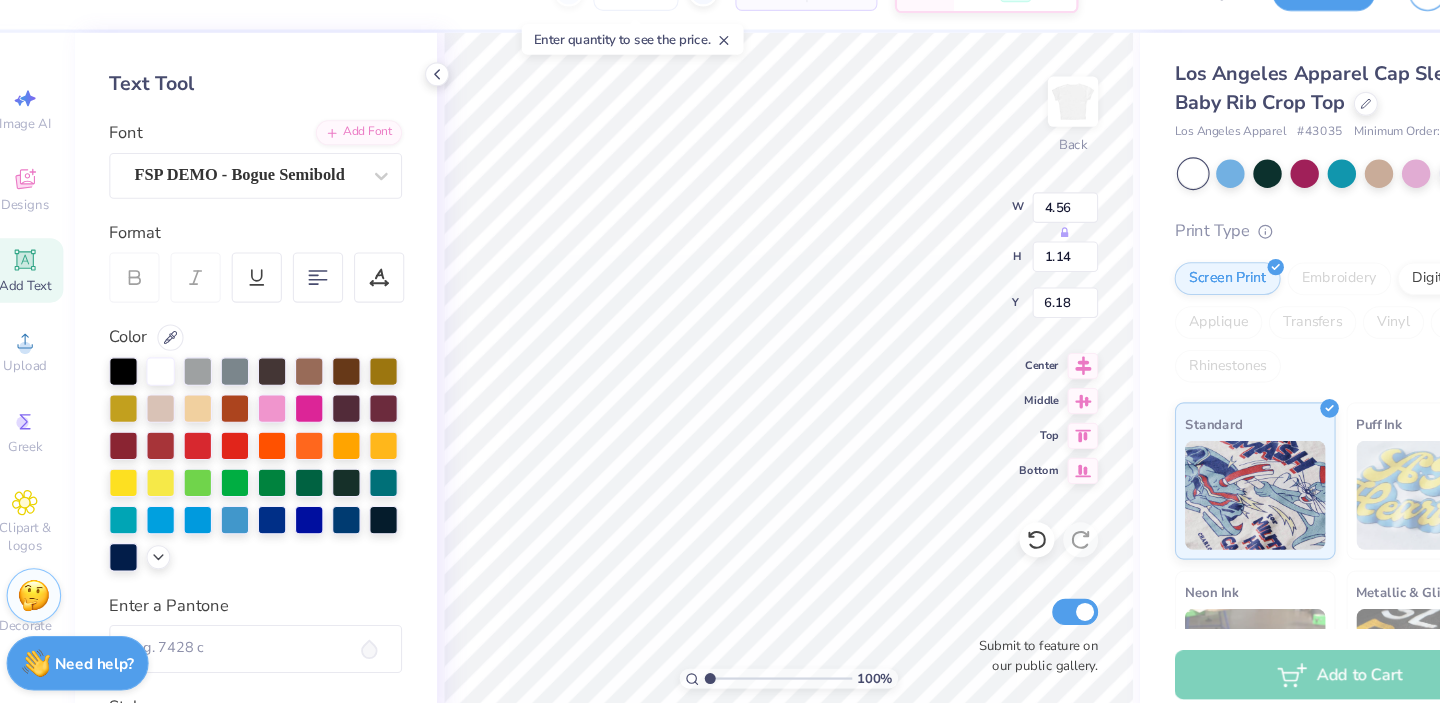 type on "4.56" 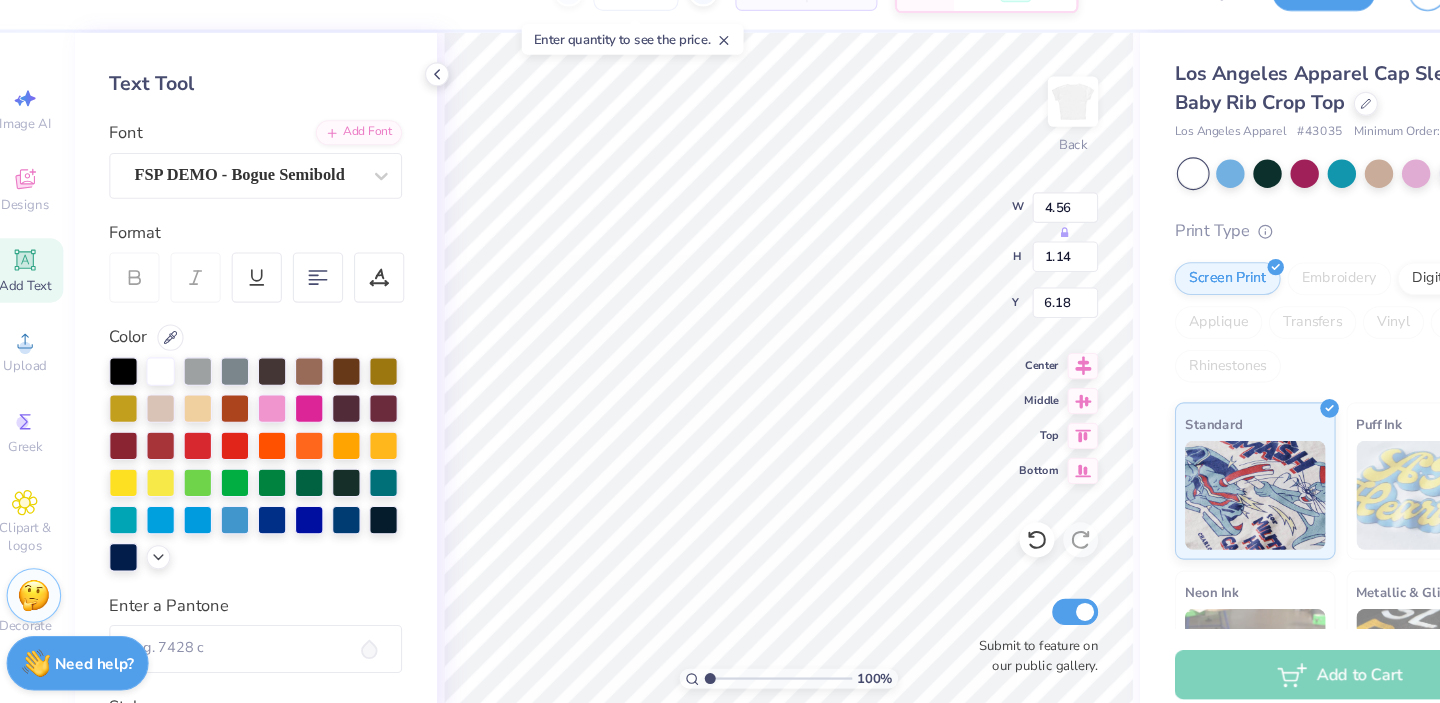 type on "1.14" 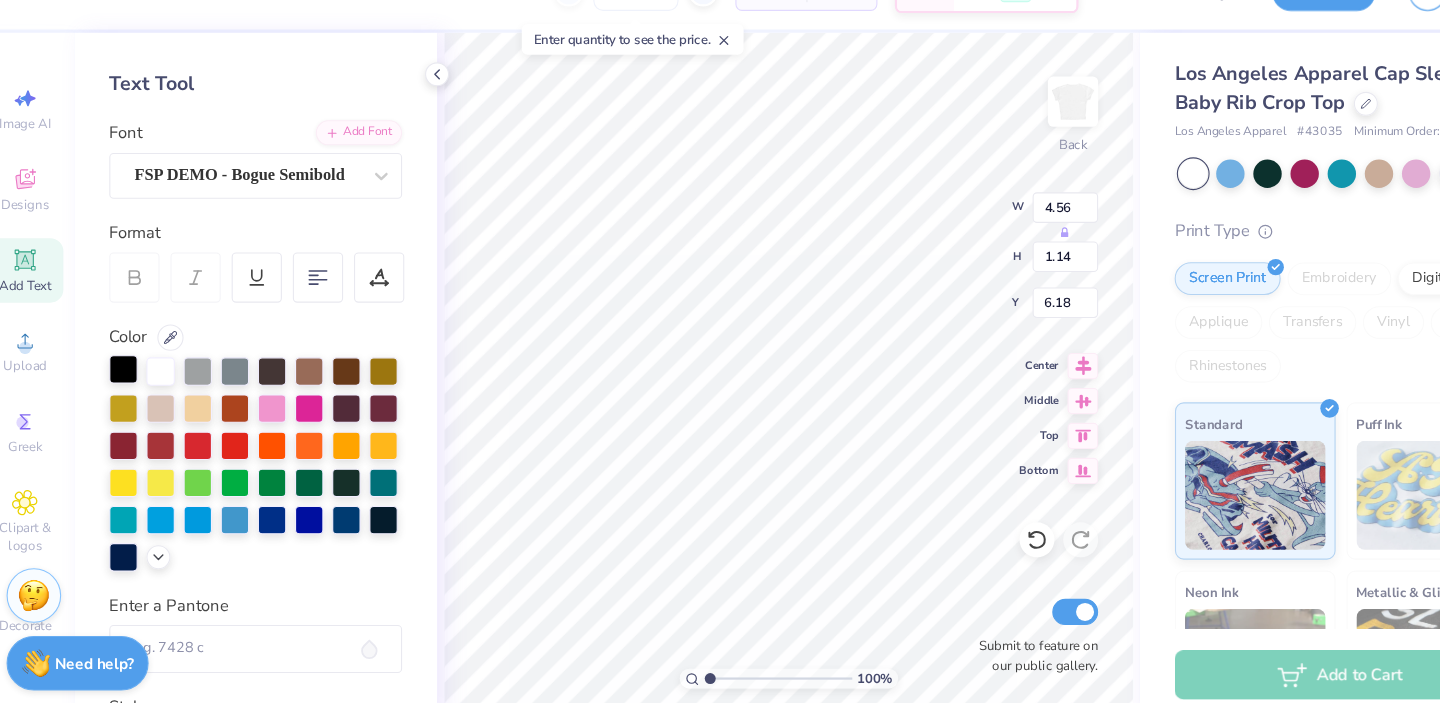 click at bounding box center (135, 381) 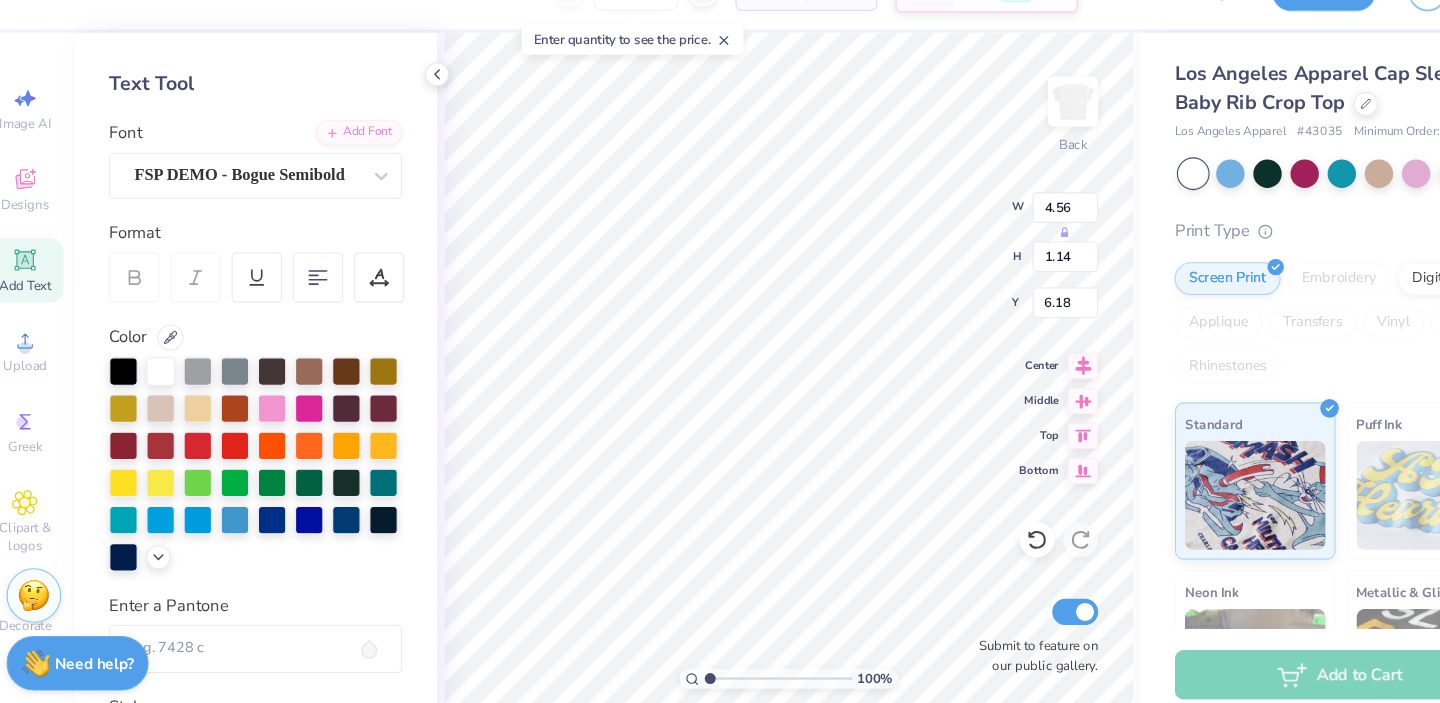 scroll, scrollTop: 0, scrollLeft: 0, axis: both 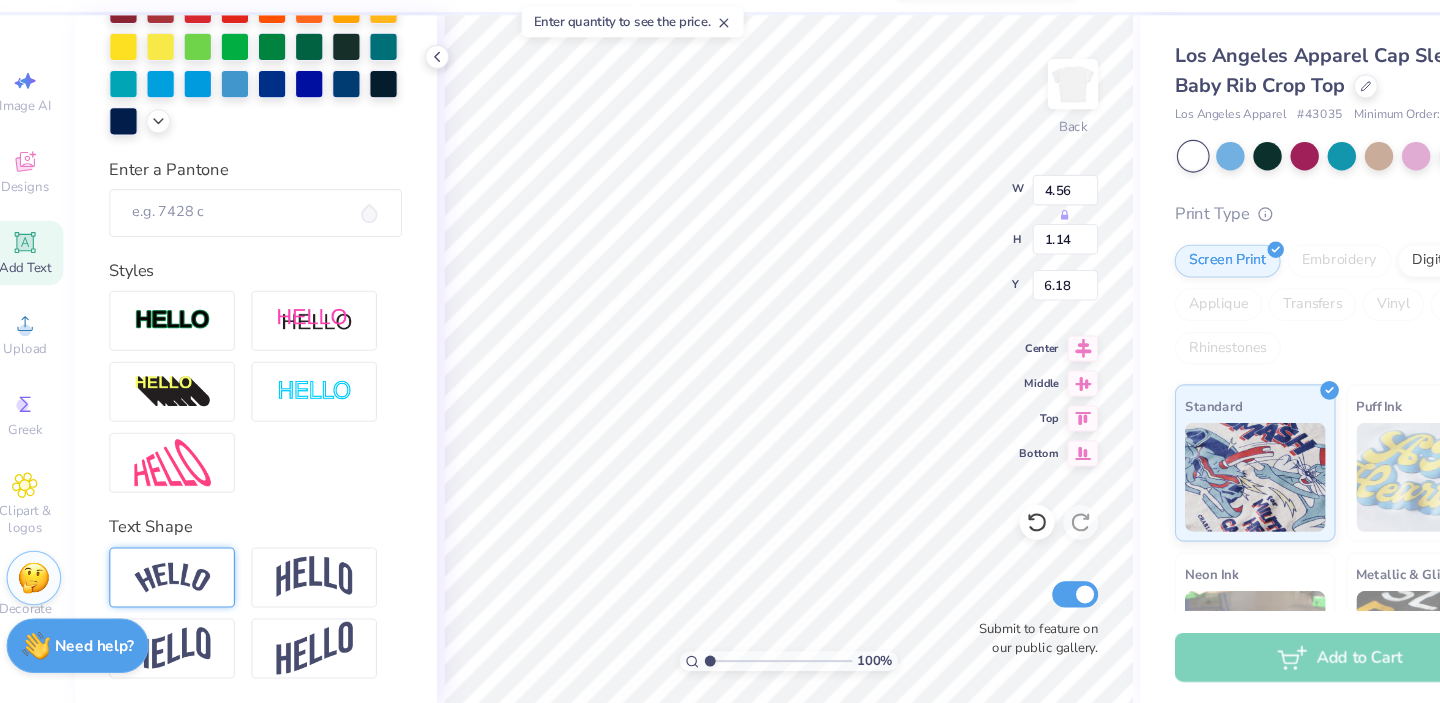 click at bounding box center [180, 587] 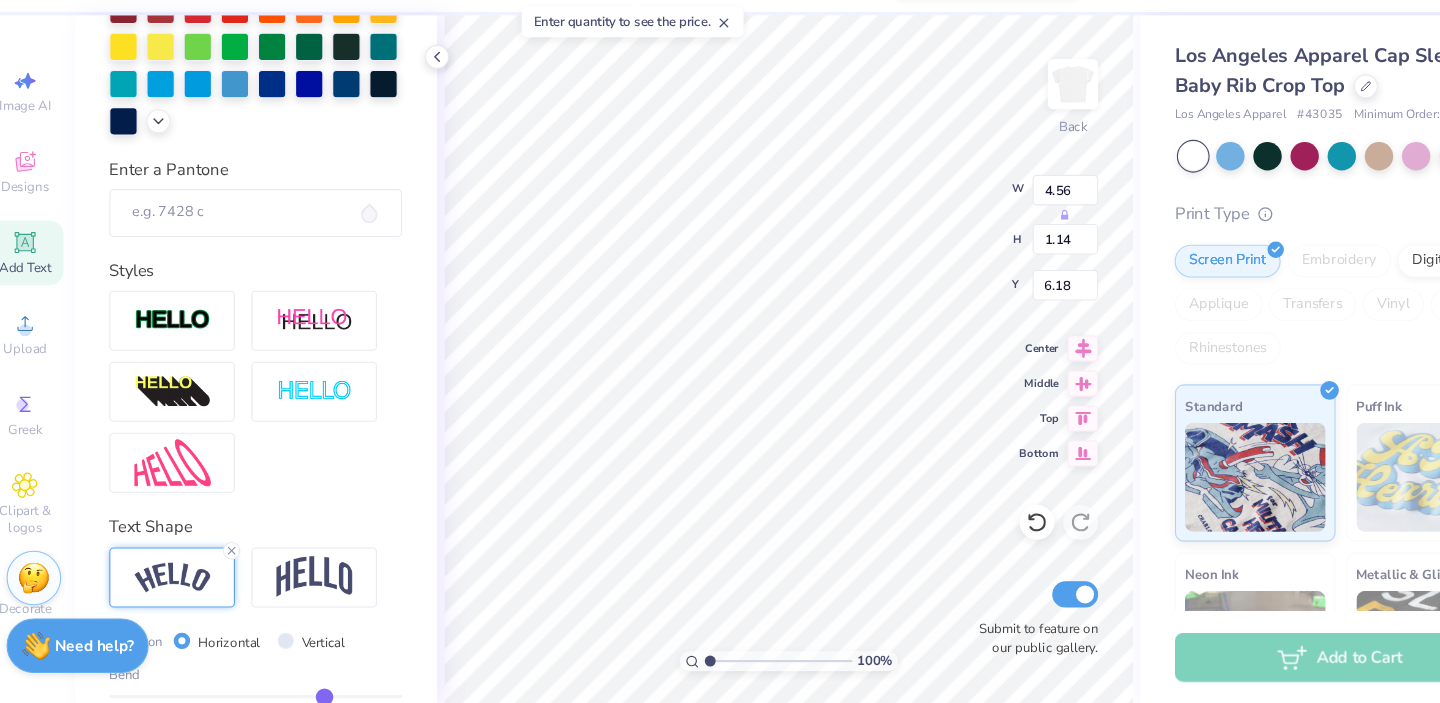 scroll, scrollTop: 0, scrollLeft: 1, axis: horizontal 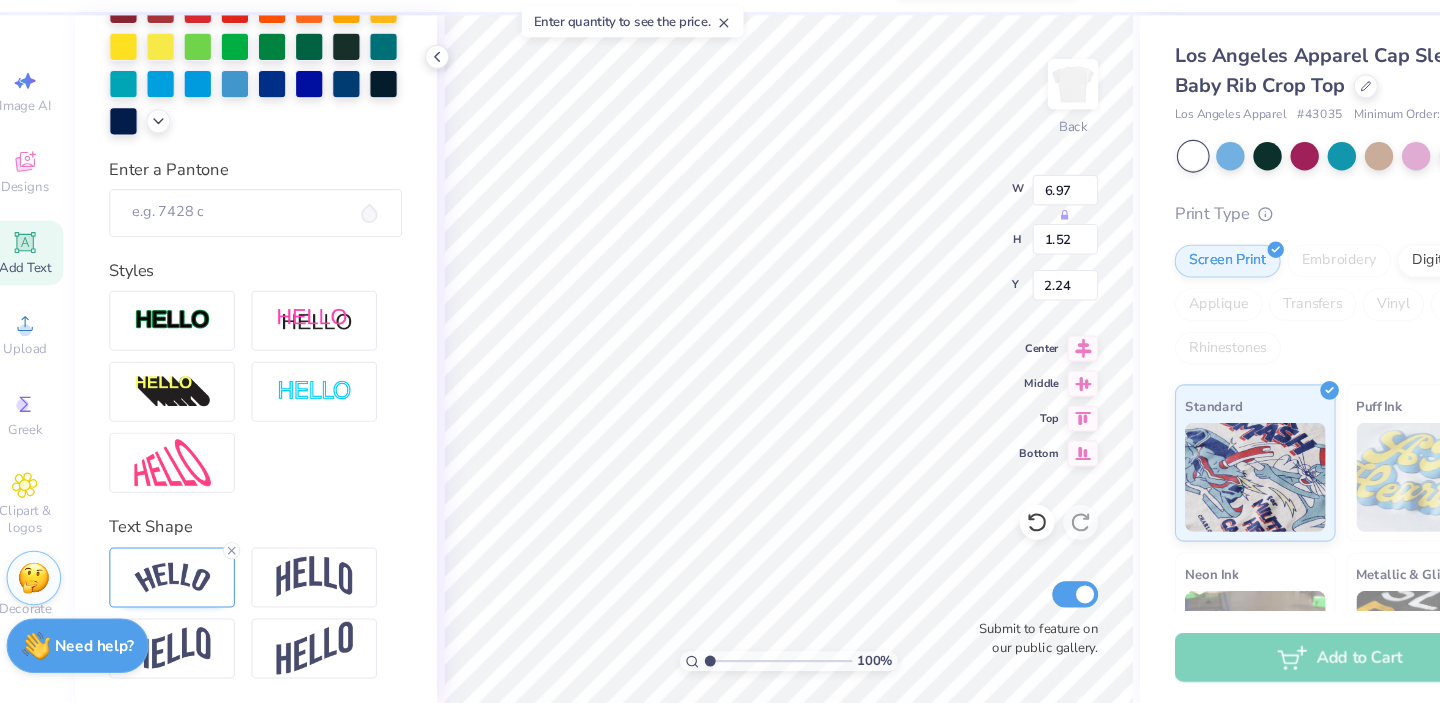 type on "2.24" 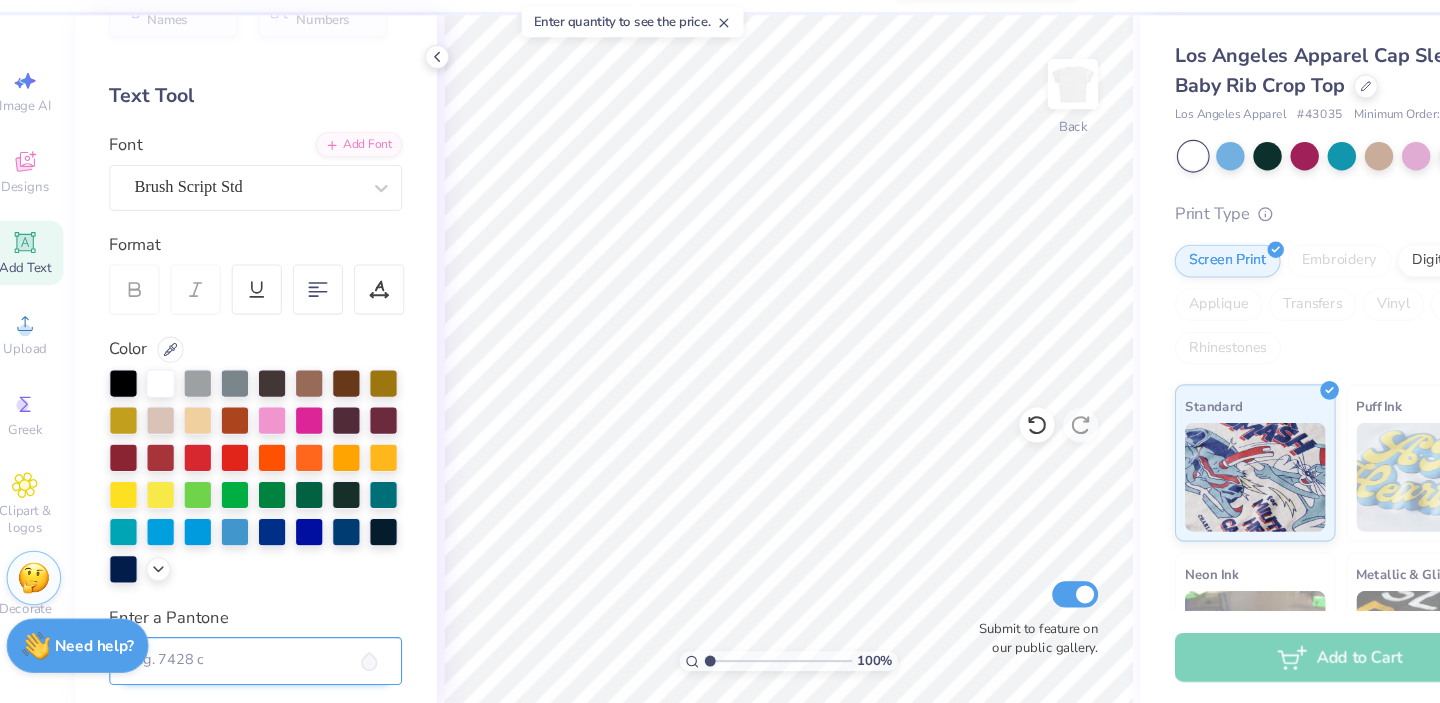 scroll, scrollTop: 0, scrollLeft: 0, axis: both 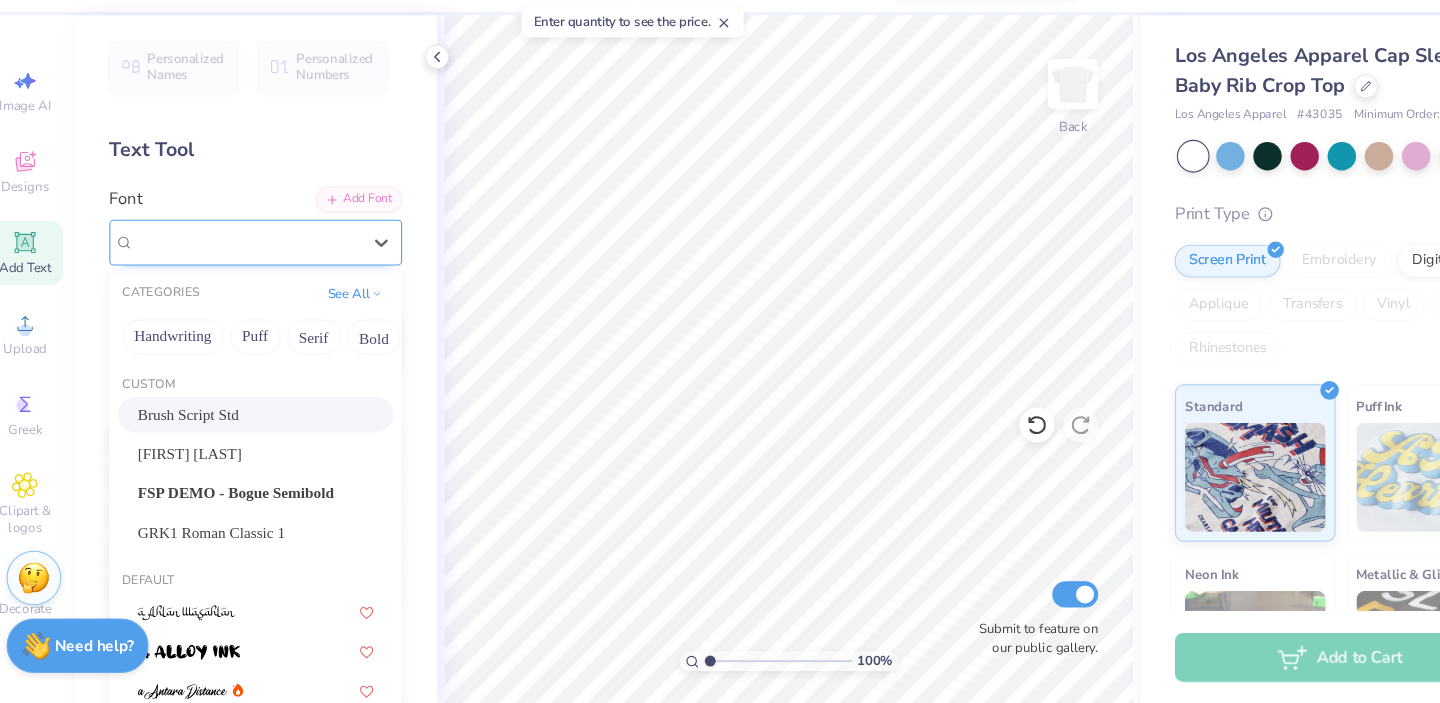 click on "Brush Script Std" at bounding box center [248, 280] 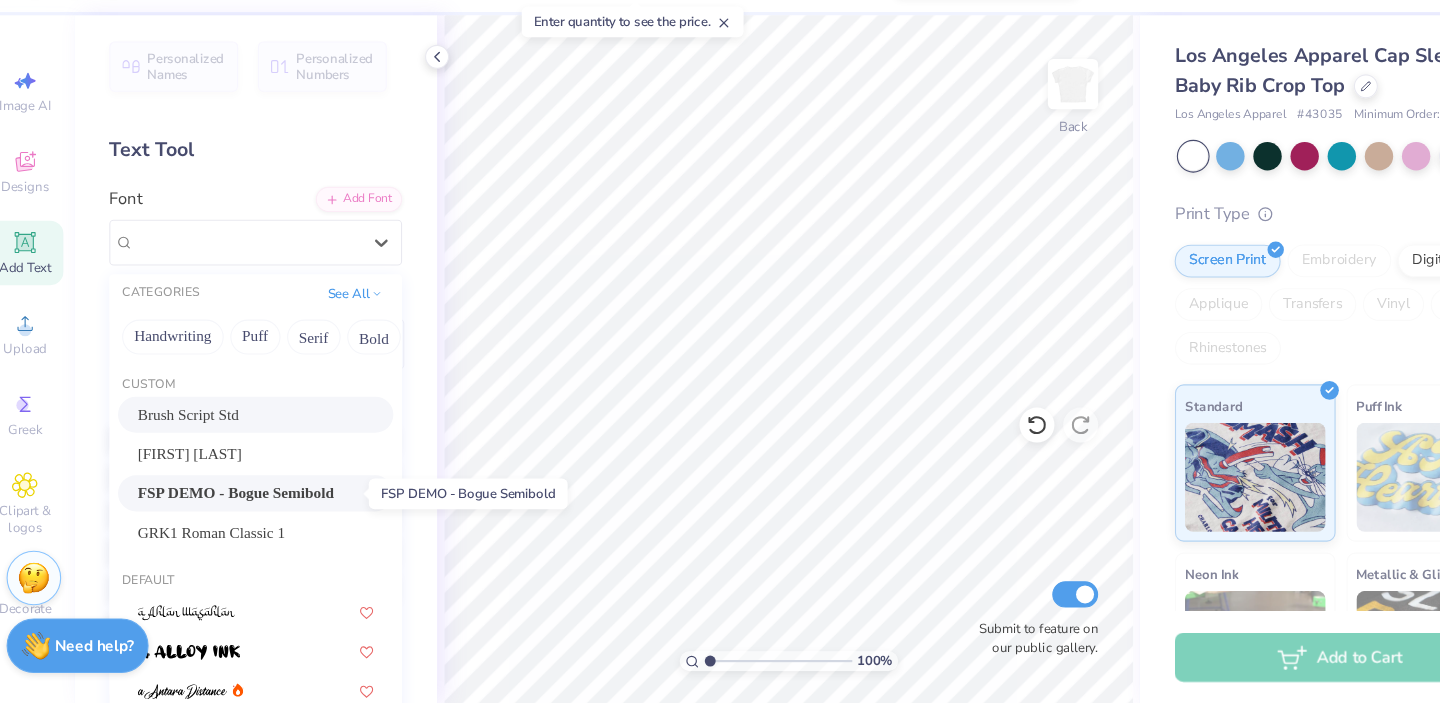 click on "FSP DEMO - Bogue Semibold" at bounding box center [238, 510] 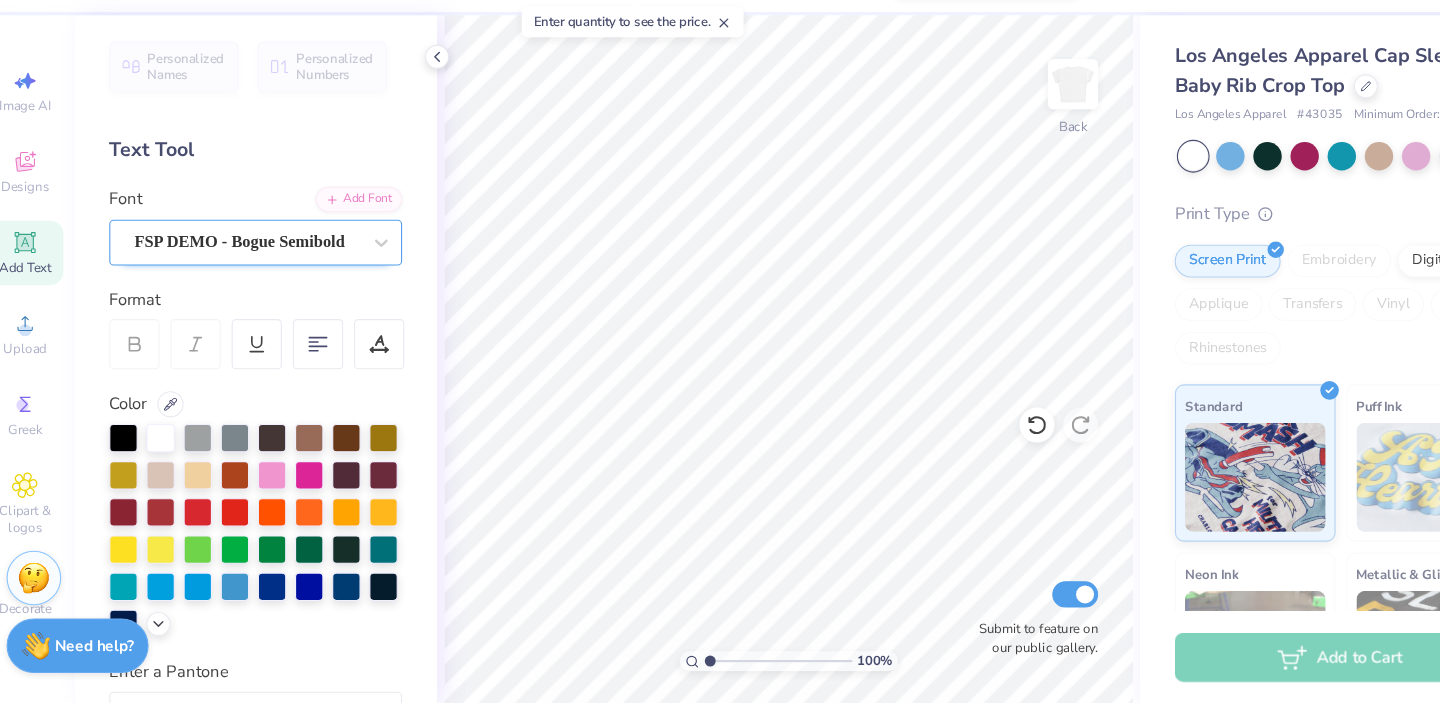 click at bounding box center (248, 280) 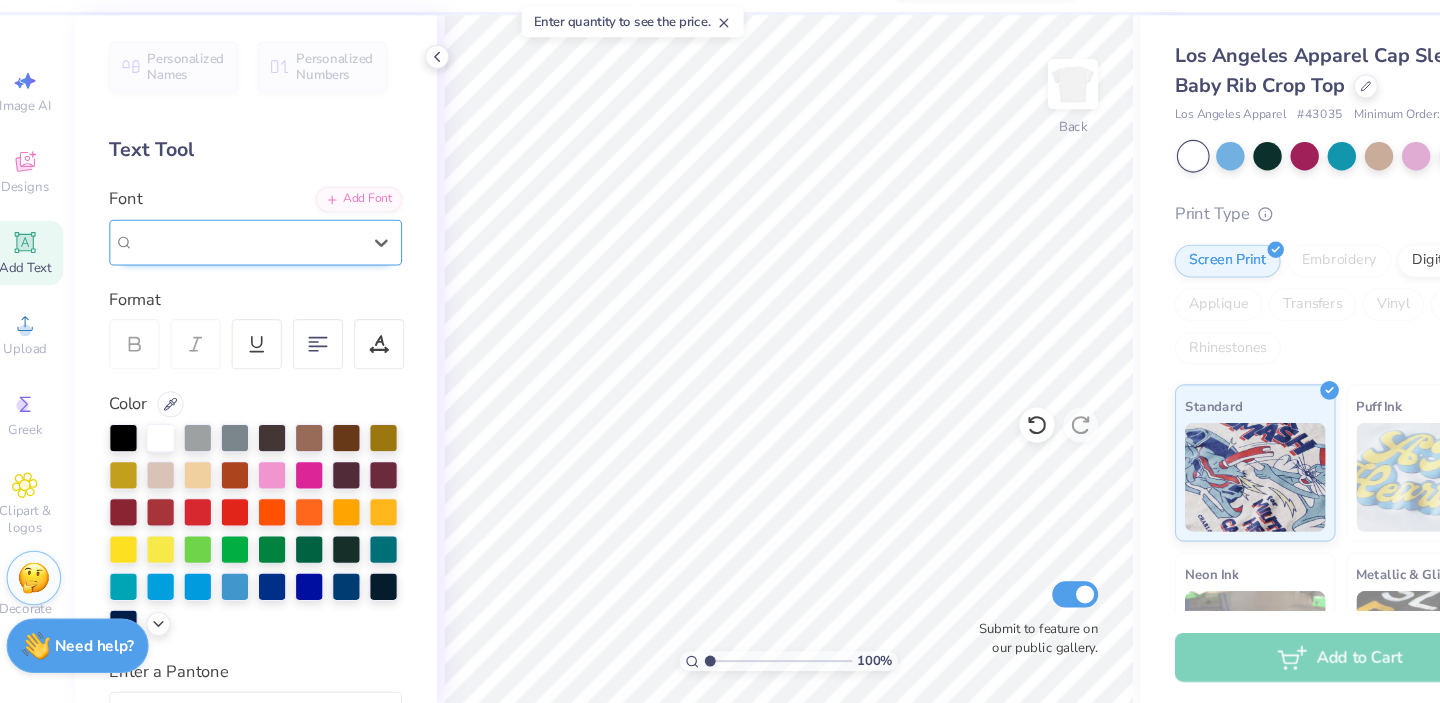 click on "FSP DEMO - Bogue Semibold" at bounding box center (241, 280) 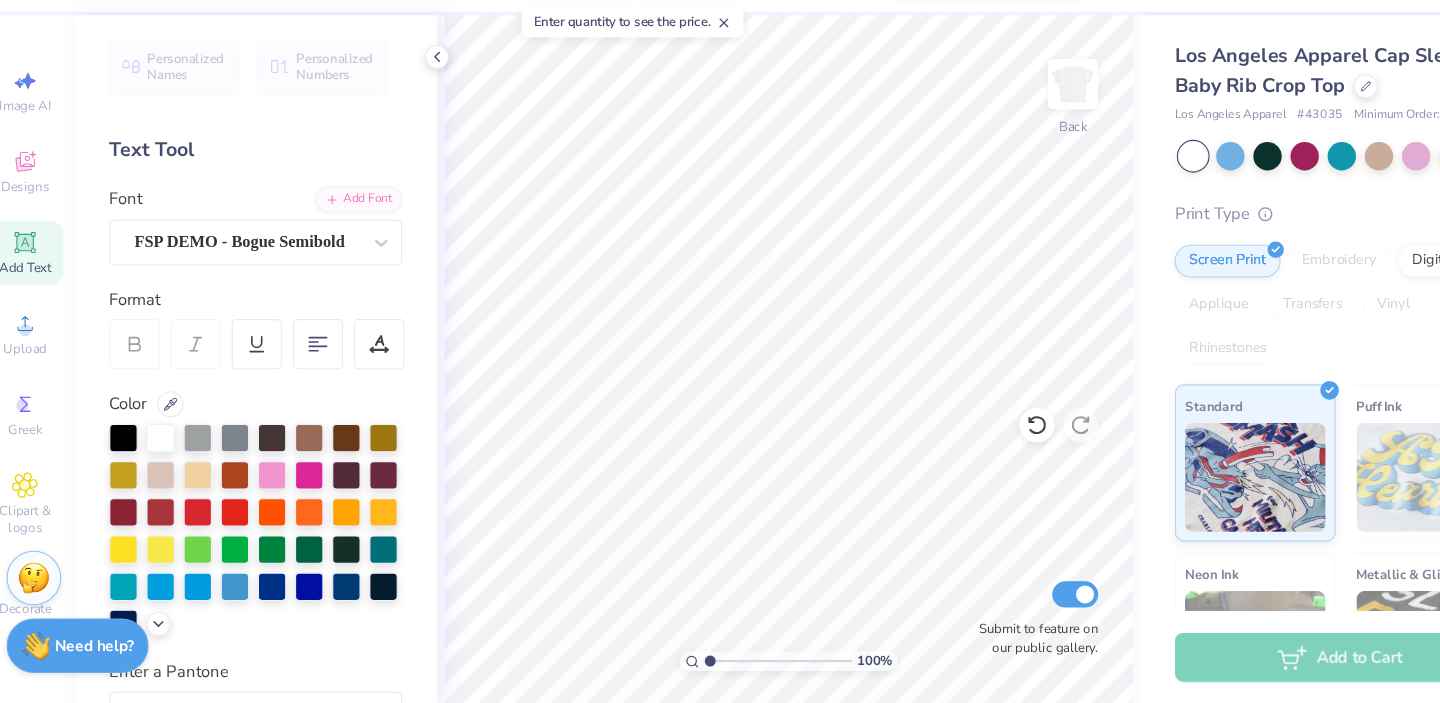 click on "Add Text" at bounding box center (45, 290) 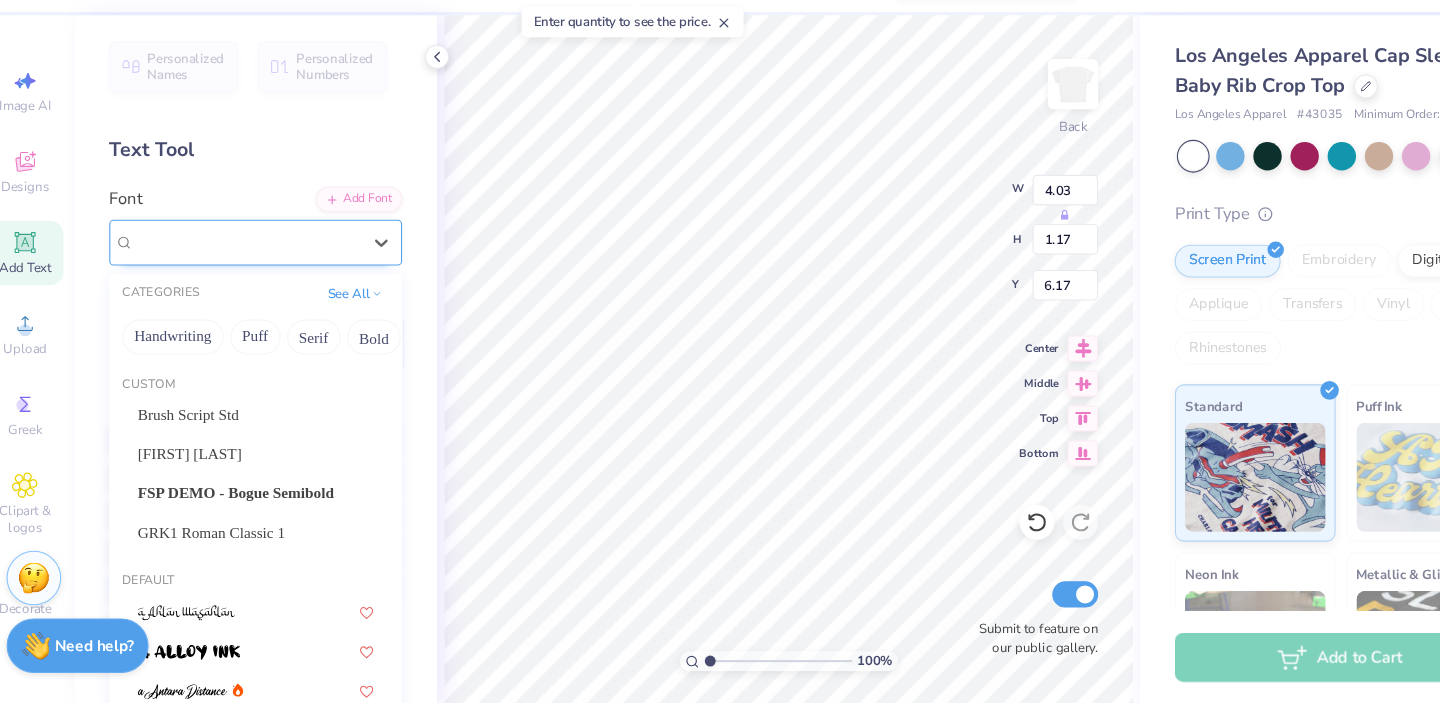 click on "Super Dream" at bounding box center [248, 280] 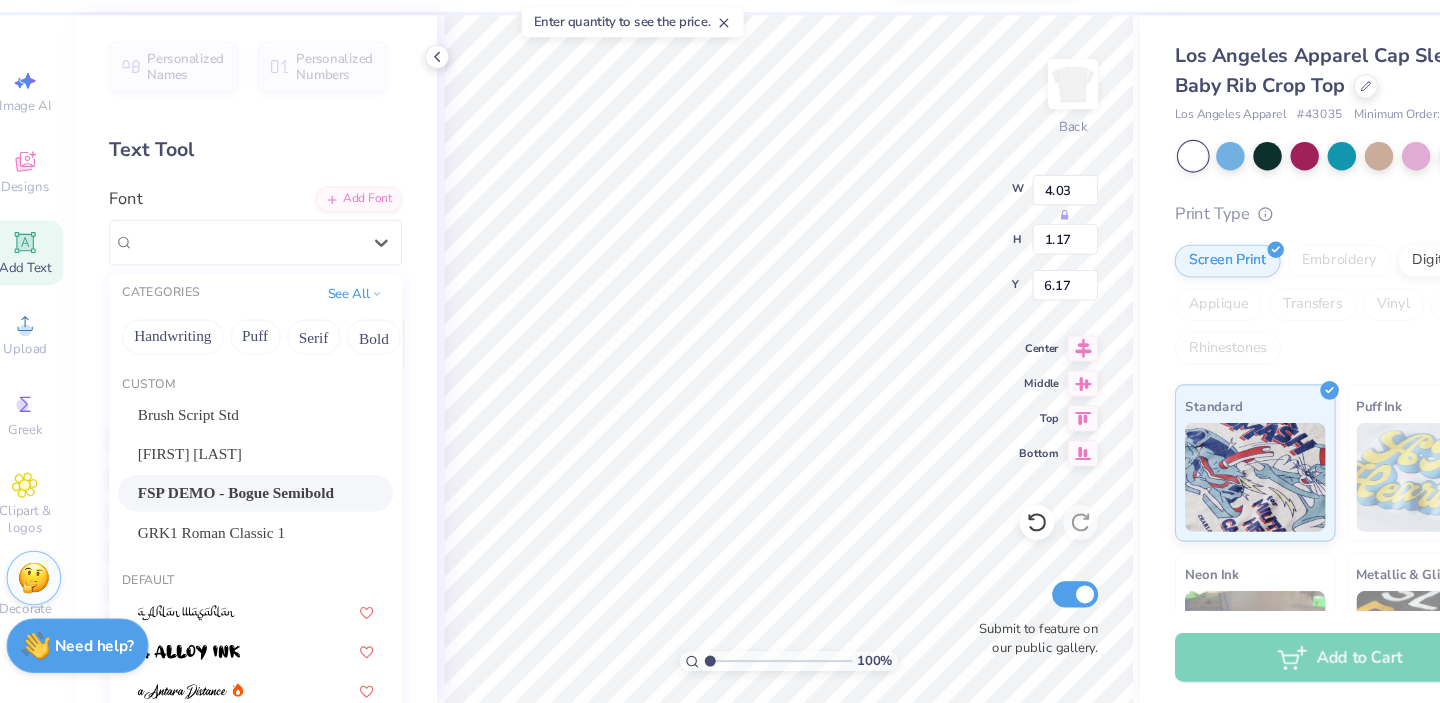click on "FSP DEMO - Bogue Semibold" at bounding box center (238, 510) 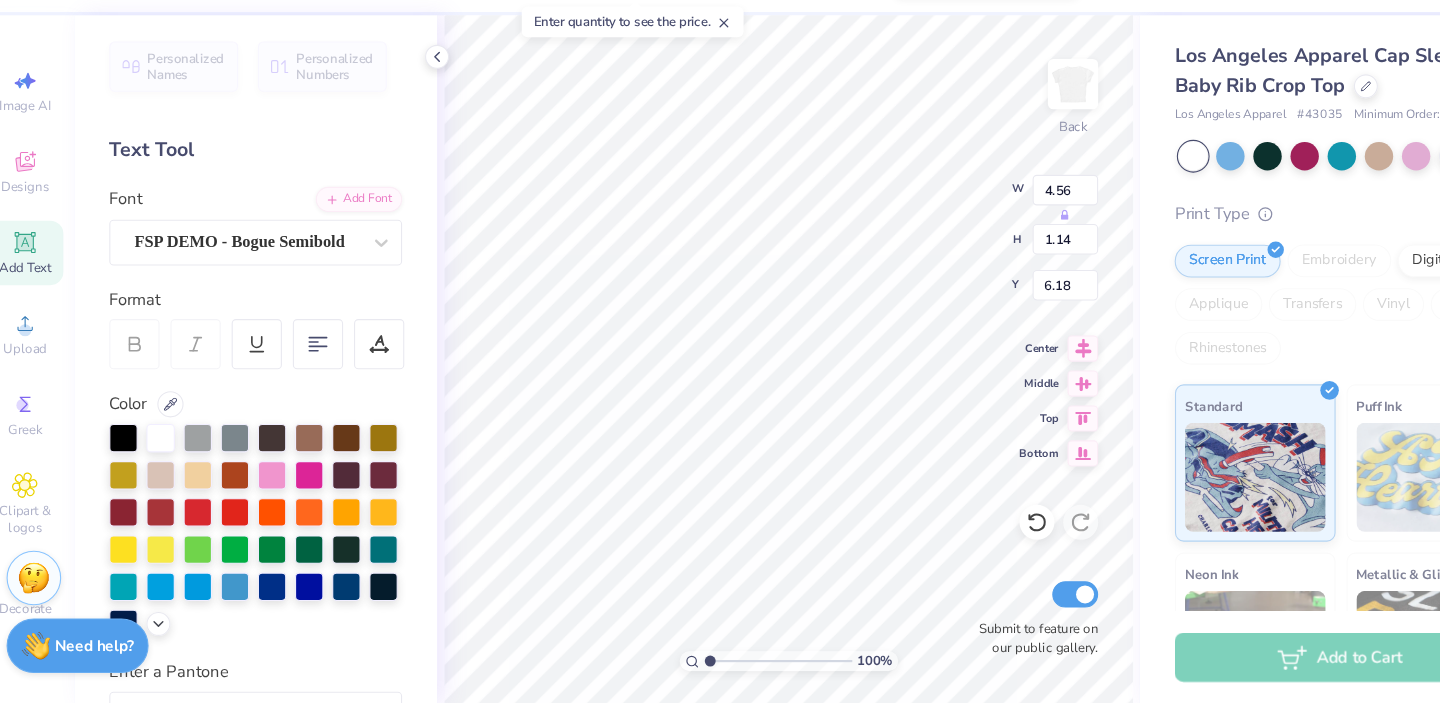 type on "4.56" 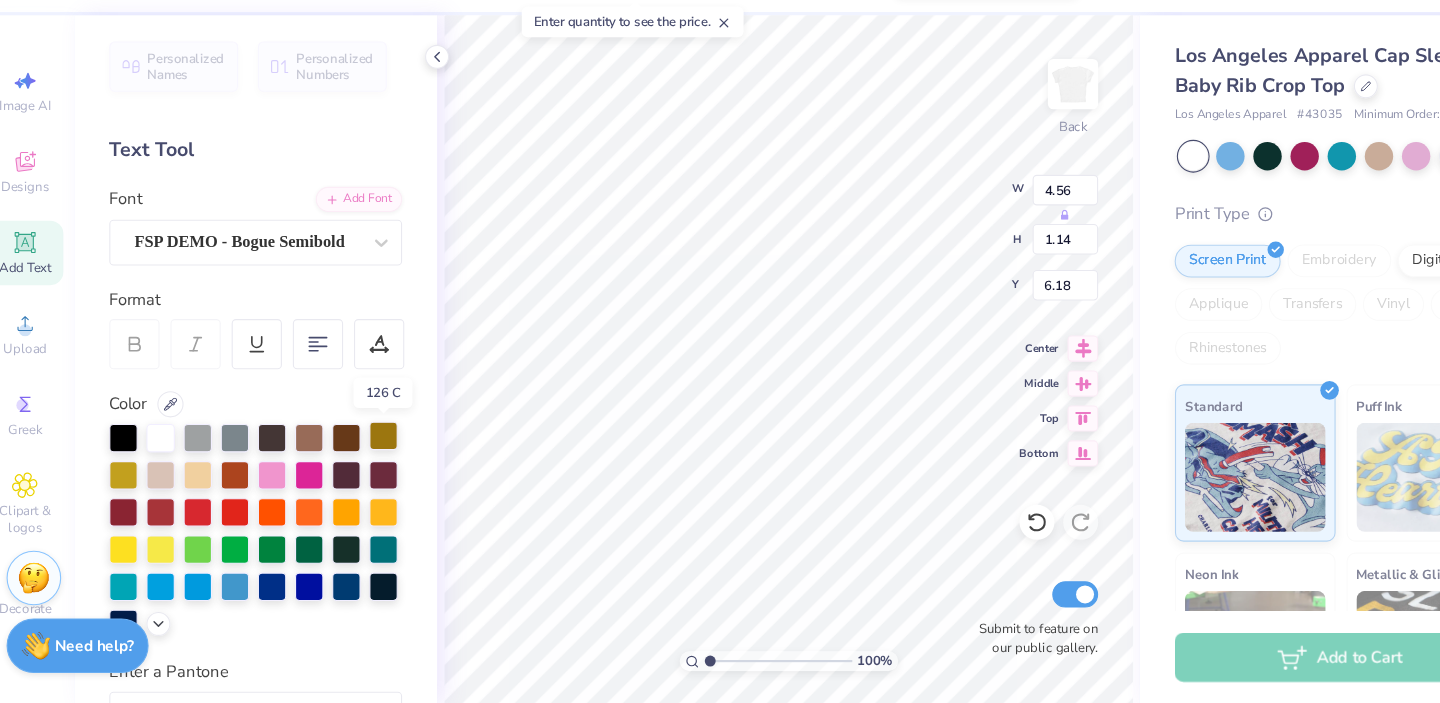 type on "i" 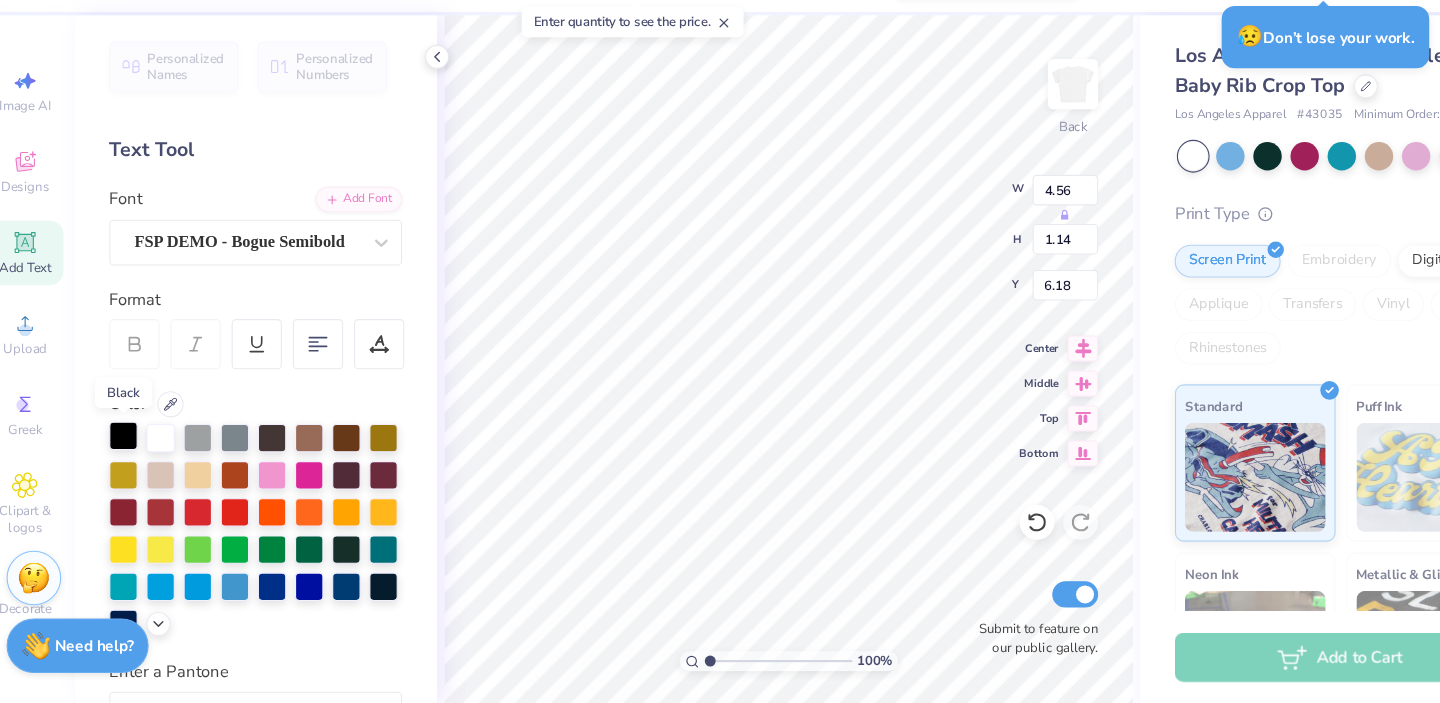 click at bounding box center (135, 458) 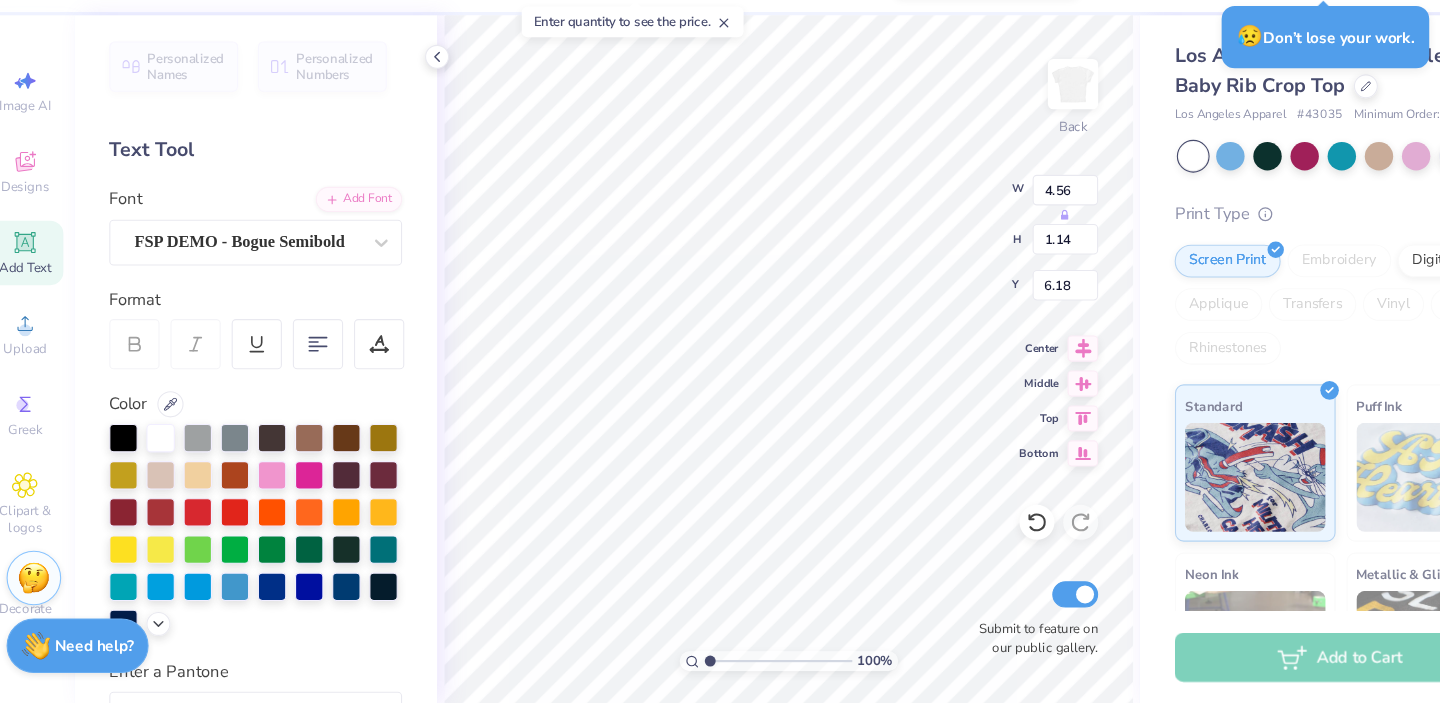 scroll, scrollTop: 0, scrollLeft: 6, axis: horizontal 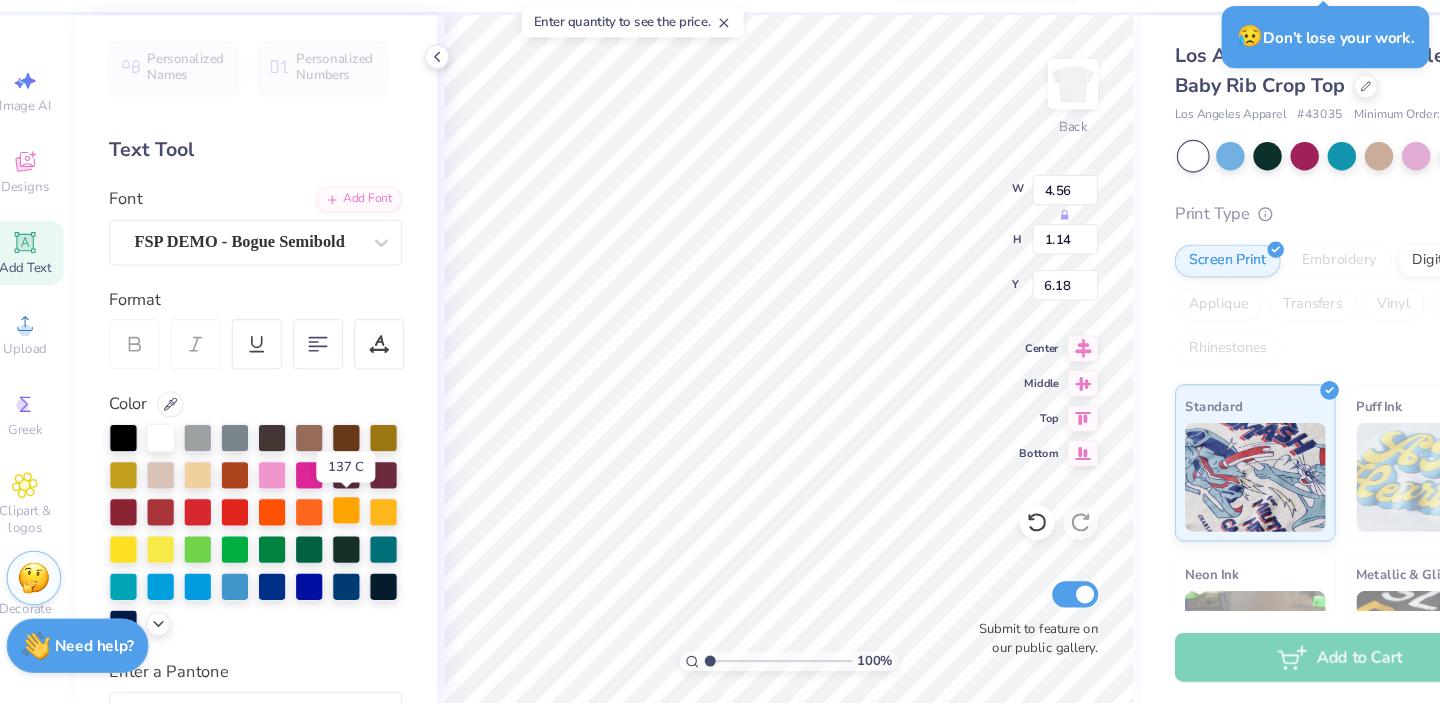 type on "IS COMIN IN HOT" 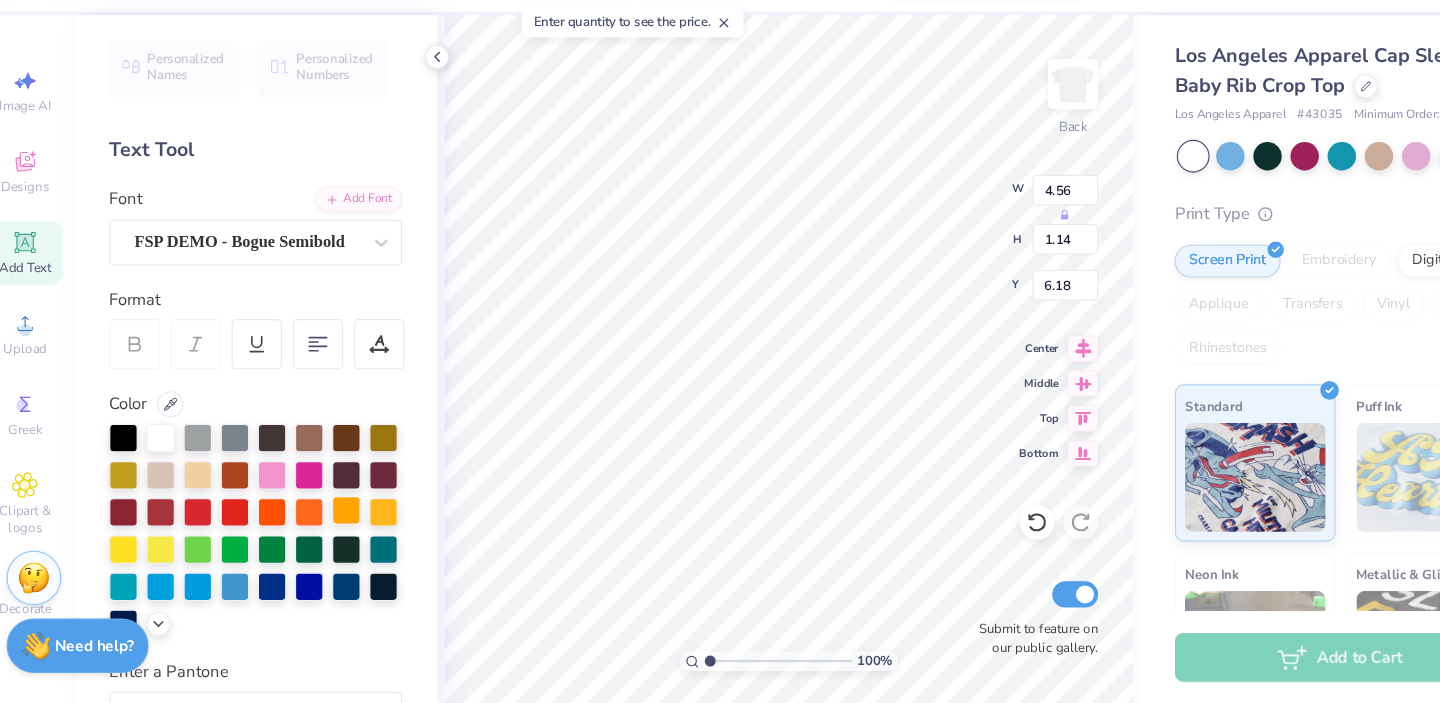 type on "6.97" 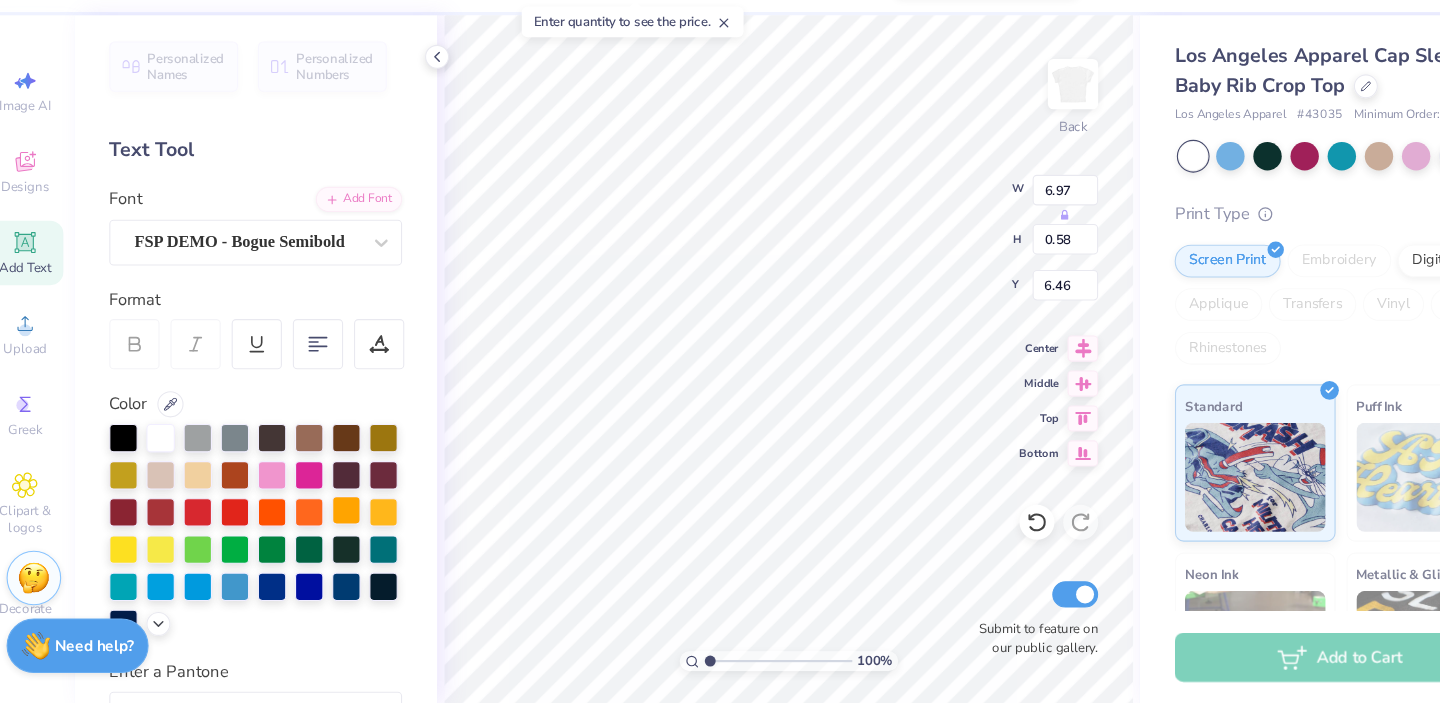 type on "8.11" 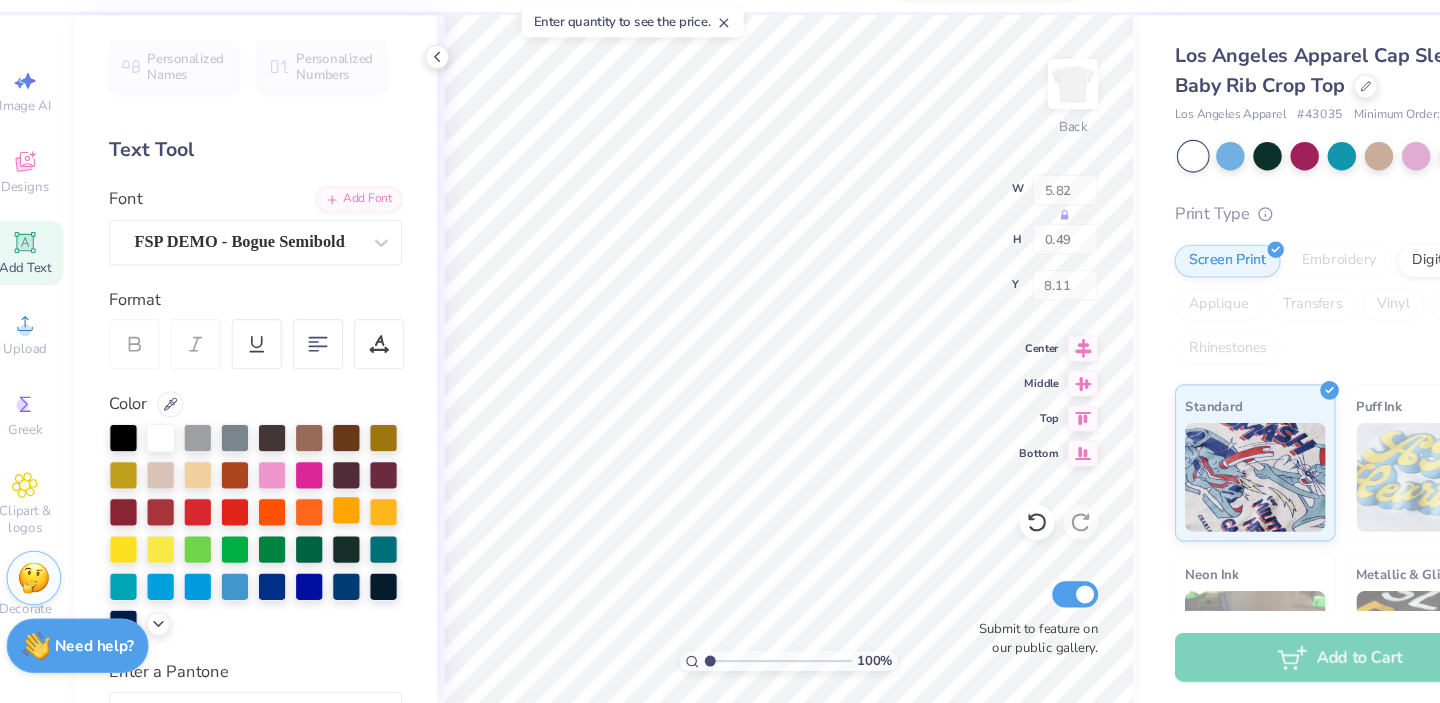 type on "5.82" 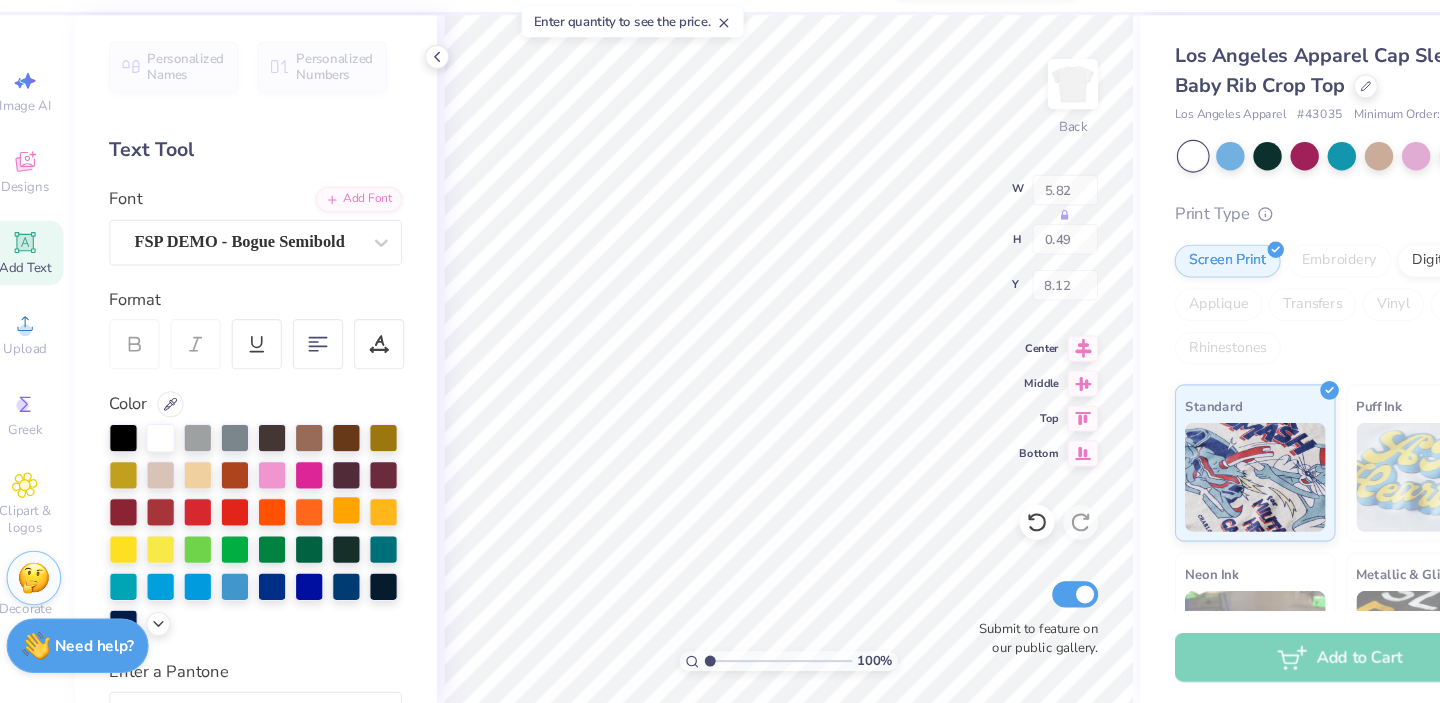 type on "8.12" 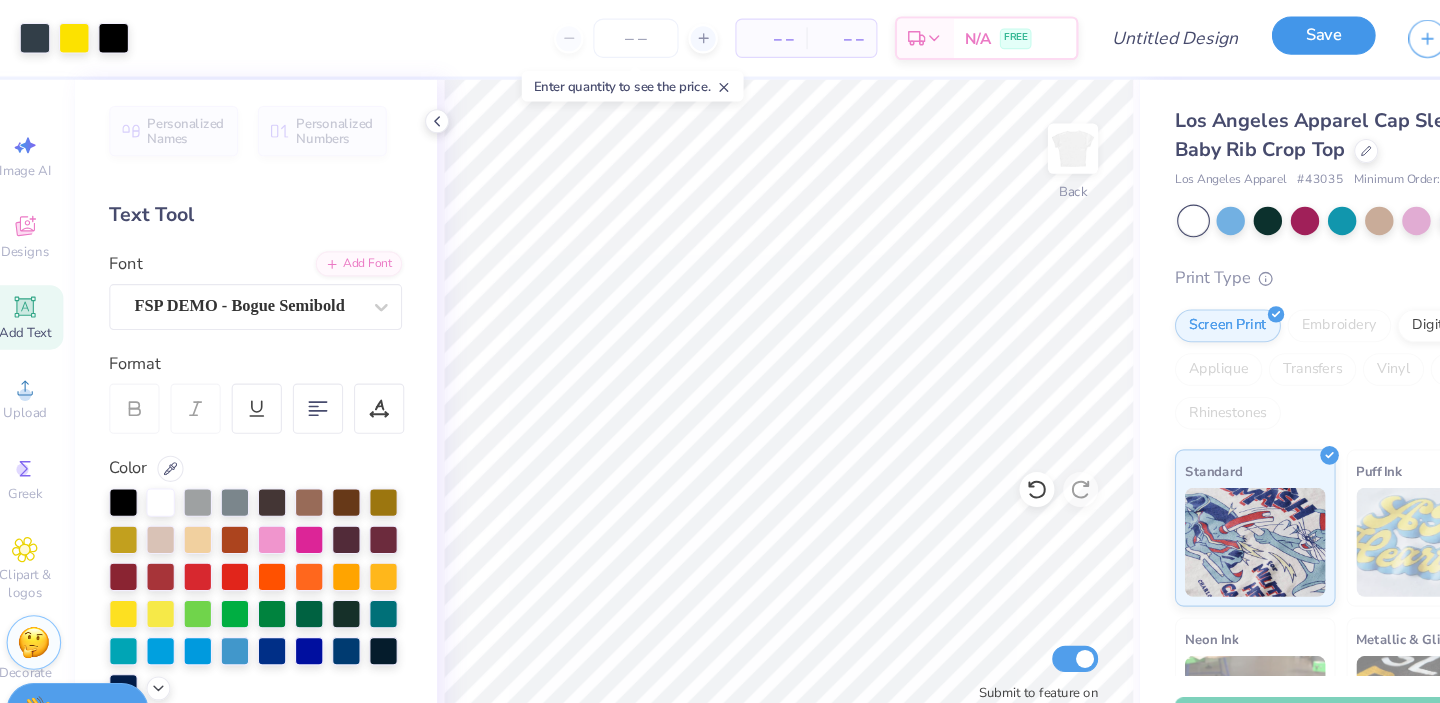 click on "Save" at bounding box center [1233, 32] 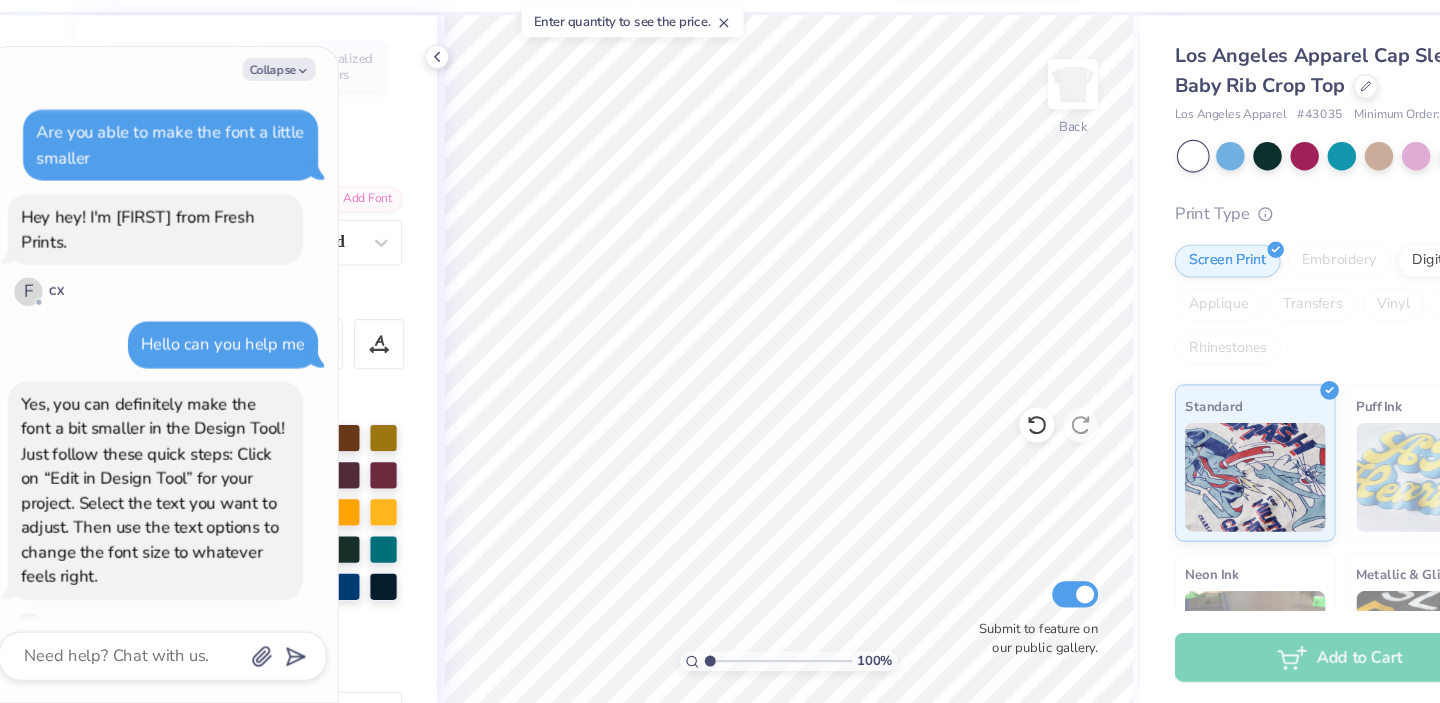 scroll, scrollTop: 424, scrollLeft: 0, axis: vertical 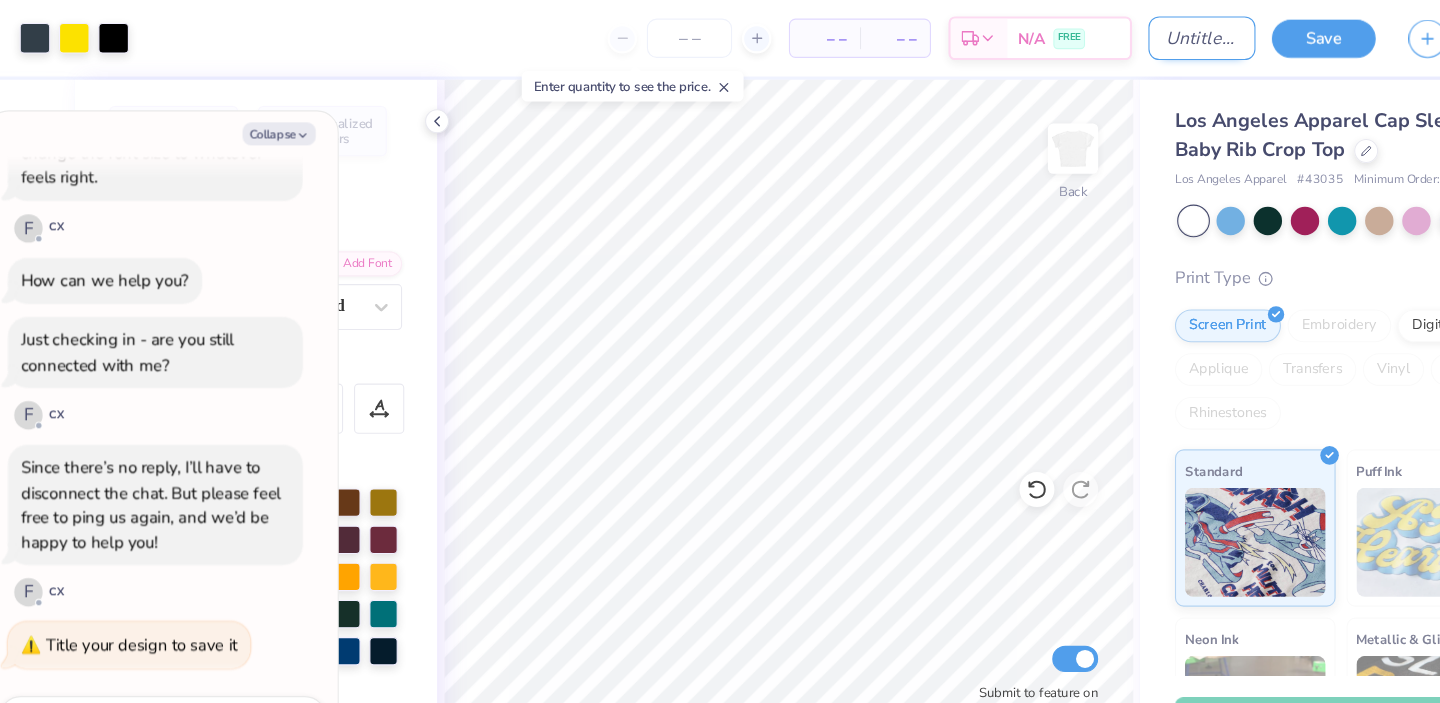 type on "x" 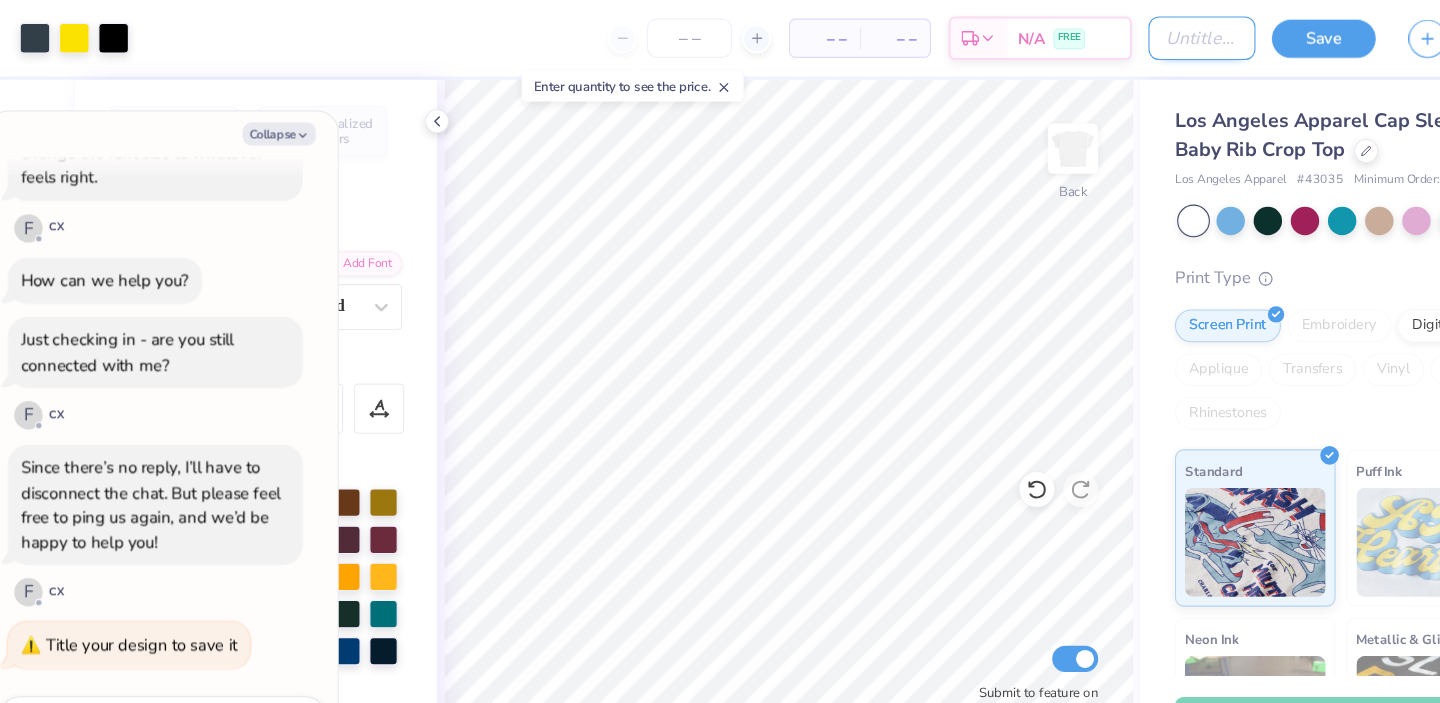 click on "Design Title" at bounding box center (1122, 35) 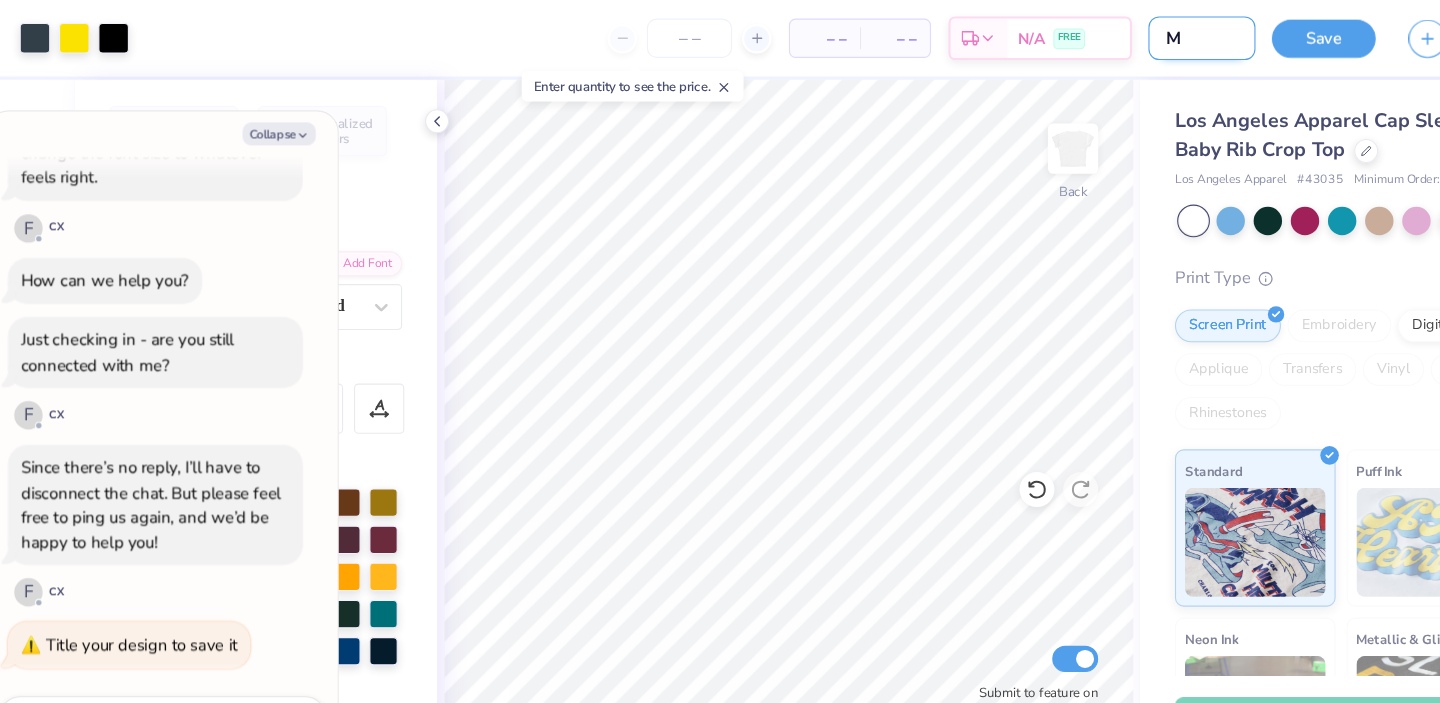 type on "MO" 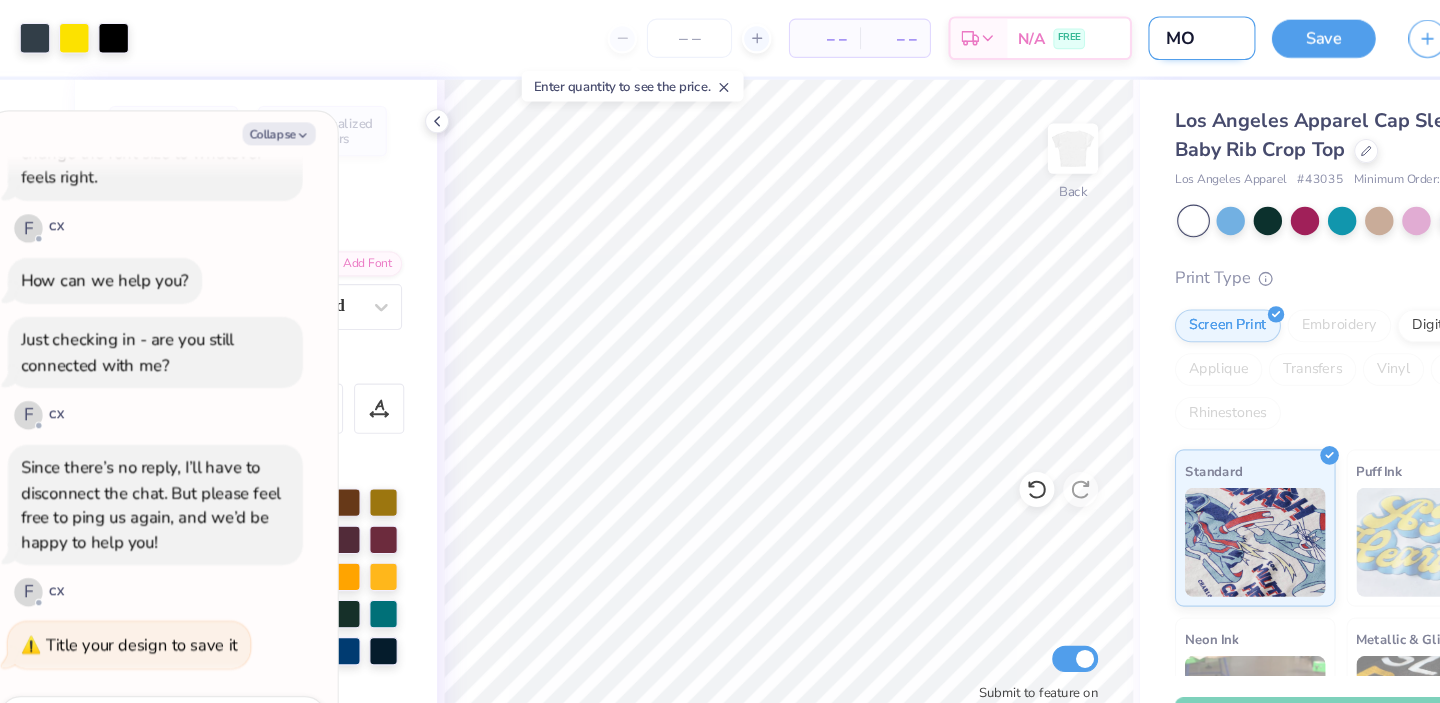 type on "MOC" 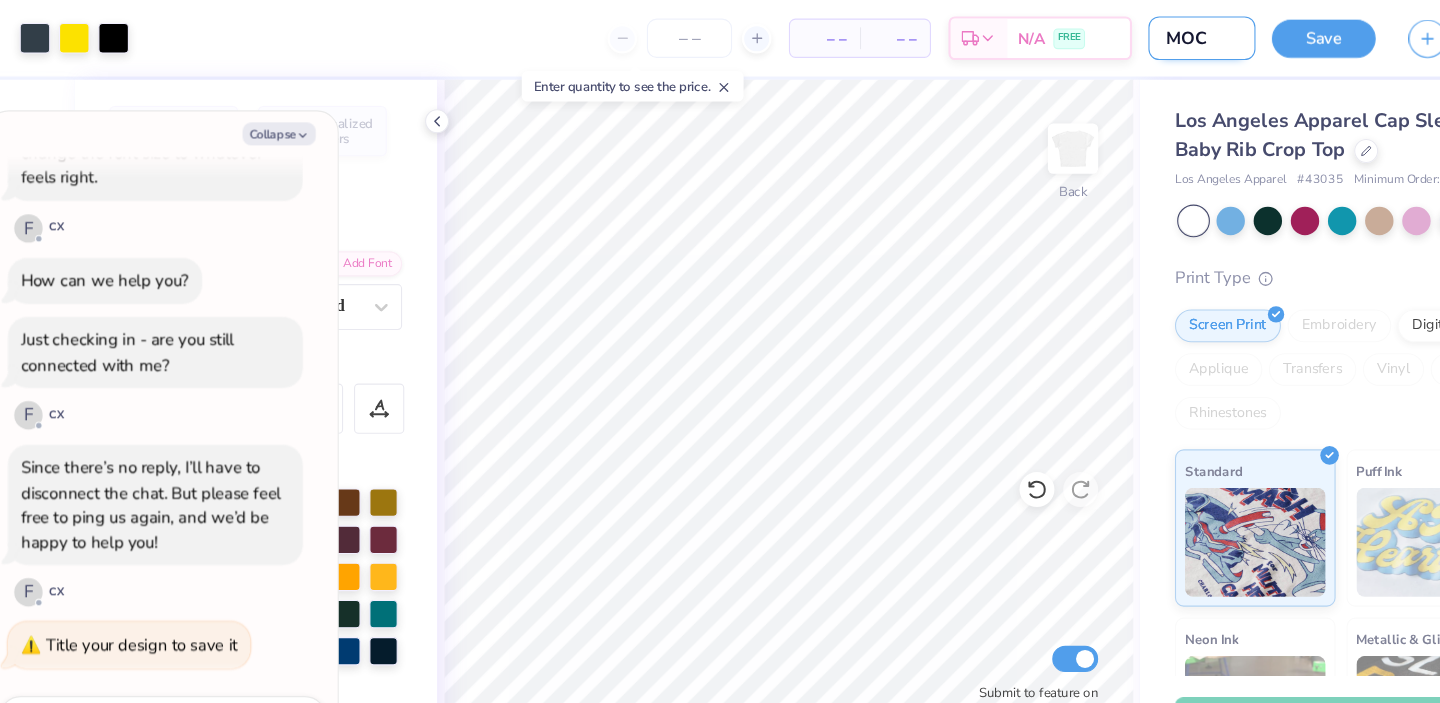 type on "MO" 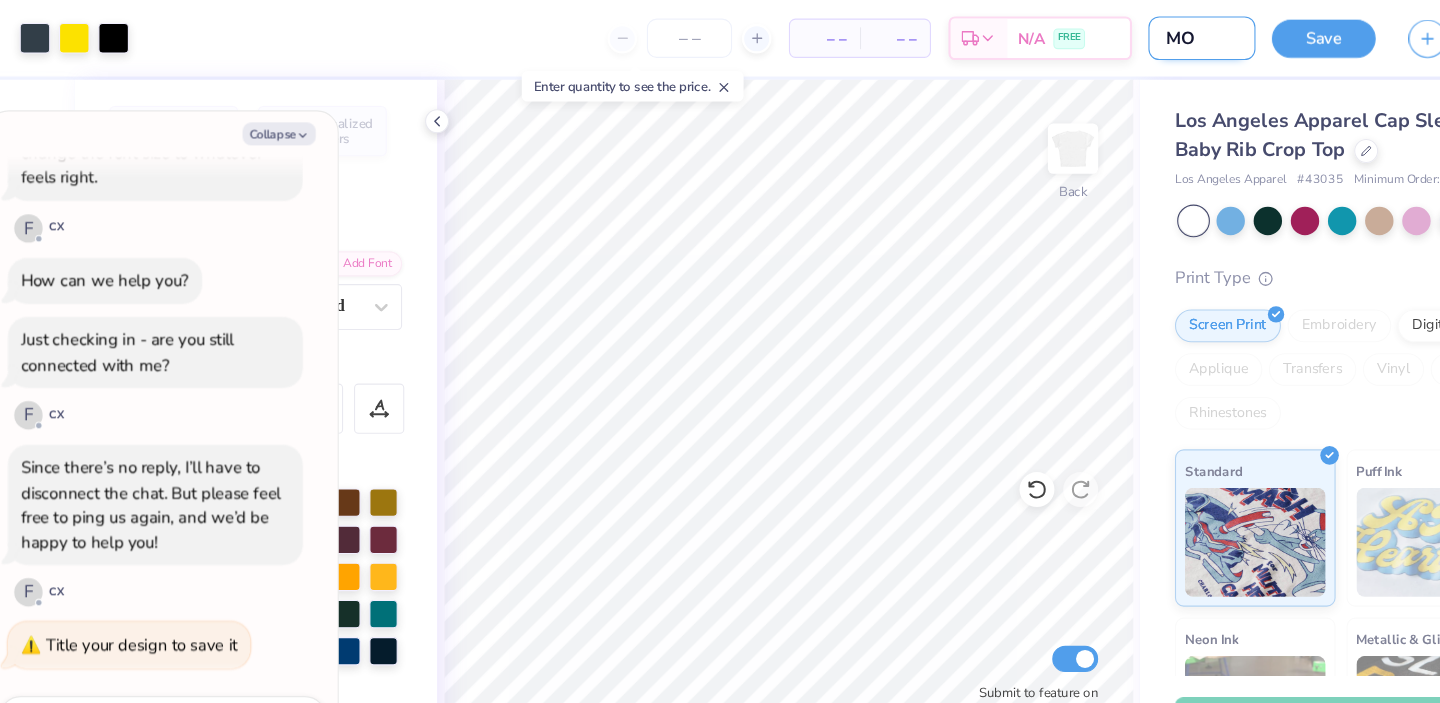 type on "M" 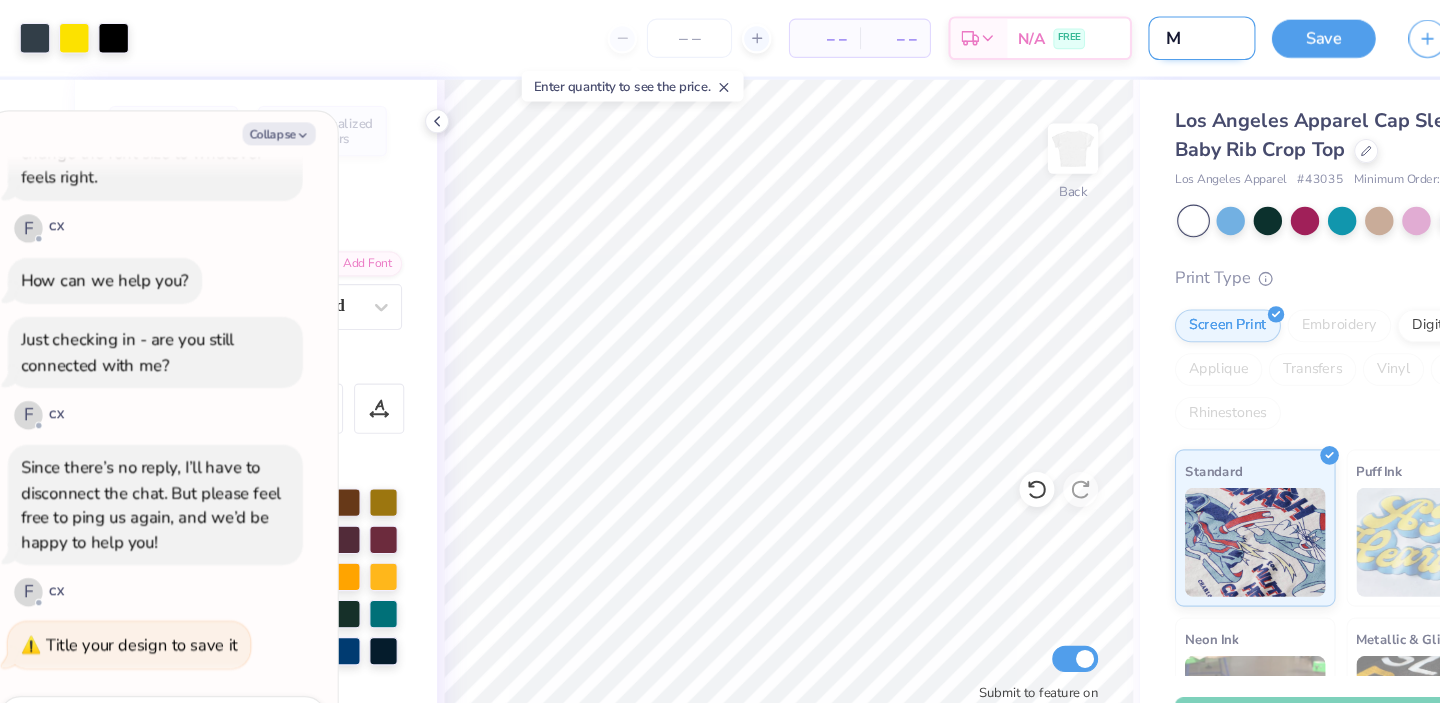 type 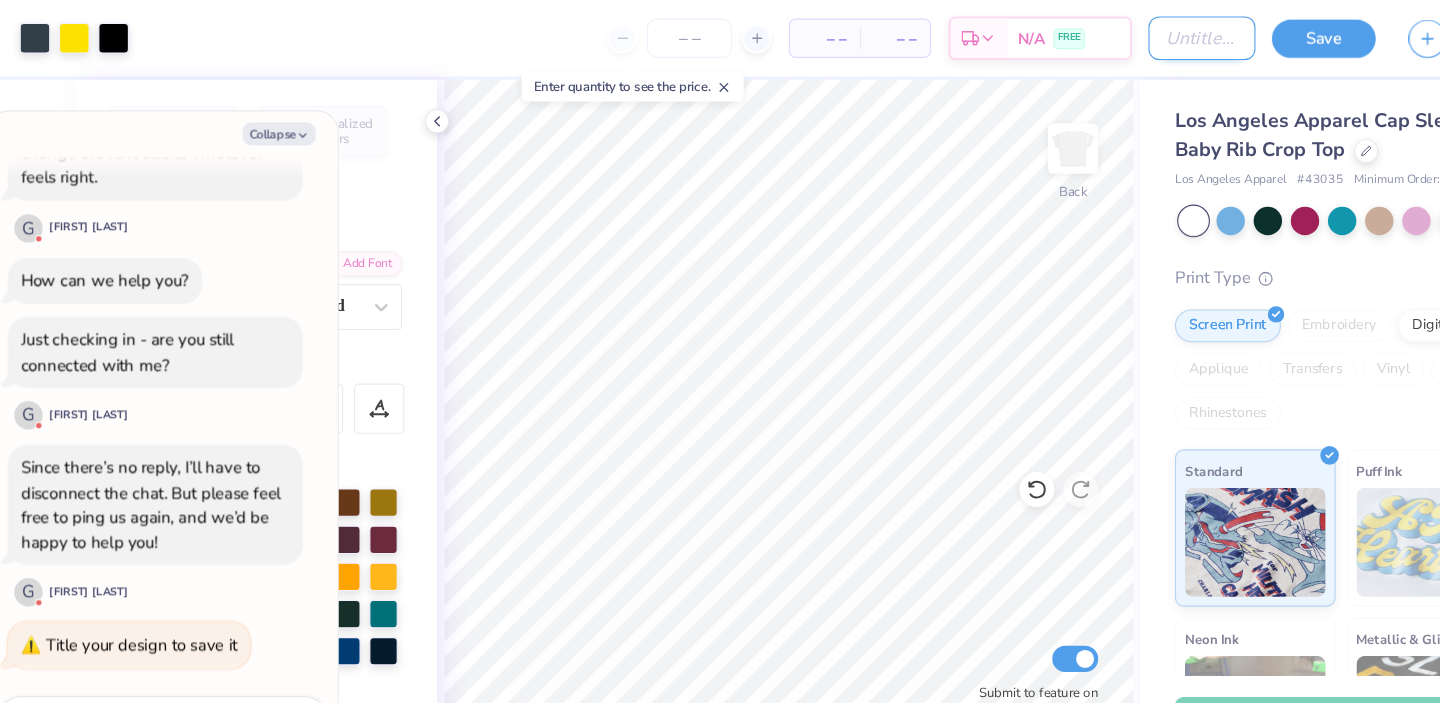 type on "m" 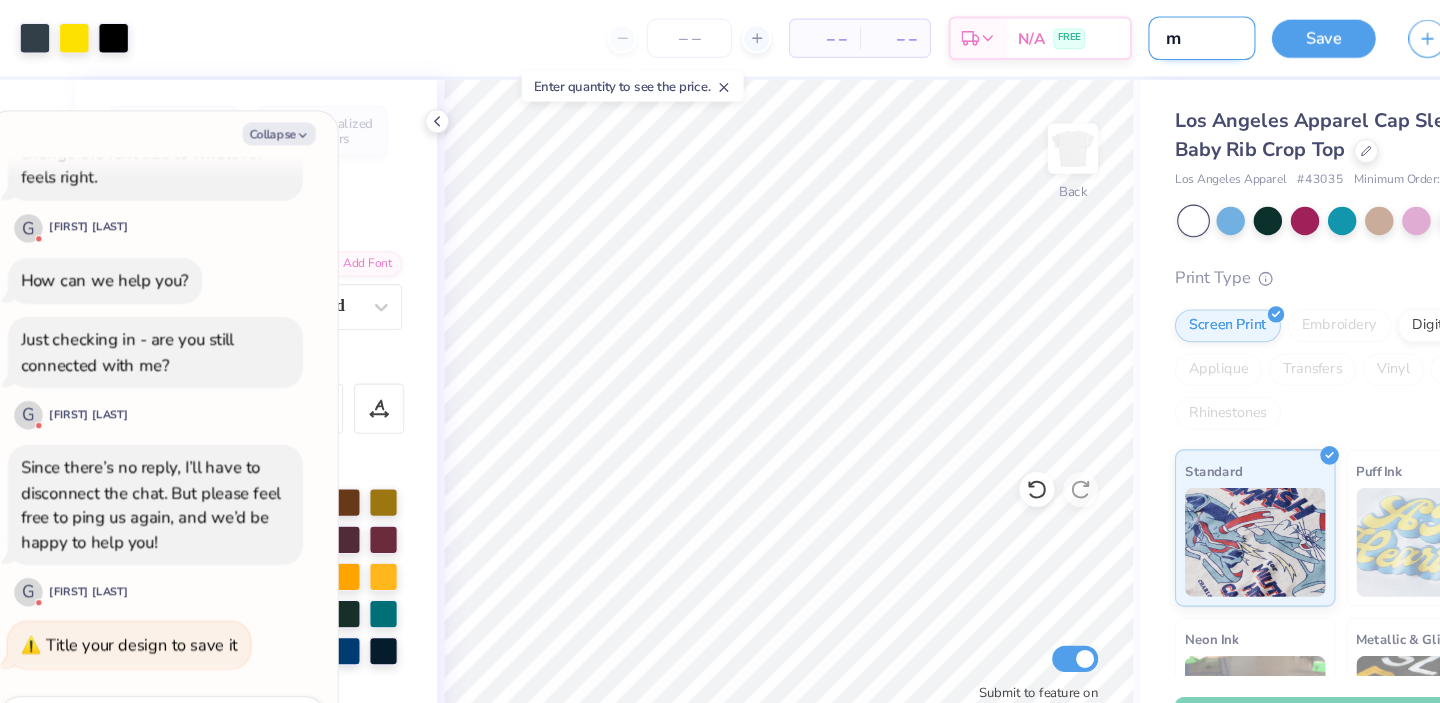type on "mi" 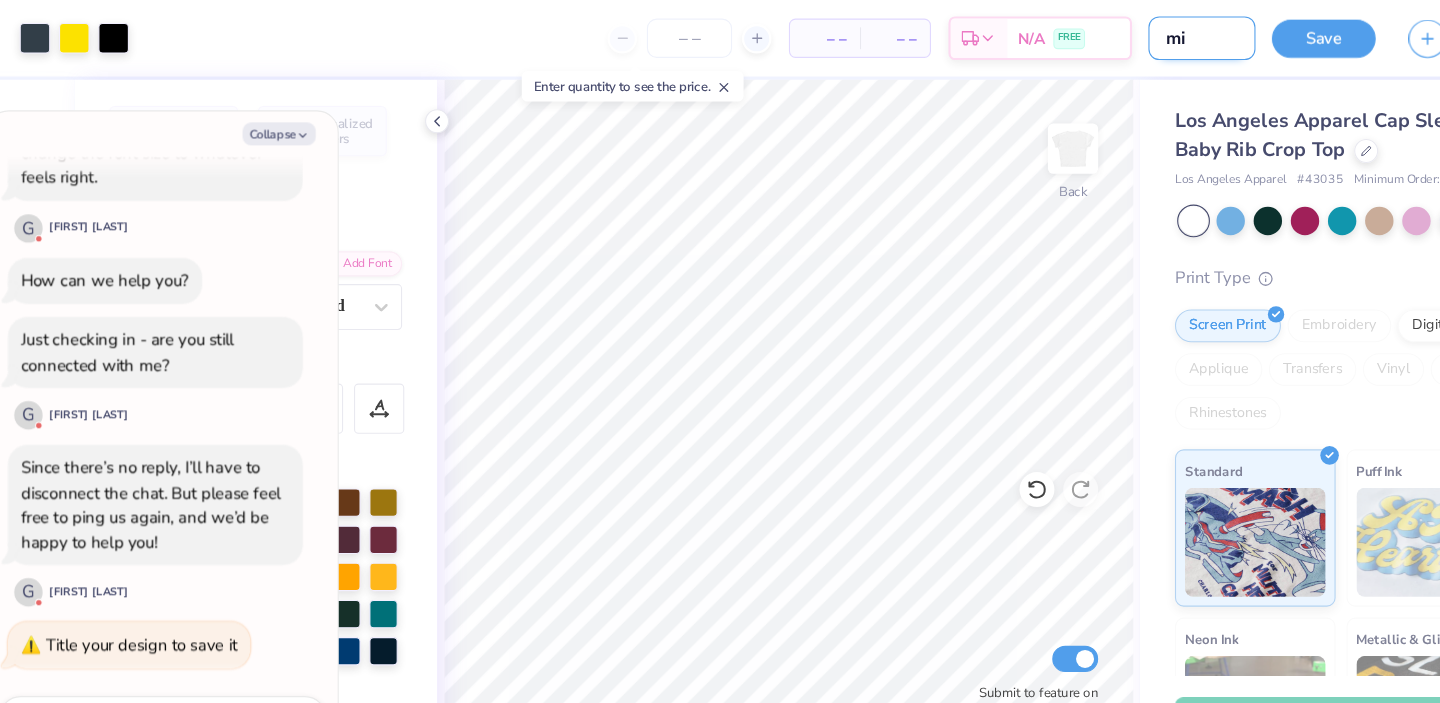 type on "mic" 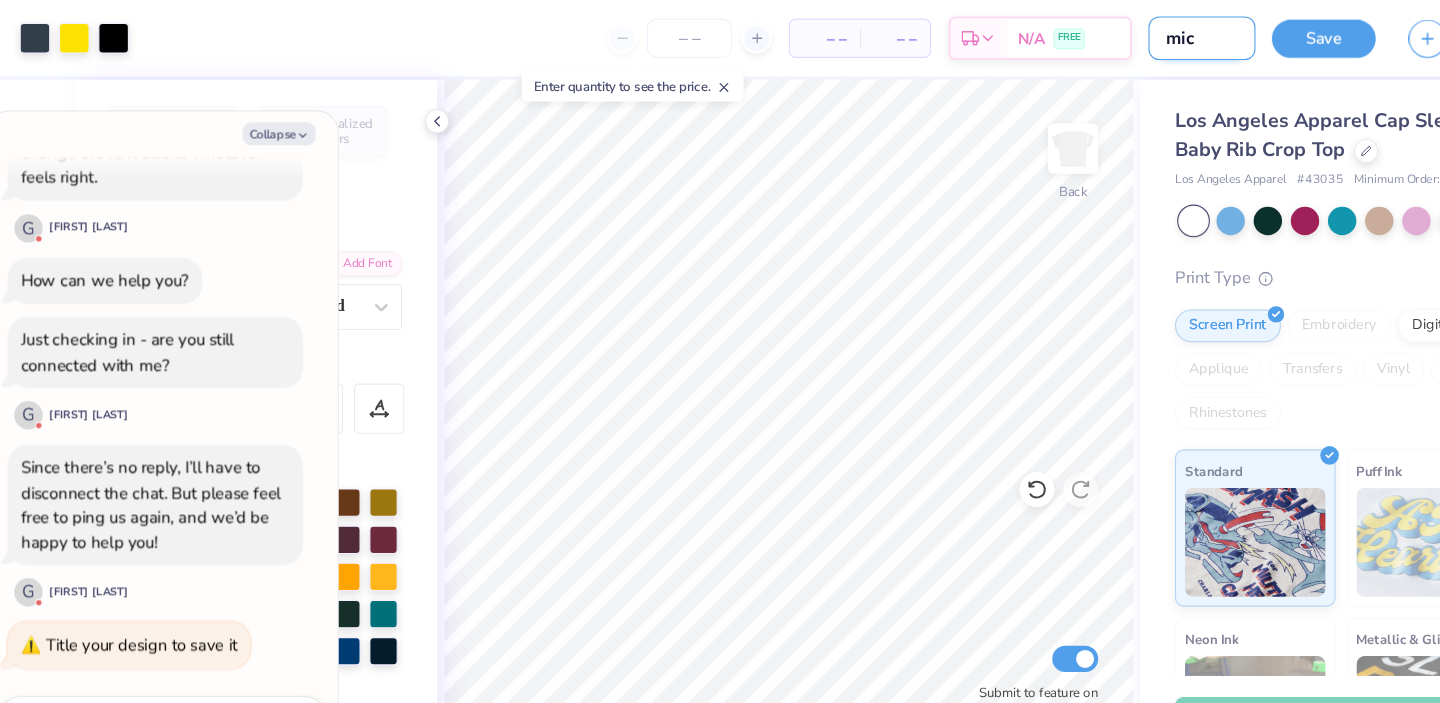 type on "x" 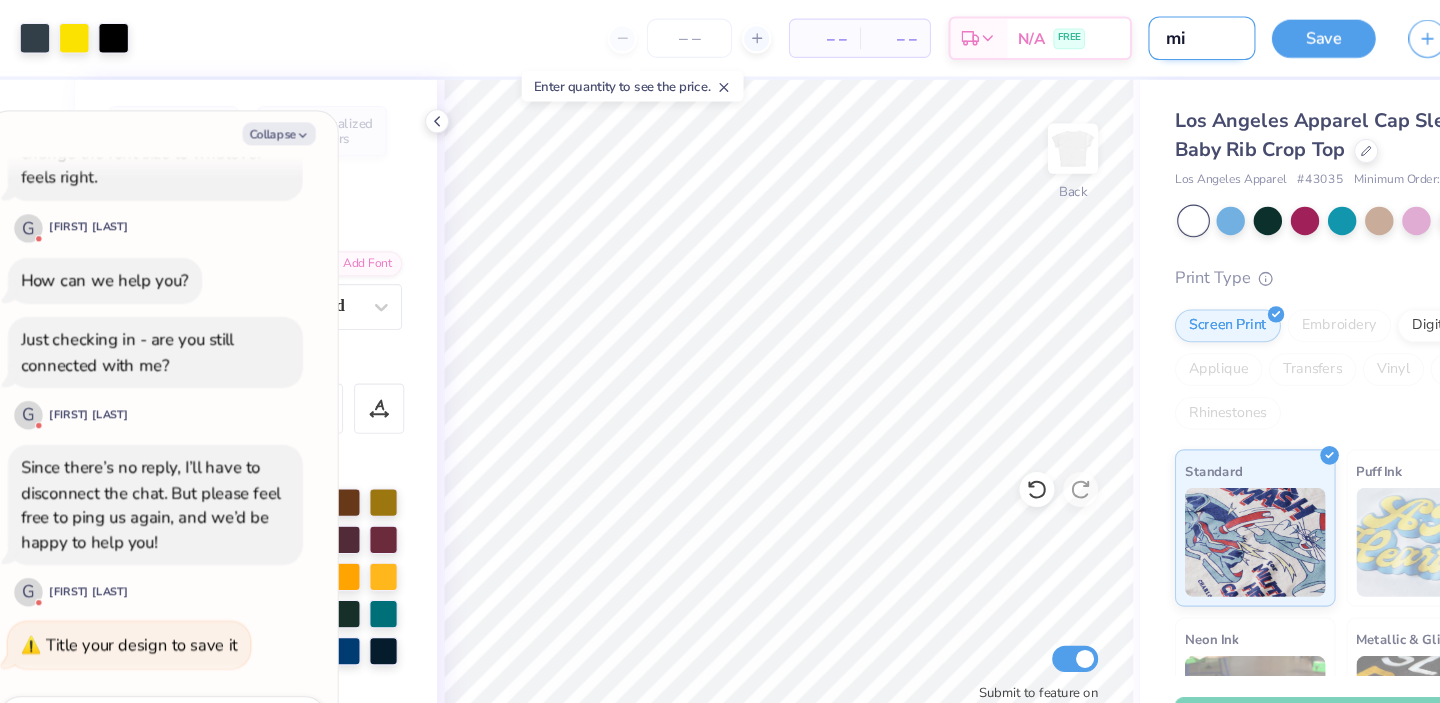 type on "m" 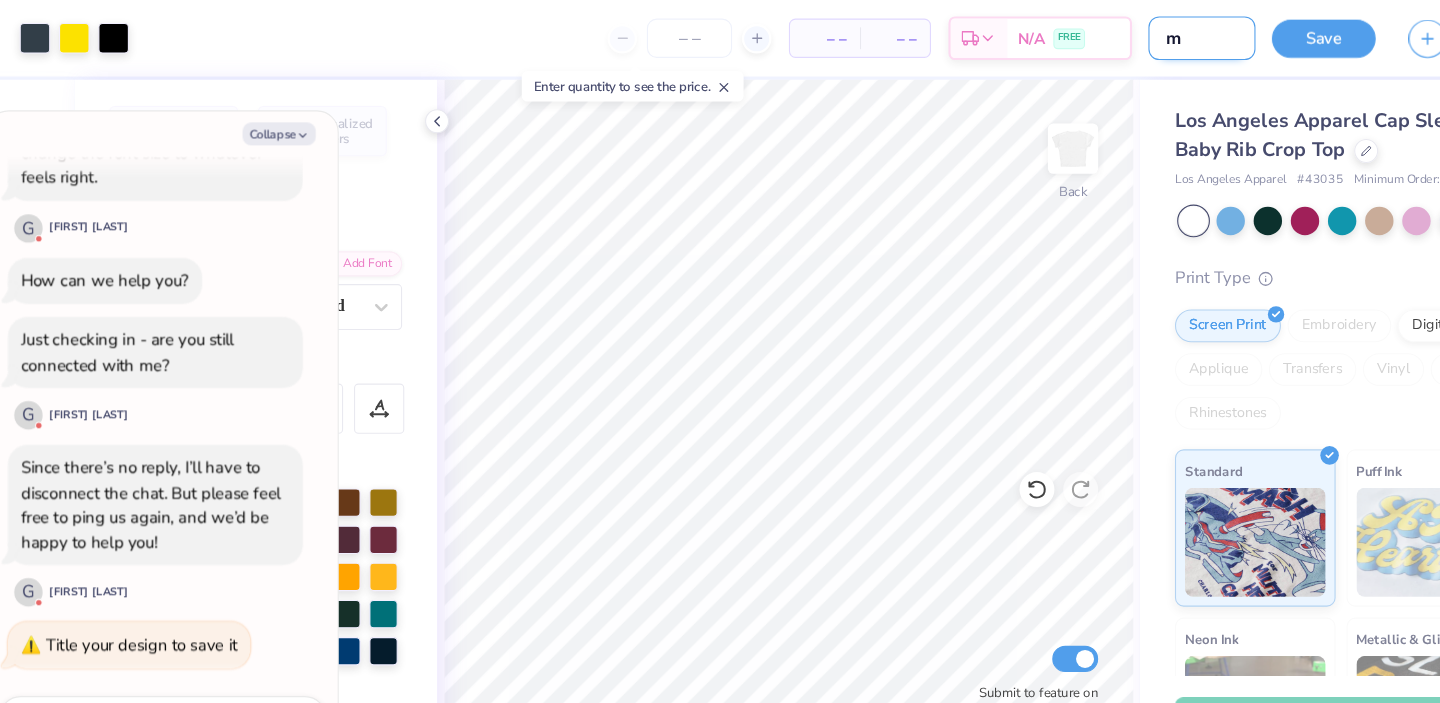 type on "mo" 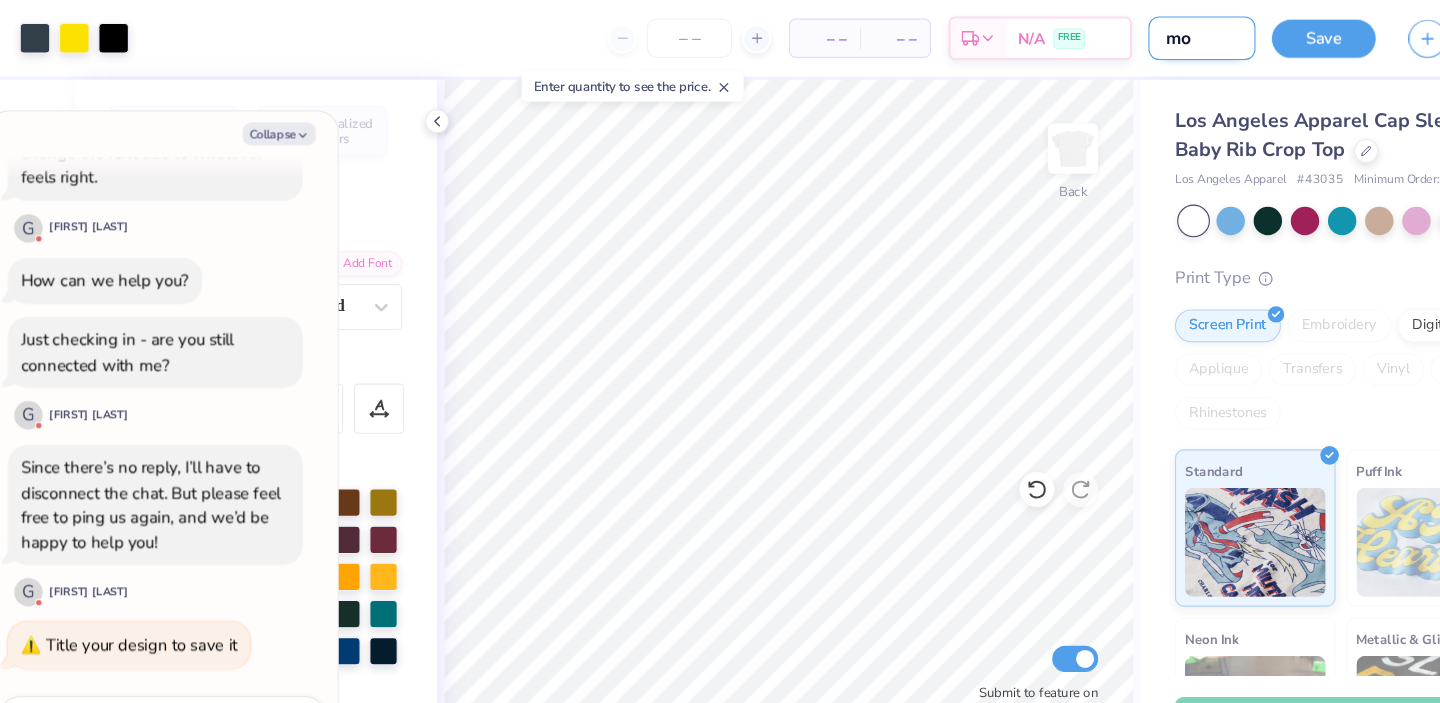 type on "moc" 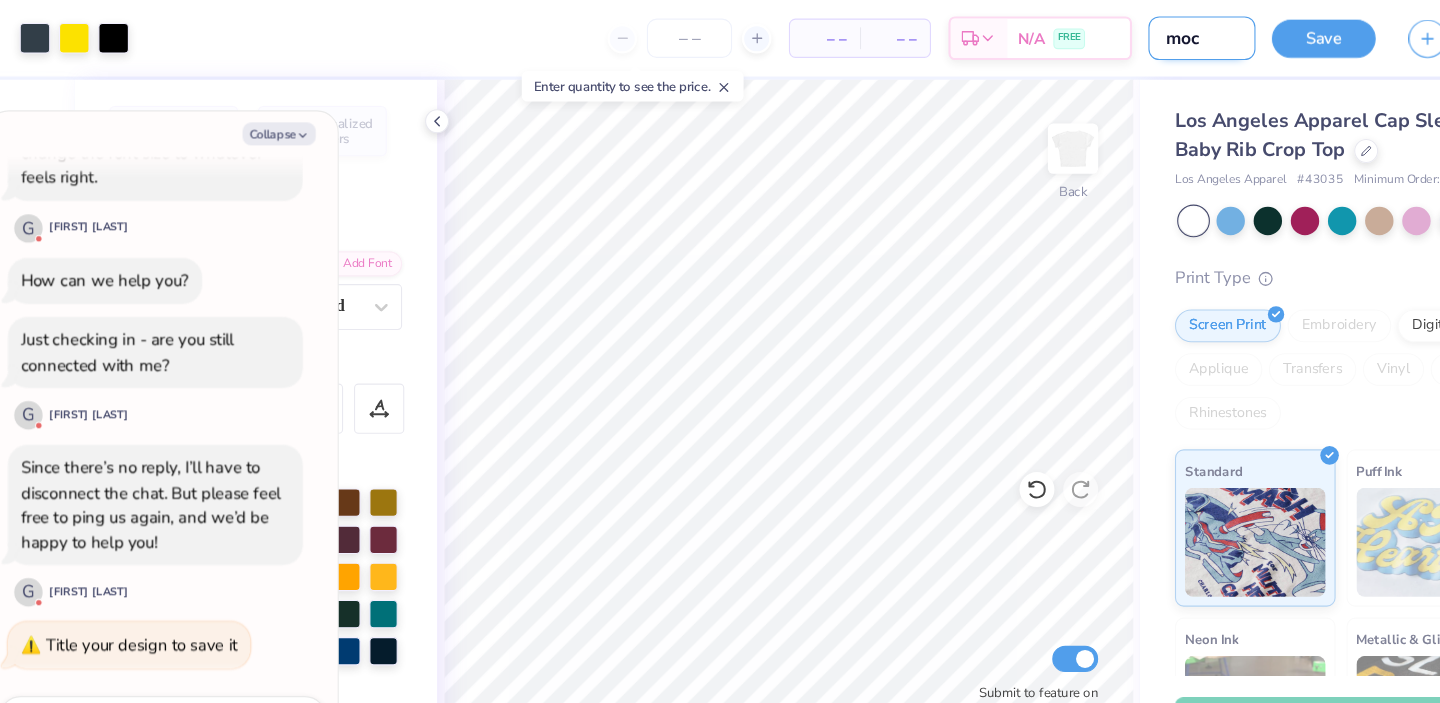 type on "mock" 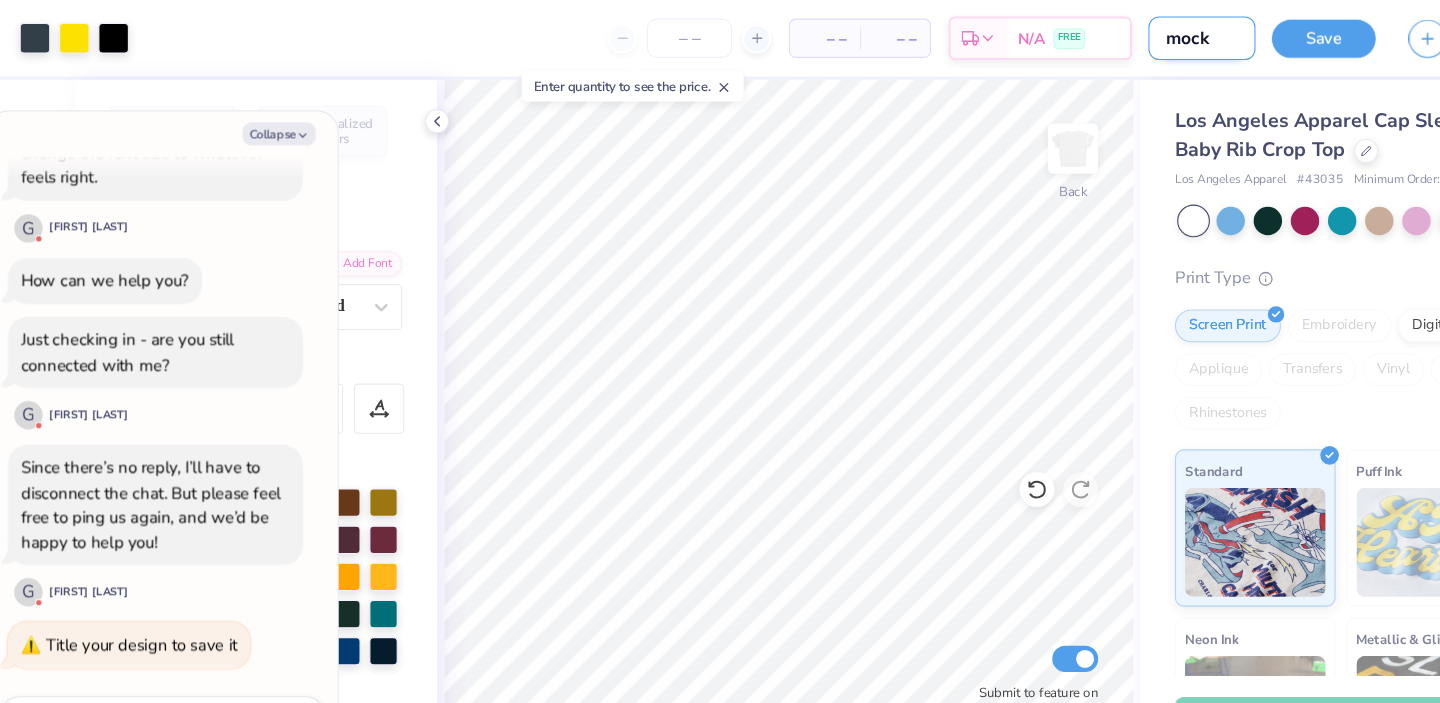 type on "mock" 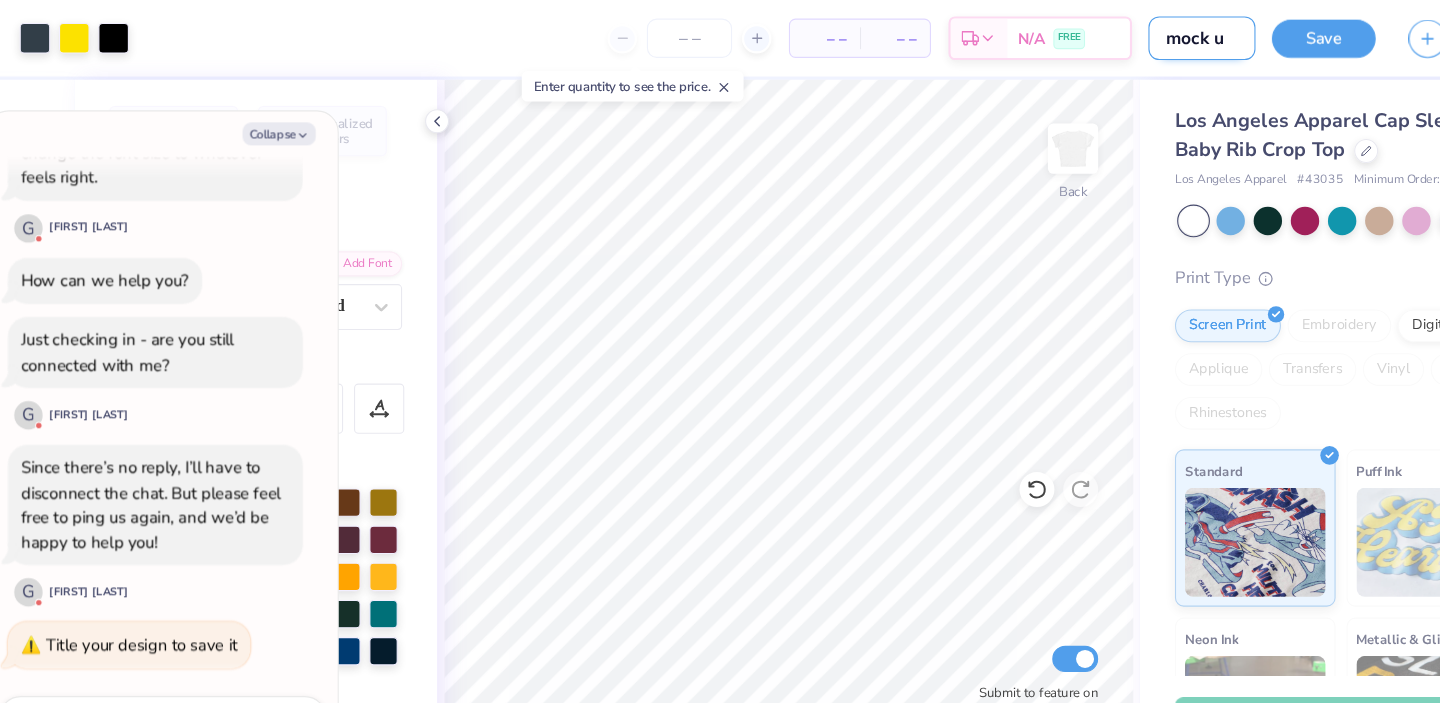 type on "mock up" 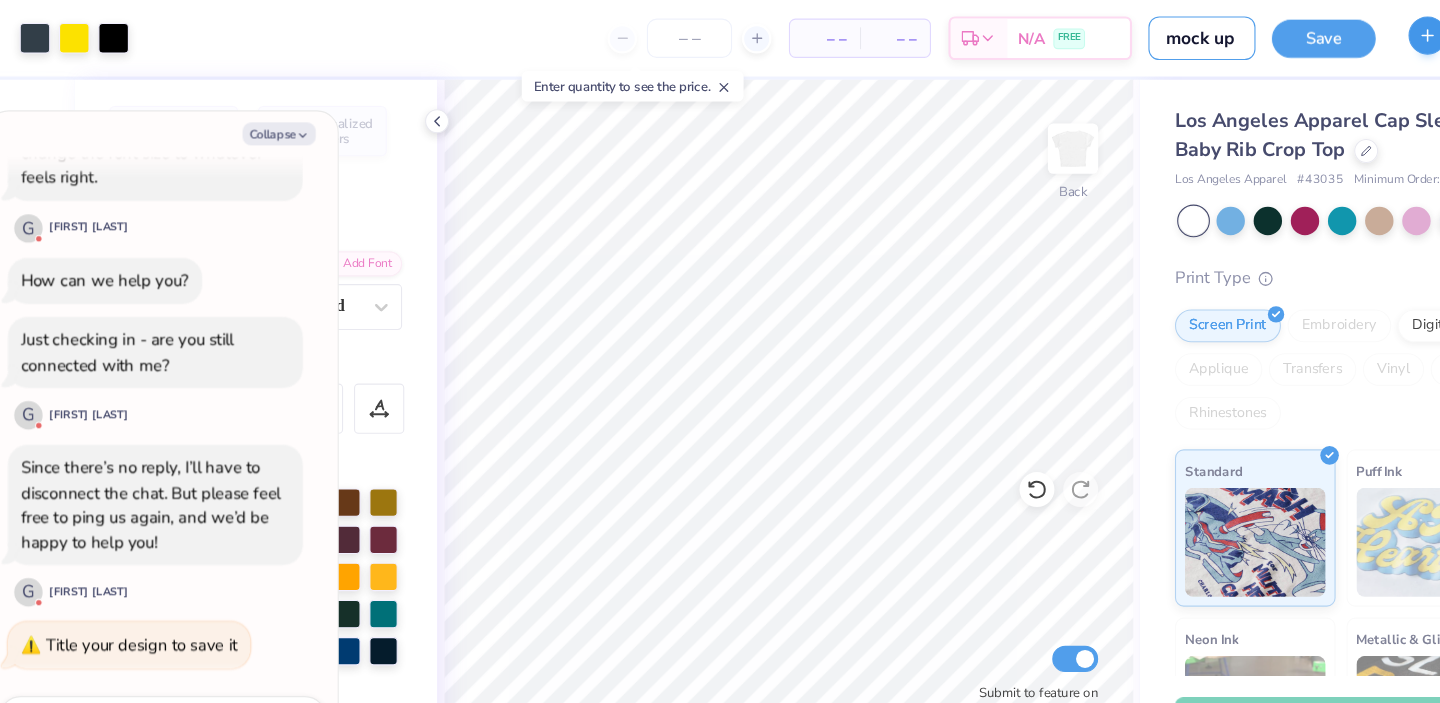 type on "mock up" 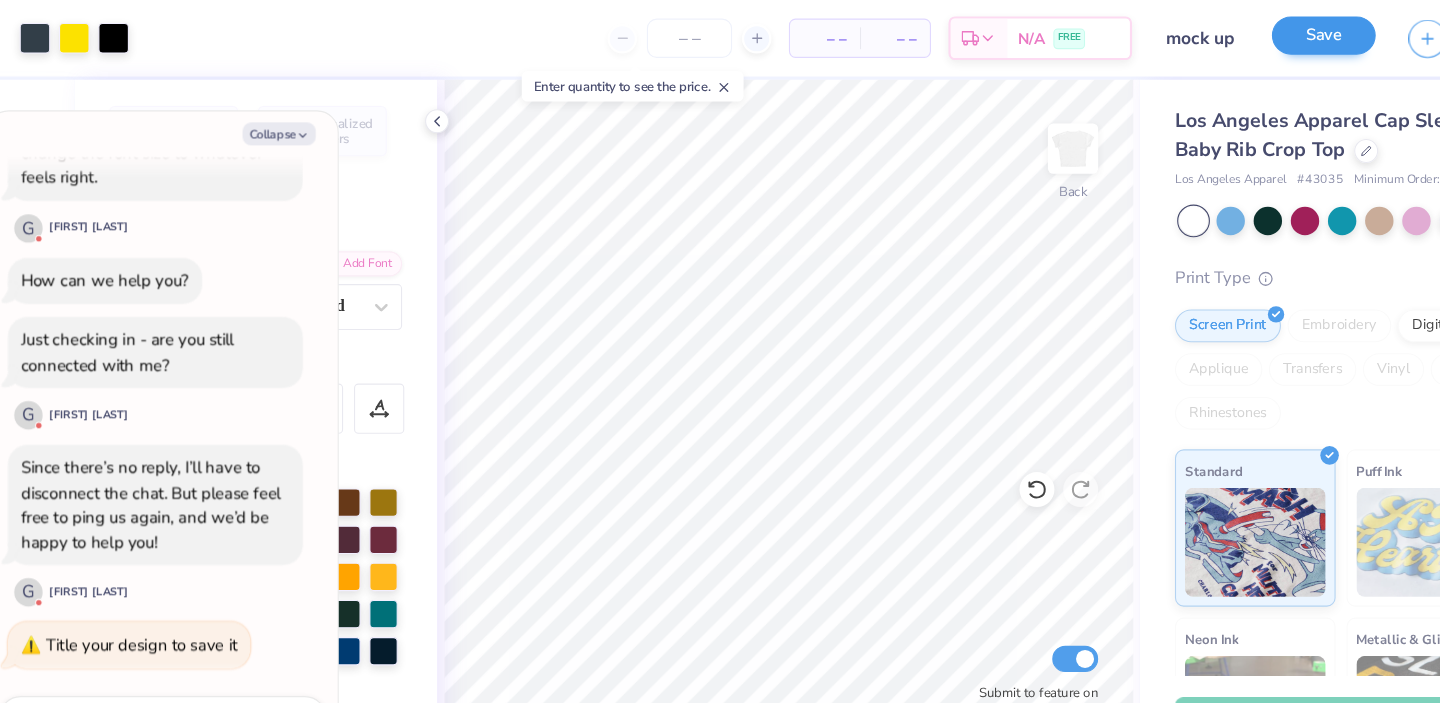 drag, startPoint x: 1325, startPoint y: 32, endPoint x: 1242, endPoint y: 34, distance: 83.02409 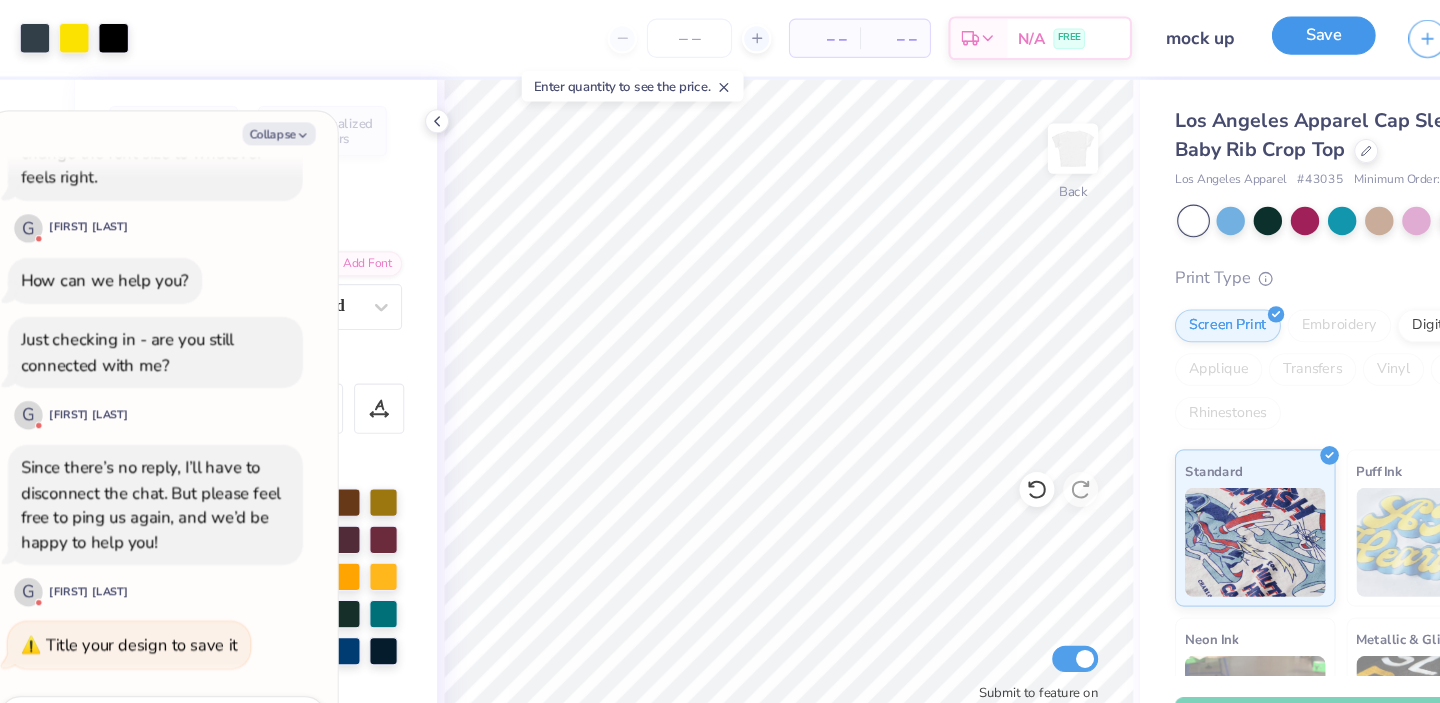 click on "Save" at bounding box center [1233, 32] 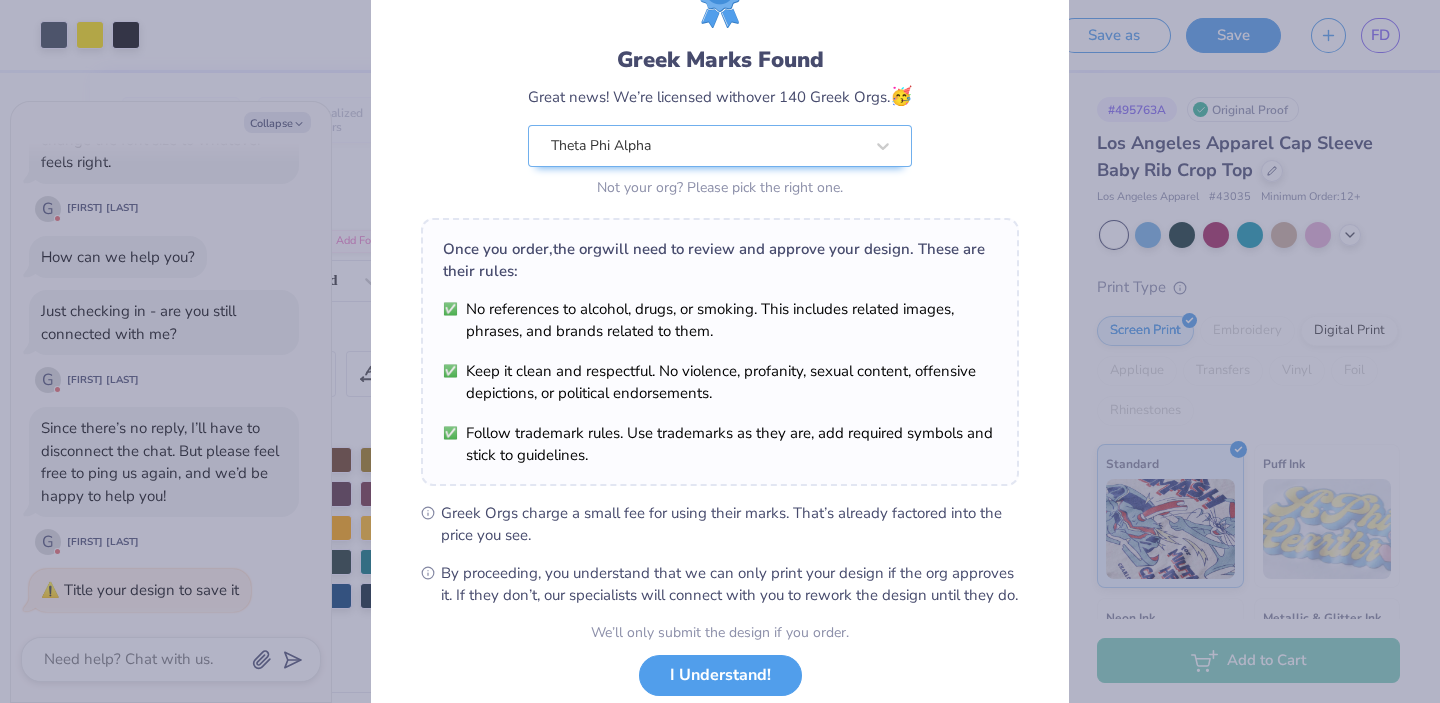 scroll, scrollTop: 216, scrollLeft: 0, axis: vertical 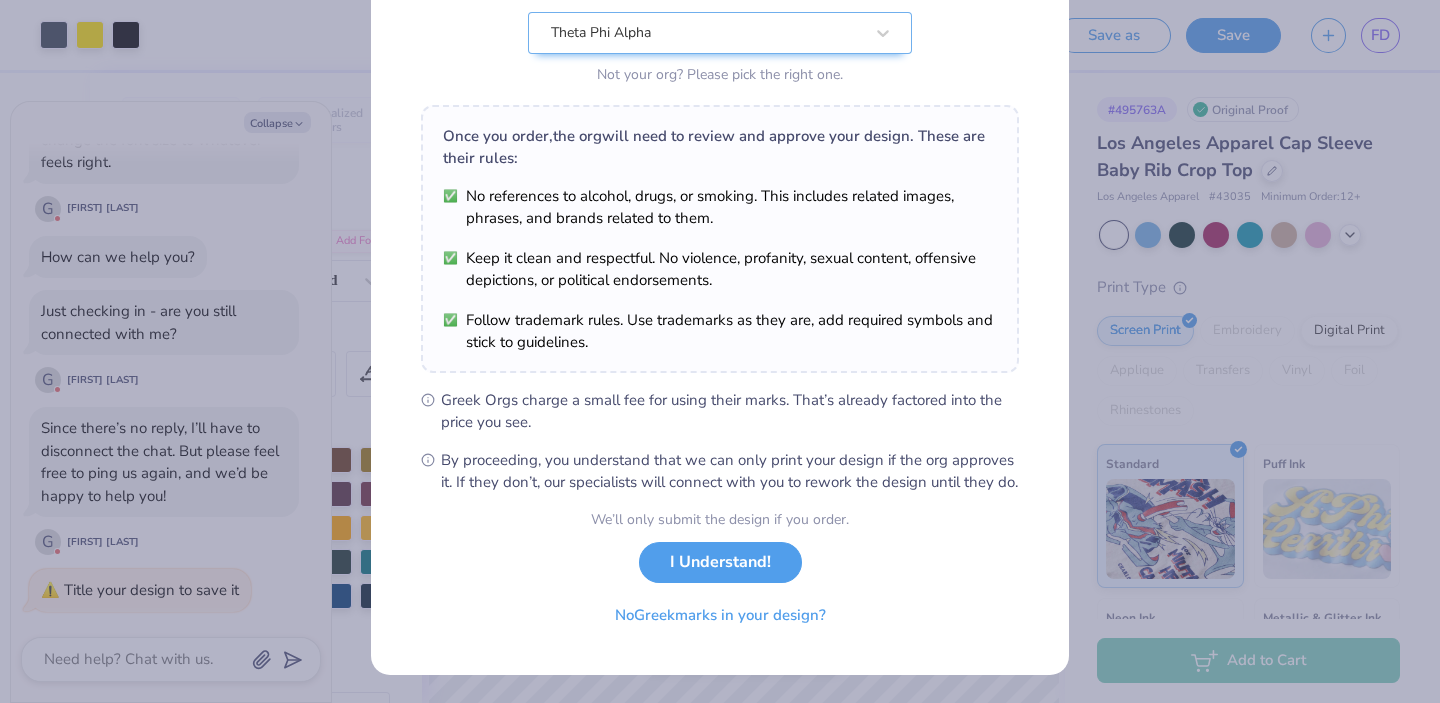 click on "I Understand!" at bounding box center (720, 562) 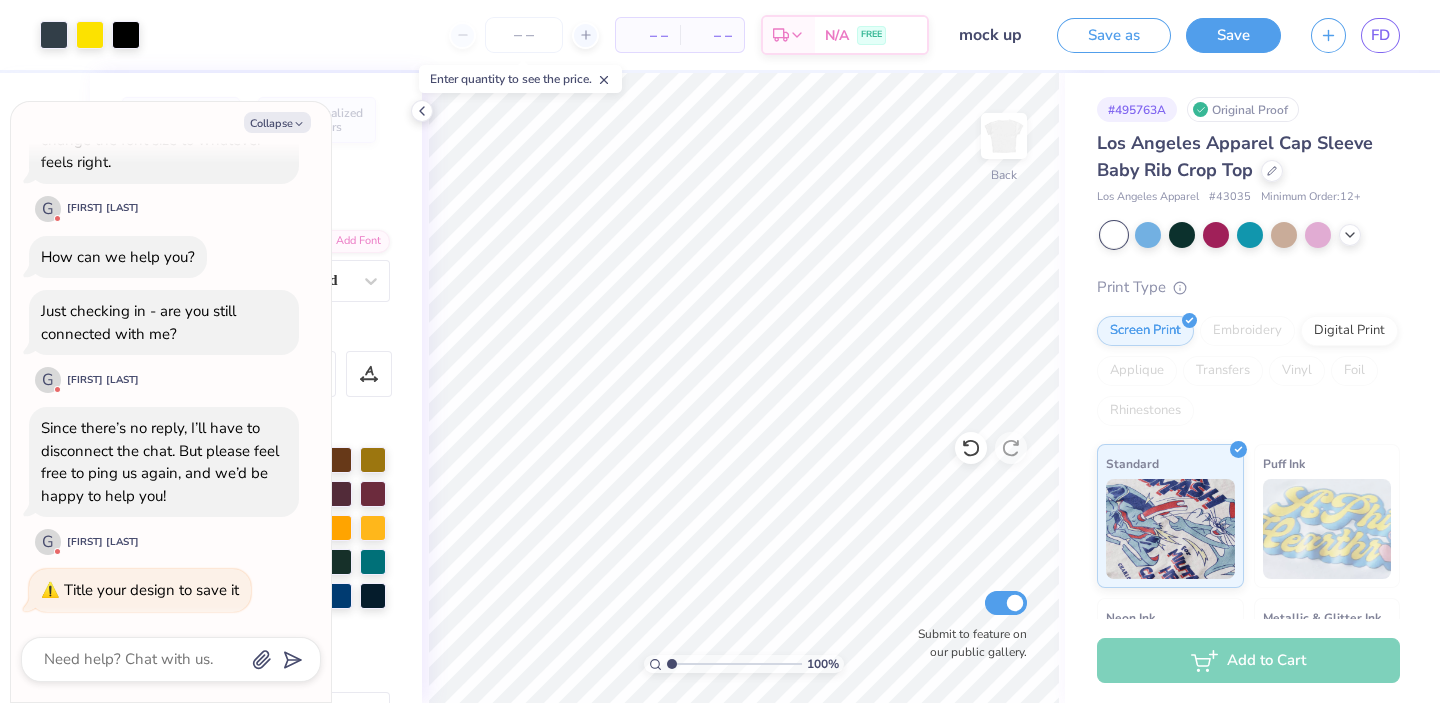 type on "x" 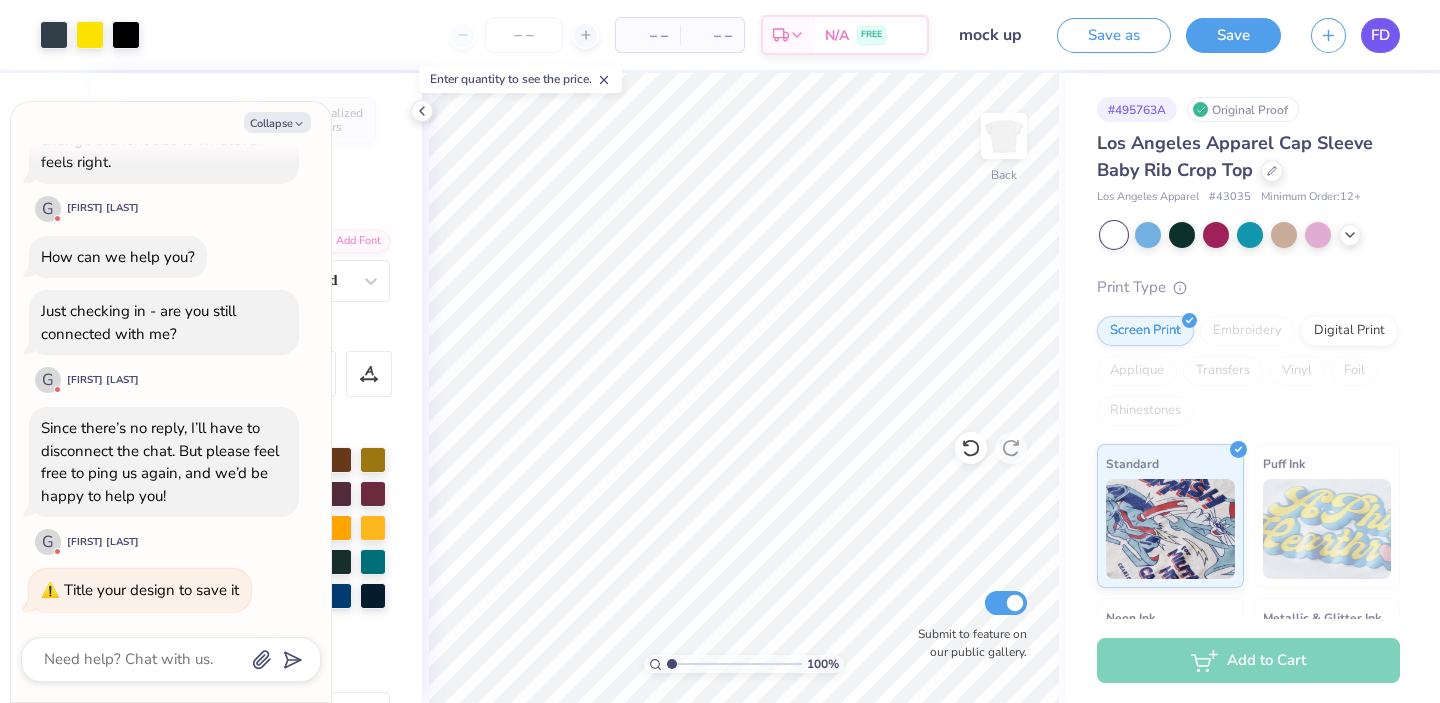 click on "FD" at bounding box center (1380, 35) 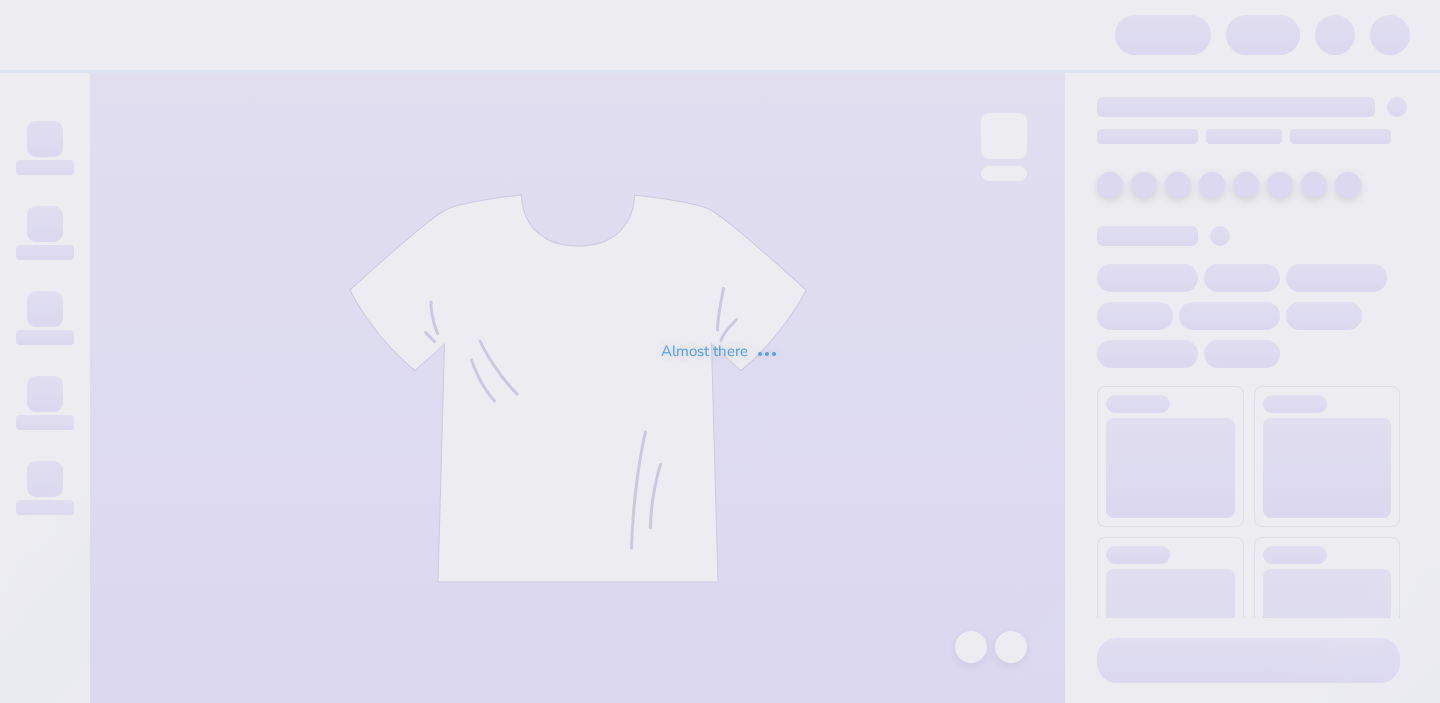 scroll, scrollTop: 0, scrollLeft: 0, axis: both 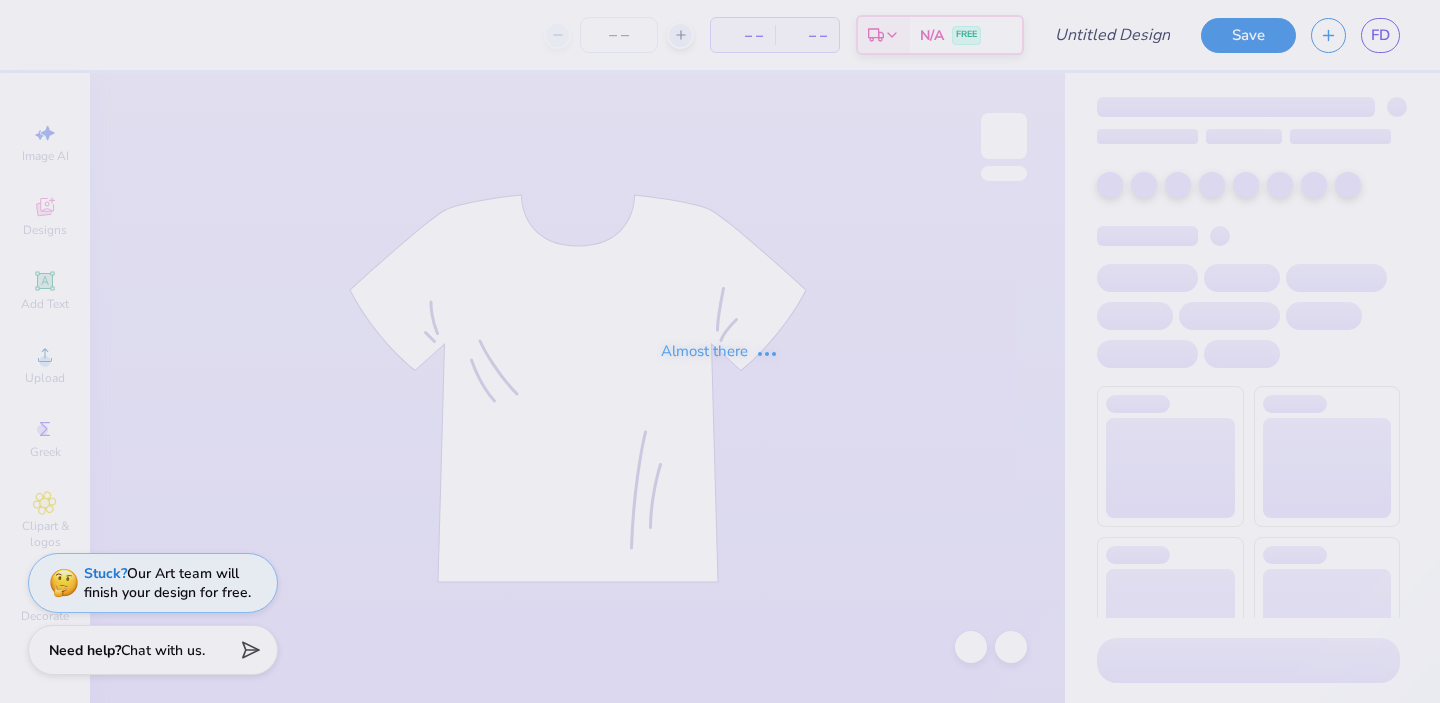type on "girls just wanna go tpa bid day mock up" 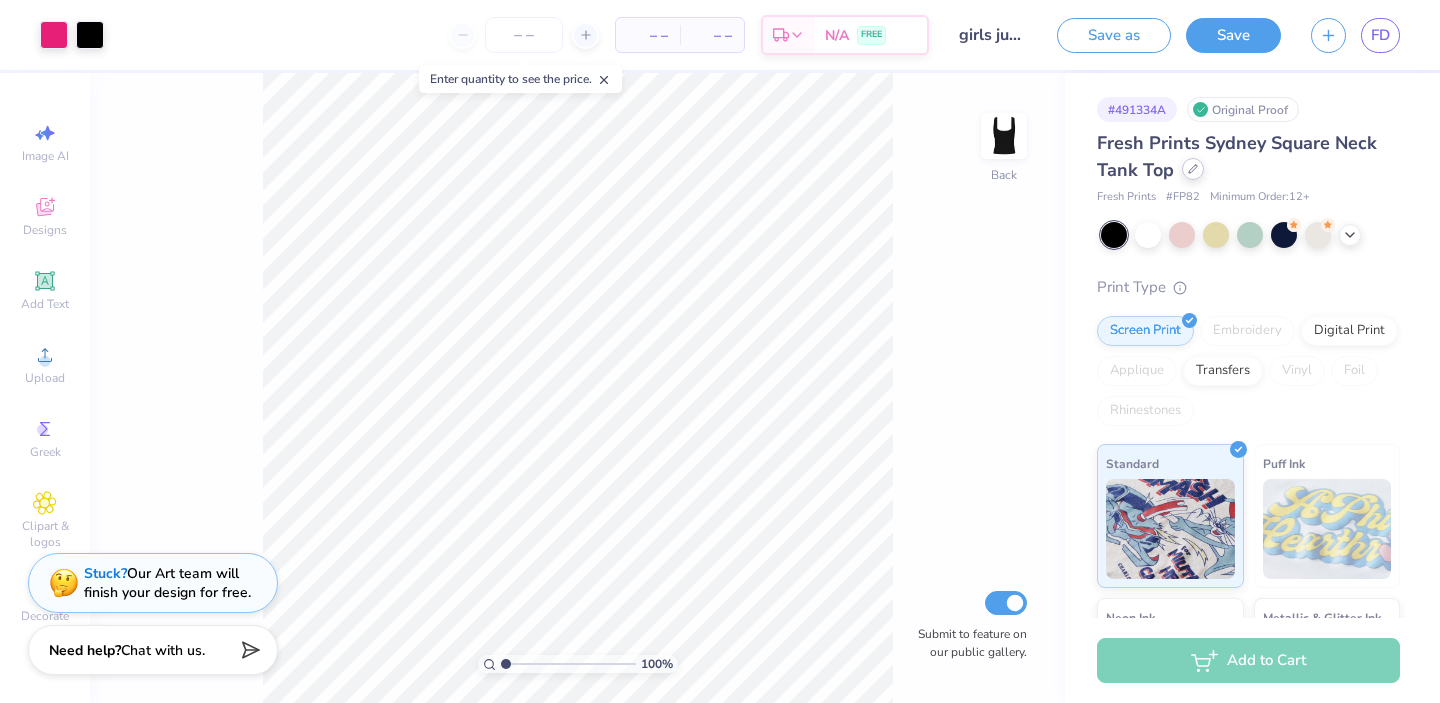 click 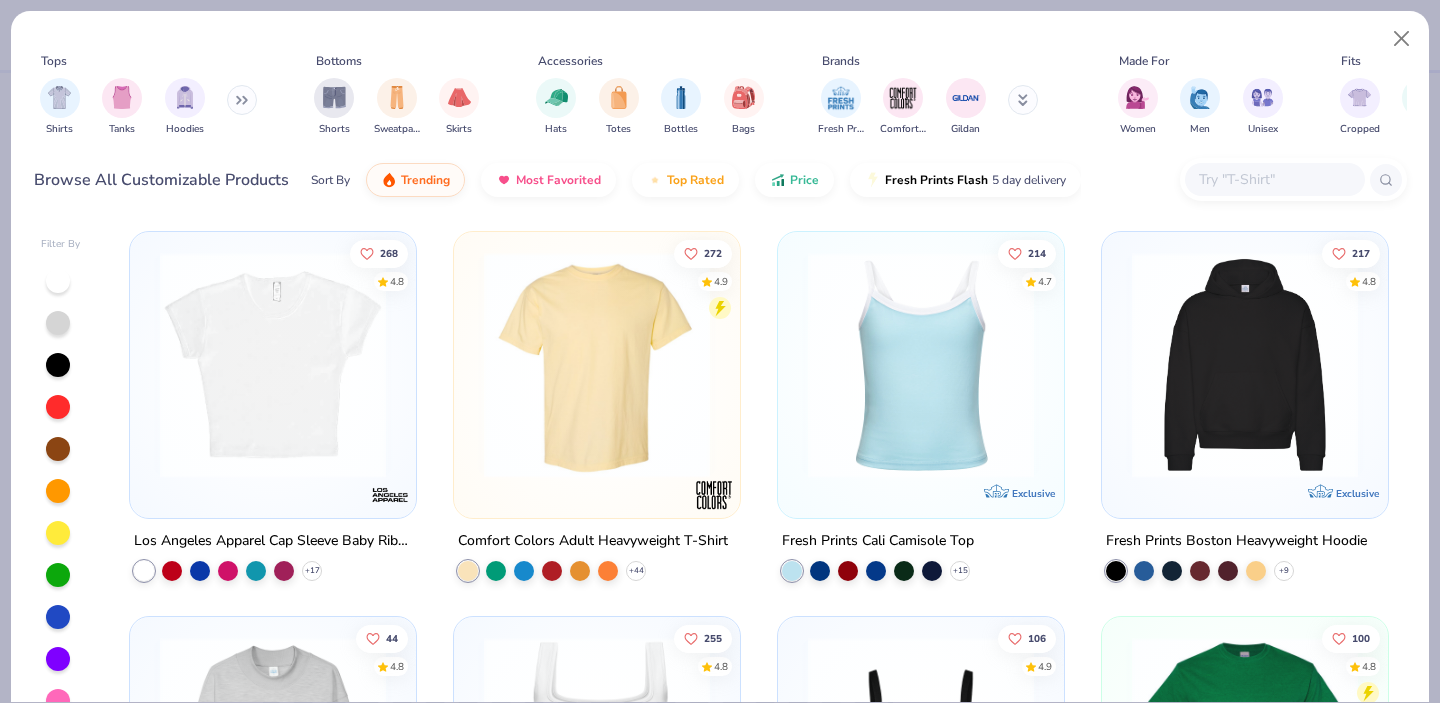 click at bounding box center [273, 365] 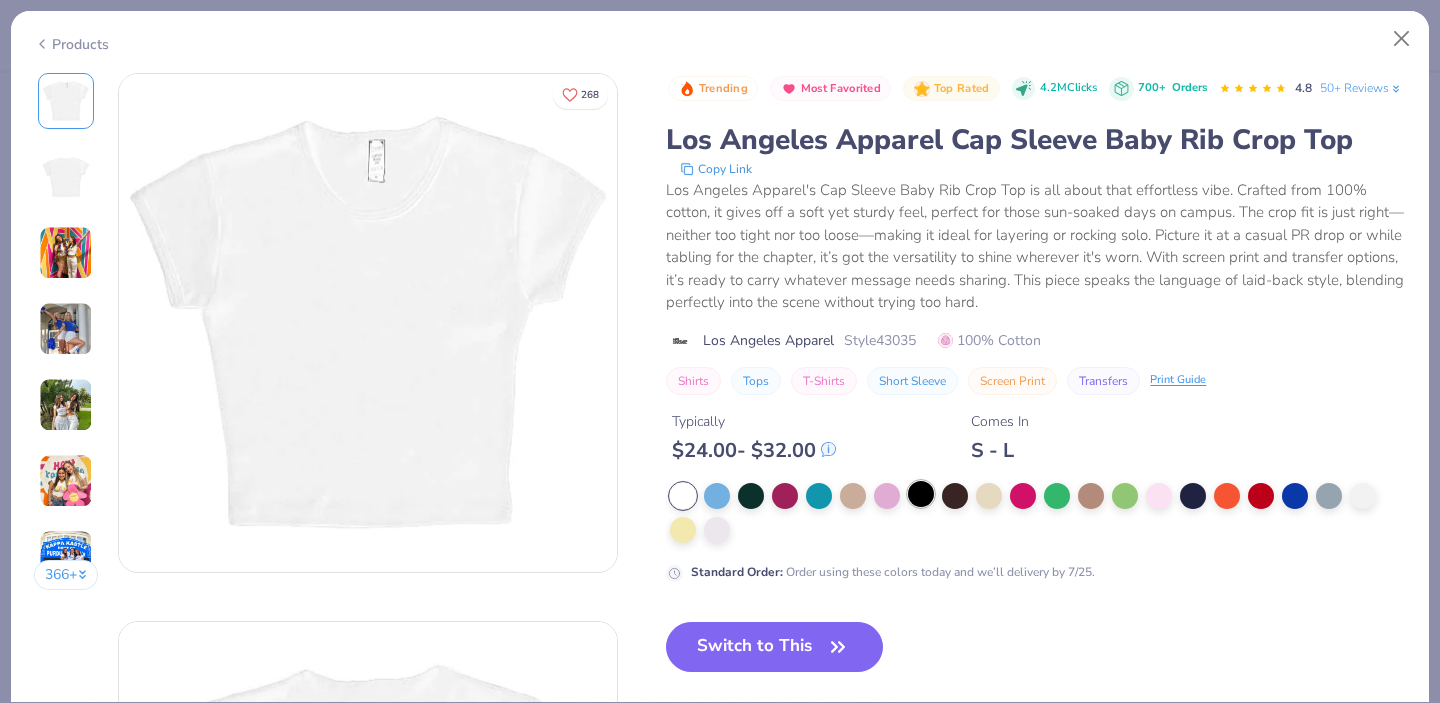 click at bounding box center (921, 494) 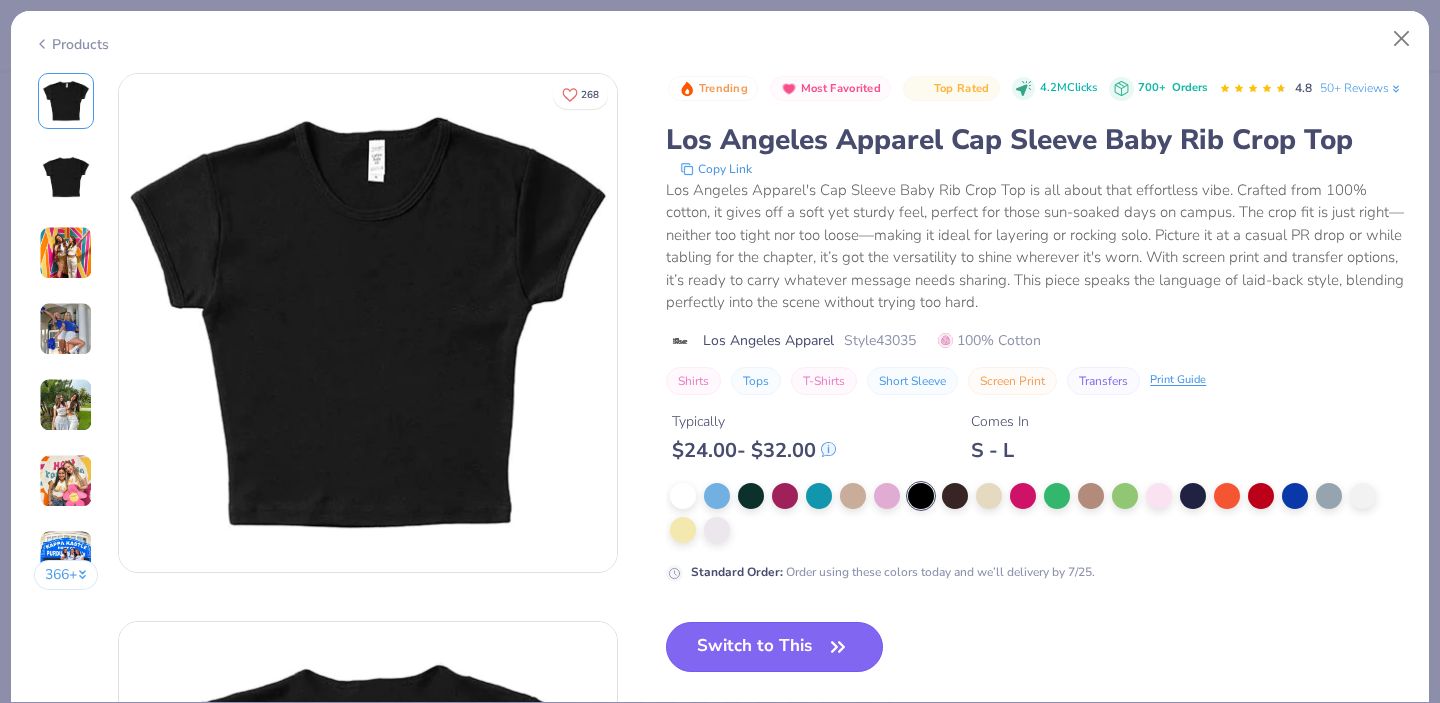 click on "Switch to This" at bounding box center (774, 647) 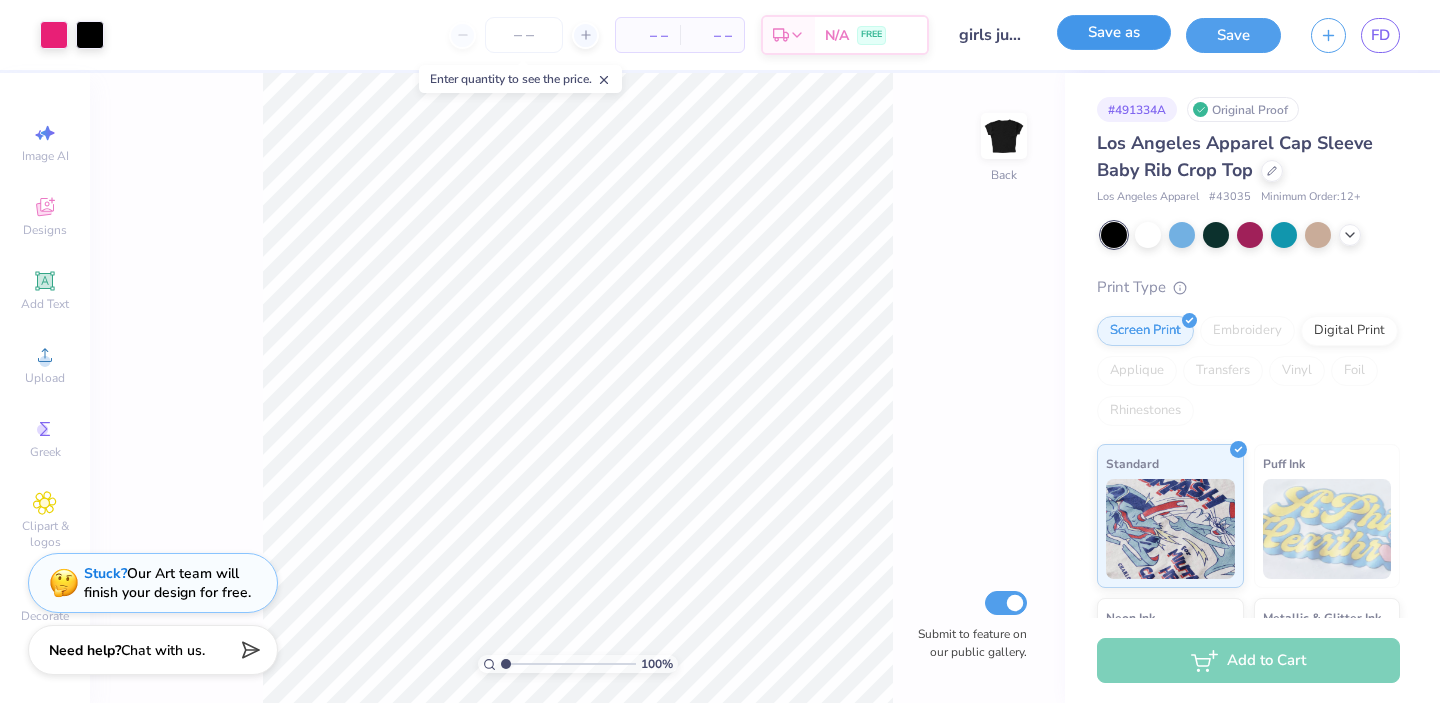 click on "Save as" at bounding box center [1114, 32] 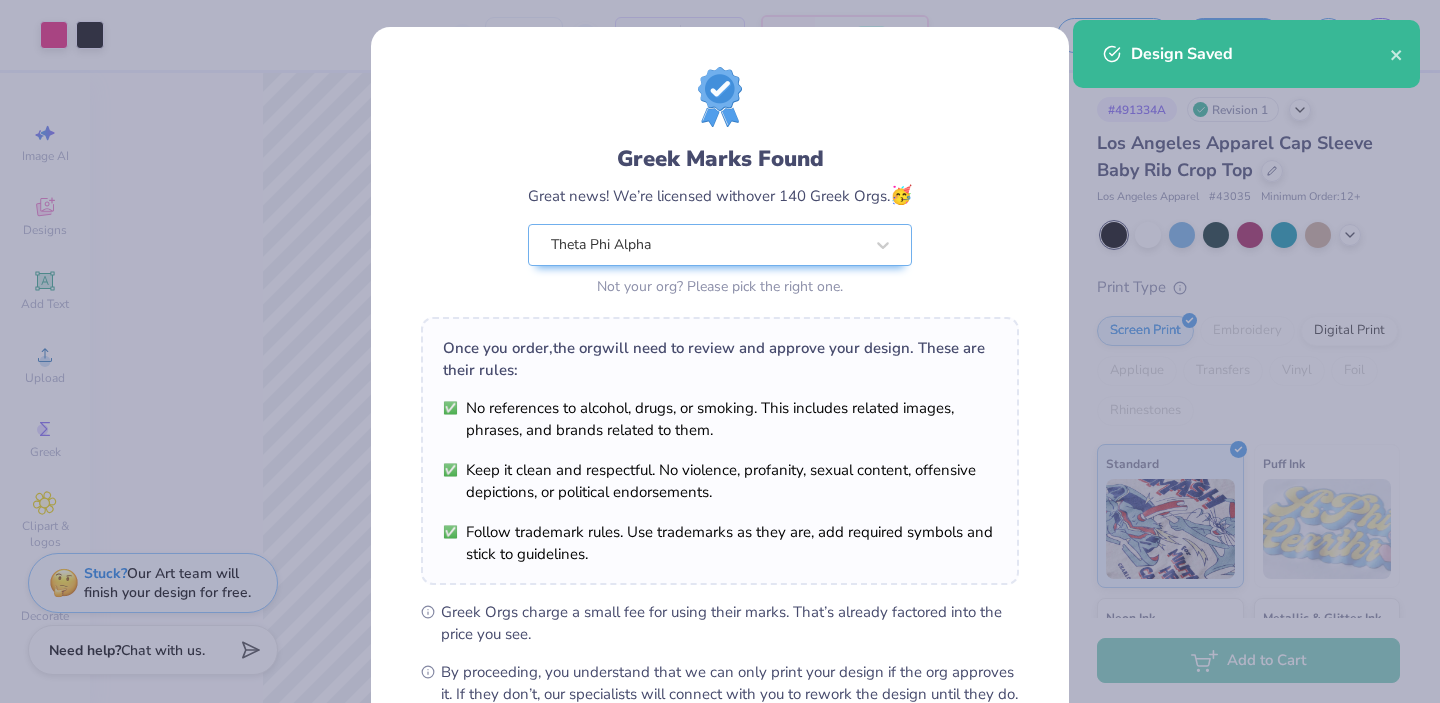 click on "Design Saved" at bounding box center [1246, 54] 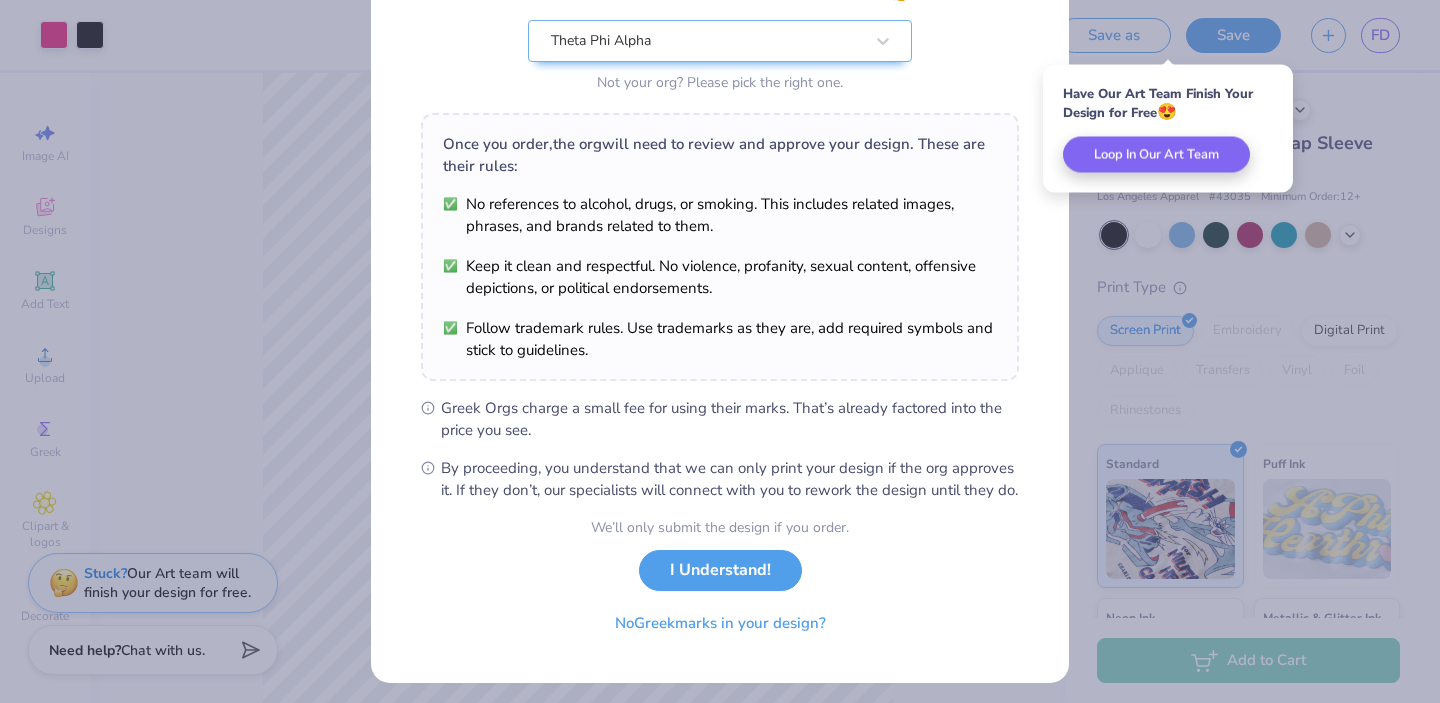 scroll, scrollTop: 233, scrollLeft: 0, axis: vertical 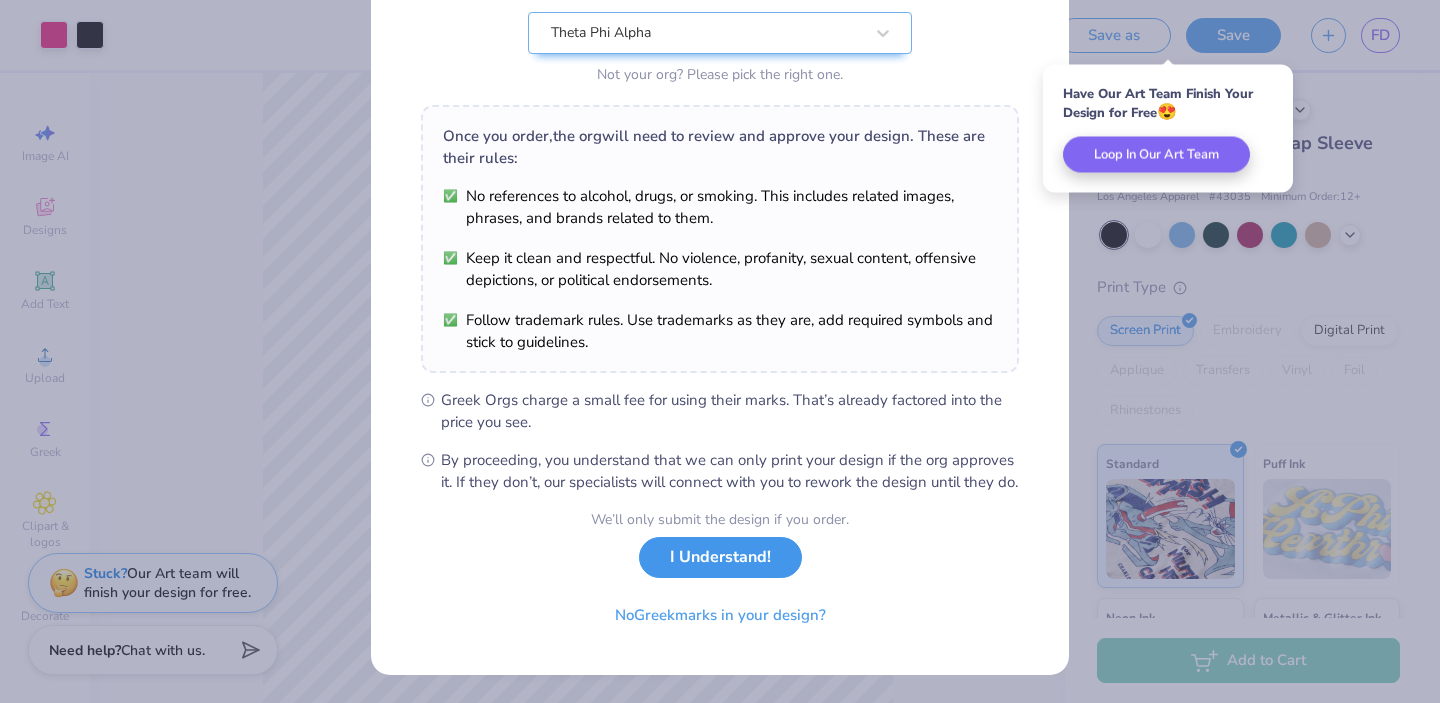 click on "I Understand!" at bounding box center [720, 557] 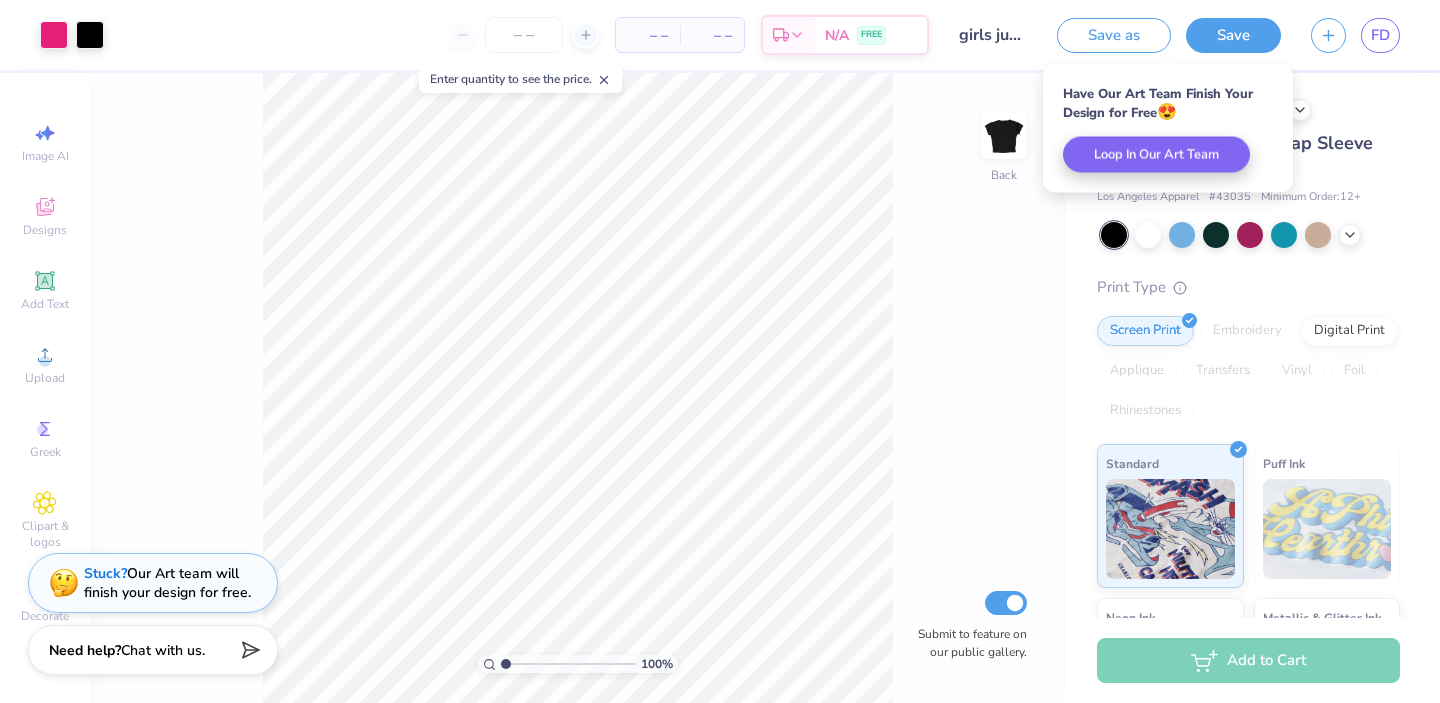 scroll, scrollTop: 0, scrollLeft: 0, axis: both 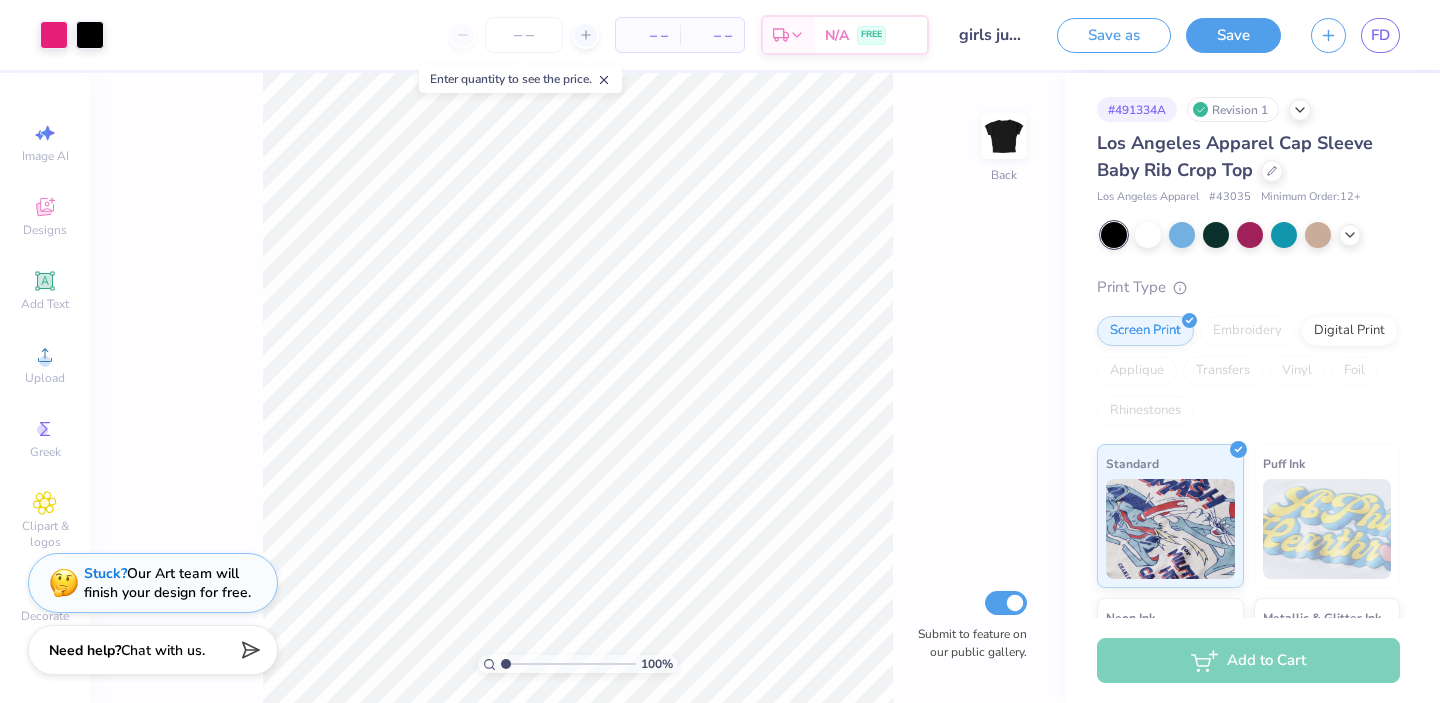 click on "FD" at bounding box center (1380, 35) 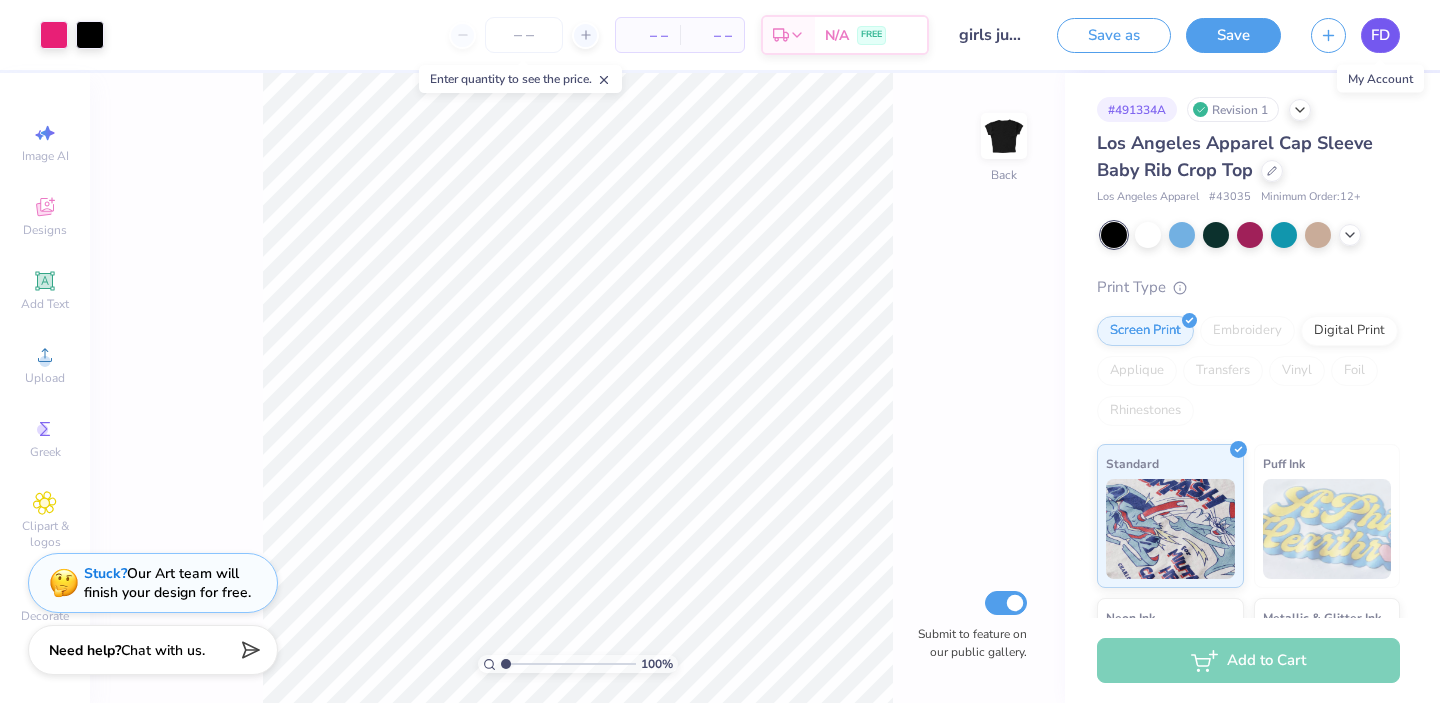 click on "FD" at bounding box center (1380, 35) 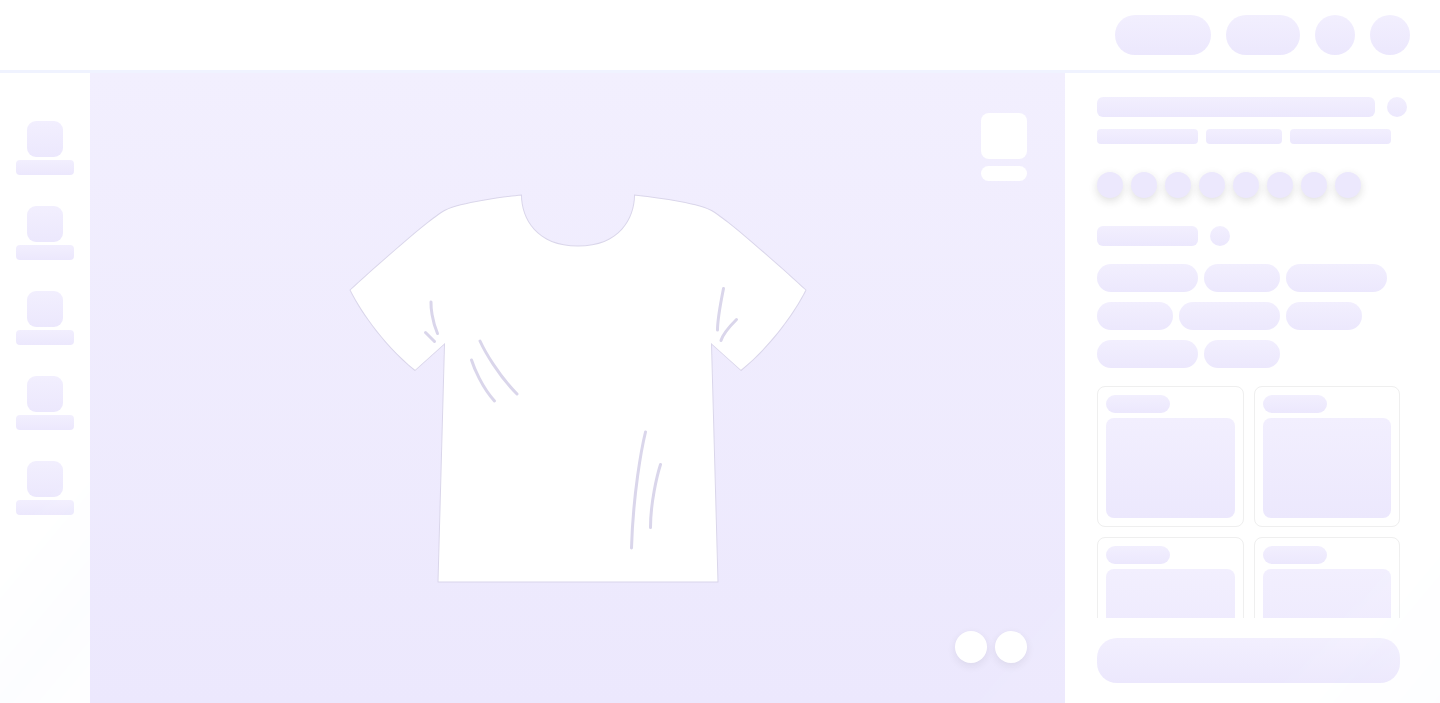scroll, scrollTop: 0, scrollLeft: 0, axis: both 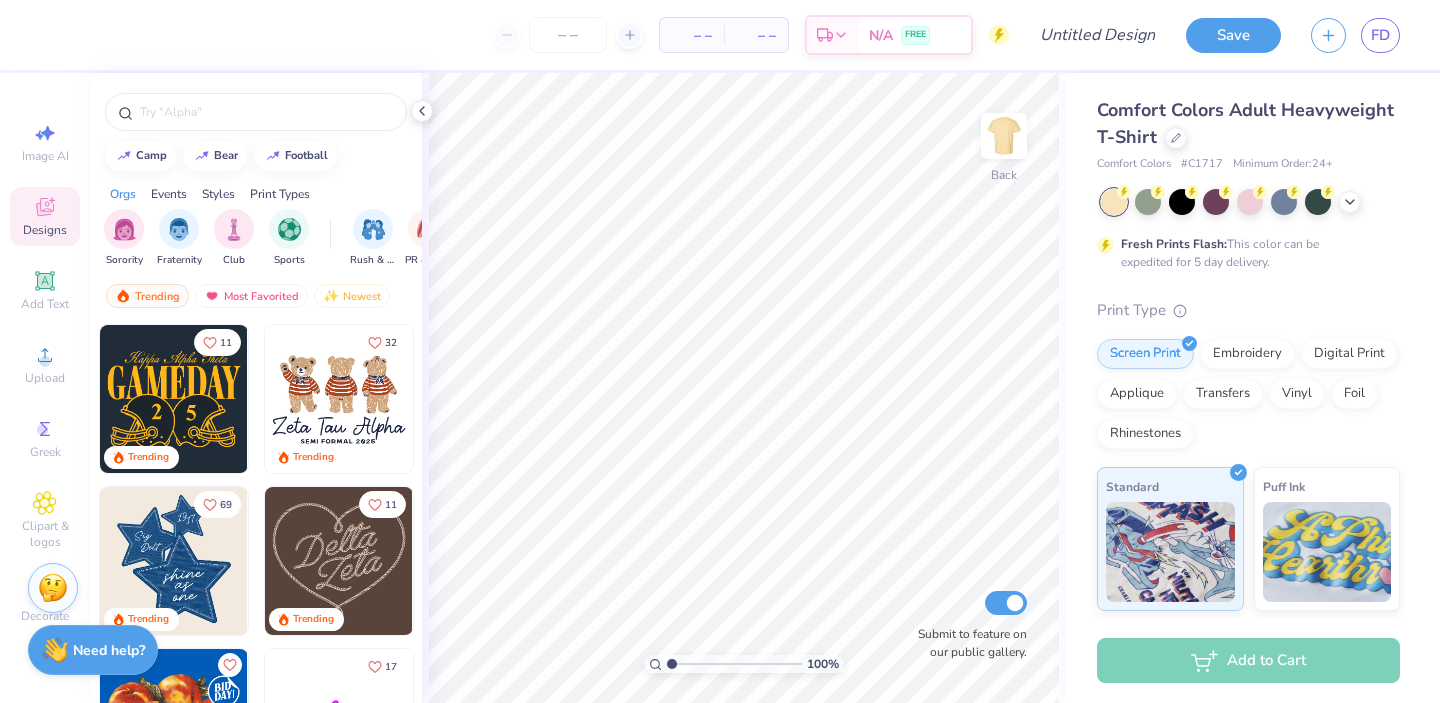 click on "Comfort Colors Adult Heavyweight T-Shirt Comfort Colors # C1717 Minimum Order:  24 +" at bounding box center [1248, 135] 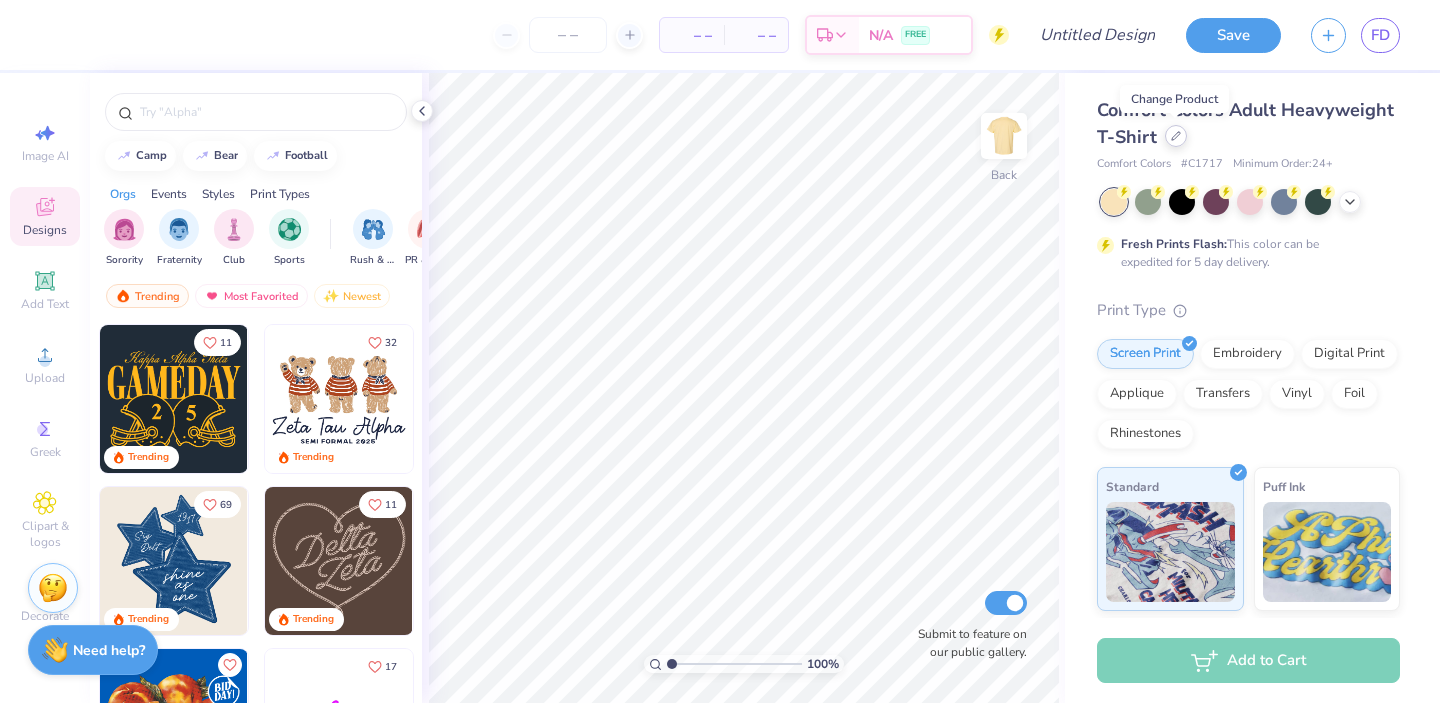 click at bounding box center [1176, 136] 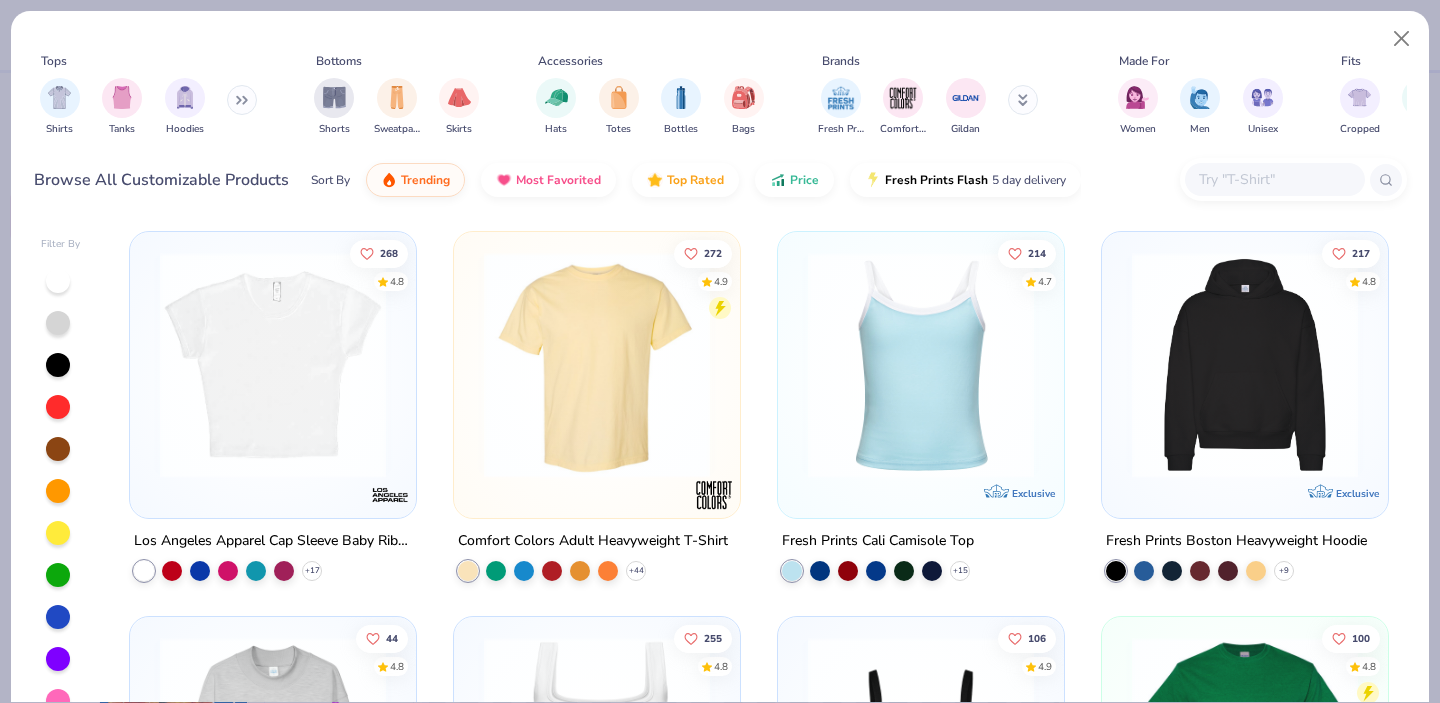 click at bounding box center [273, 365] 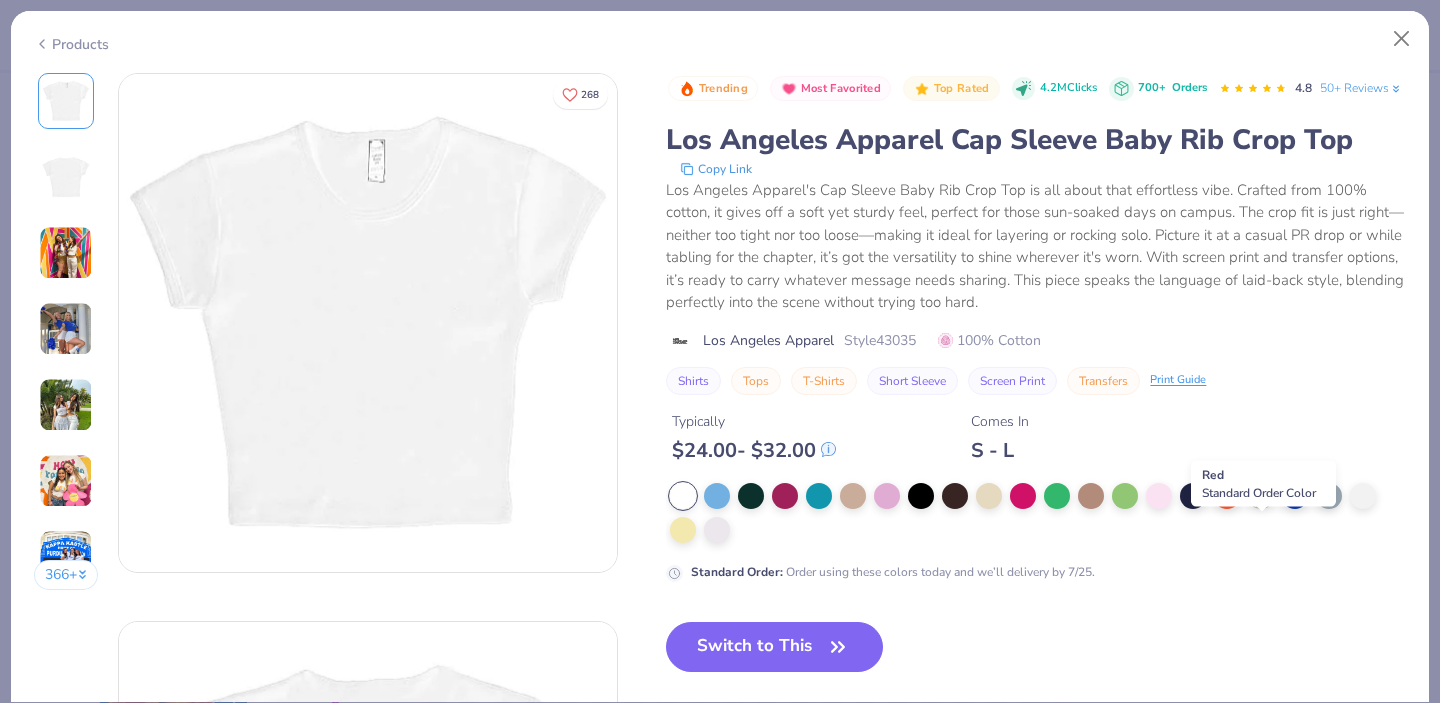 click at bounding box center (1261, 494) 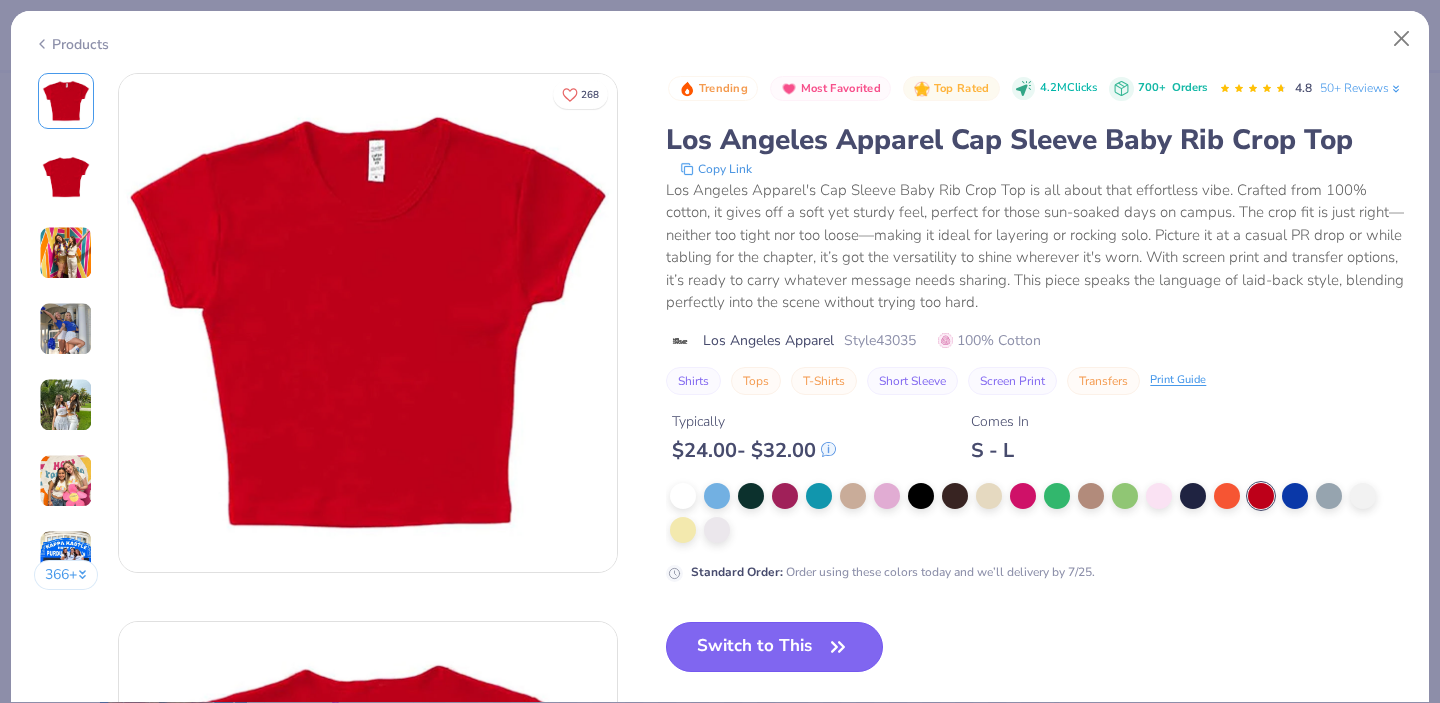 click on "Switch to This" at bounding box center [774, 647] 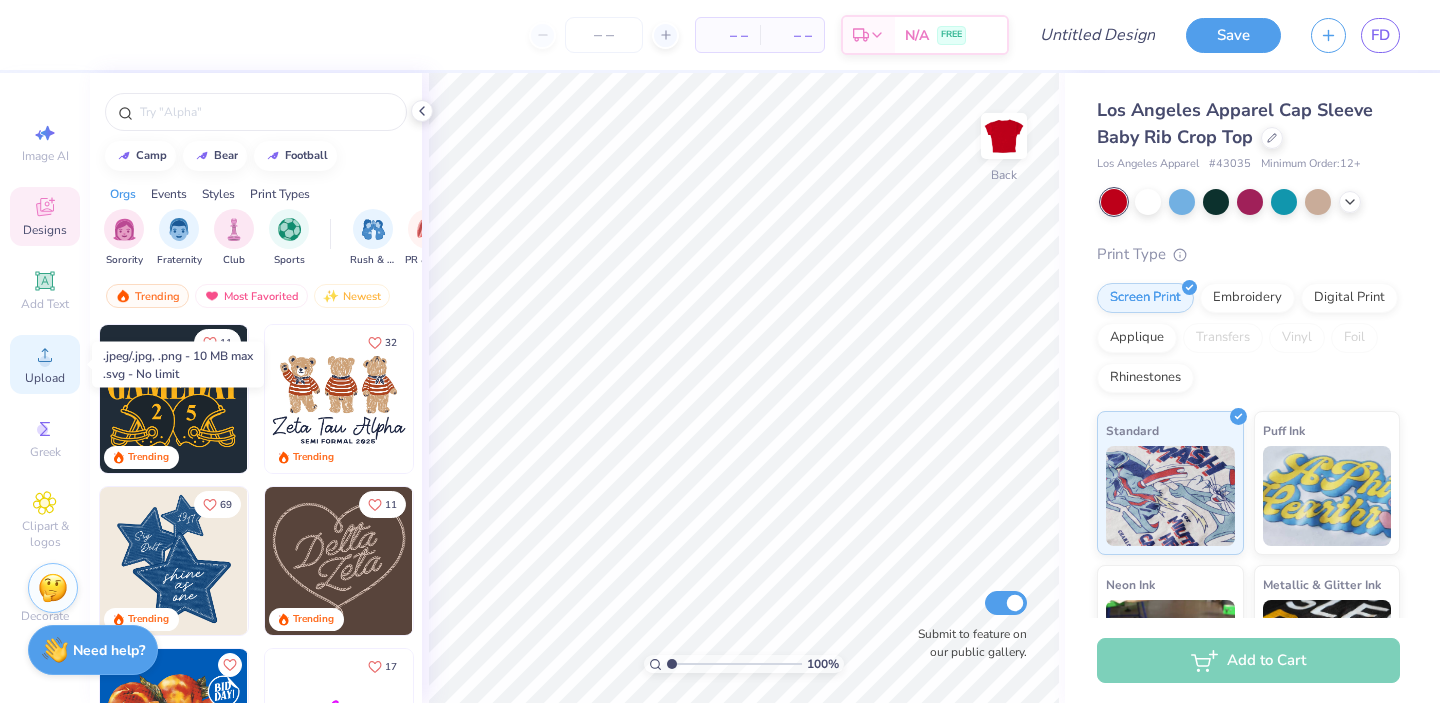 click on "Upload" at bounding box center [45, 378] 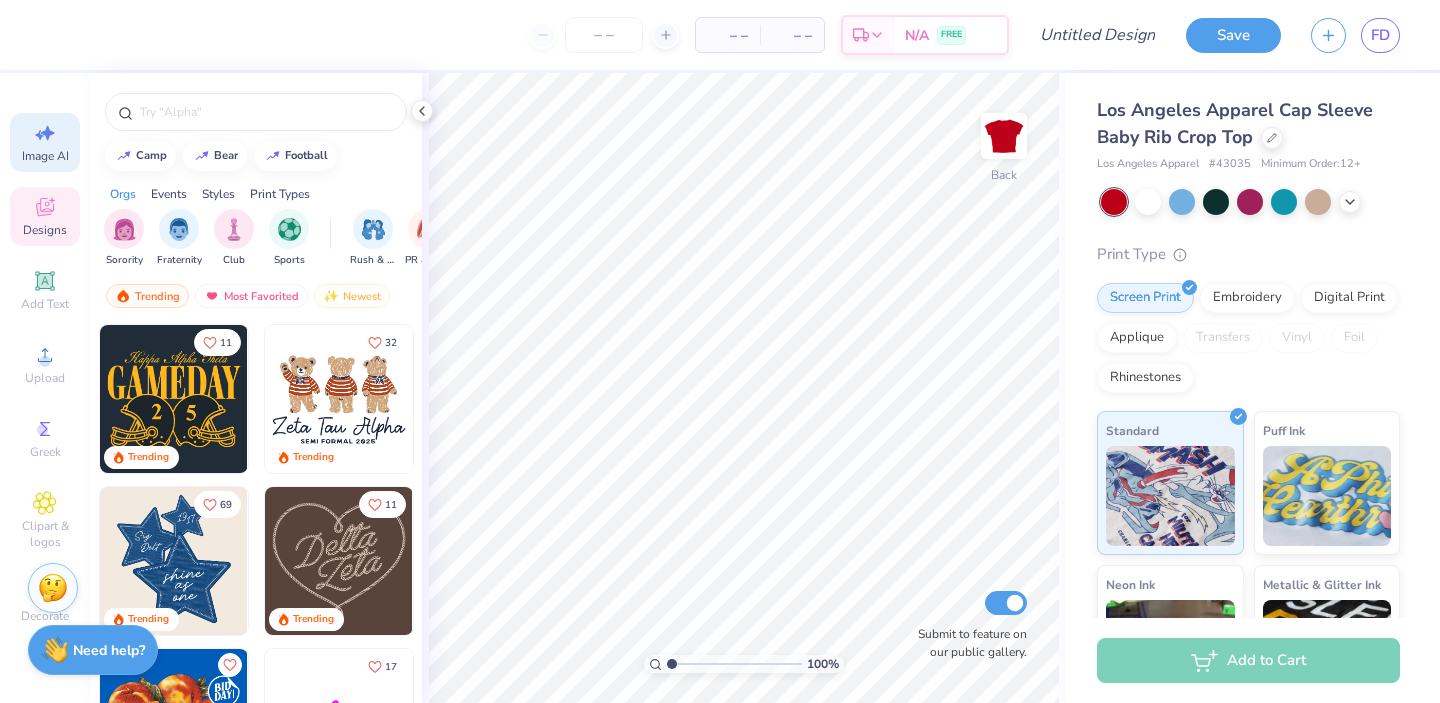 click on "Image AI" at bounding box center [45, 156] 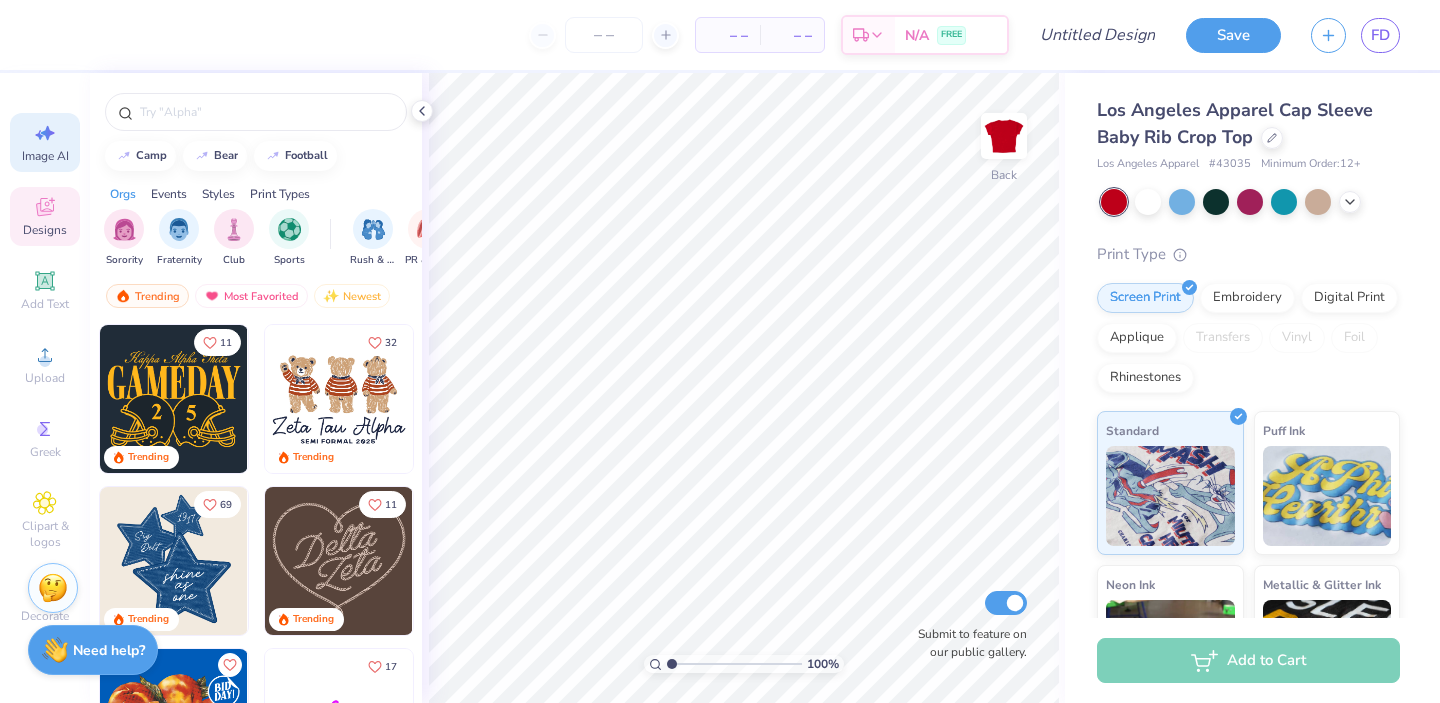 select on "4" 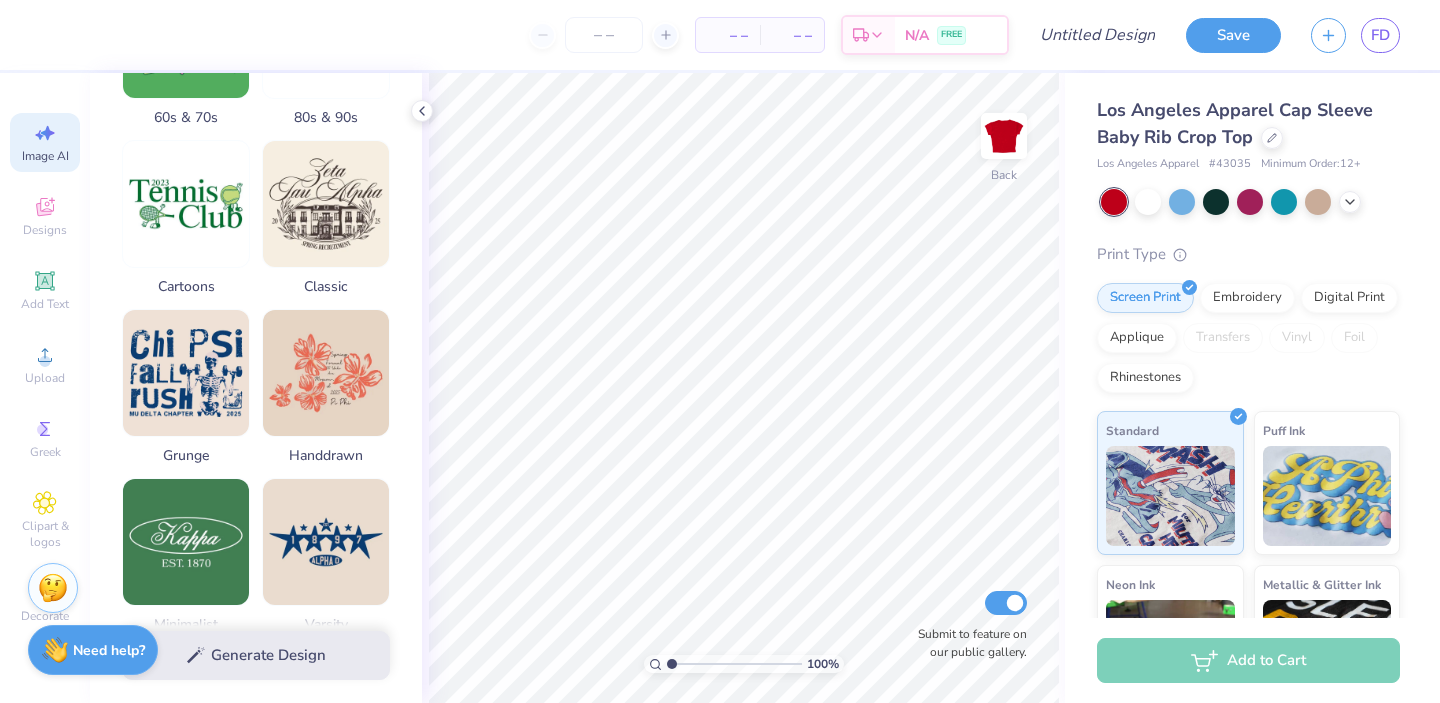 scroll, scrollTop: 0, scrollLeft: 0, axis: both 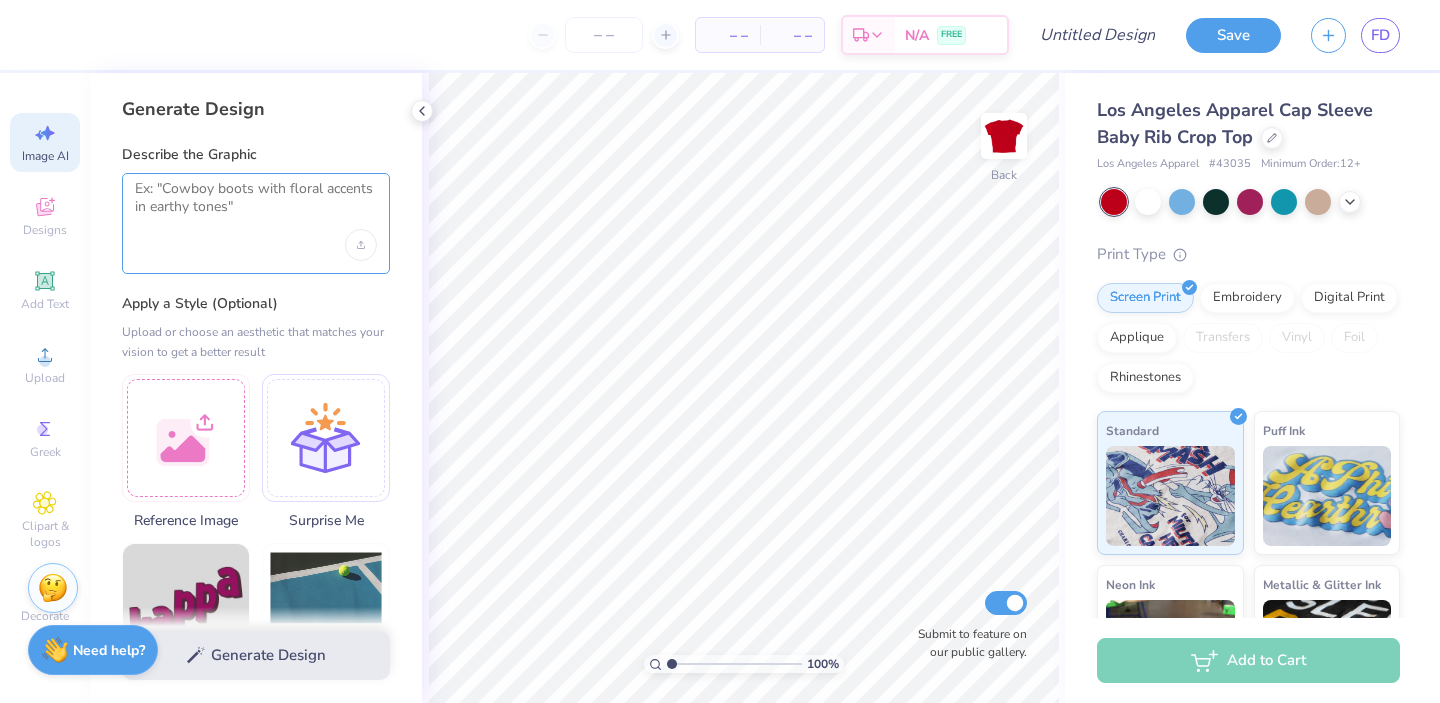 click at bounding box center (256, 205) 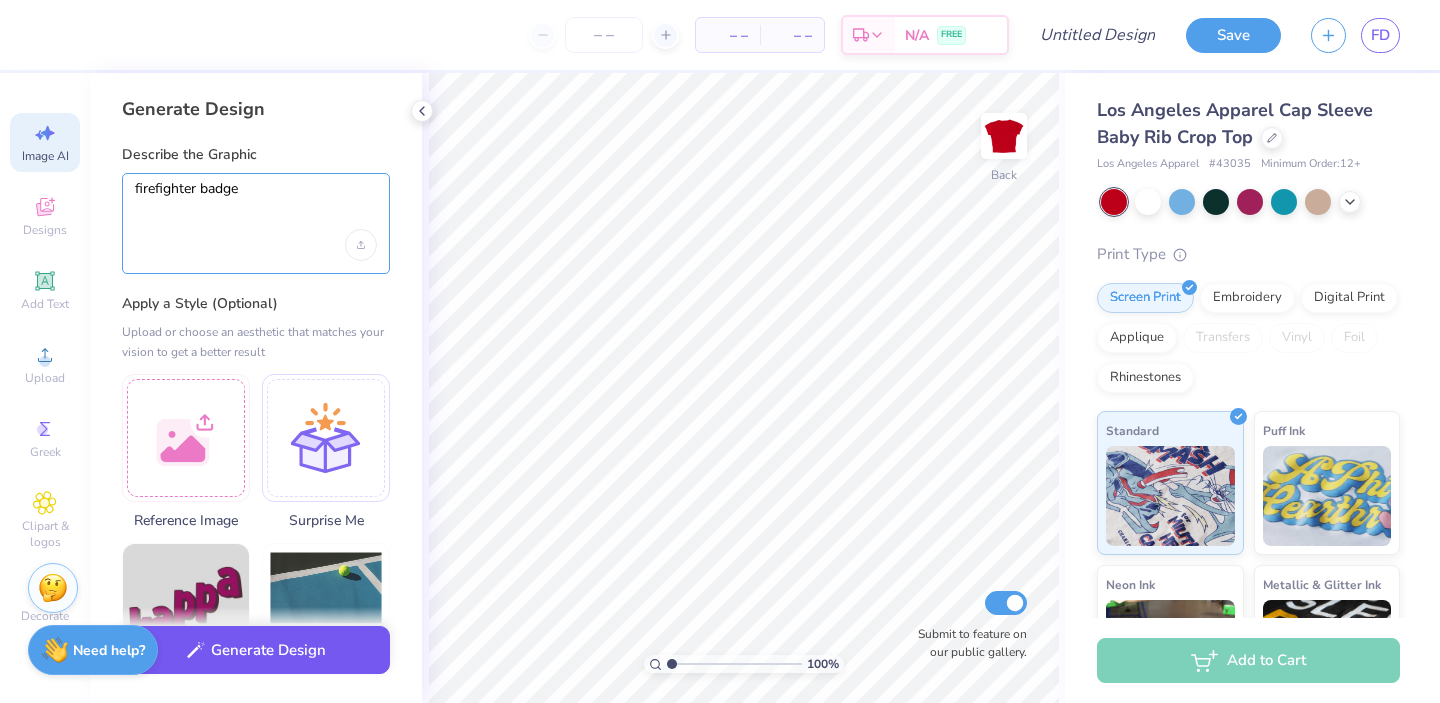 type on "firefighter badge" 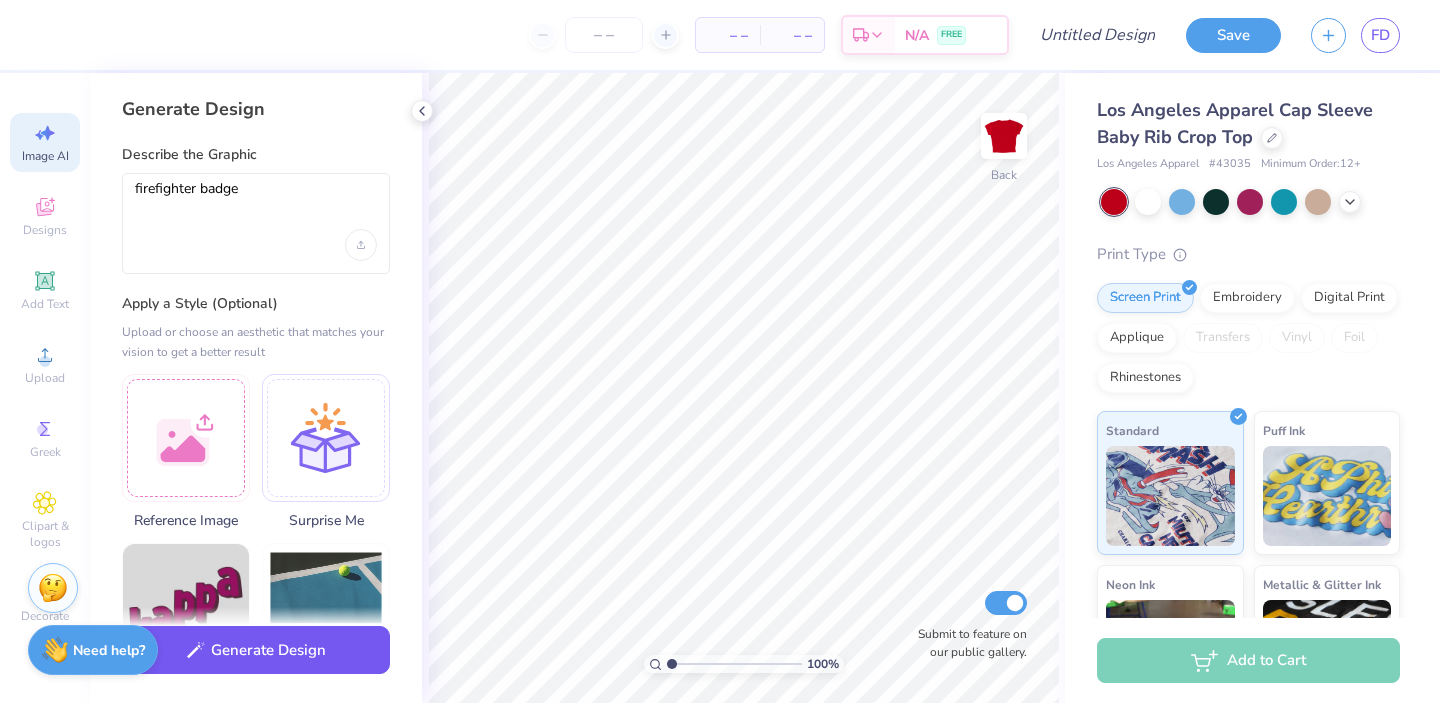 click on "Generate Design" at bounding box center [256, 650] 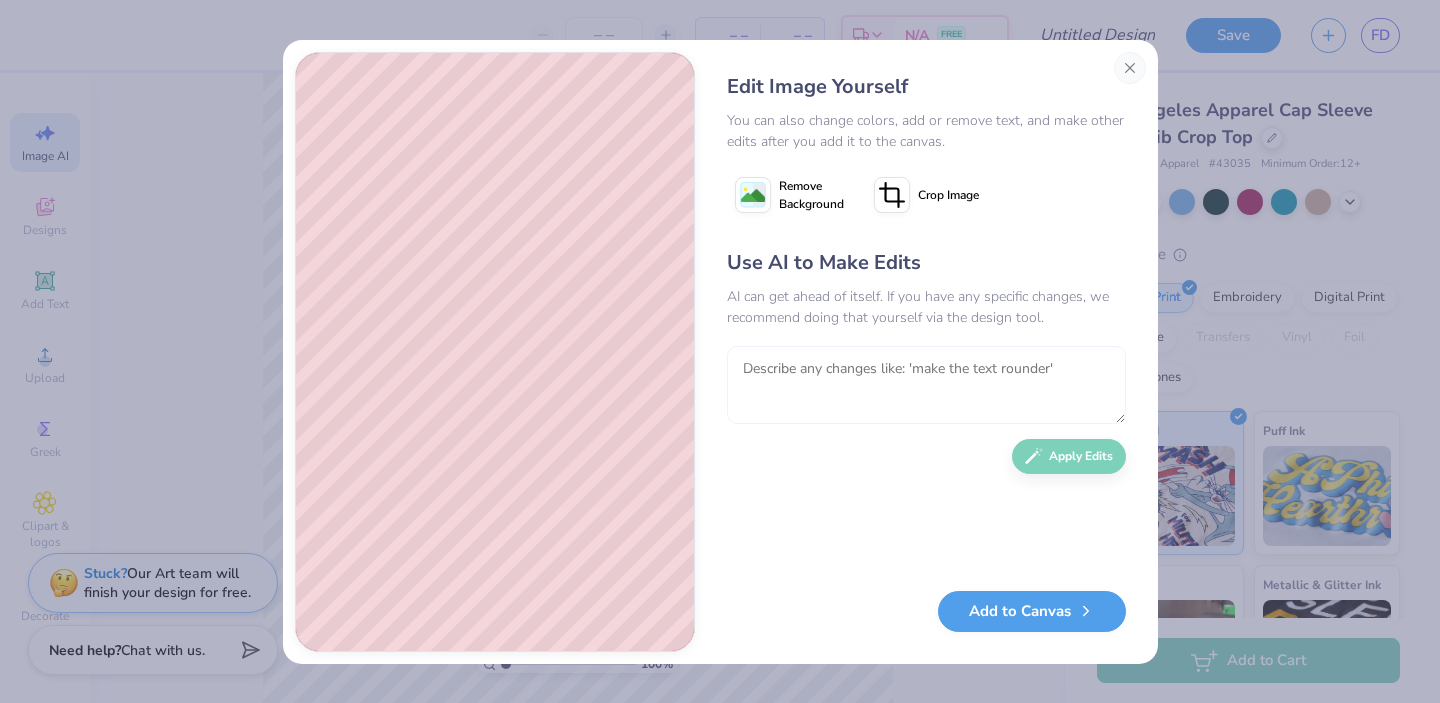 click at bounding box center (926, 385) 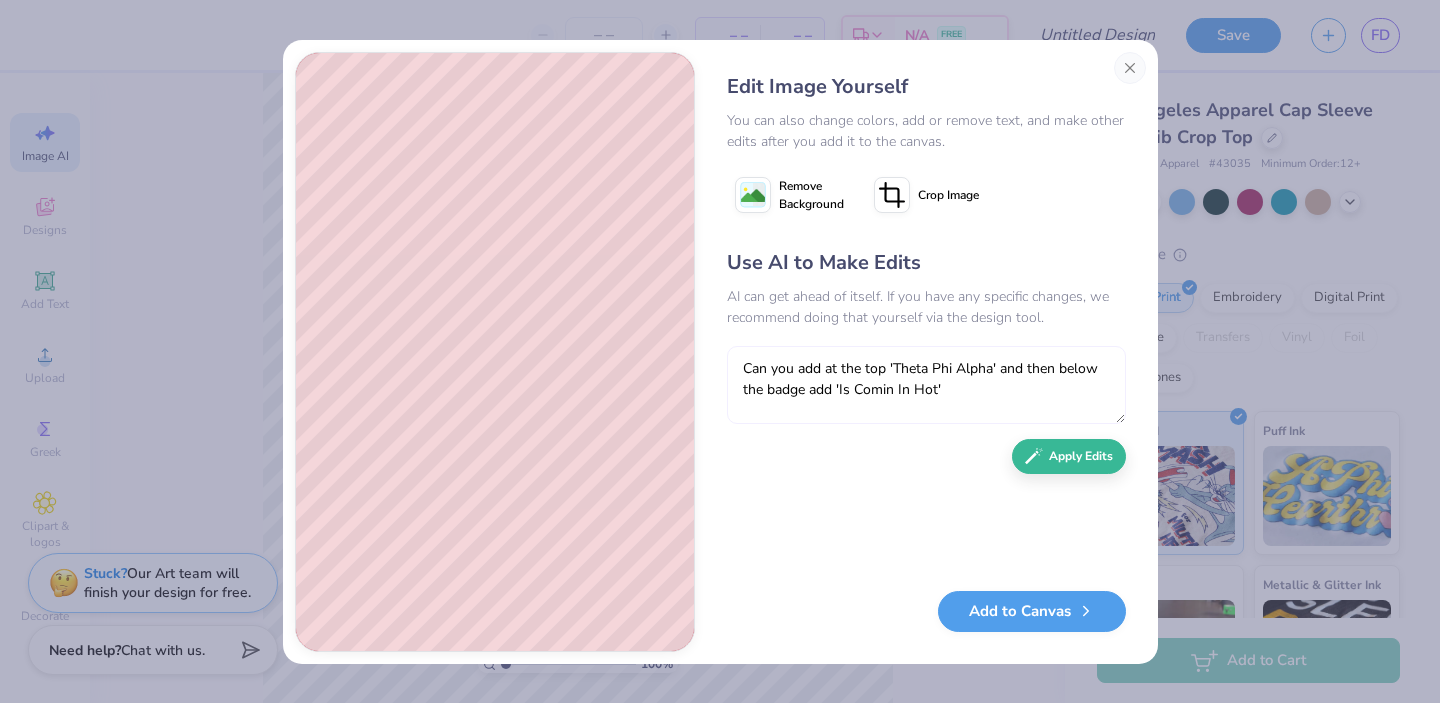 type on "Can you add at the top 'Theta Phi Alpha' and then below the badge add 'Is Comin In Hot'" 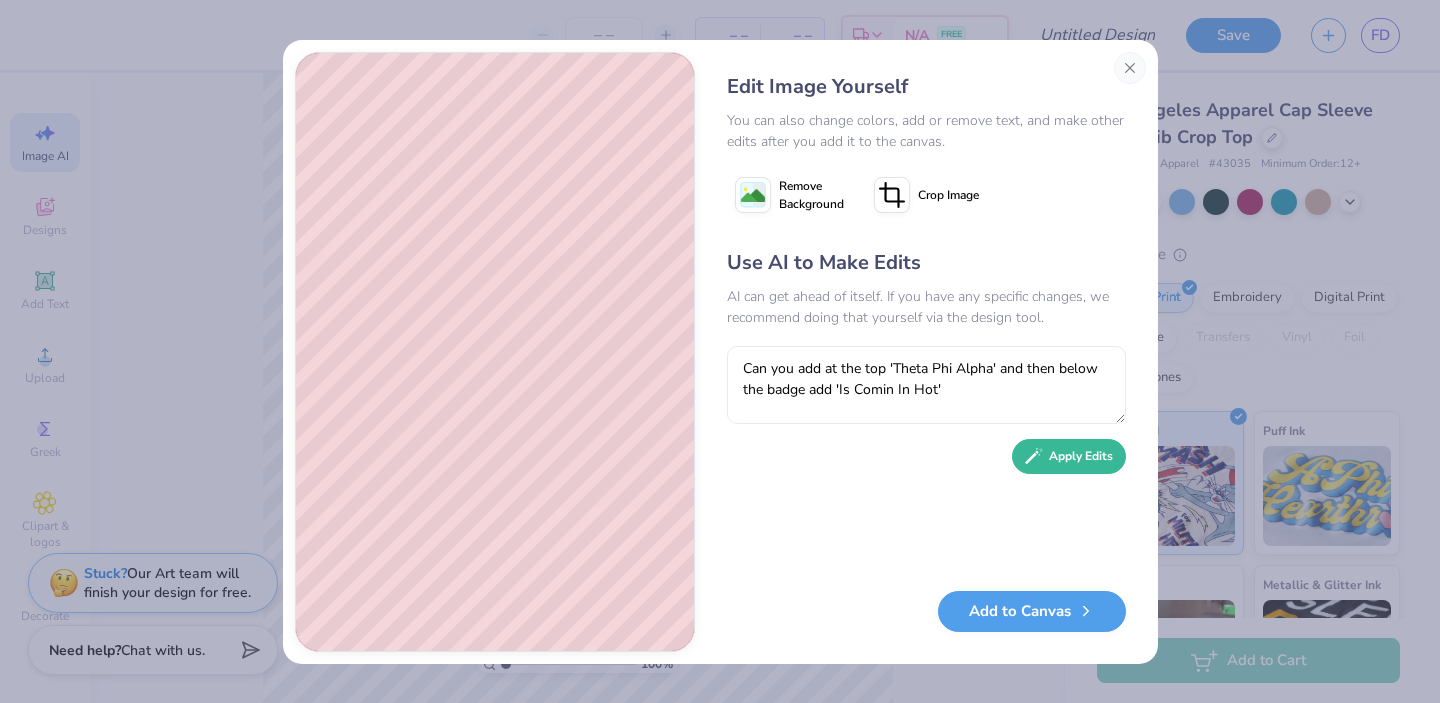 click on "Apply Edits" at bounding box center (1069, 456) 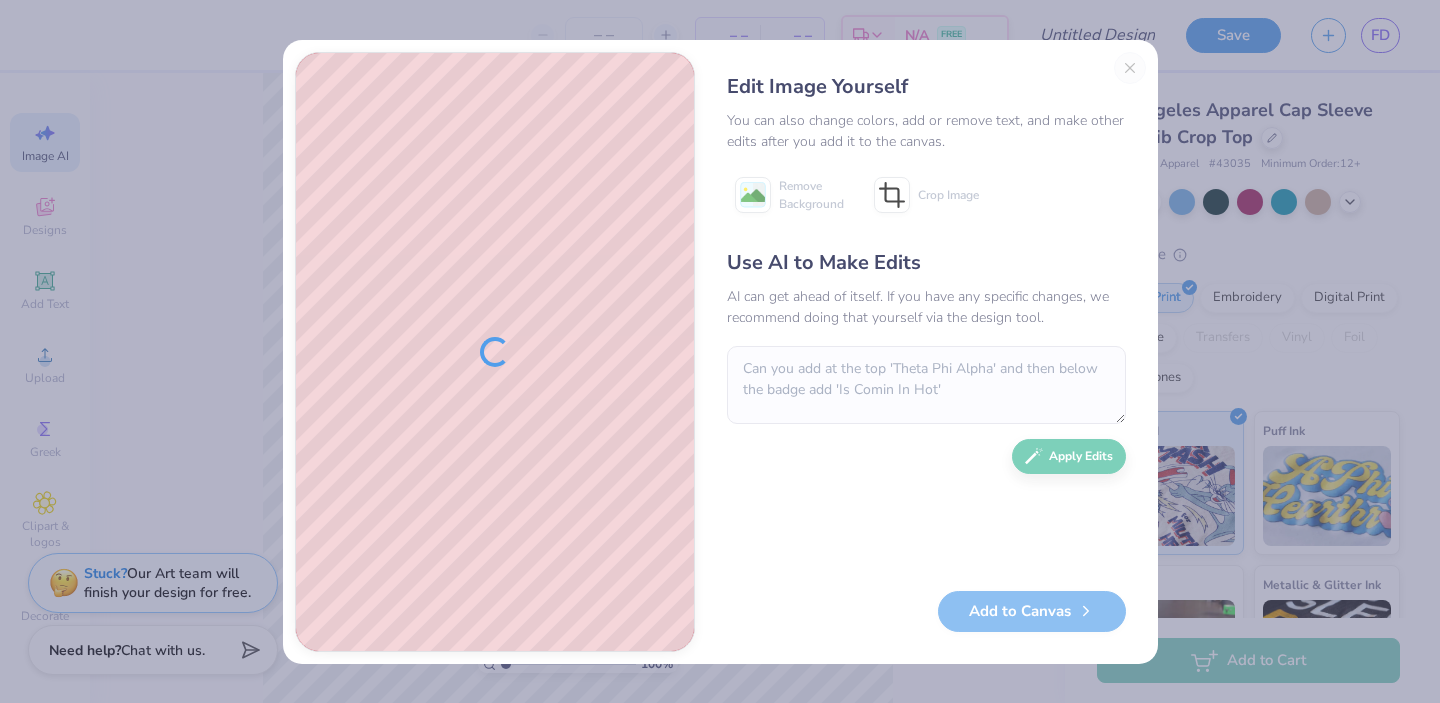 click on "Use AI to Make Edits AI can get ahead of itself. If you have any specific changes, we recommend doing that yourself via the design tool. Can you add at the top 'Theta Phi Alpha' and then below the badge add 'Is Comin In Hot' Apply Edits" at bounding box center [926, 410] 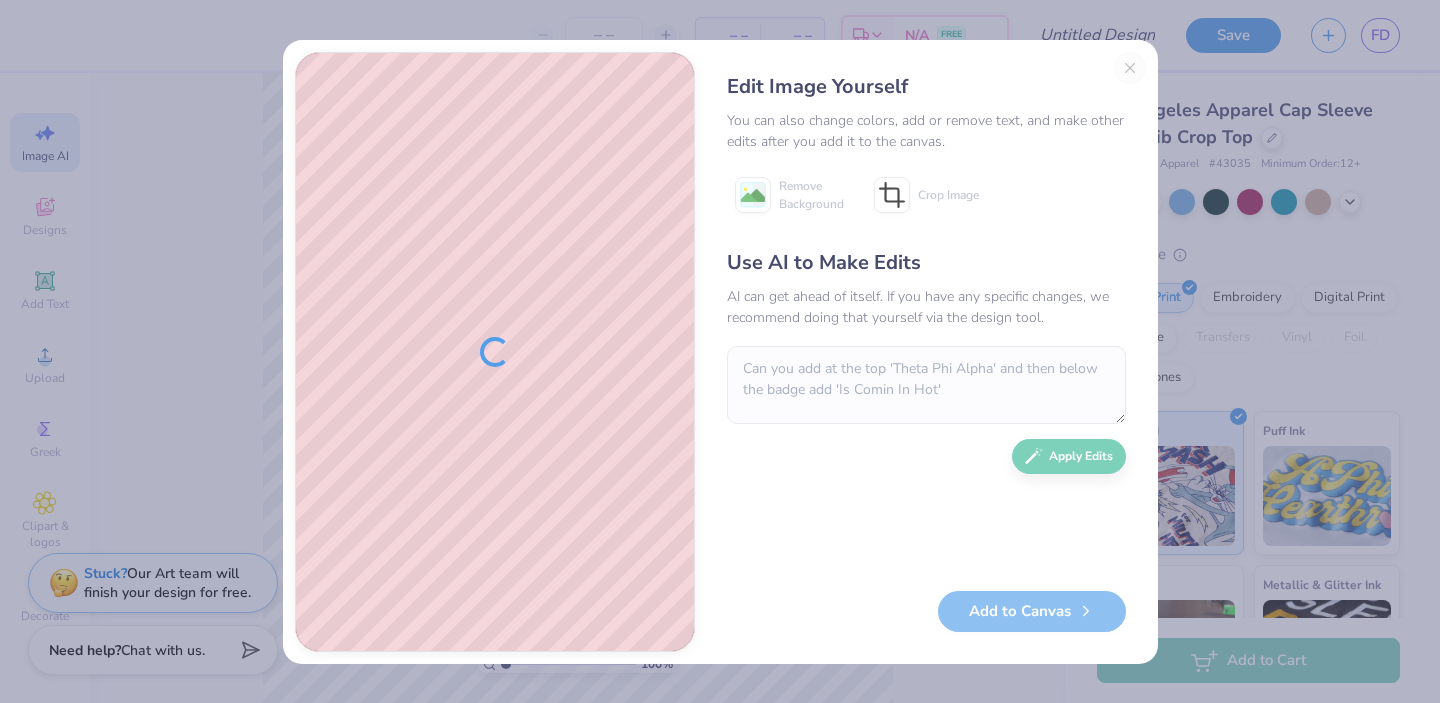 scroll, scrollTop: 0, scrollLeft: 0, axis: both 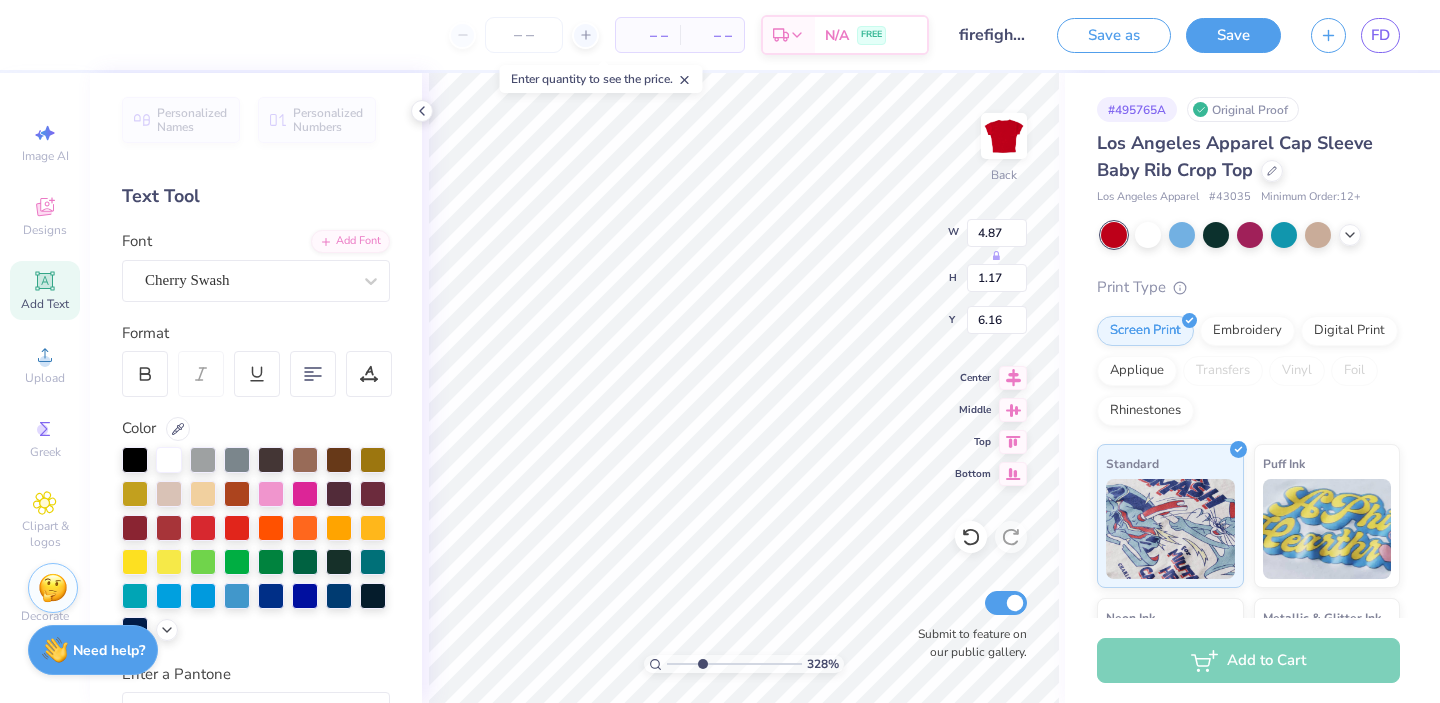 type on "B" 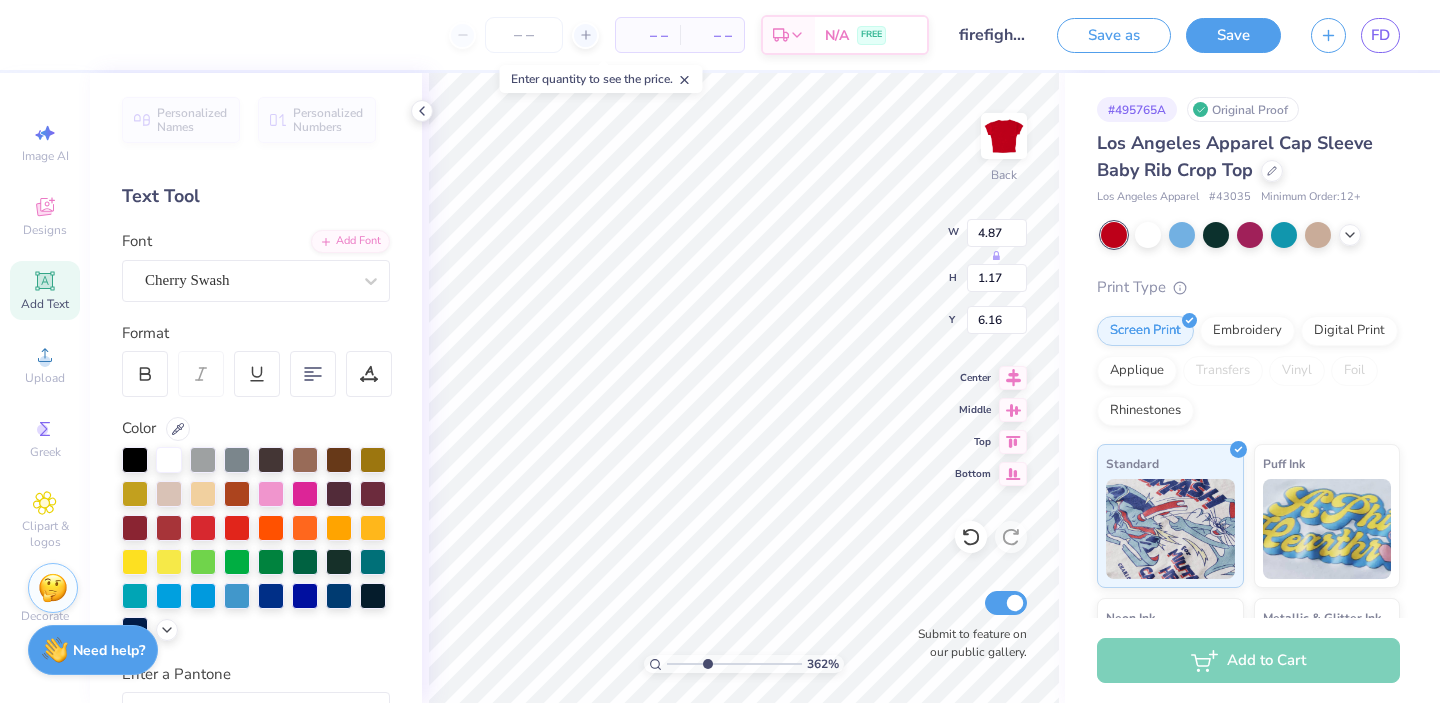scroll, scrollTop: 0, scrollLeft: 0, axis: both 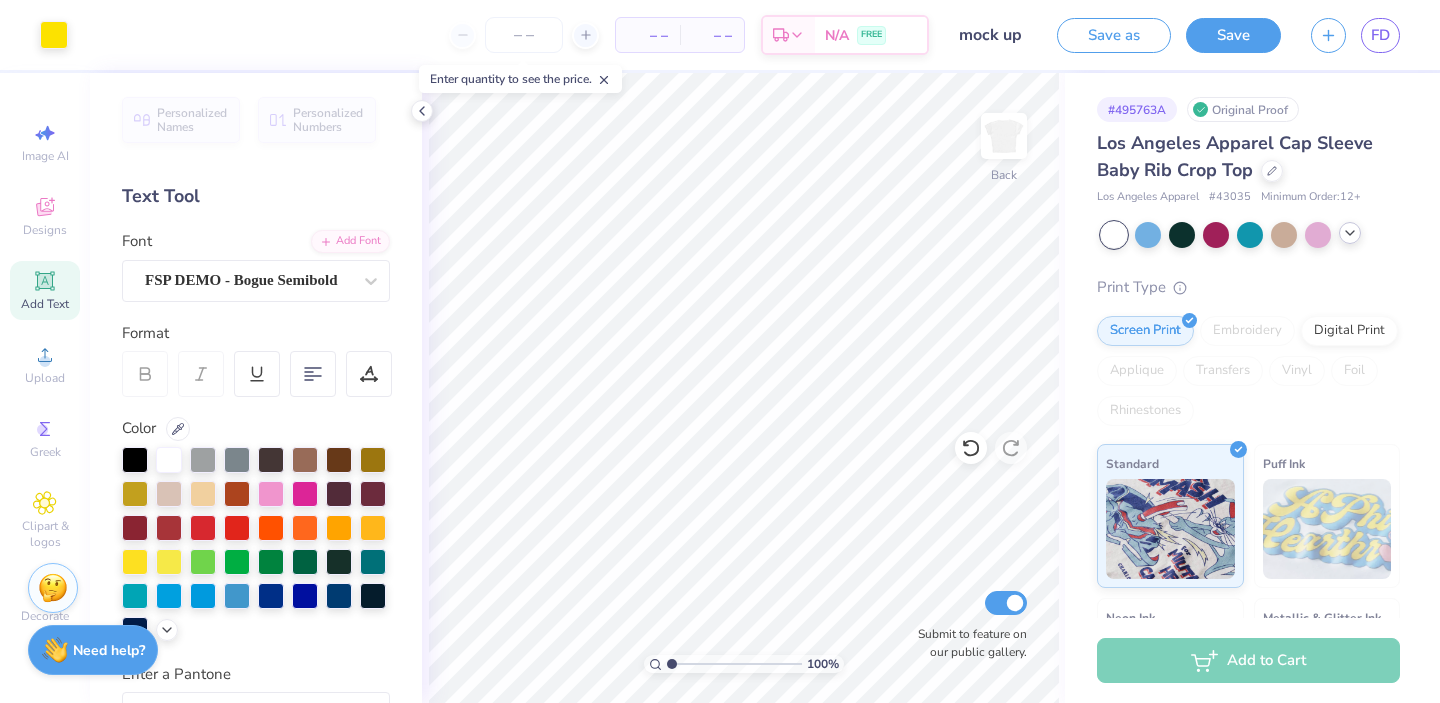 click at bounding box center [1350, 233] 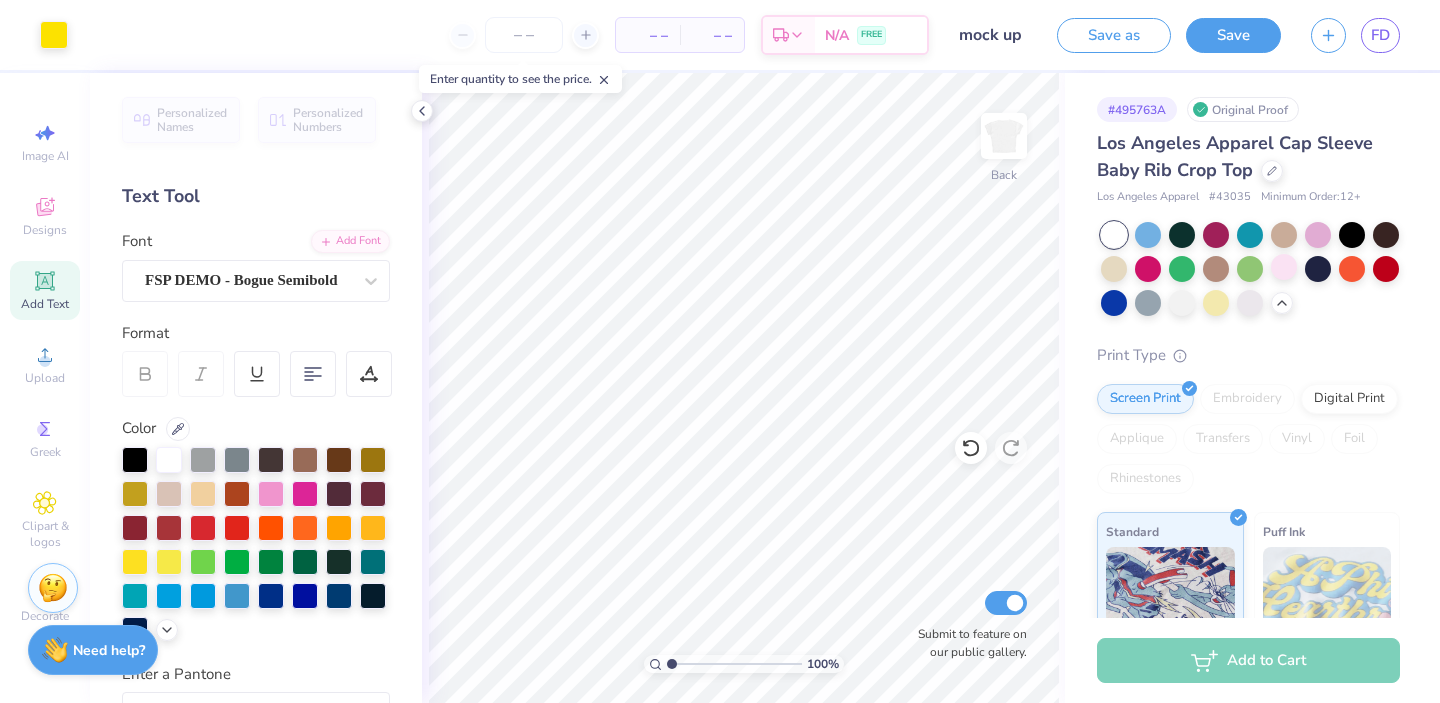 click at bounding box center [1284, 267] 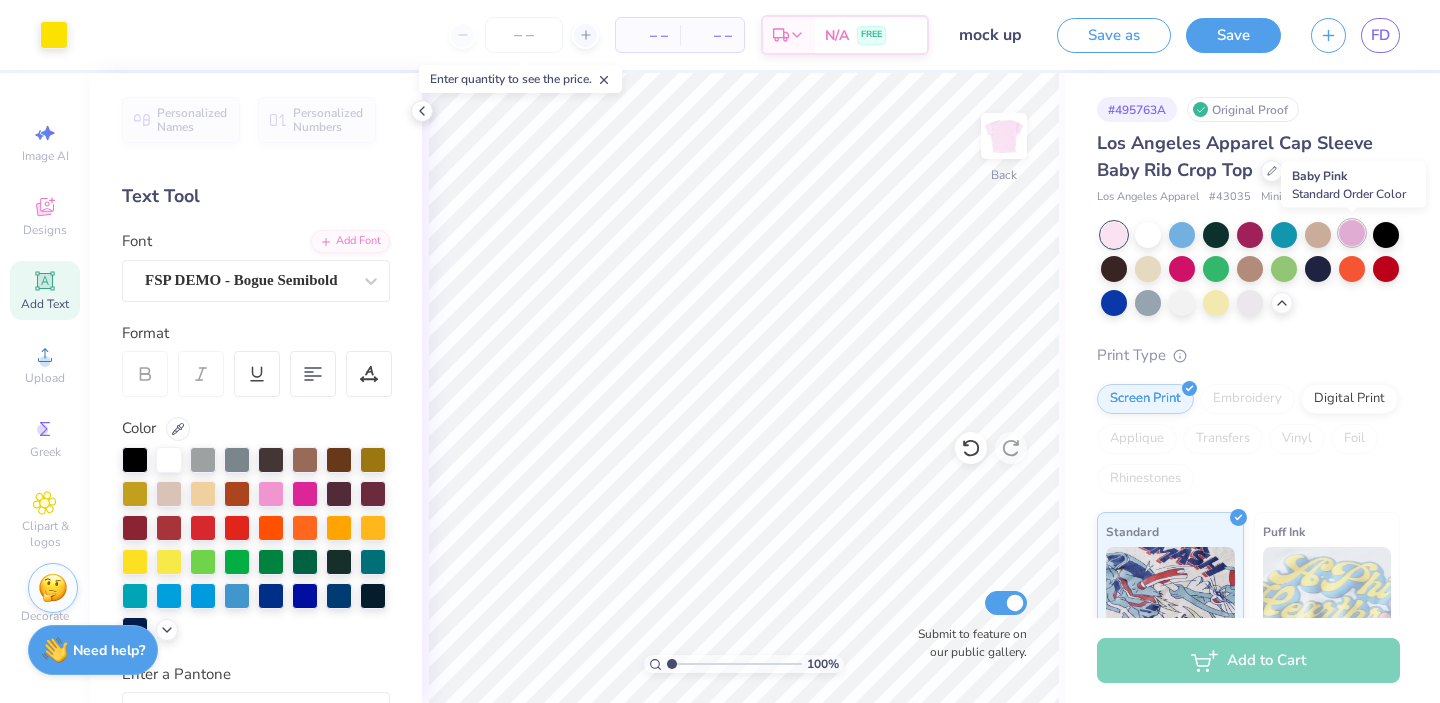 click at bounding box center (1352, 233) 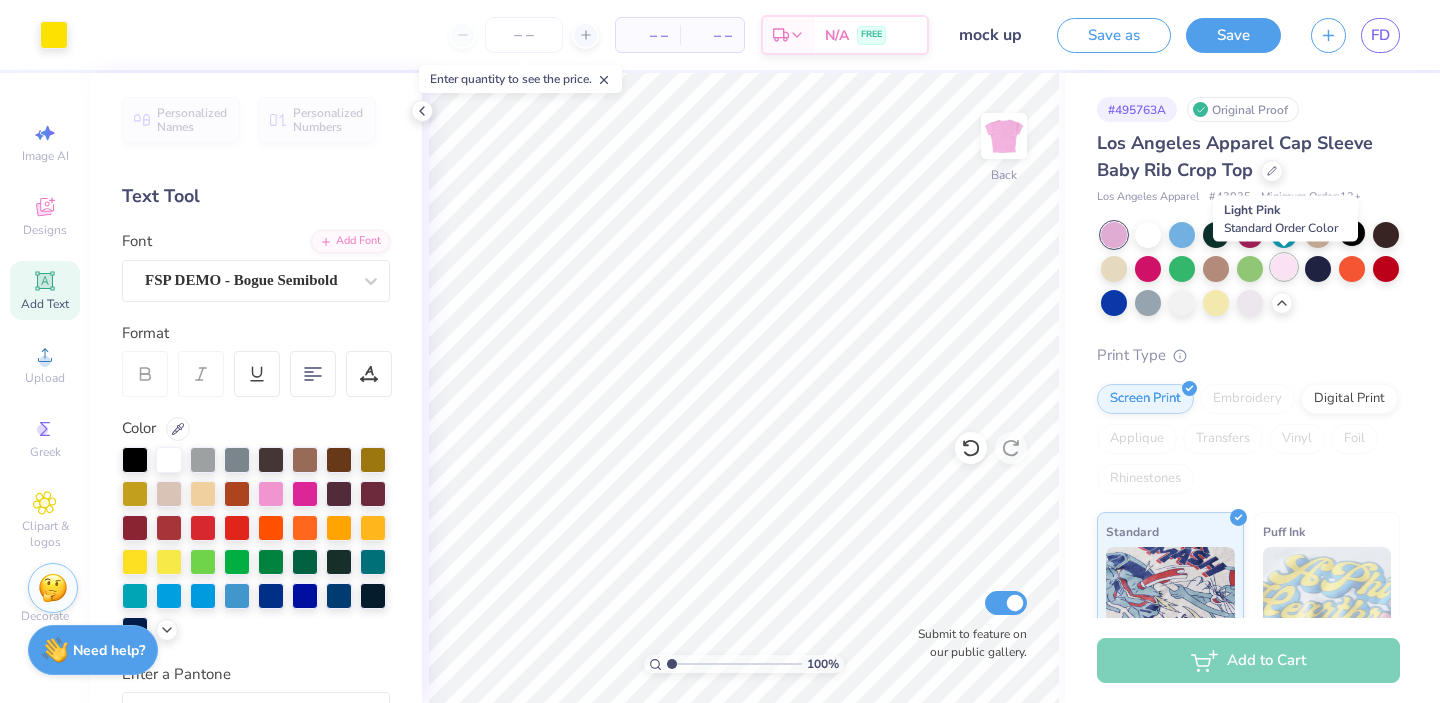 click at bounding box center [1284, 267] 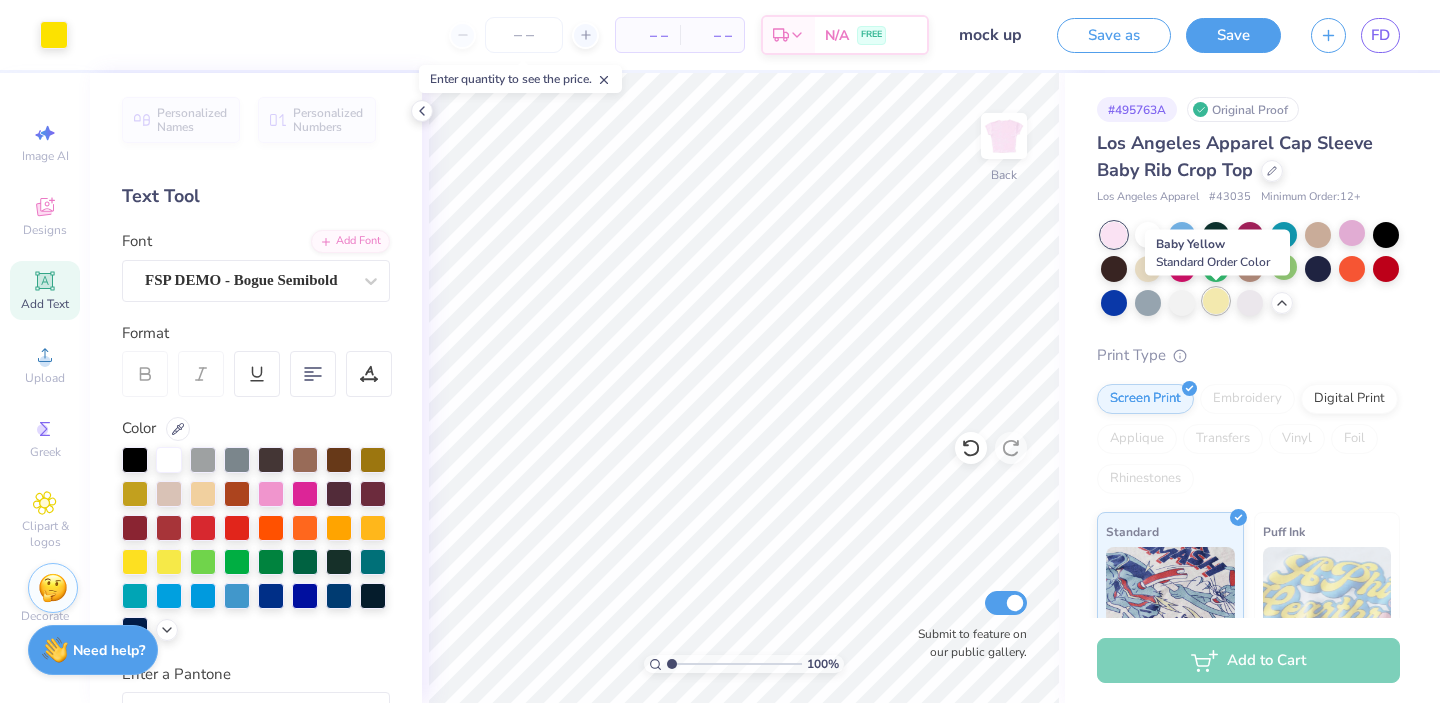 click at bounding box center (1216, 301) 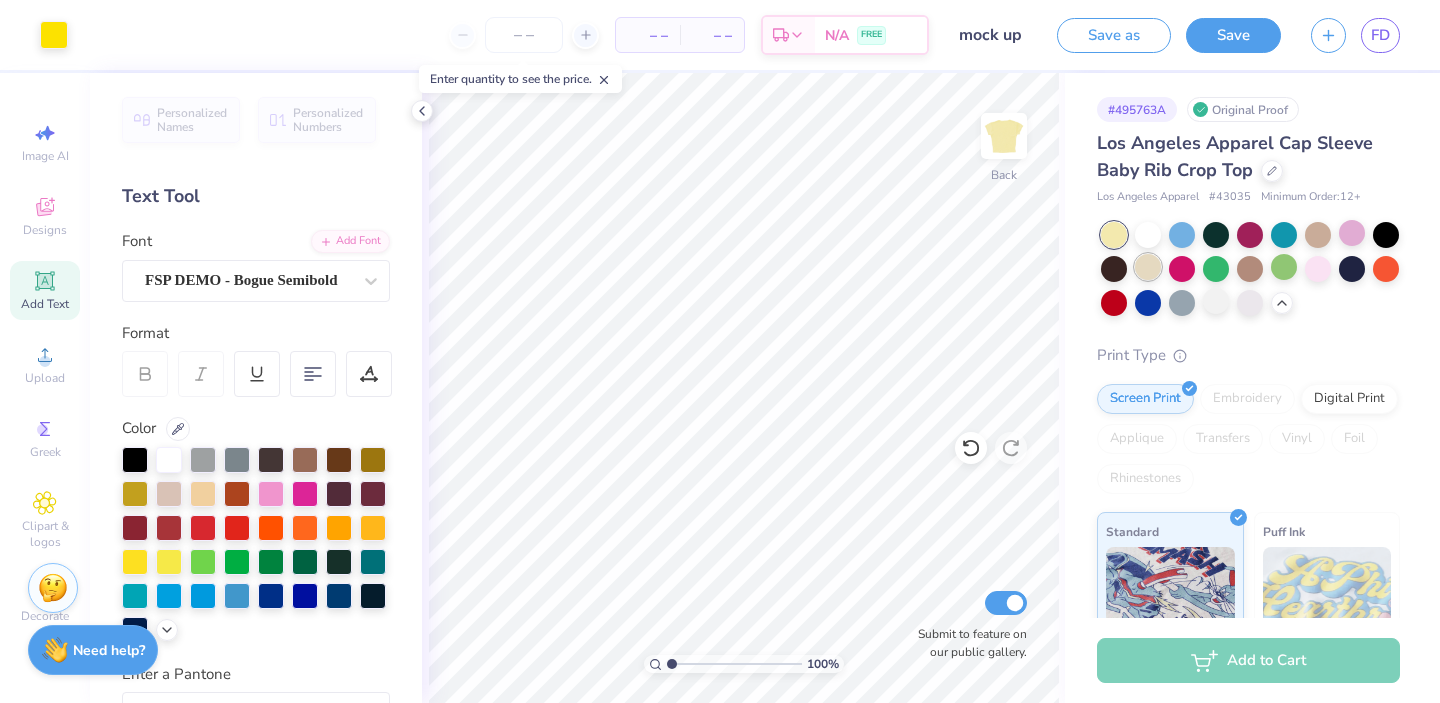 click at bounding box center [1148, 267] 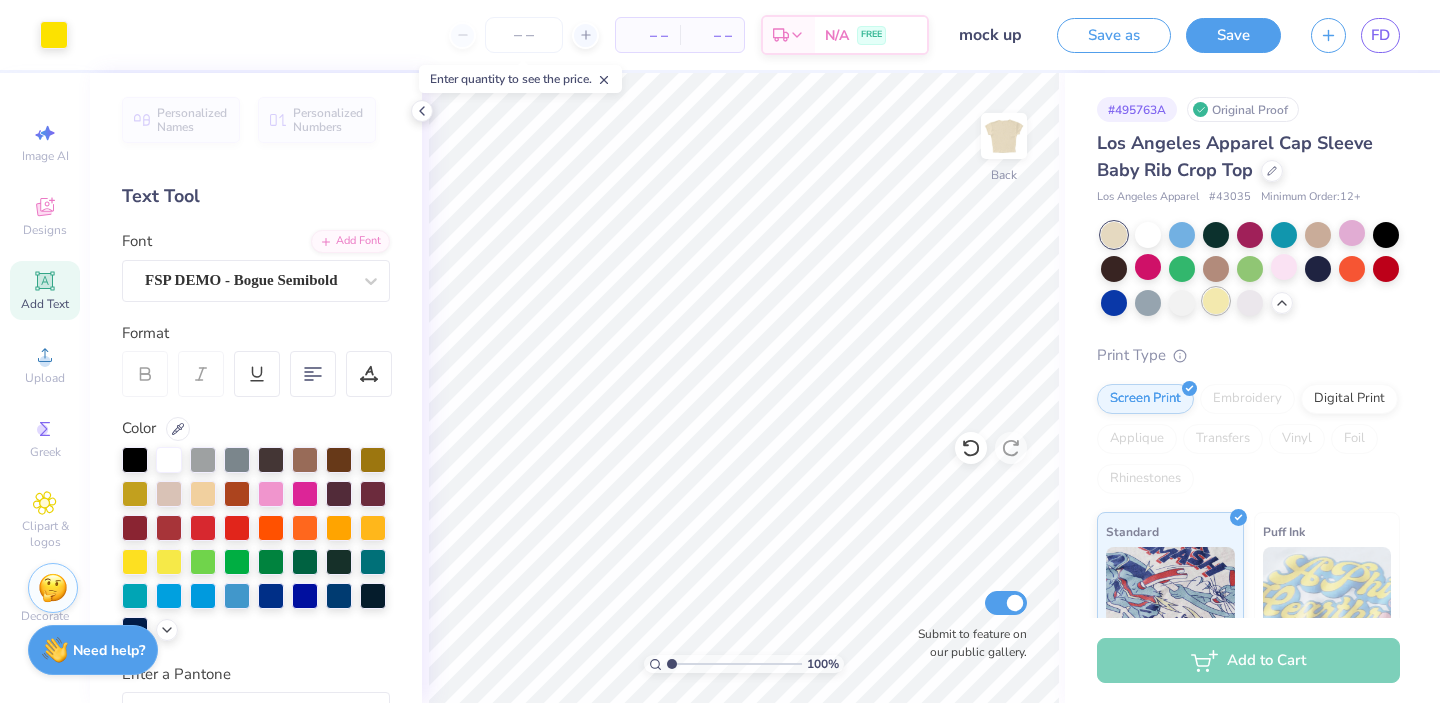 click at bounding box center (1216, 301) 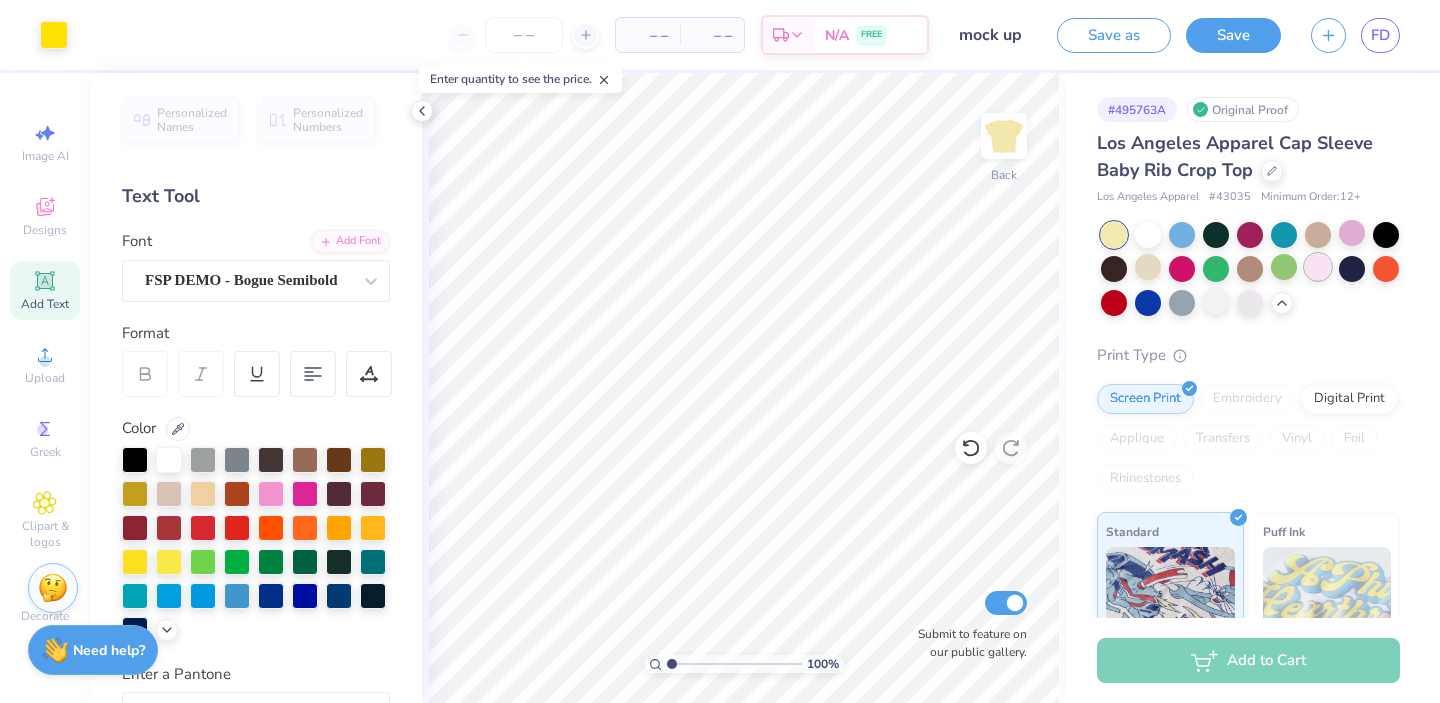 click at bounding box center (1318, 267) 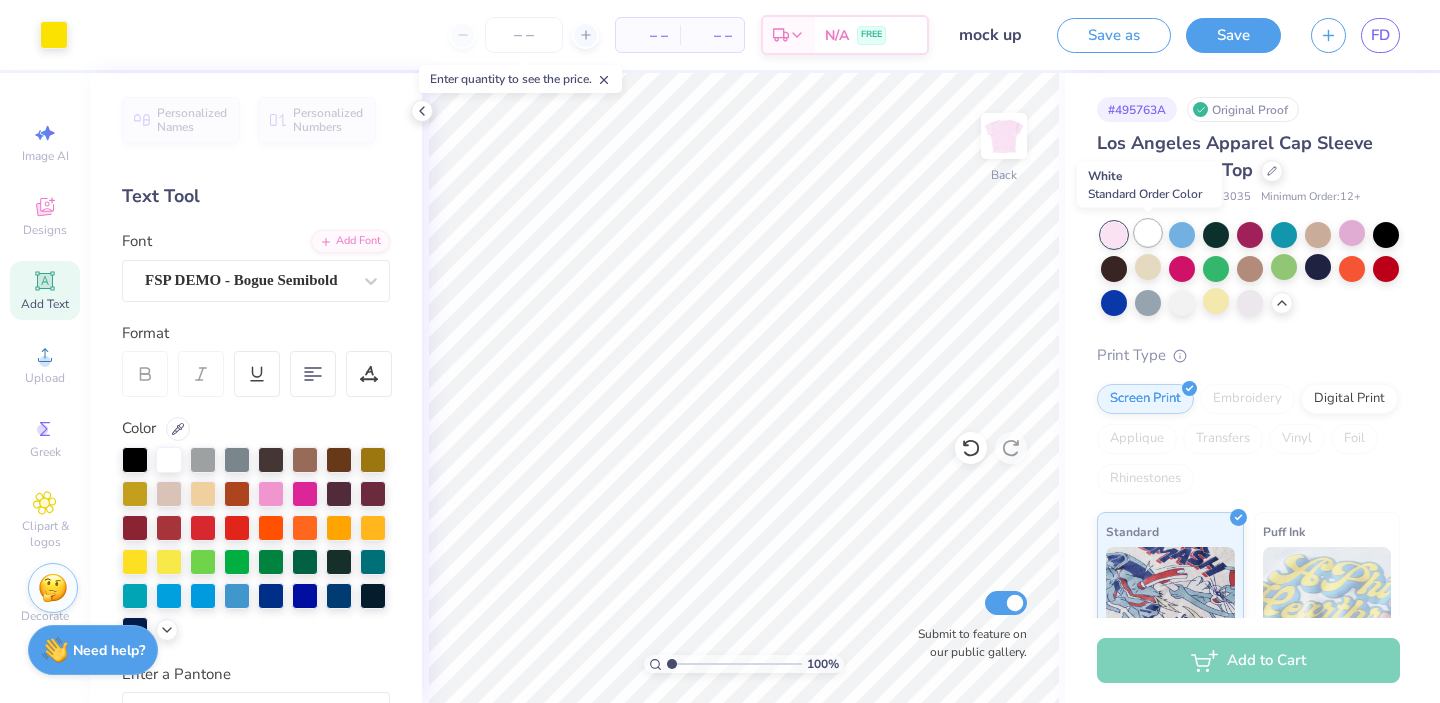 click at bounding box center [1148, 233] 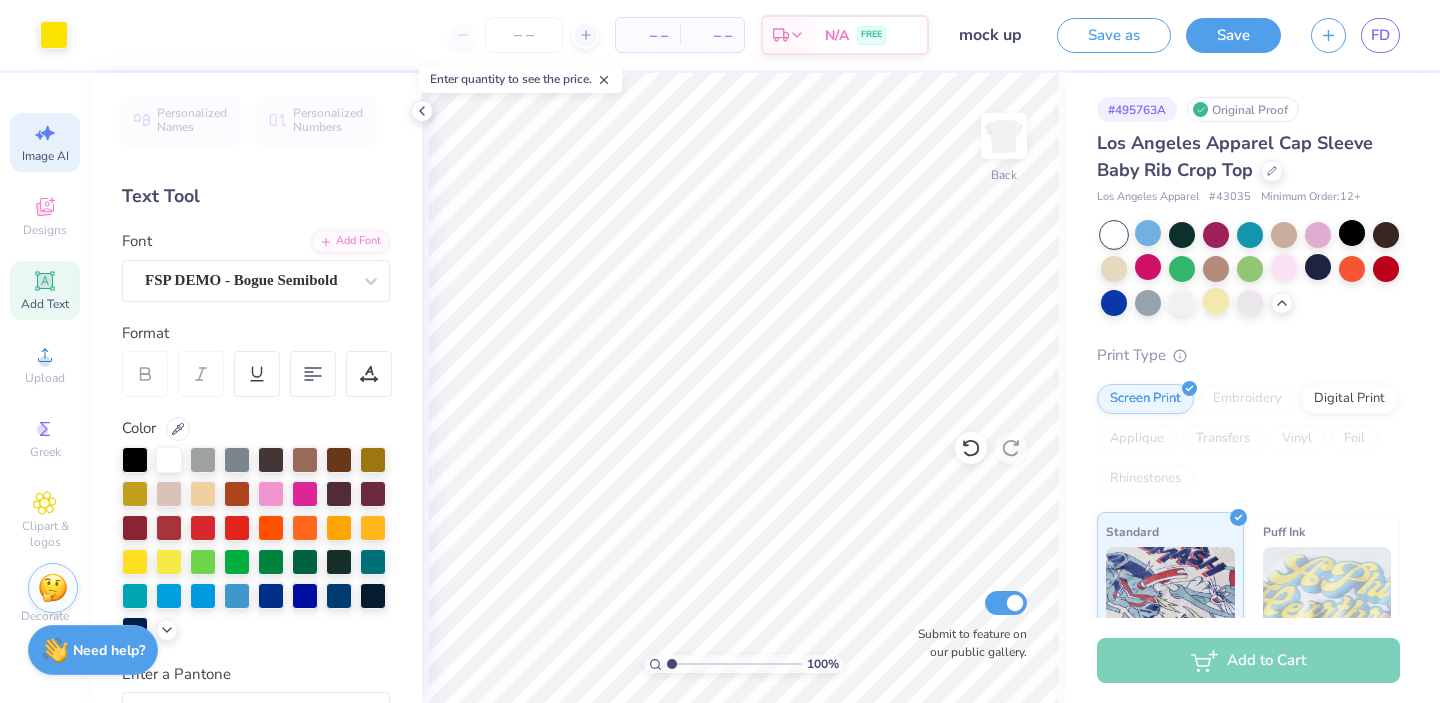 click on "Image AI" at bounding box center [45, 156] 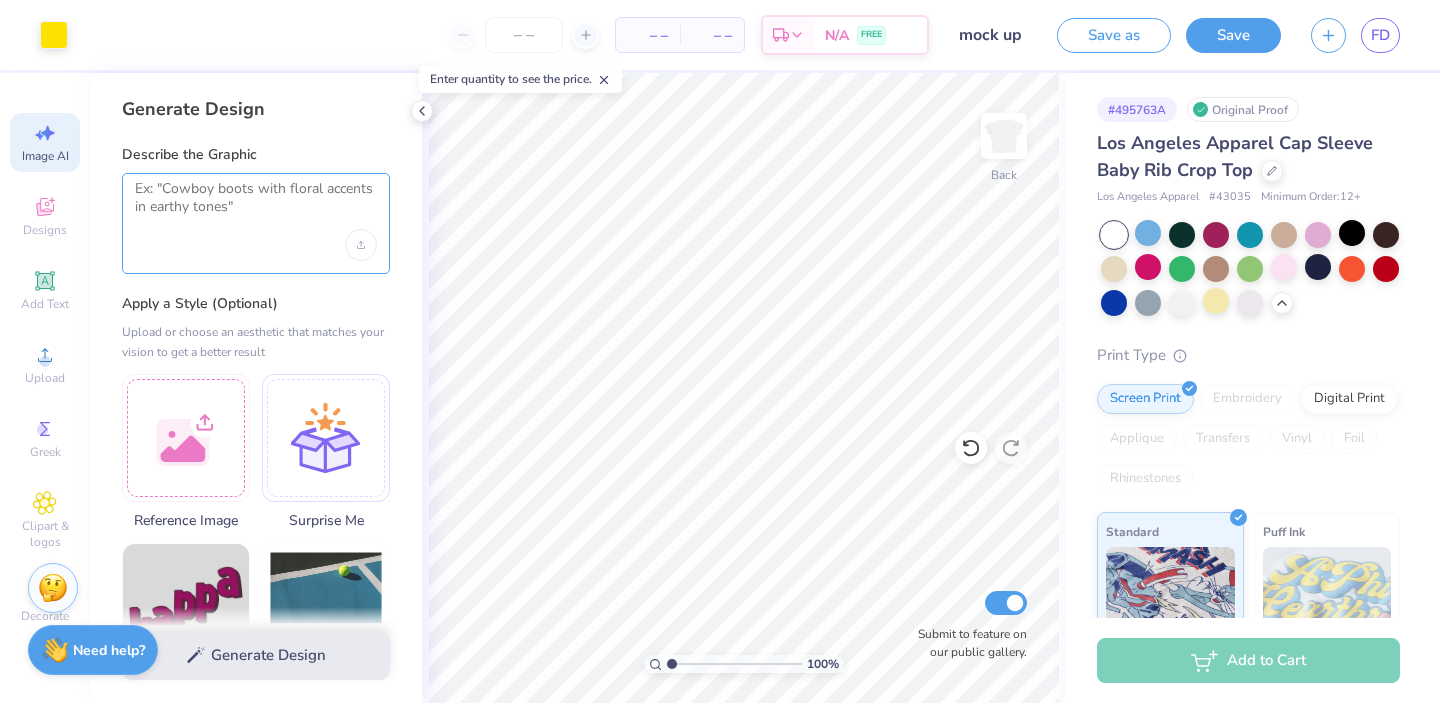 click at bounding box center (256, 205) 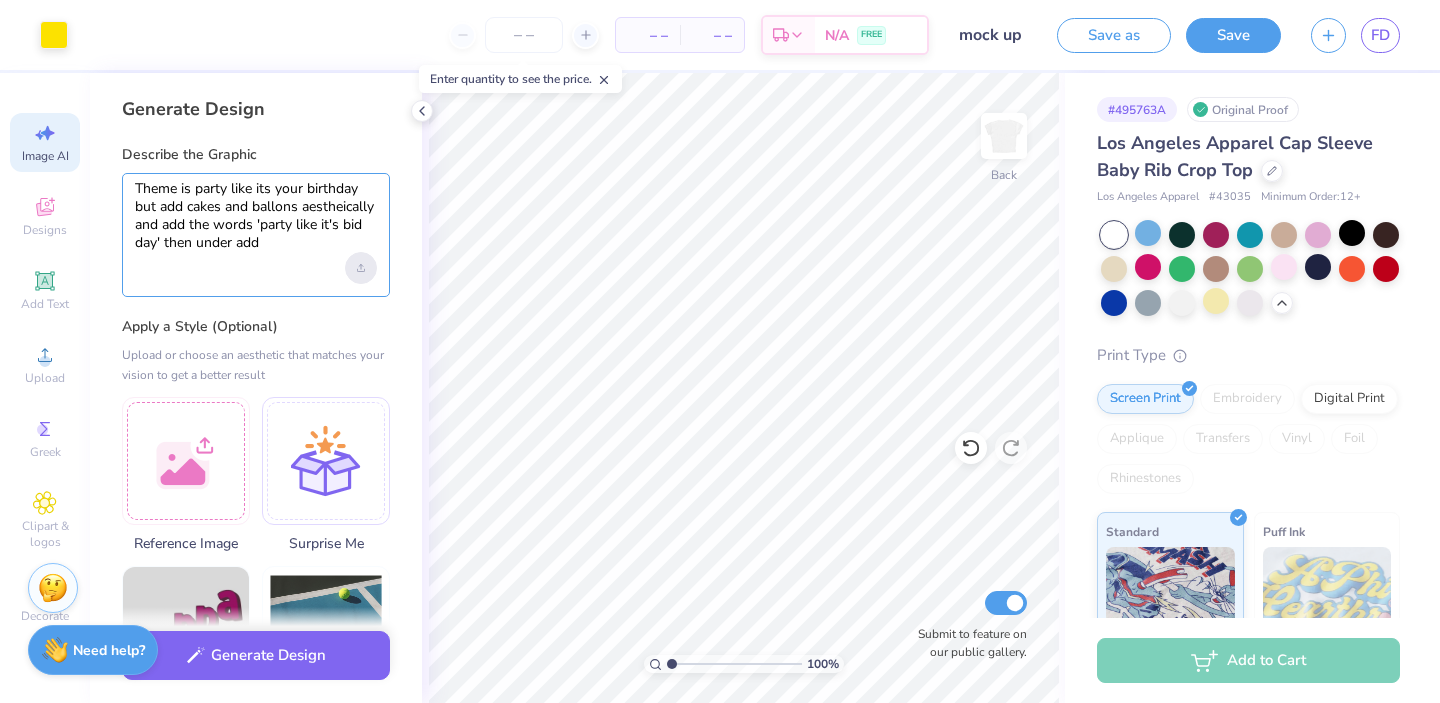 type on "Theme is party like its your birthday but add cakes and ballons aestheically and add the words 'party like it's bid day' then under add 'Theta Phi Alpha"" 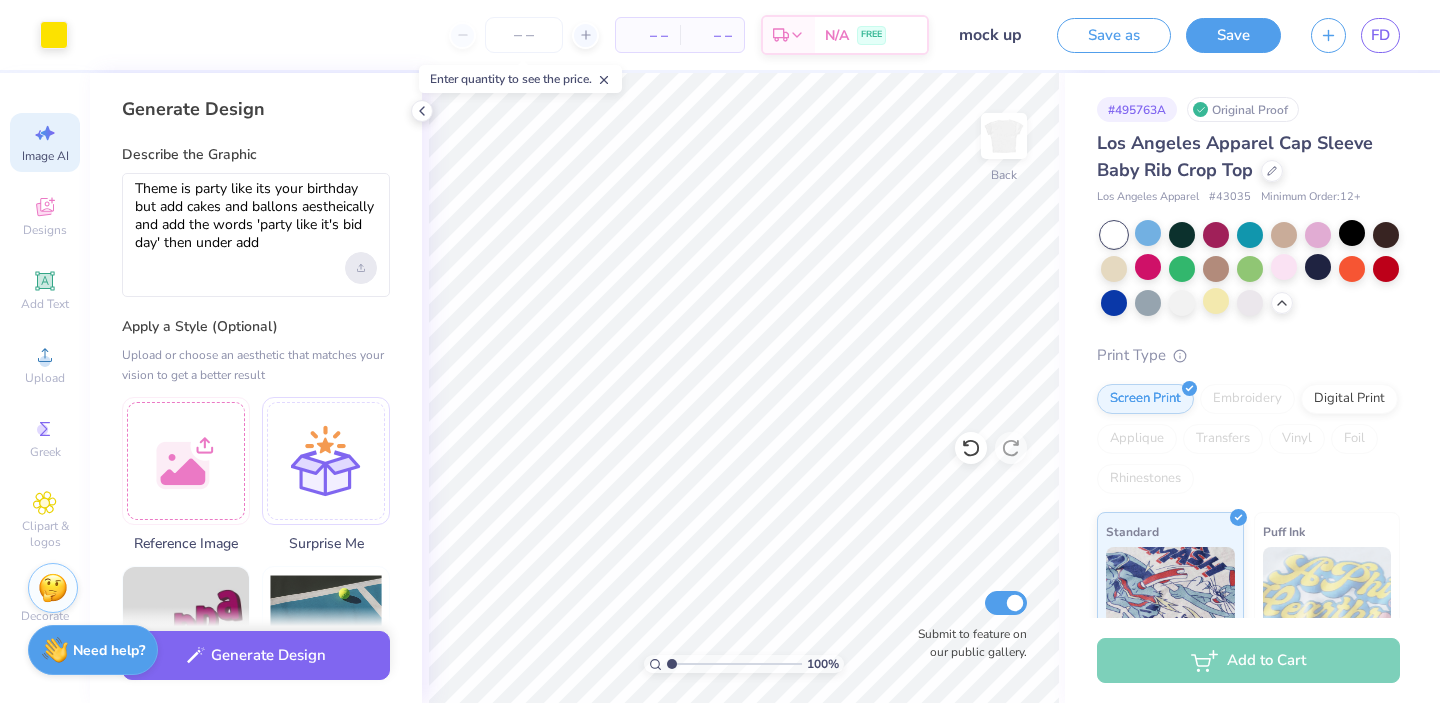 click at bounding box center [361, 268] 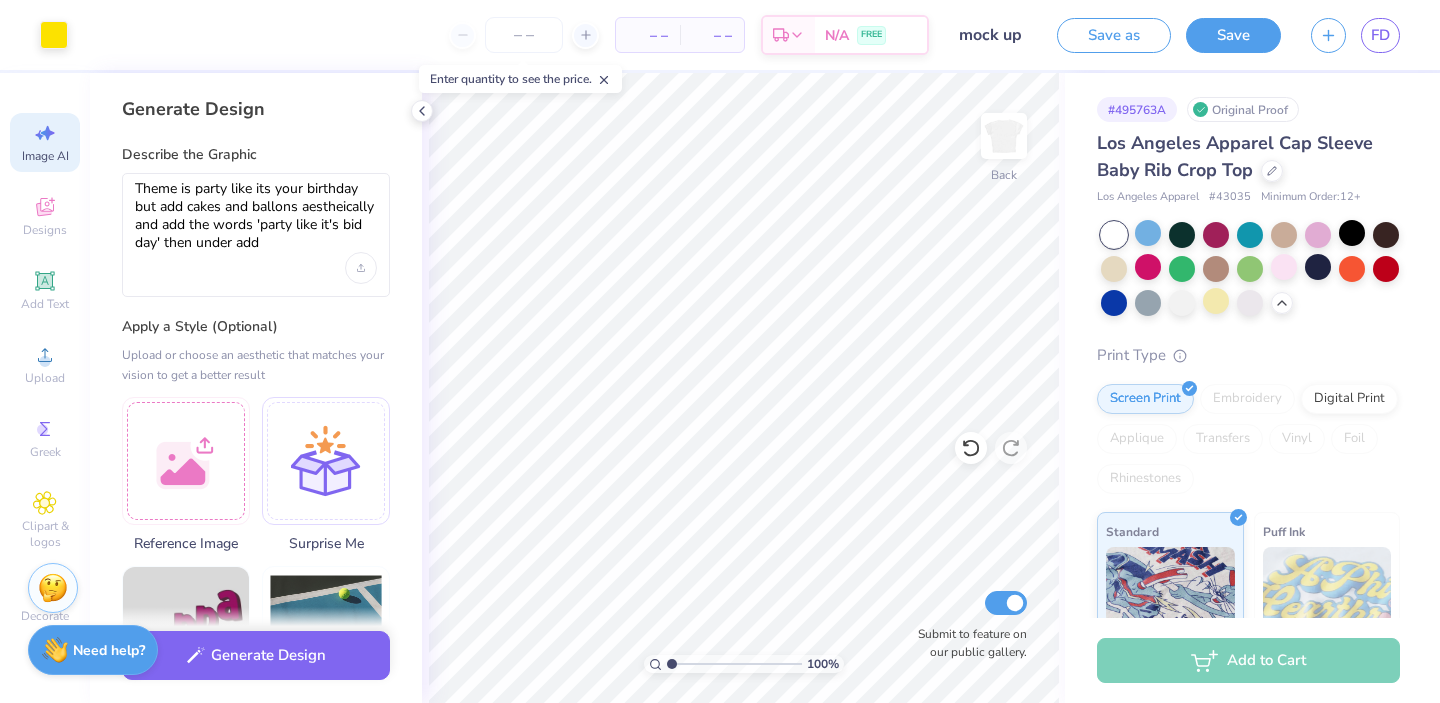 click on "Theme is party like its your birthday but add cakes and ballons aestheically and add the words 'party like it's bid day' then under add 'Theta Phi Alpha"" at bounding box center (256, 235) 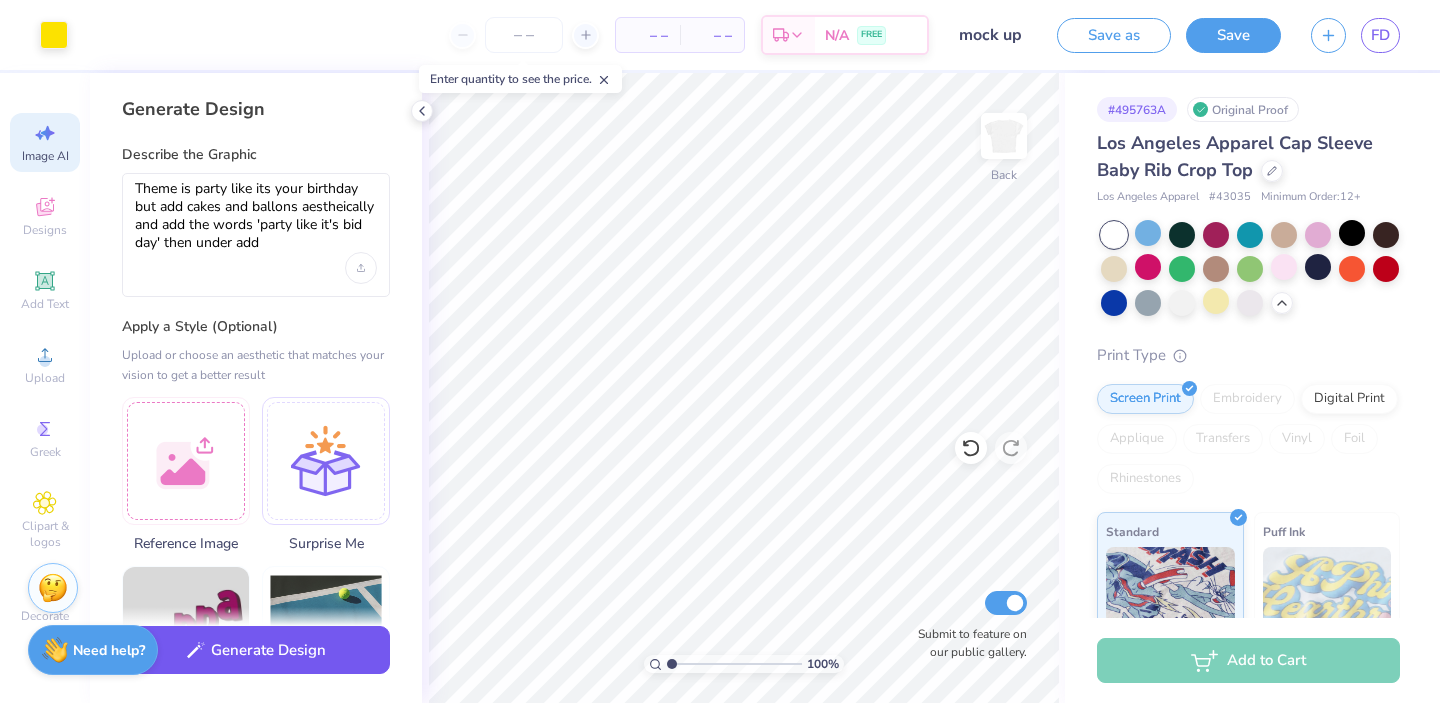click on "Generate Design" at bounding box center [256, 650] 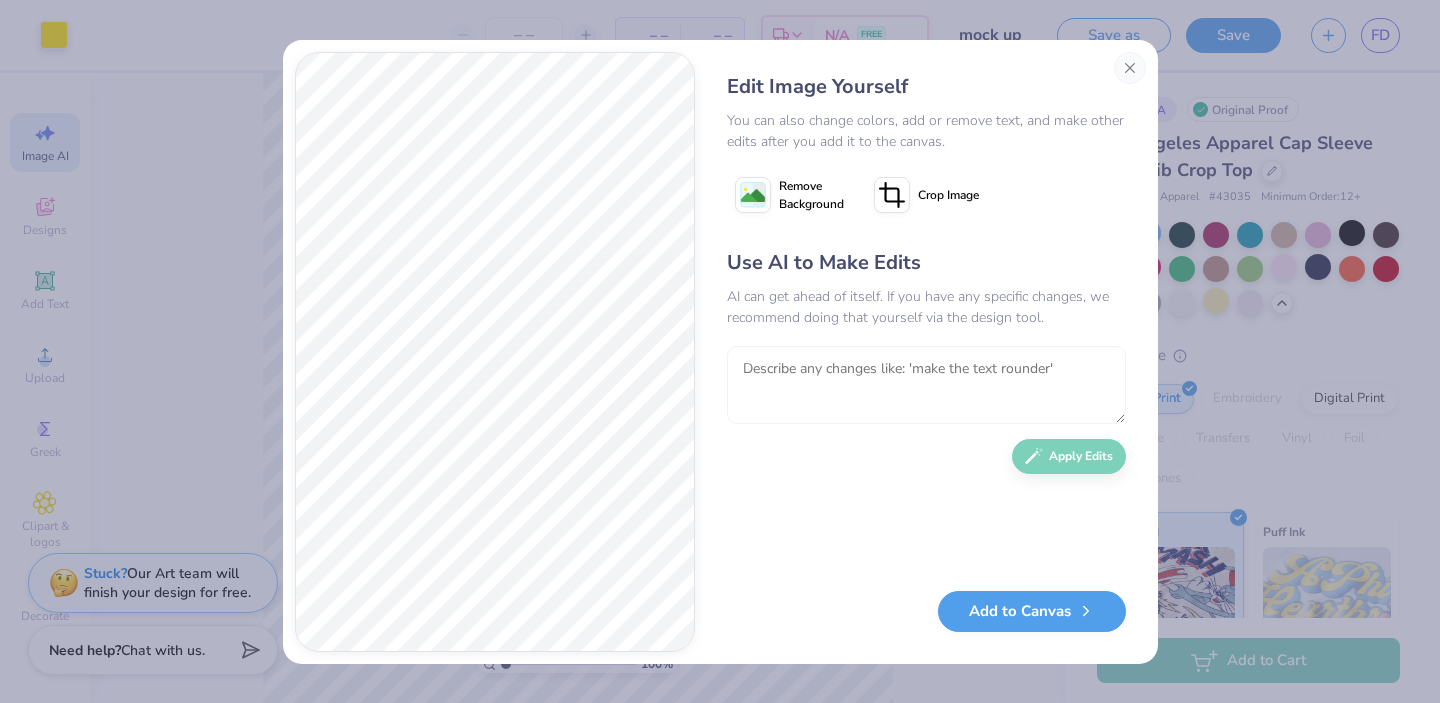 click at bounding box center (926, 385) 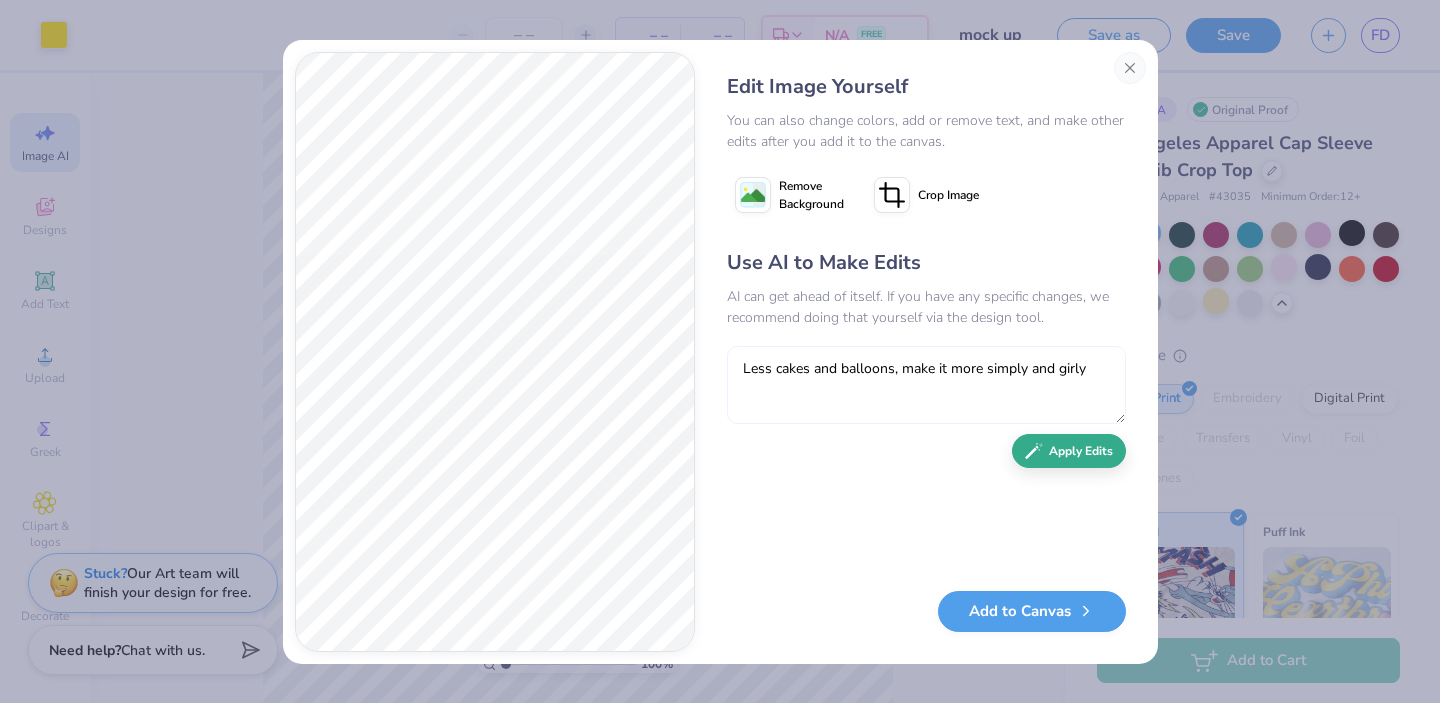 type on "Less cakes and balloons, make it more simply and girly" 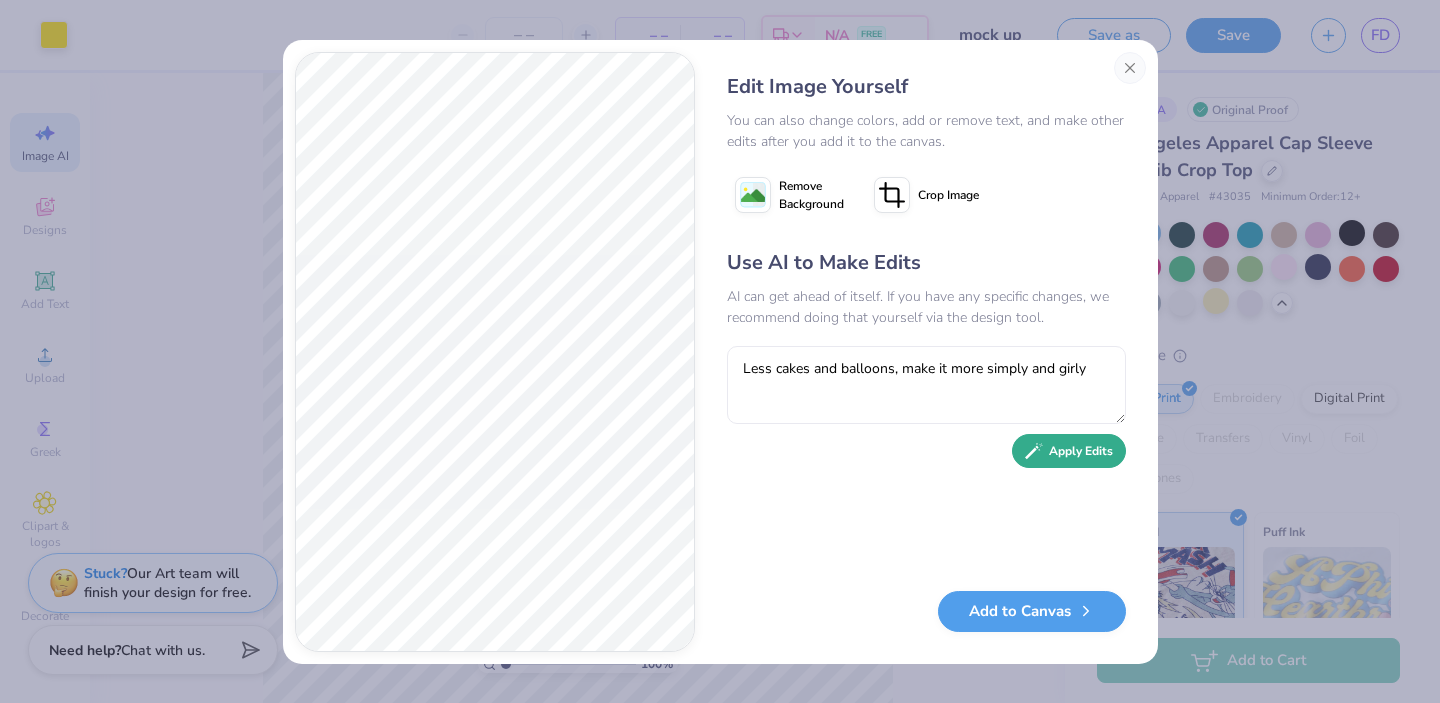 click on "Apply Edits" at bounding box center [1069, 451] 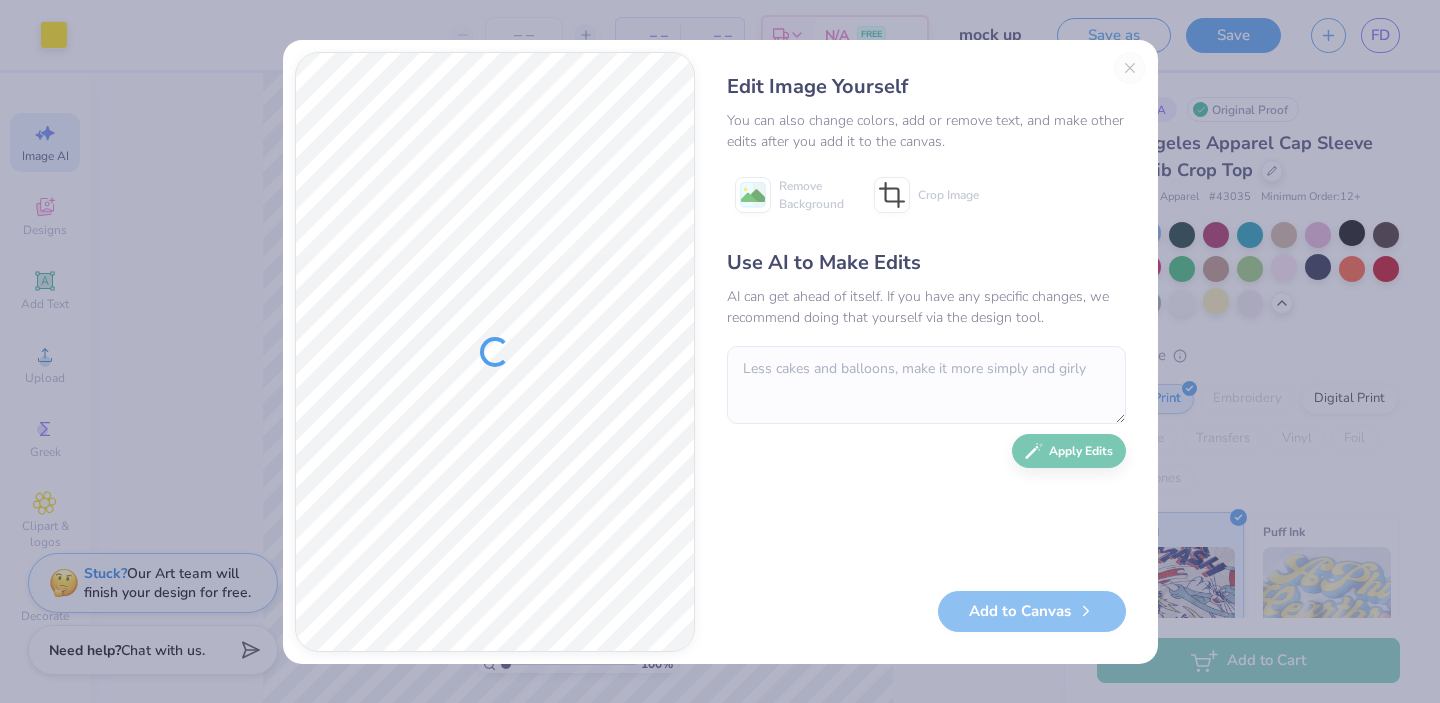 type 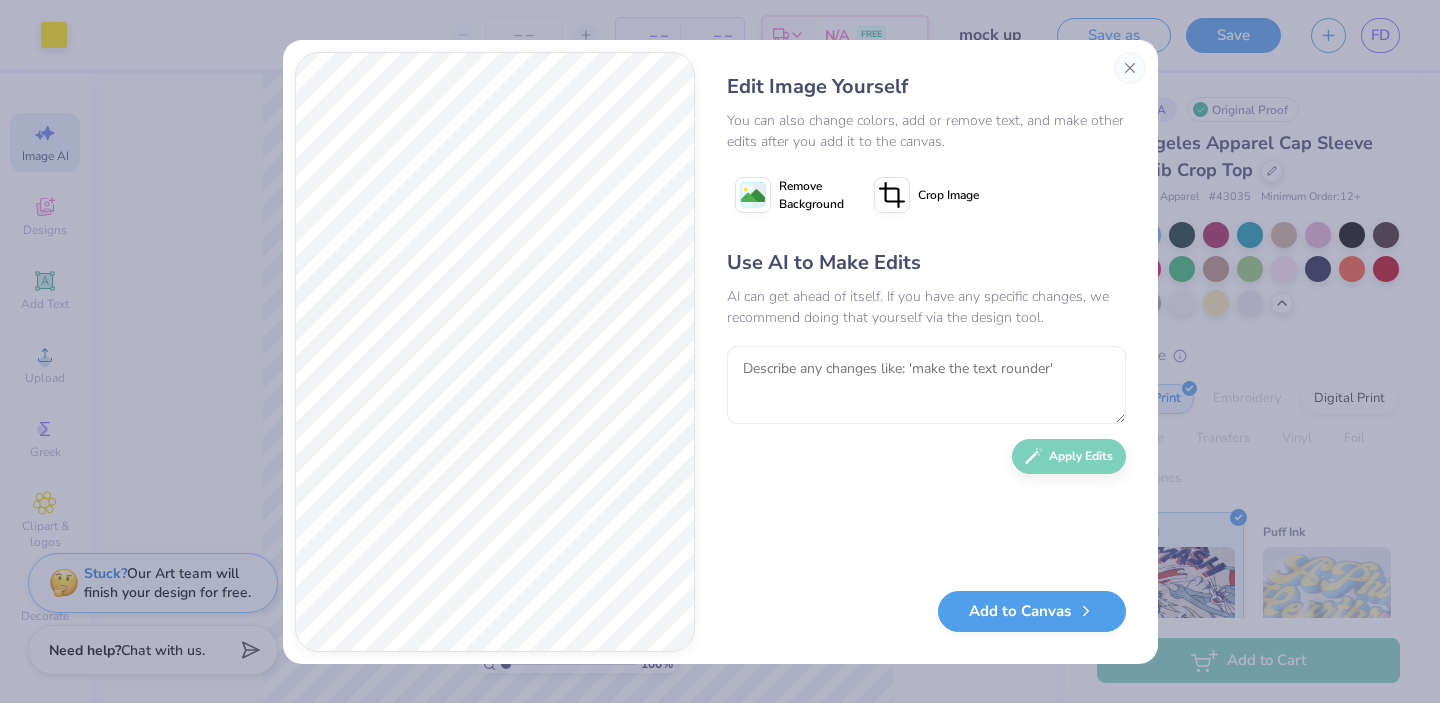 scroll, scrollTop: 0, scrollLeft: 0, axis: both 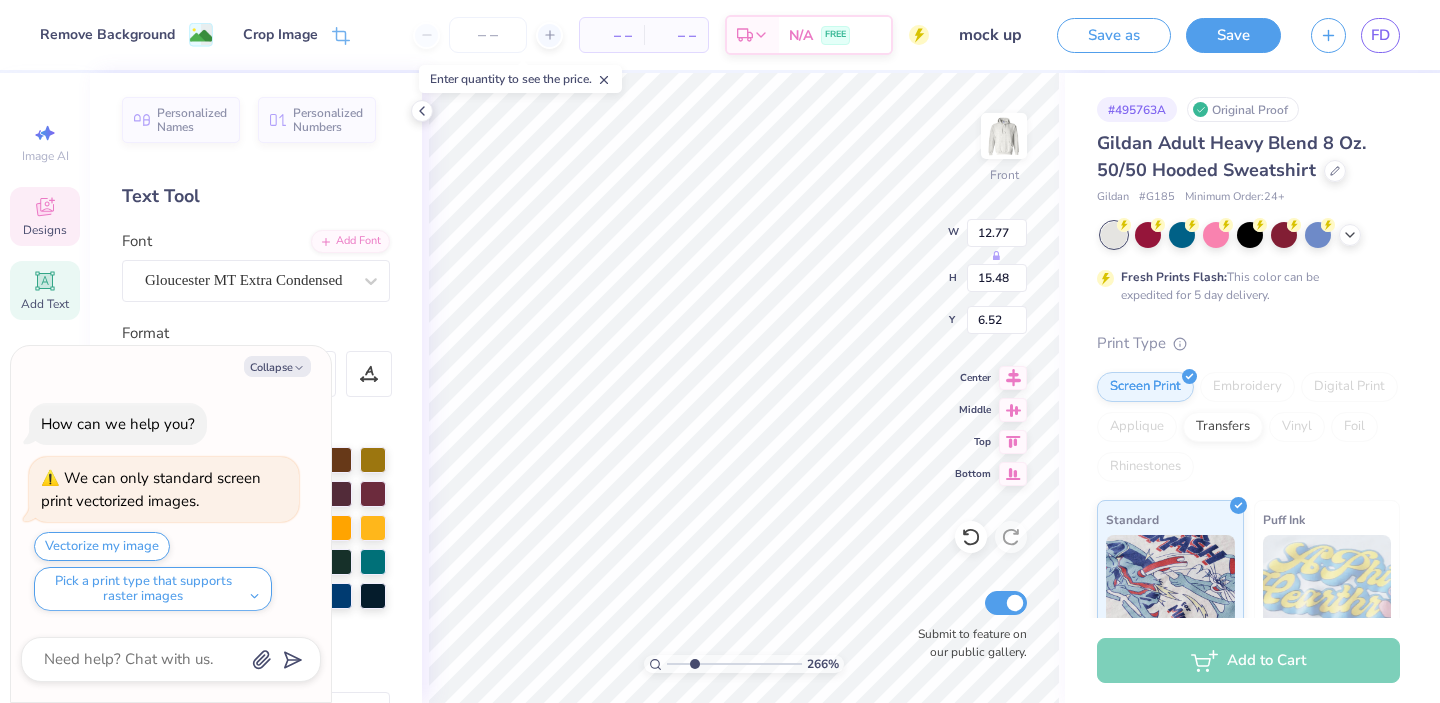 type on "x" 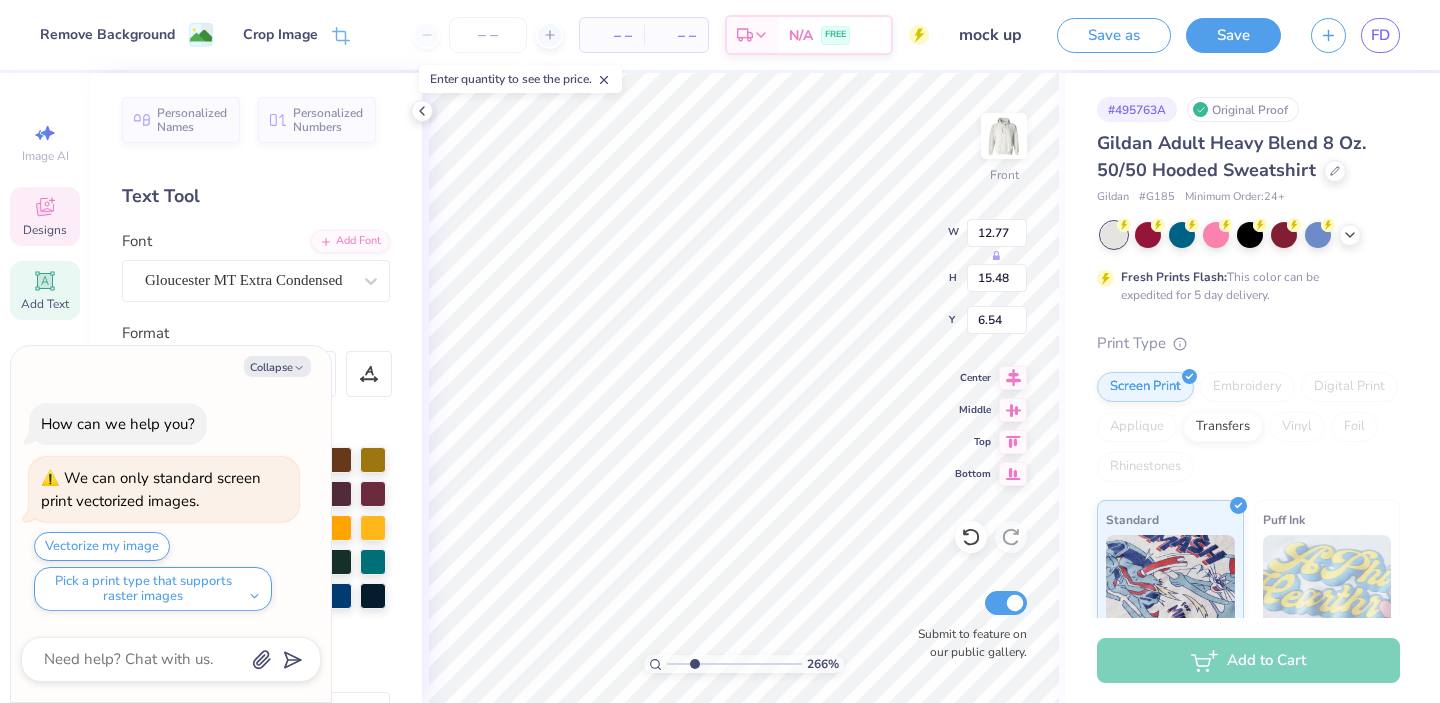 scroll, scrollTop: 0, scrollLeft: 0, axis: both 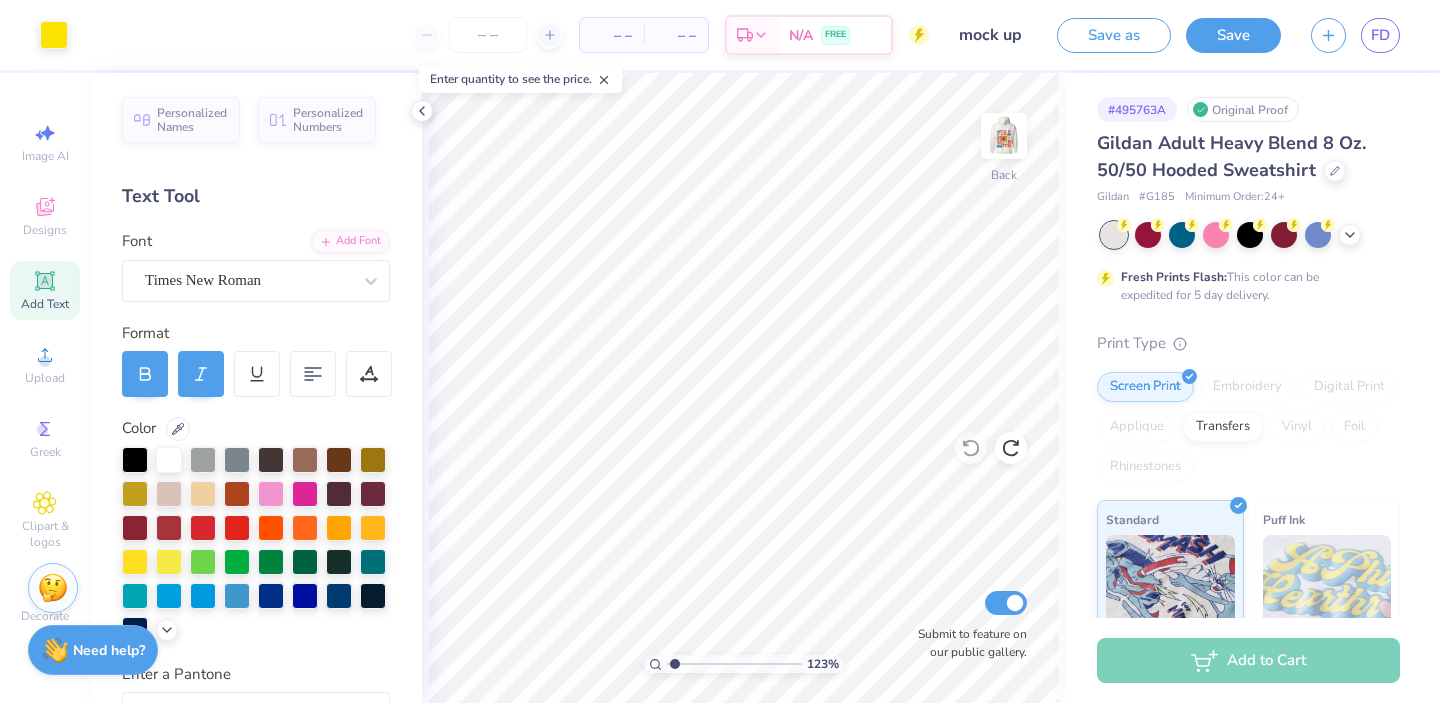 click 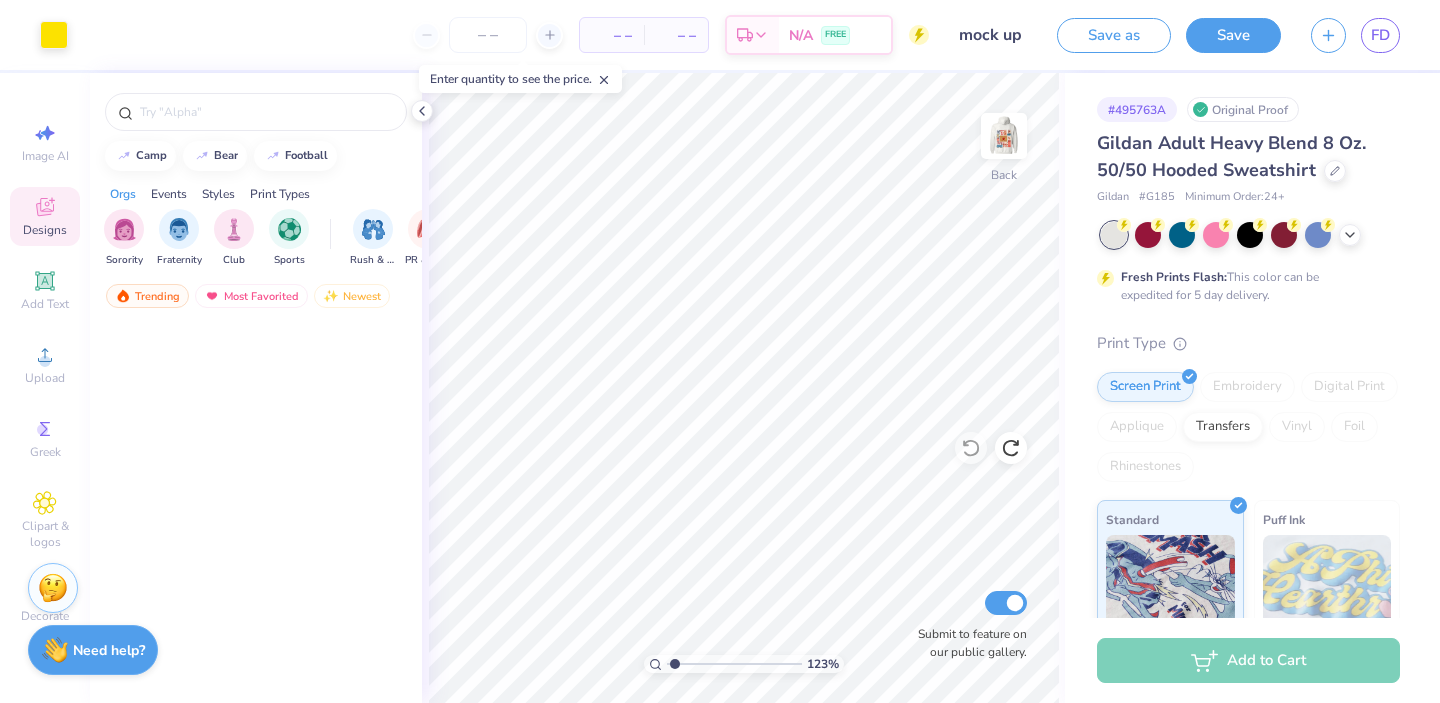scroll, scrollTop: 0, scrollLeft: 0, axis: both 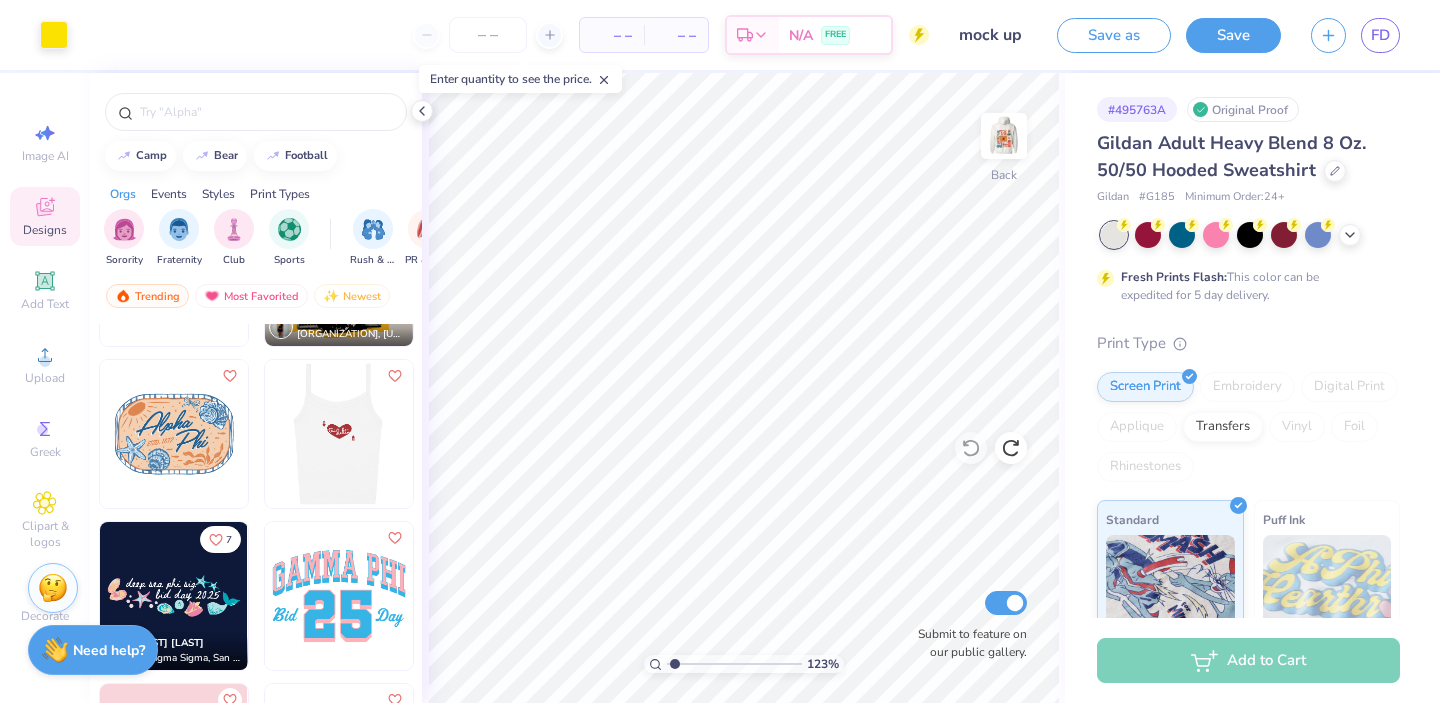 click at bounding box center (191, 434) 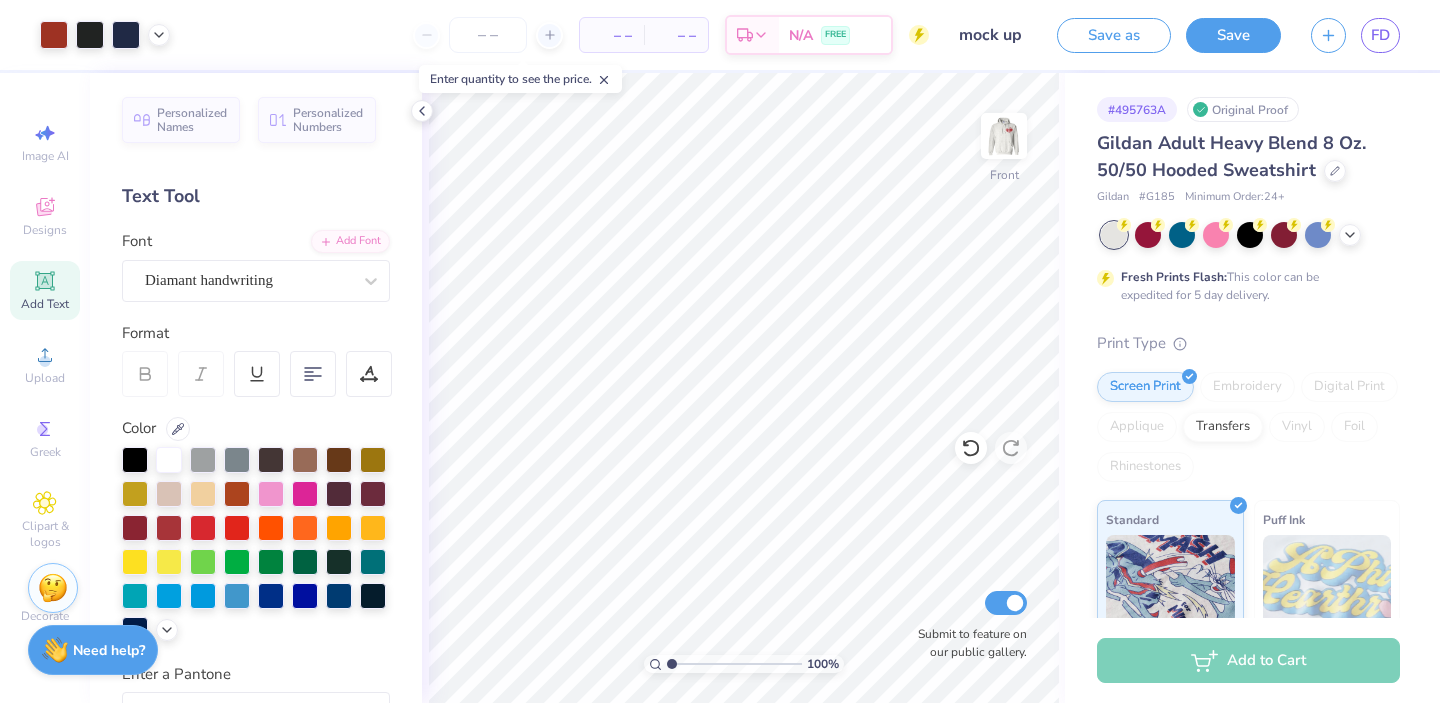 scroll, scrollTop: 0, scrollLeft: 0, axis: both 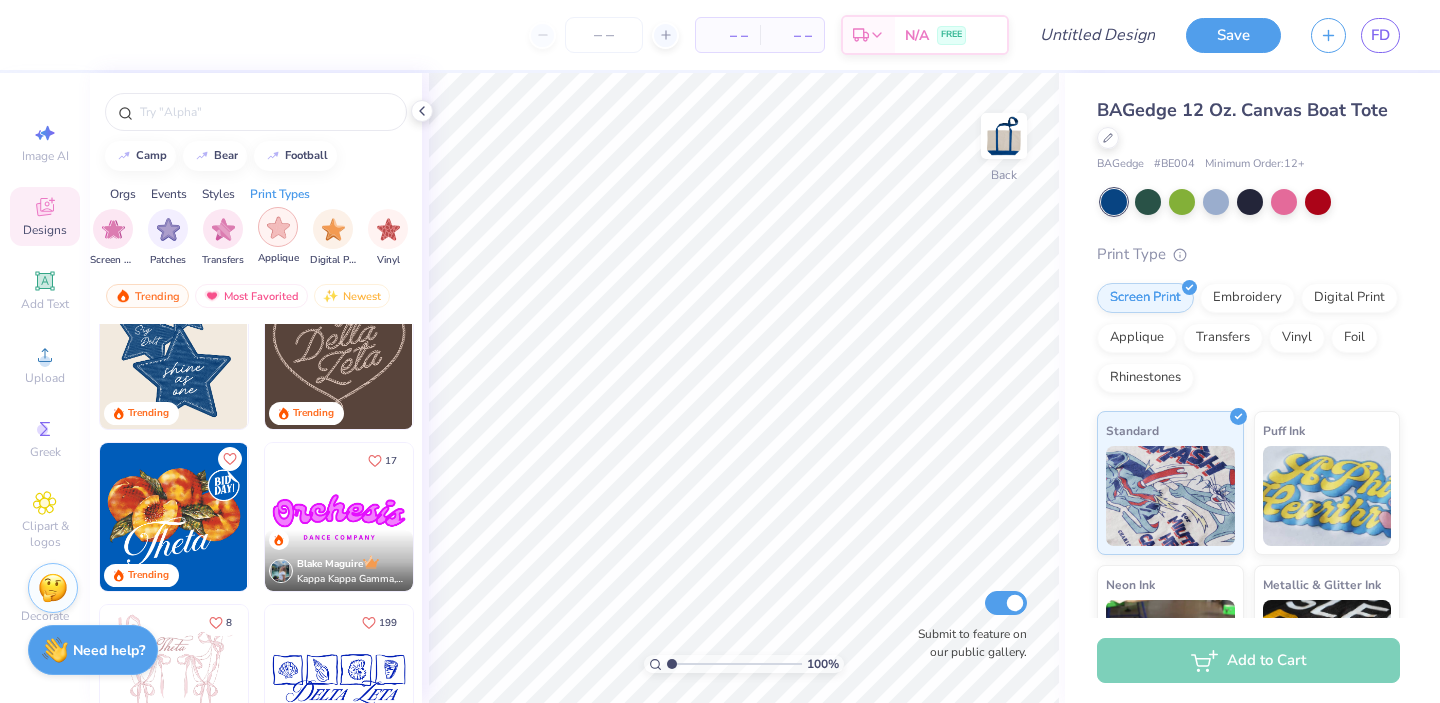 click at bounding box center [278, 227] 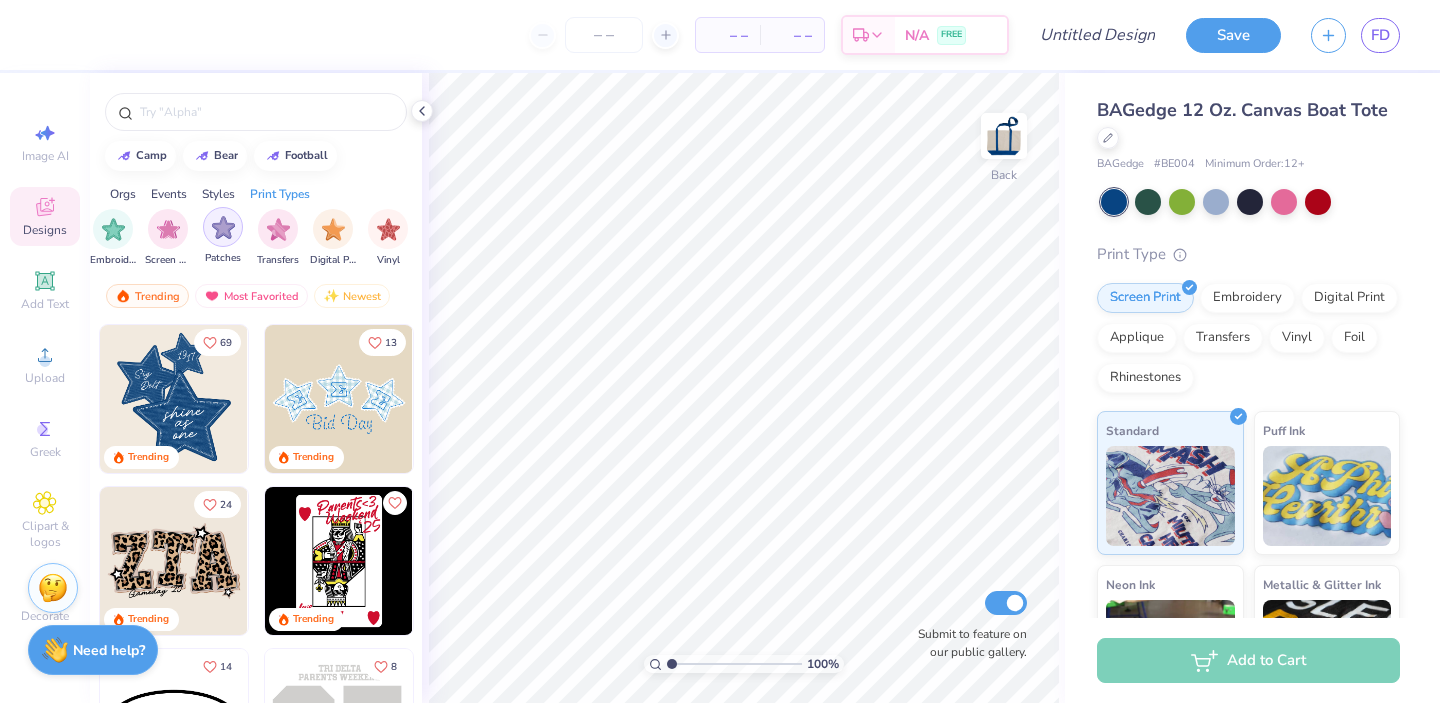 click at bounding box center [223, 227] 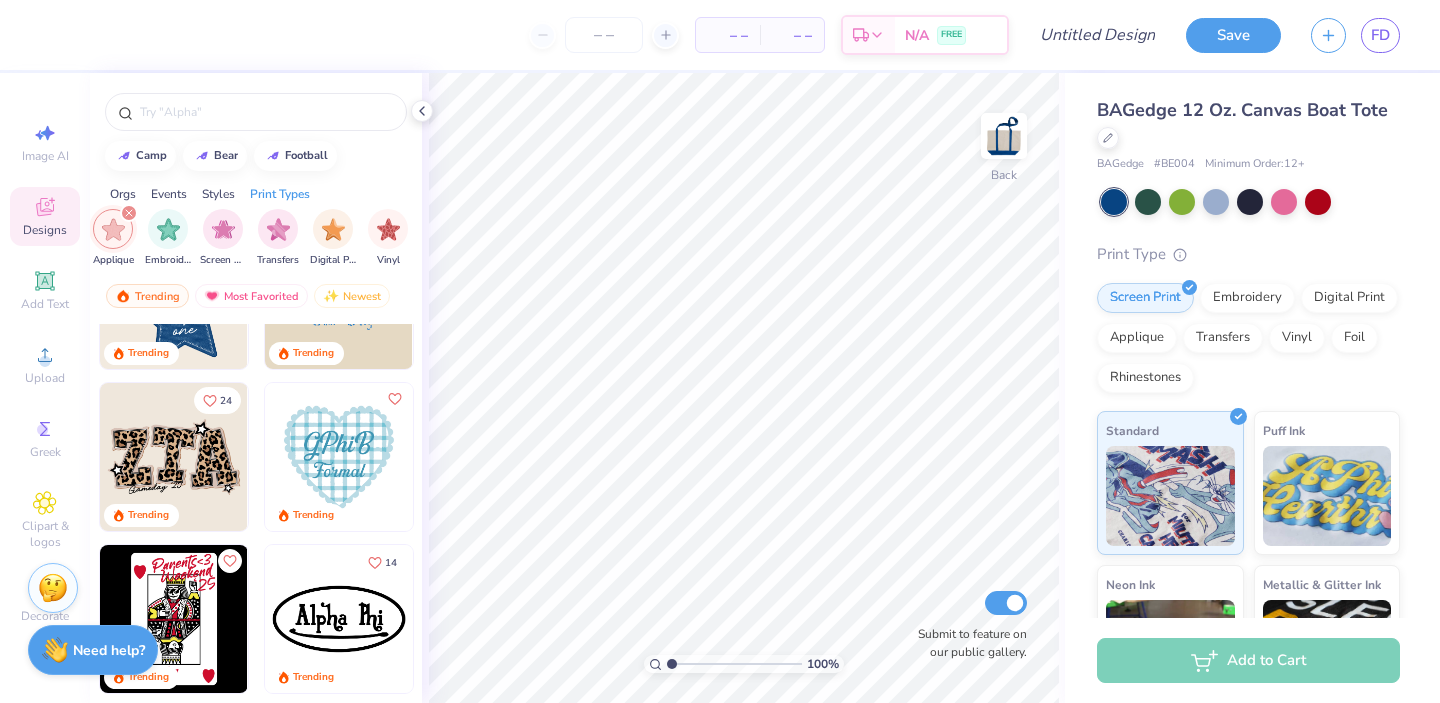 scroll, scrollTop: 0, scrollLeft: 0, axis: both 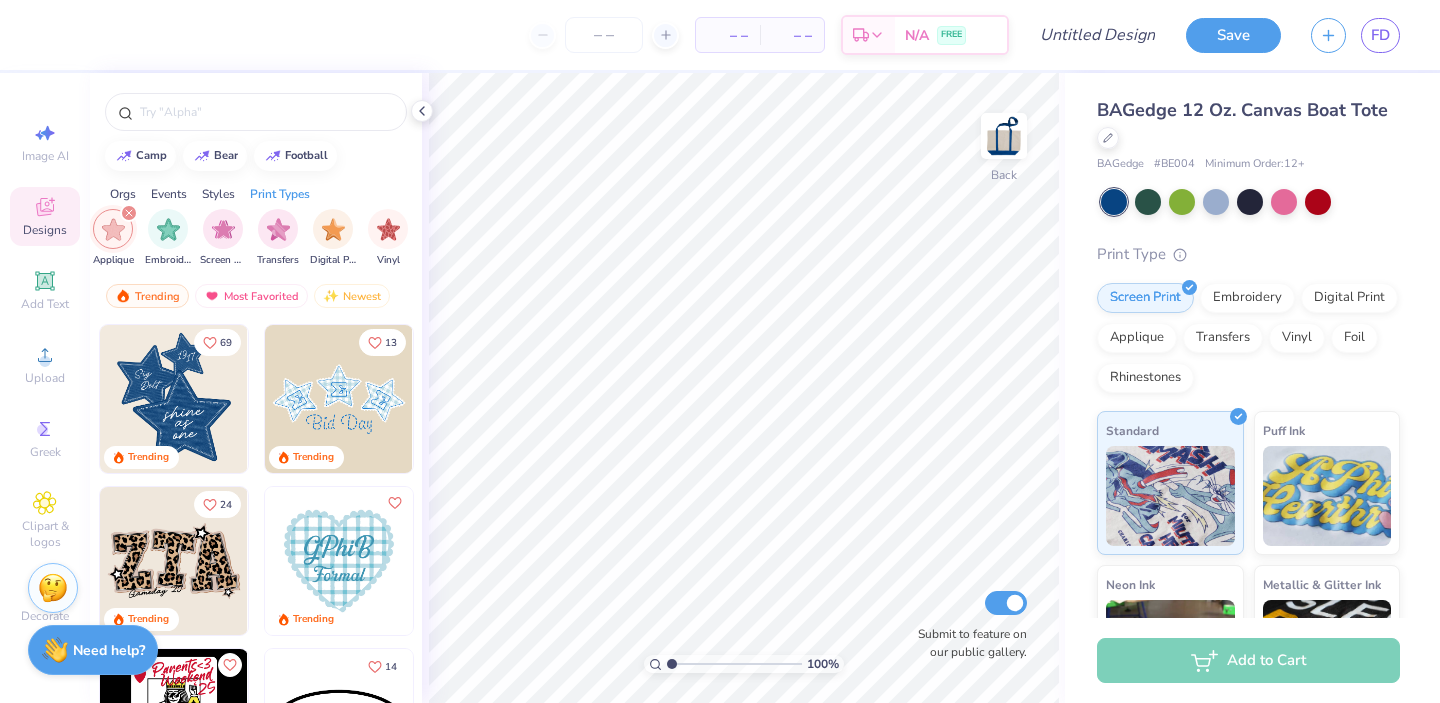 click at bounding box center [174, 399] 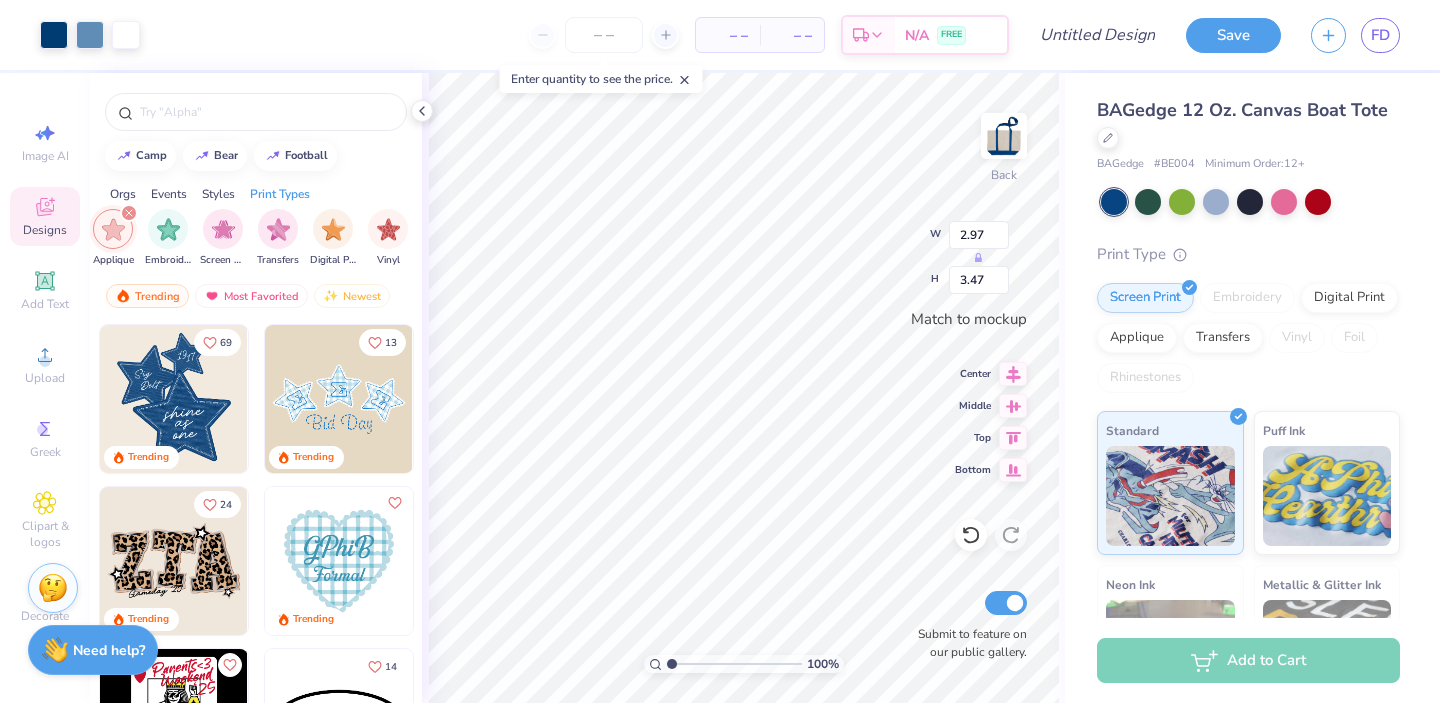 type on "2.97" 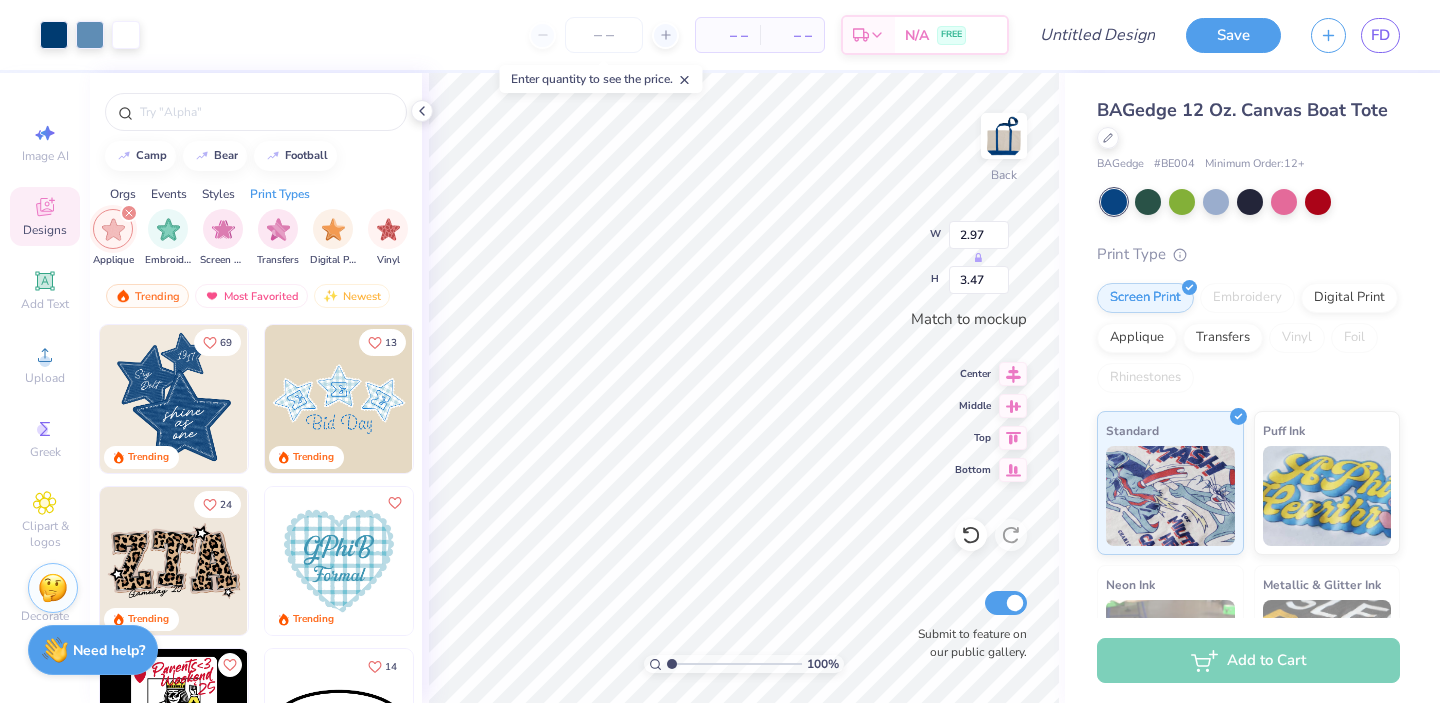 type on "3.47" 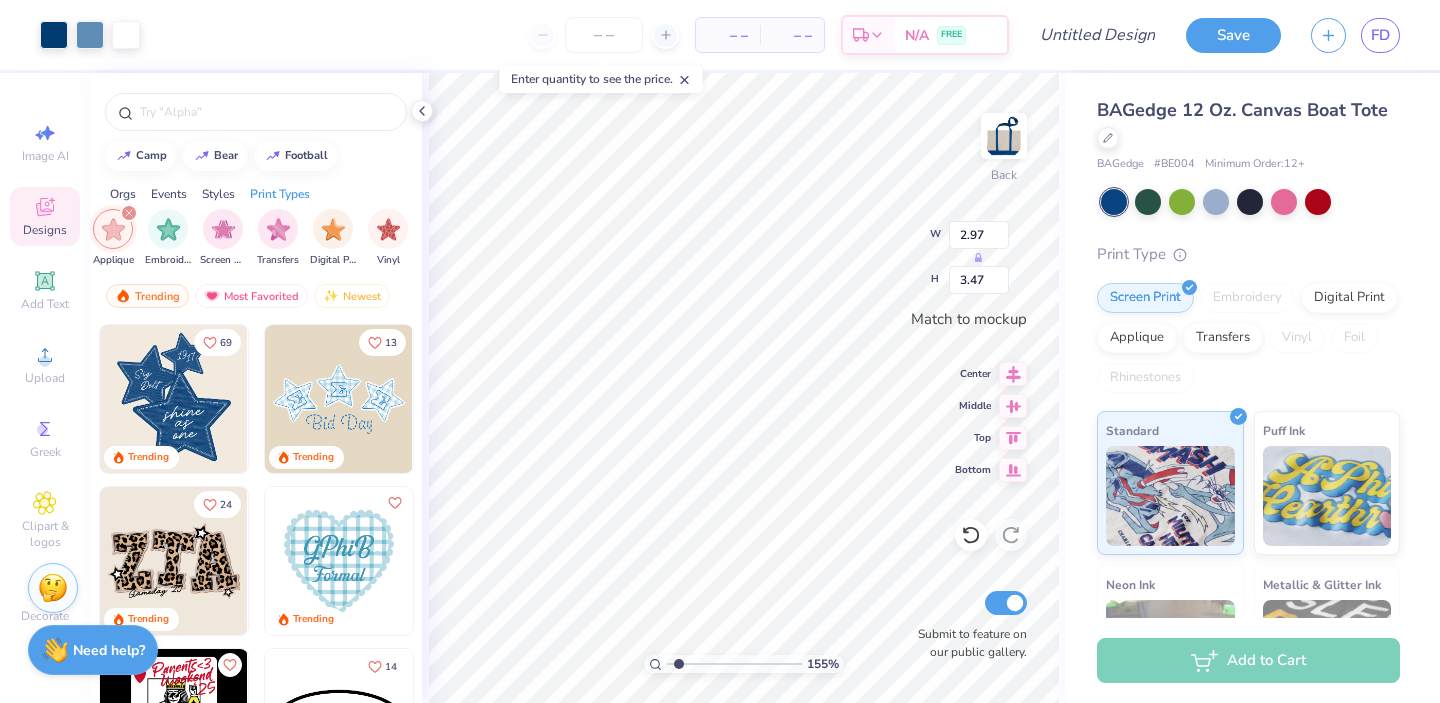 drag, startPoint x: 678, startPoint y: 663, endPoint x: 704, endPoint y: 661, distance: 26.076809 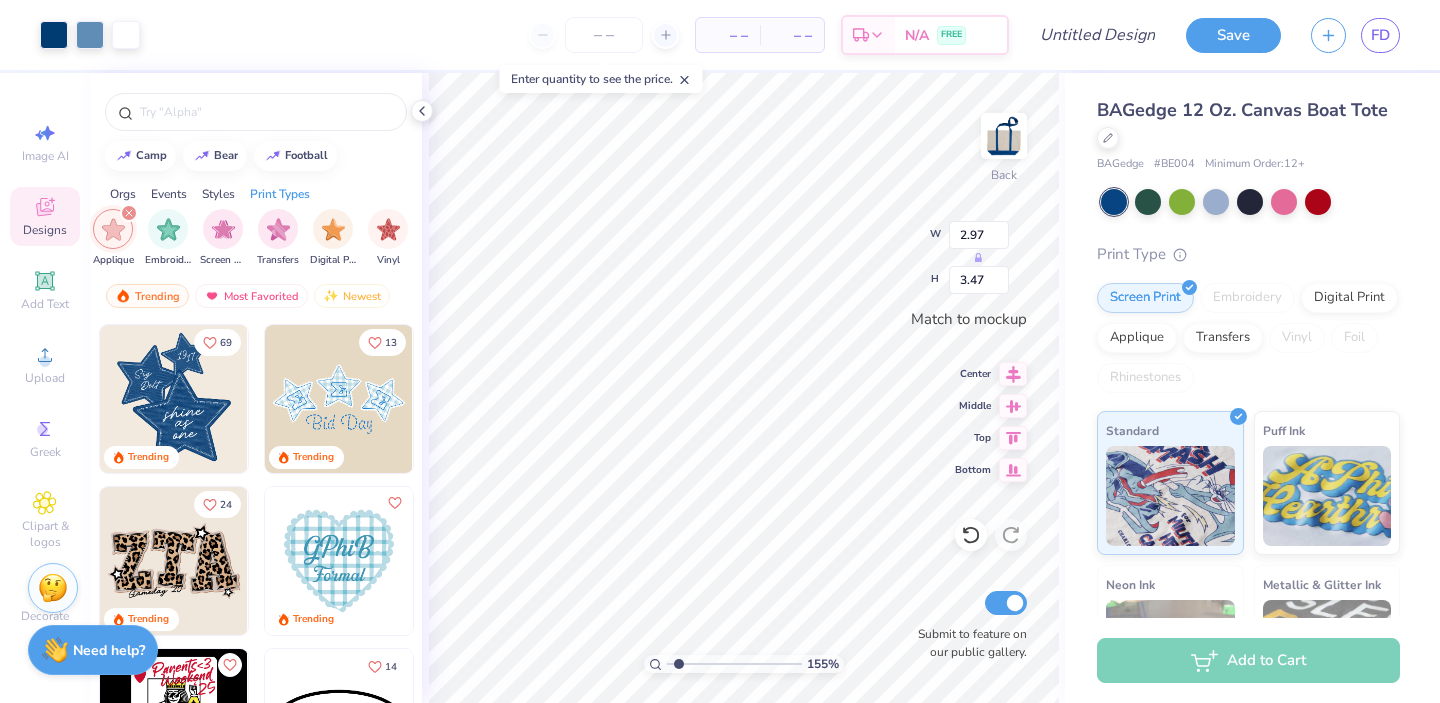 type on "3.49" 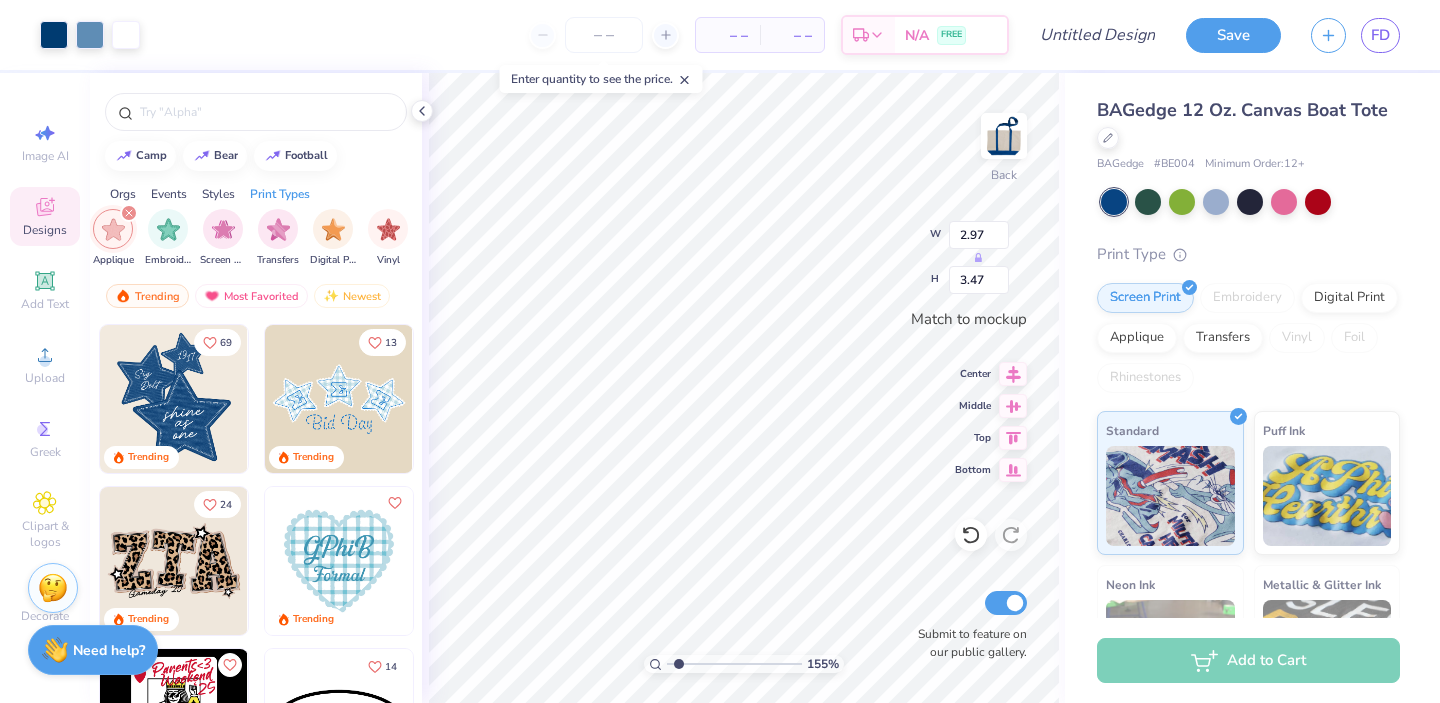 click at bounding box center (734, 664) 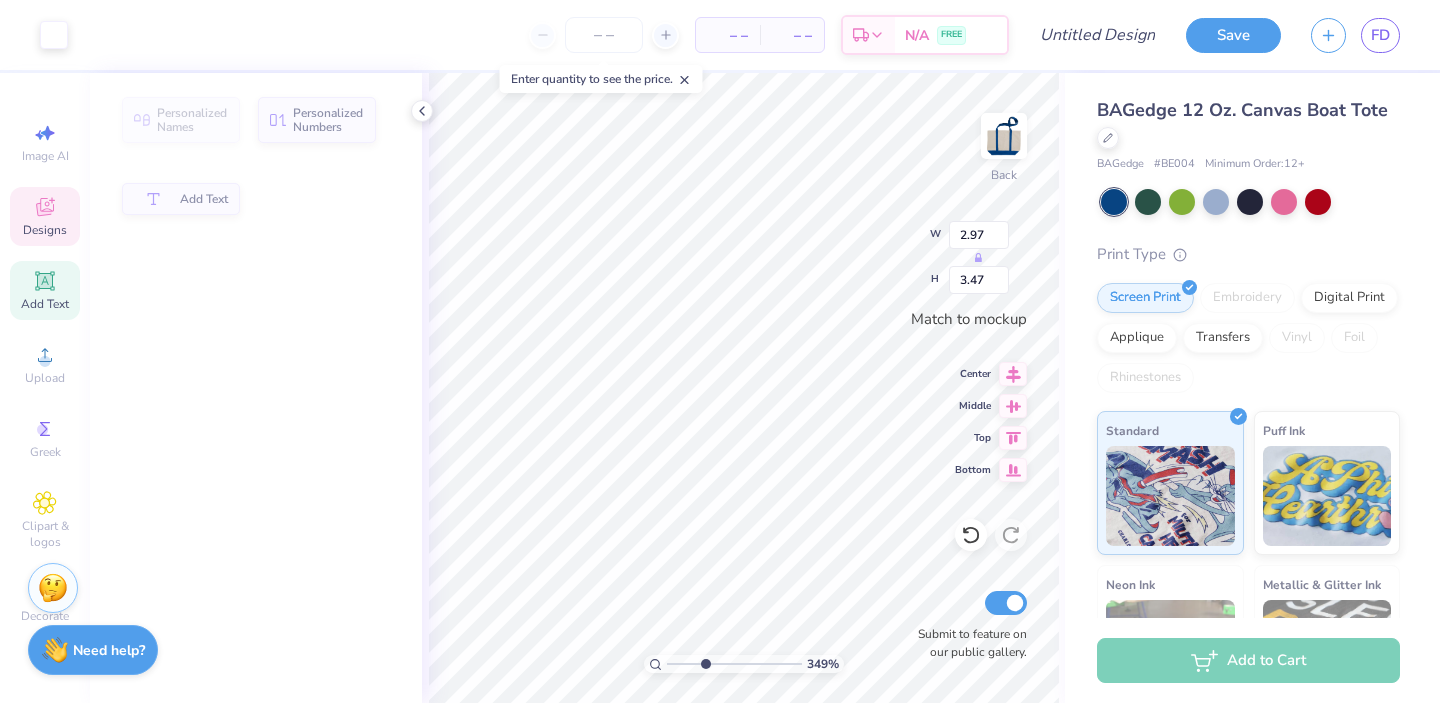 type on "0.24" 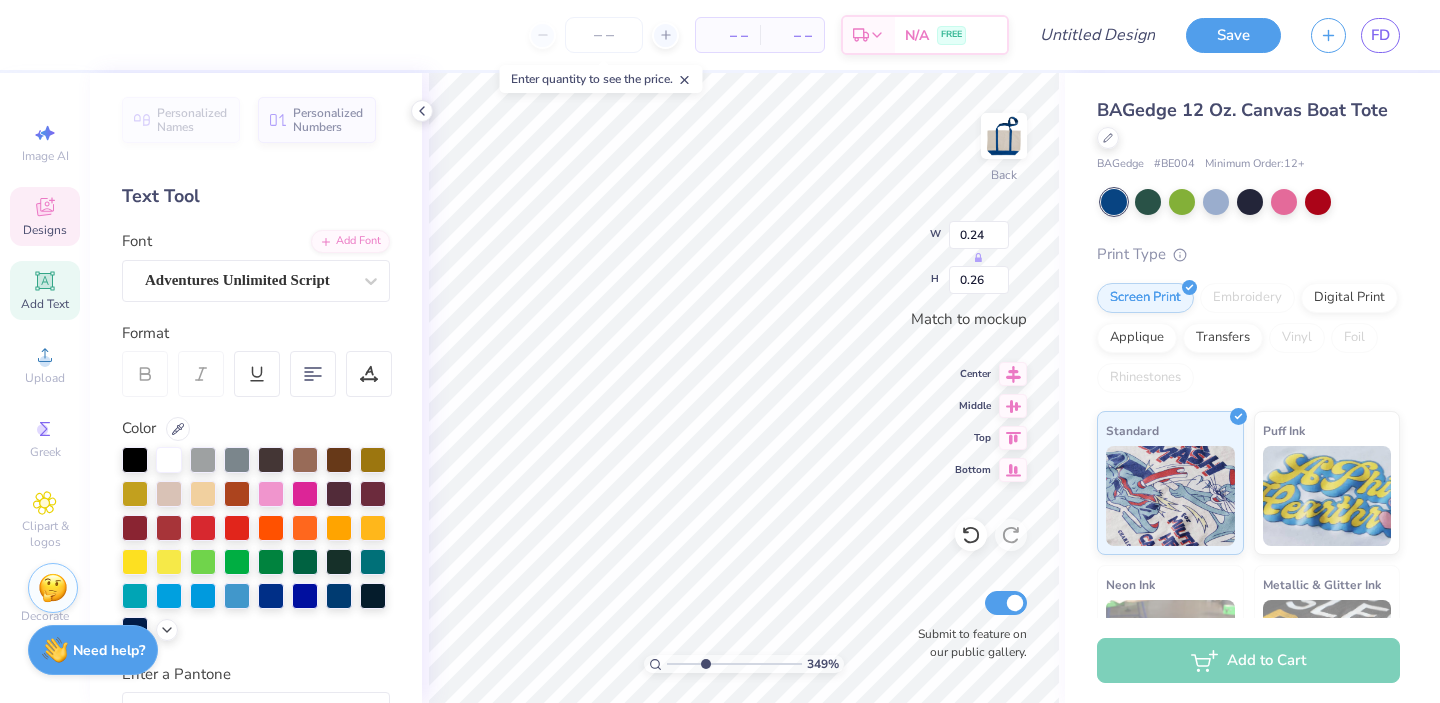 type on "12" 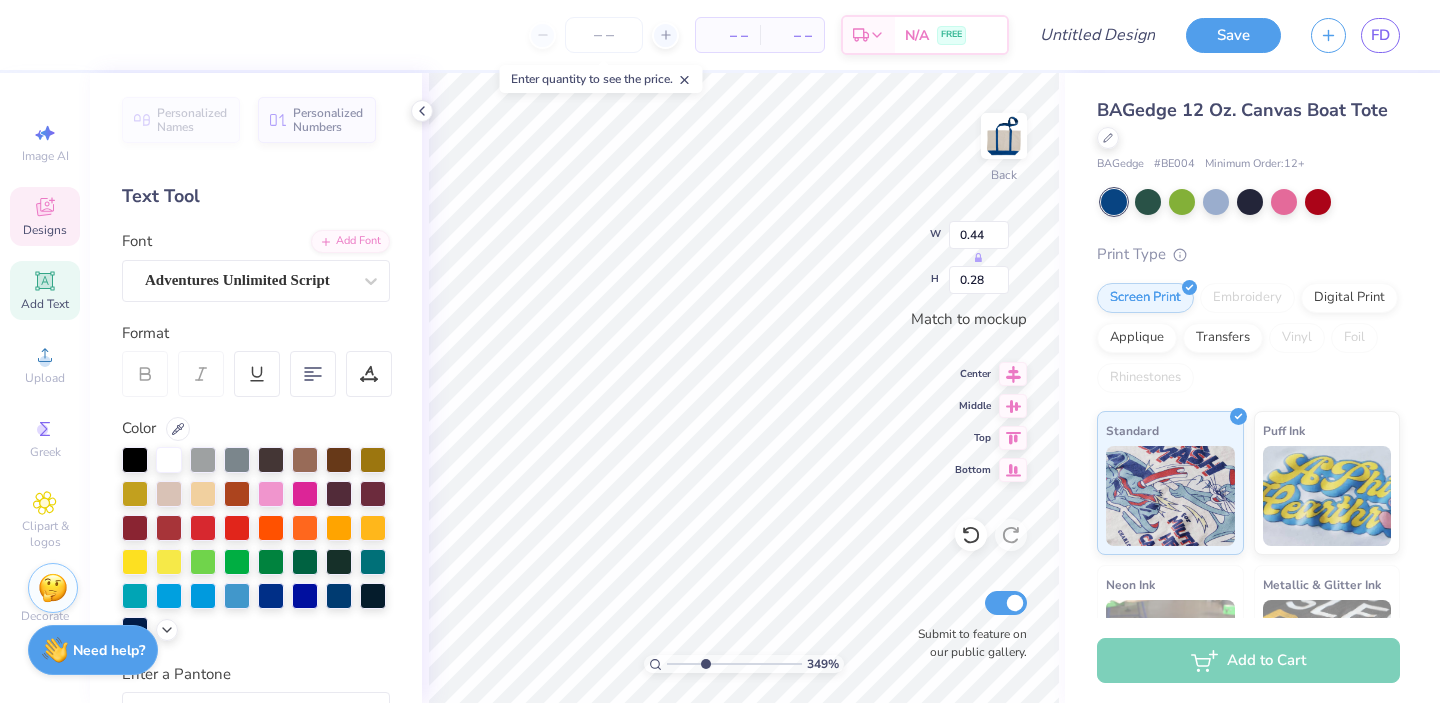 type on "Theta" 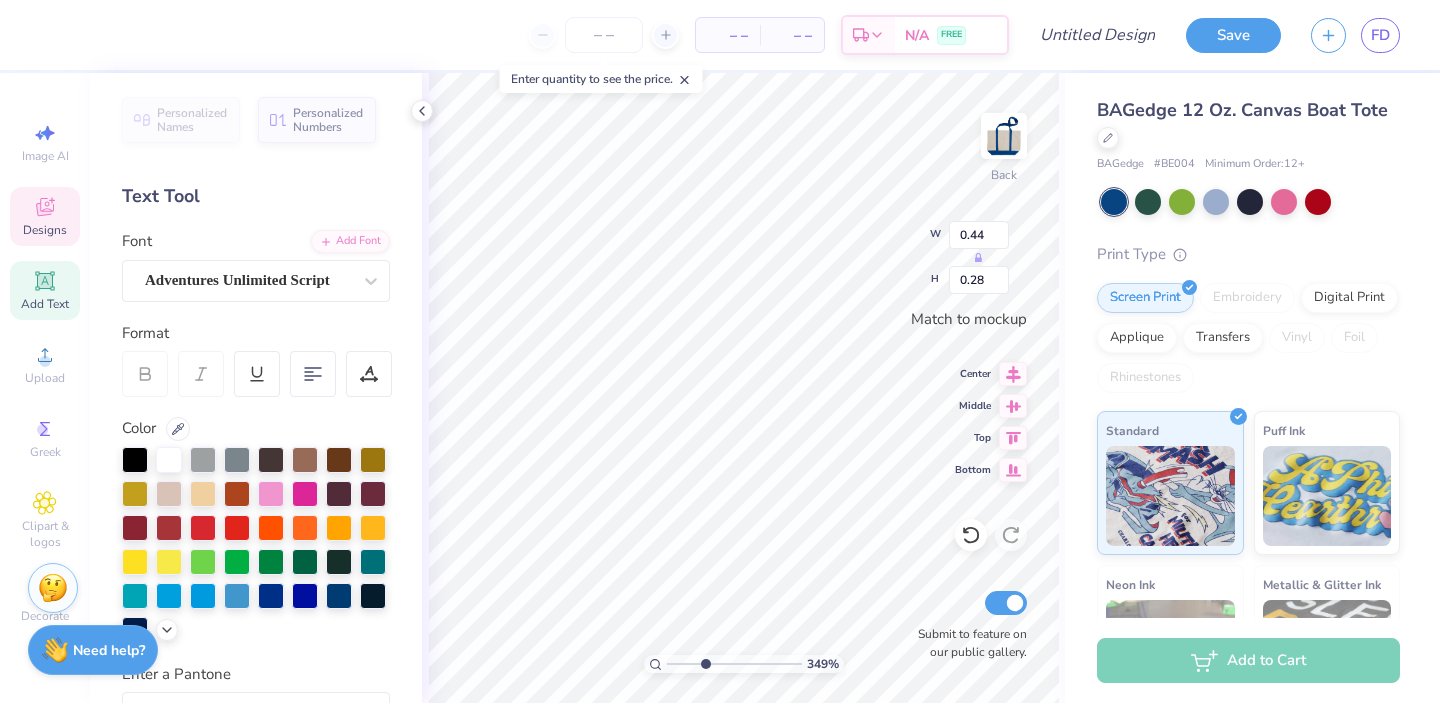 type on "0.56" 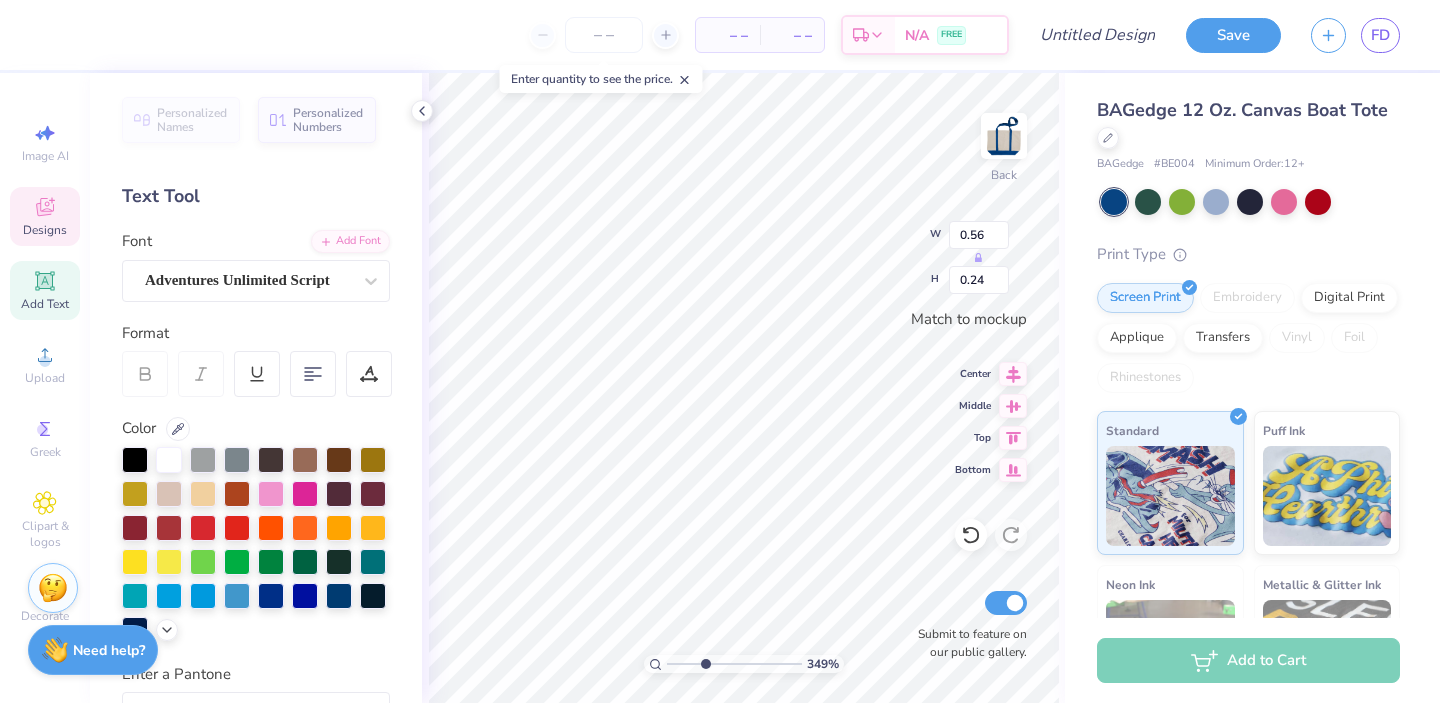 scroll, scrollTop: 0, scrollLeft: 2, axis: horizontal 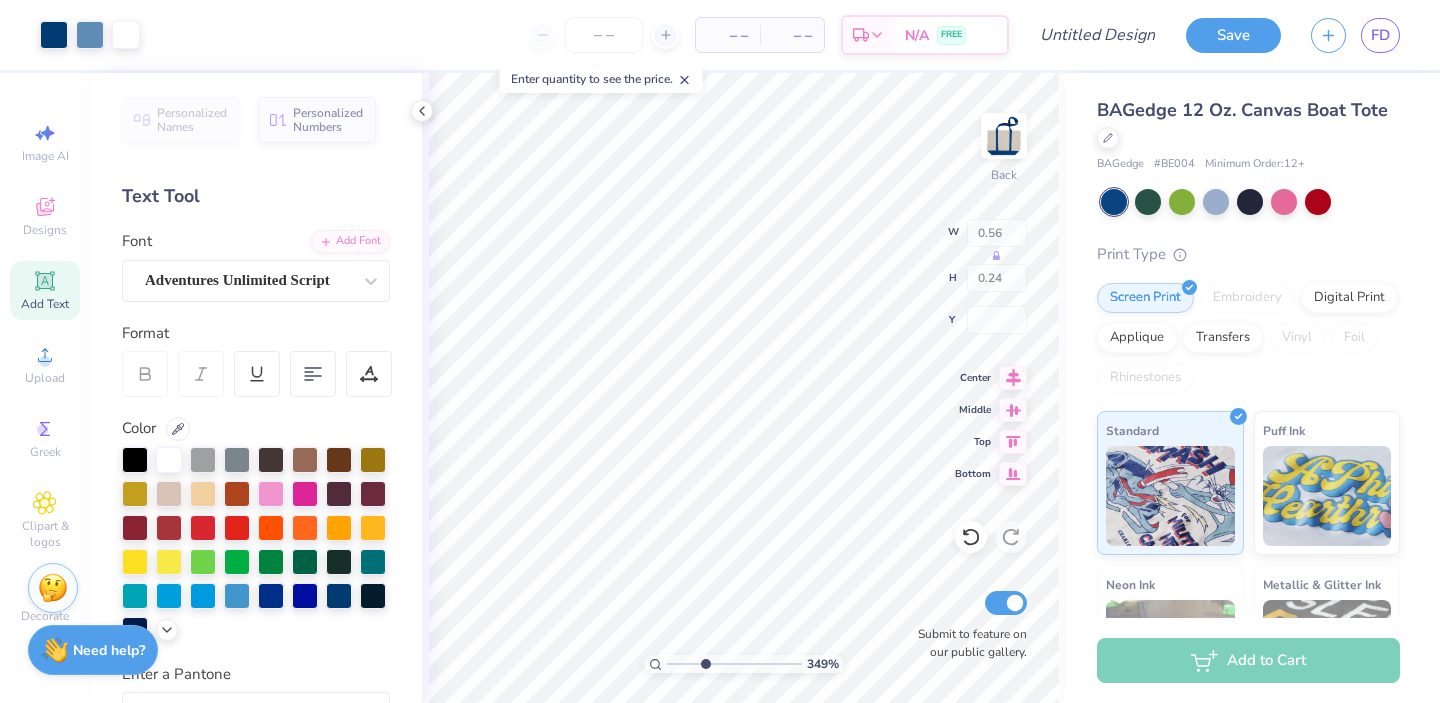 type on "2.56" 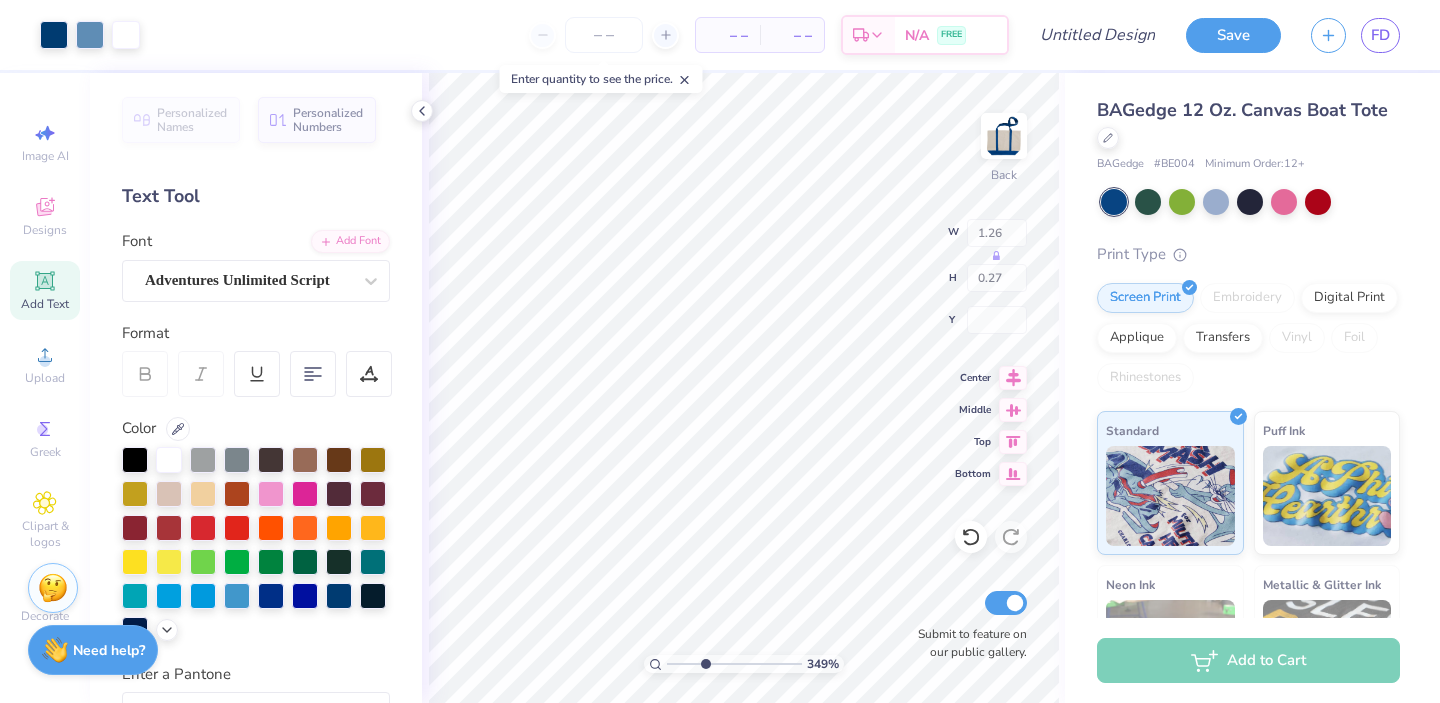 type on "1.26" 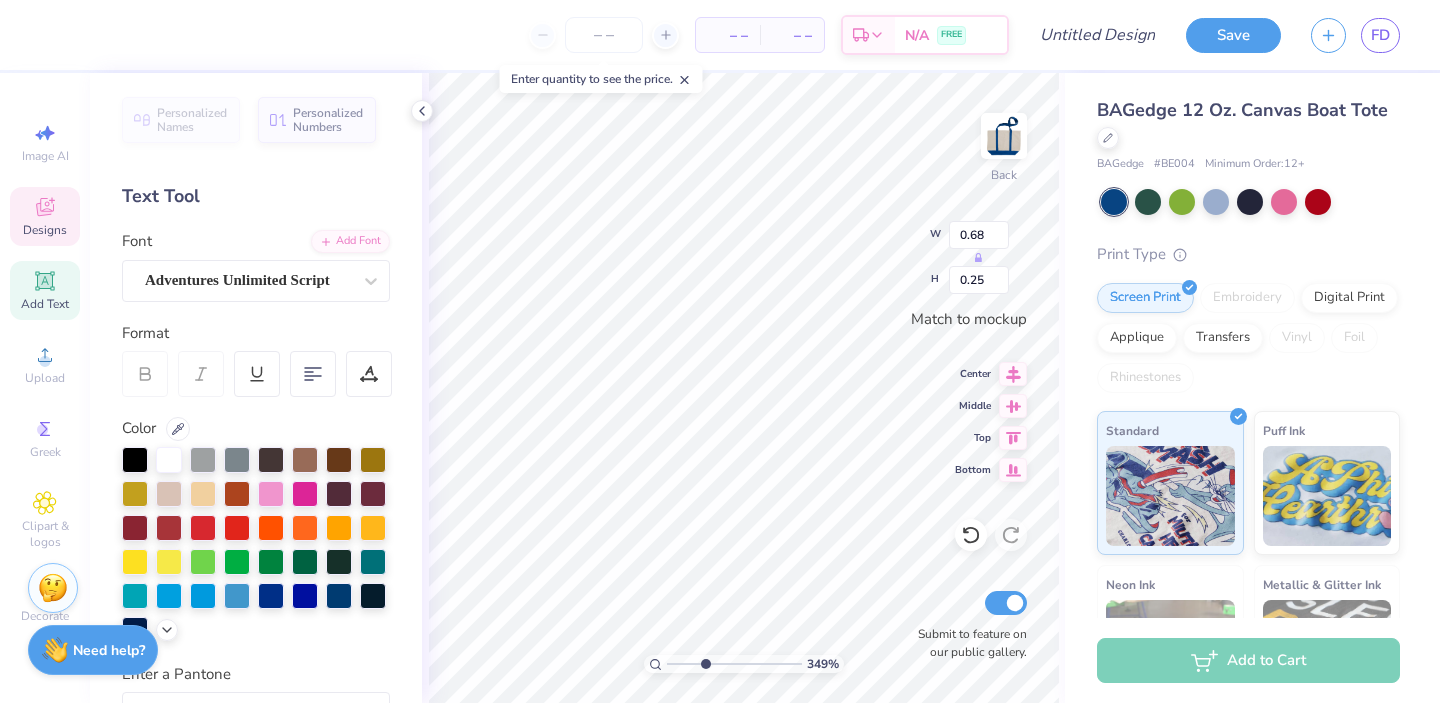 type on "1.26" 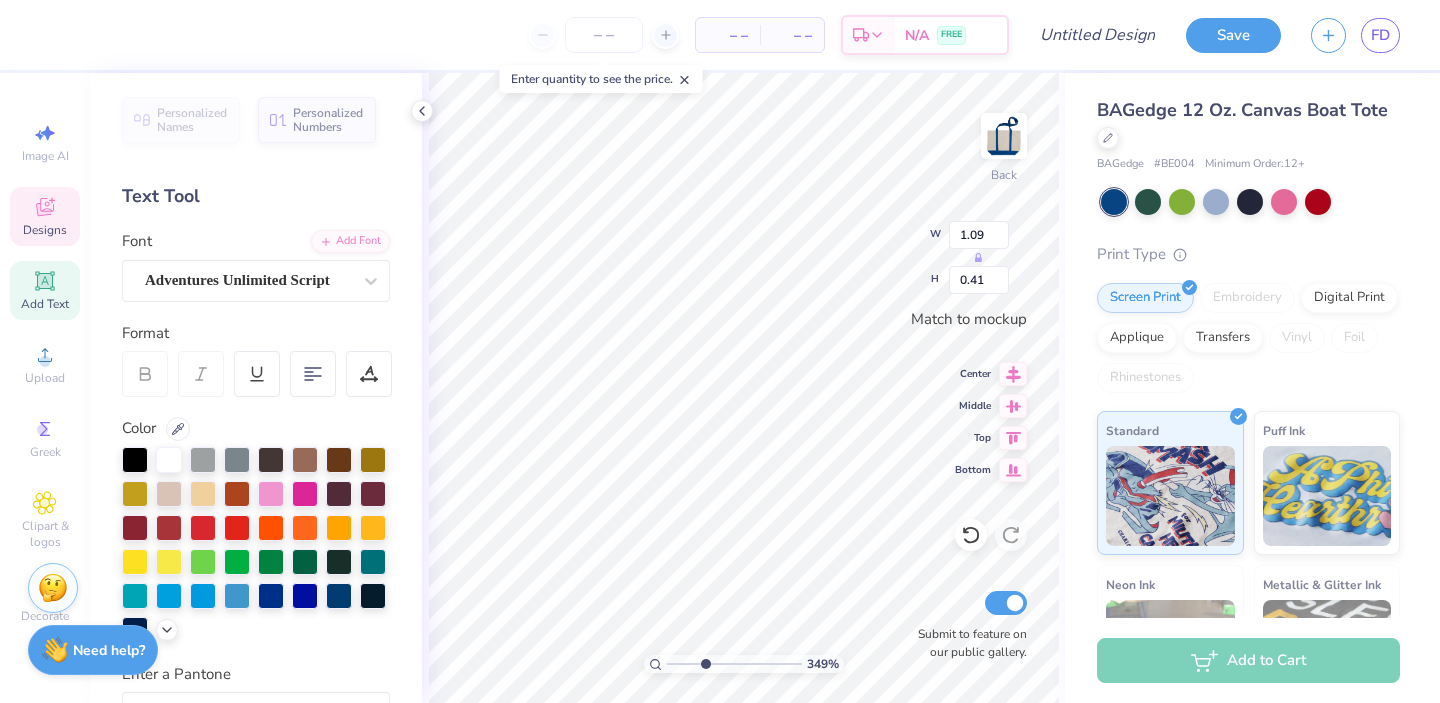 scroll, scrollTop: 0, scrollLeft: 2, axis: horizontal 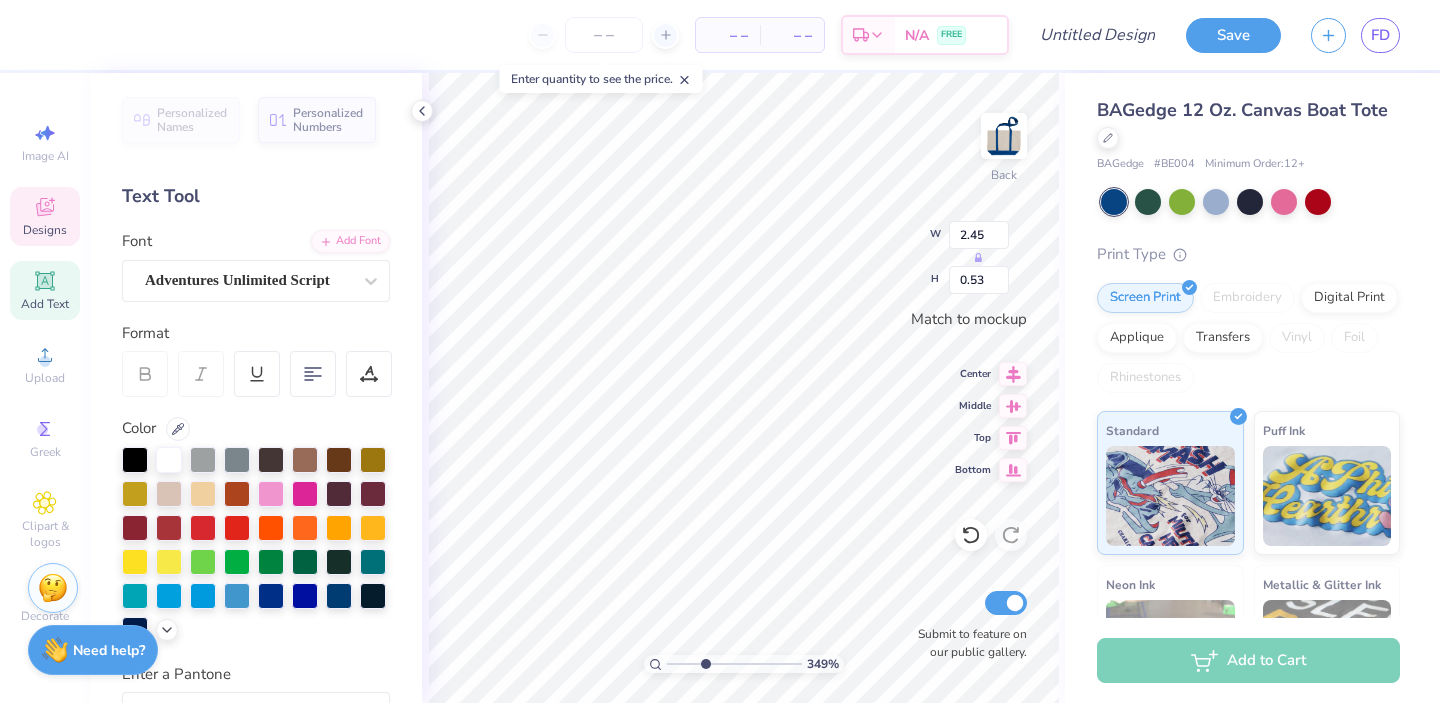 type on "Ever Lating" 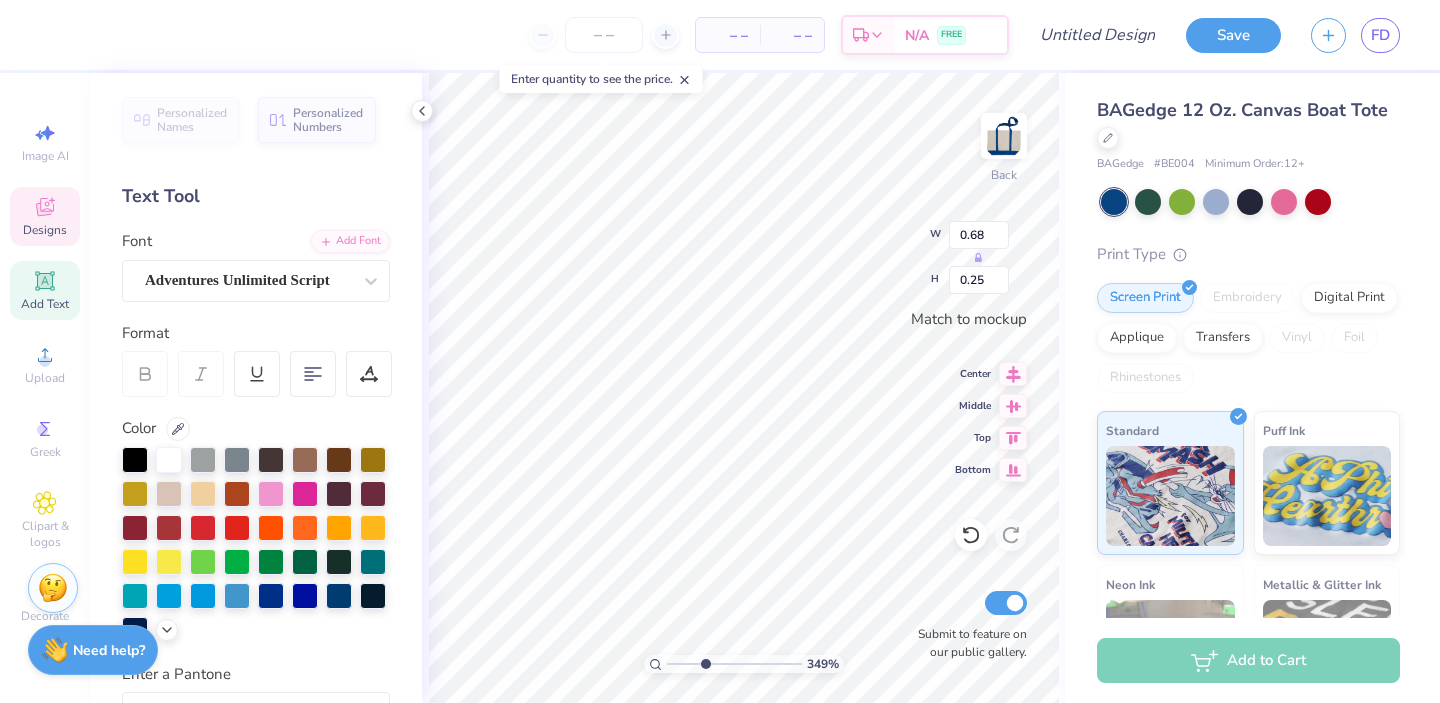 scroll, scrollTop: 0, scrollLeft: 0, axis: both 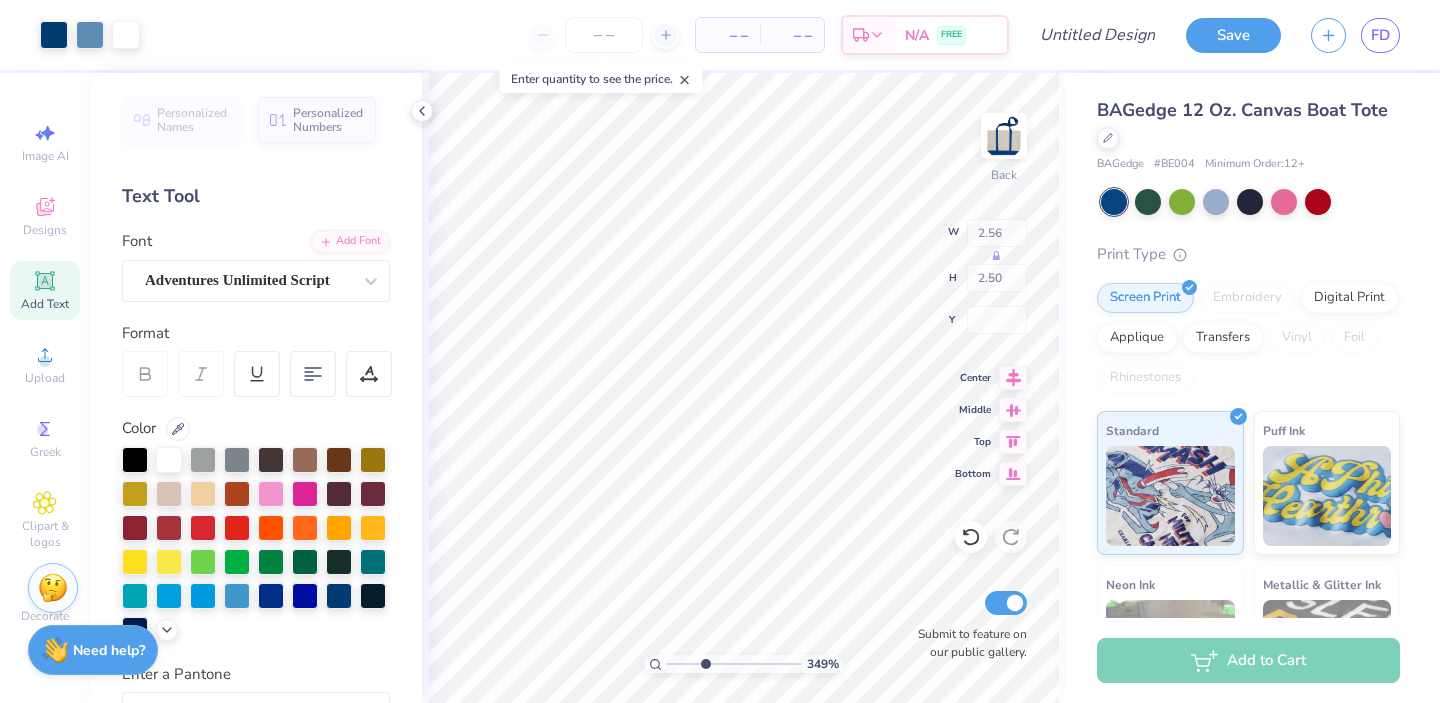 type on "2.56" 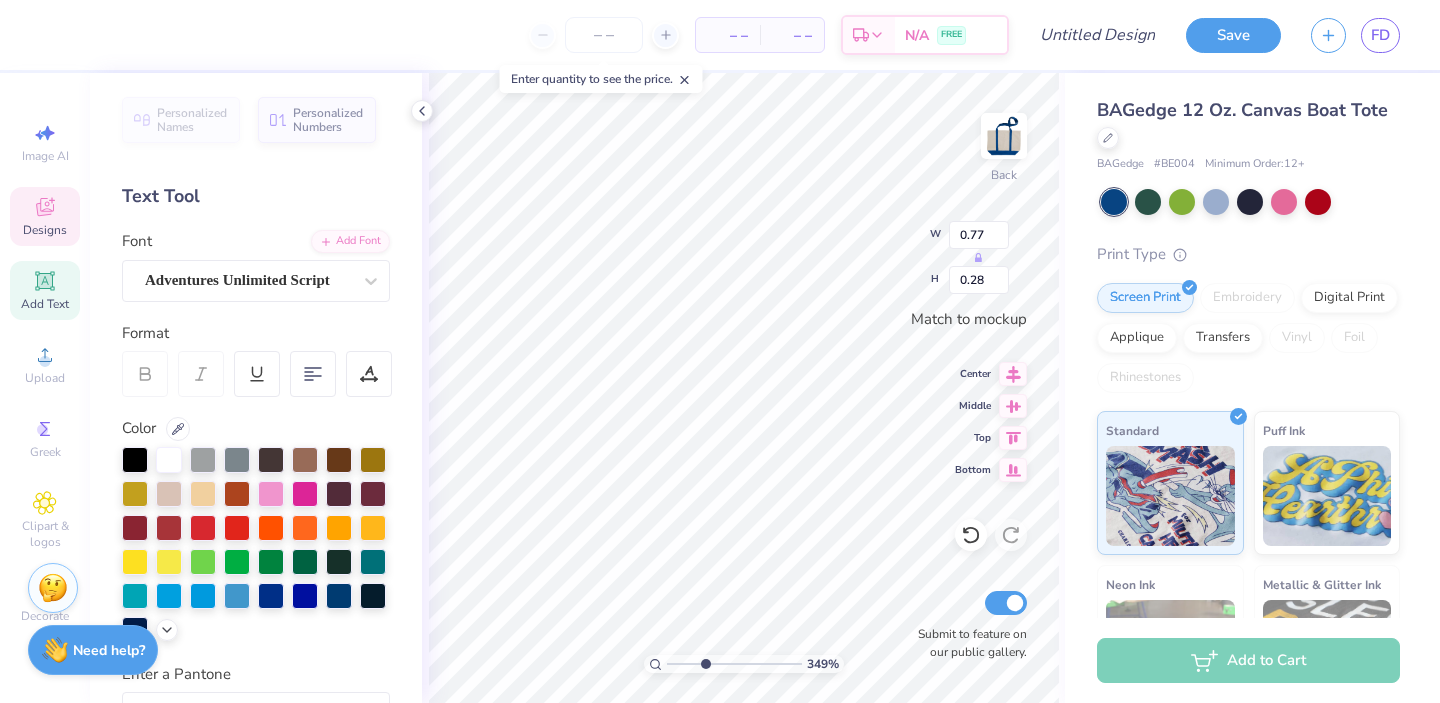 type on "0.77" 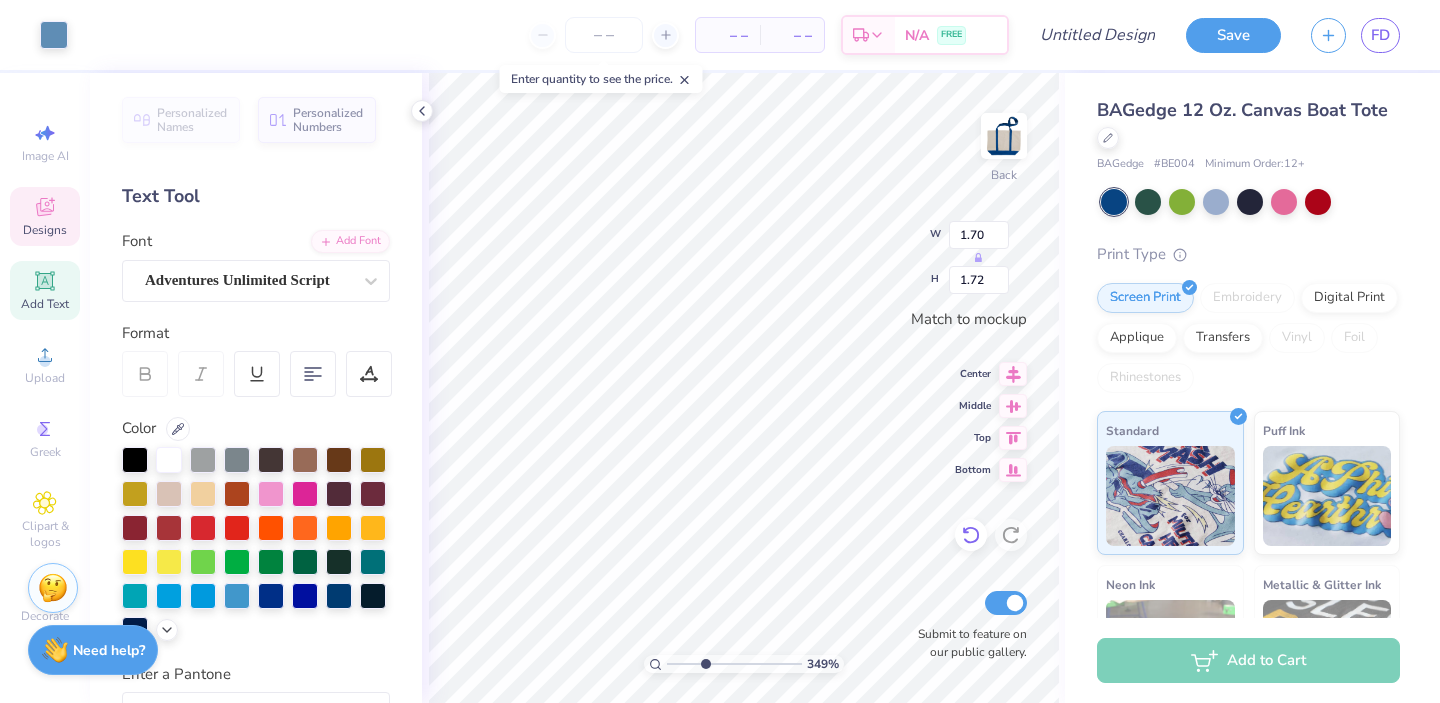 click 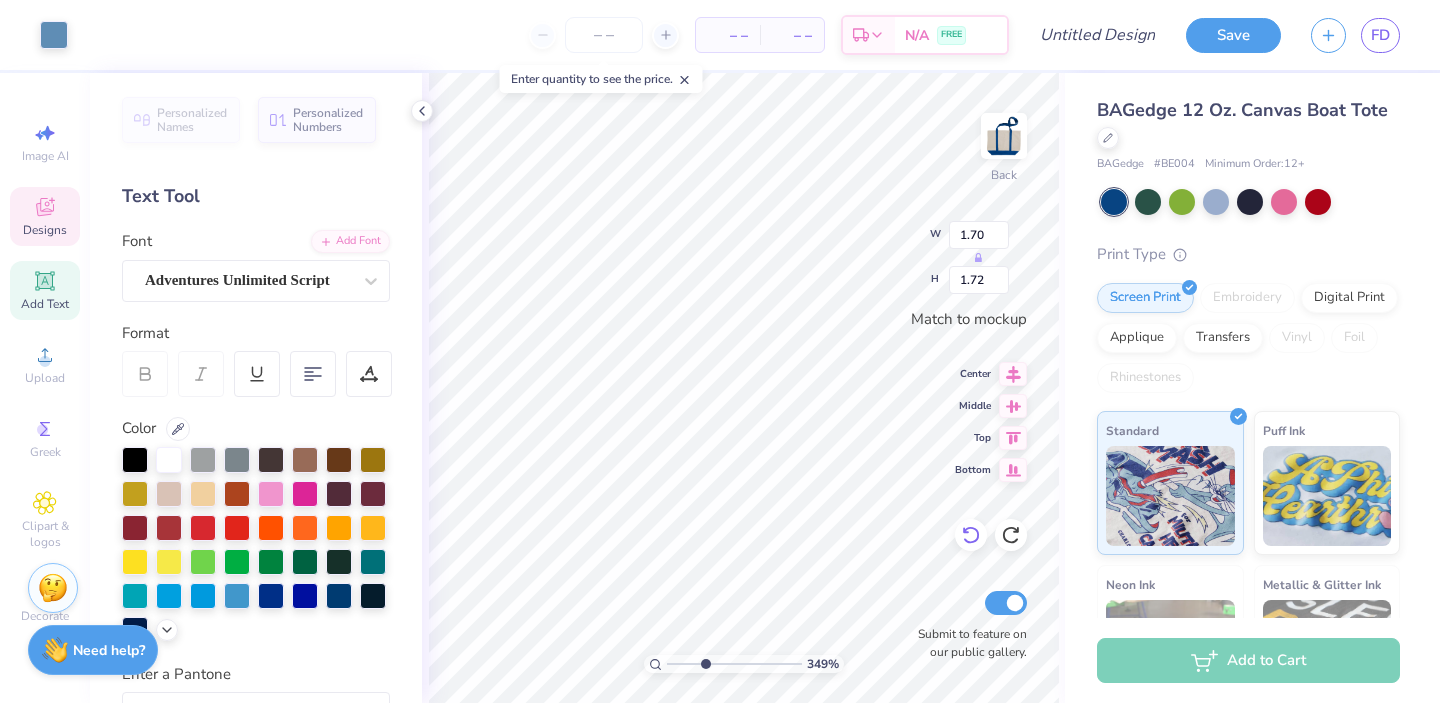 type on "1.26" 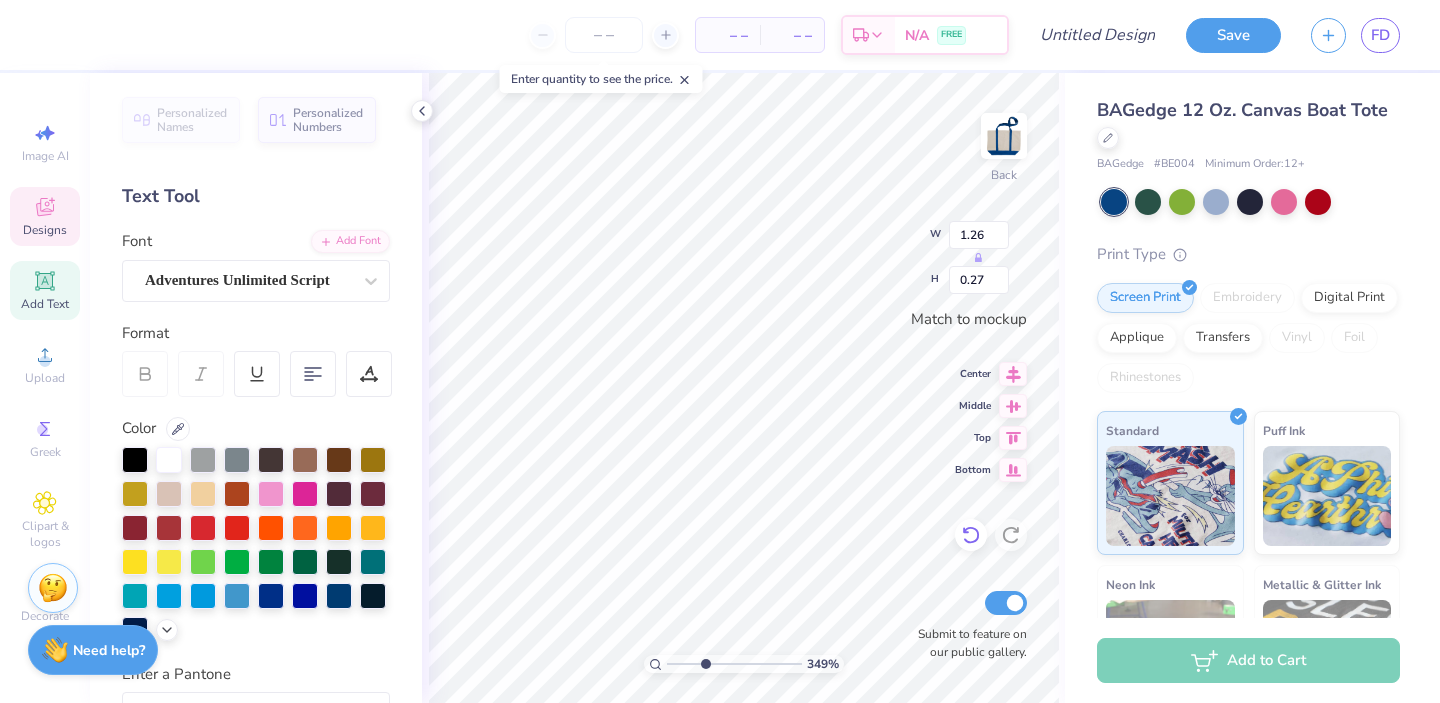 type on "0.64" 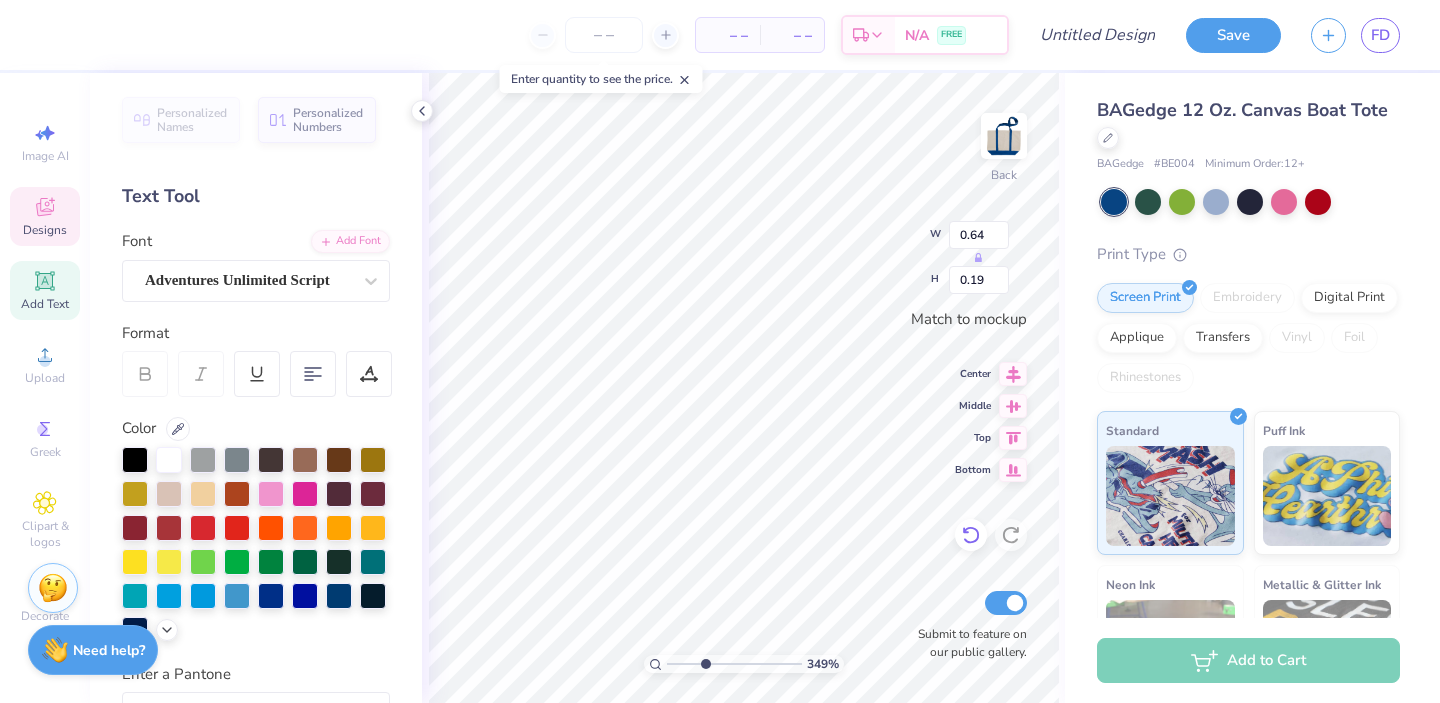 type on "1.26" 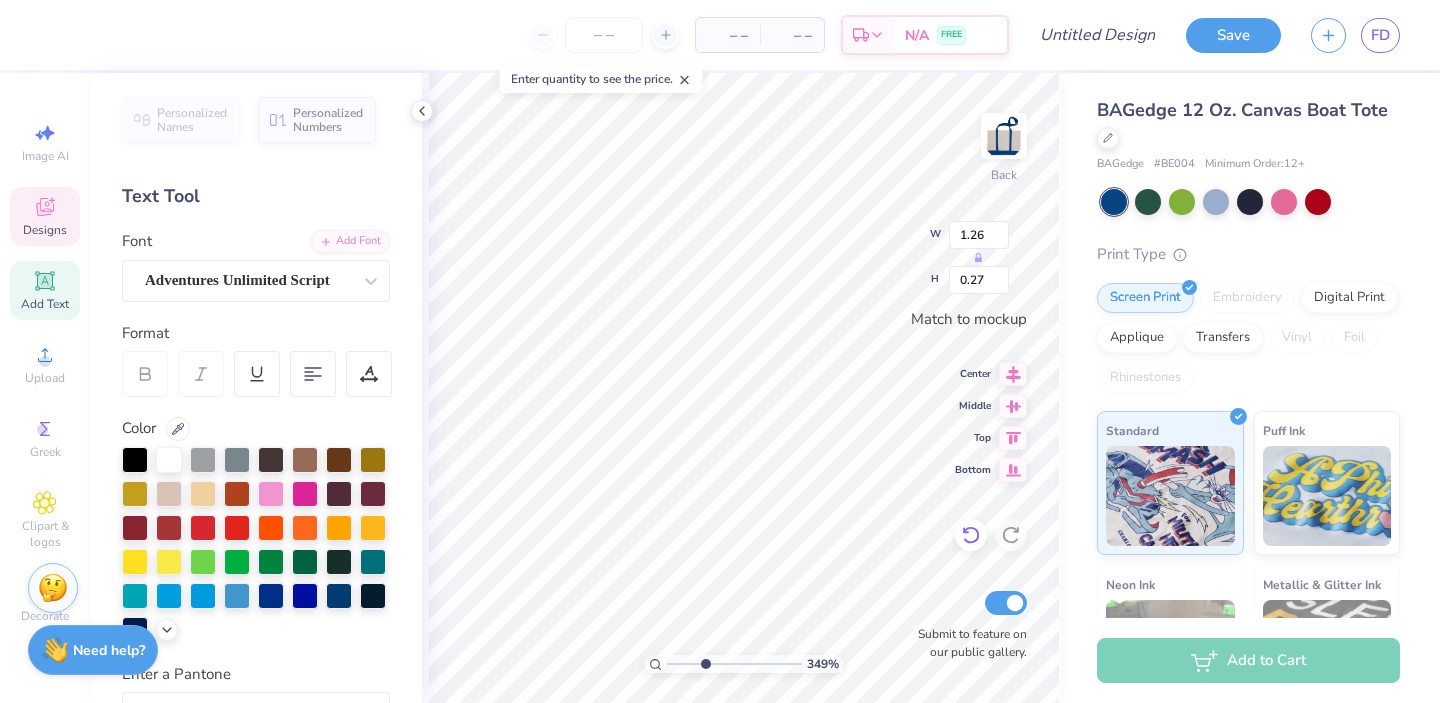 scroll, scrollTop: 0, scrollLeft: 1, axis: horizontal 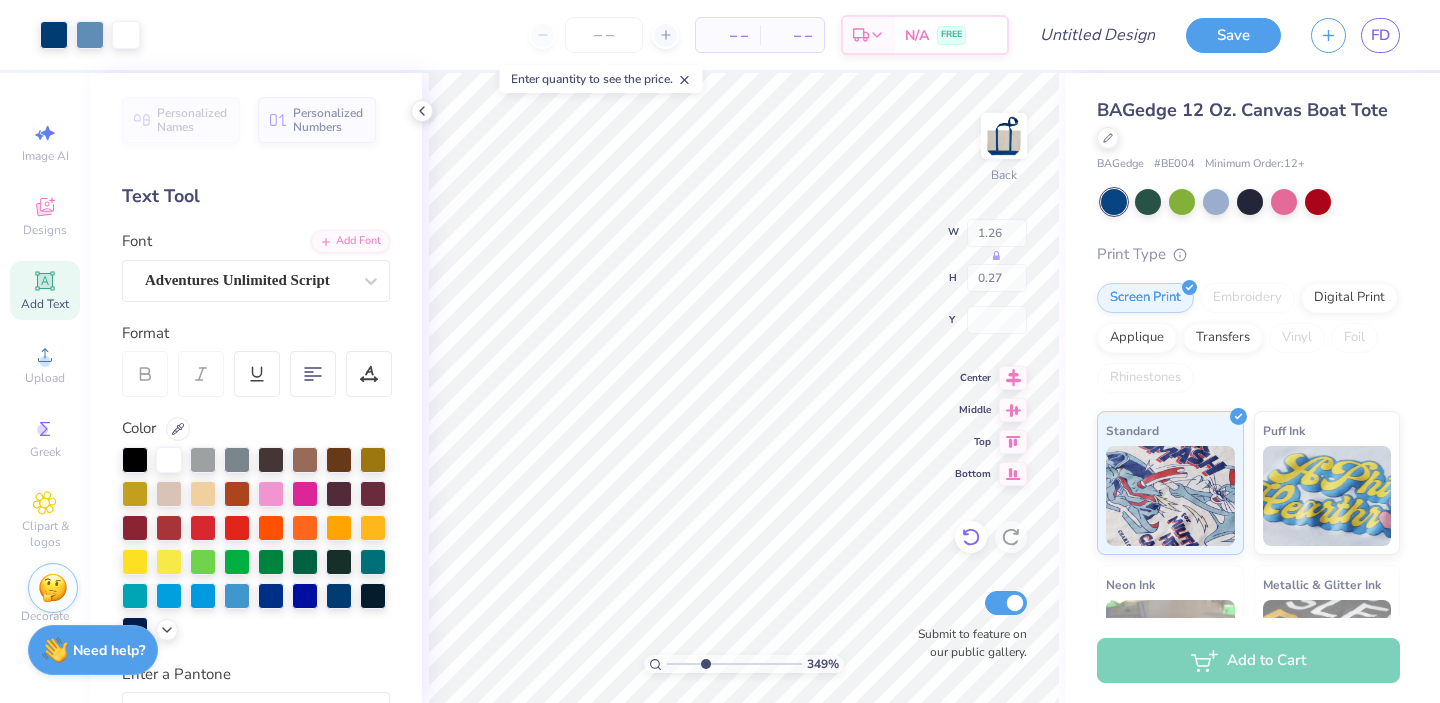 type on "2.51" 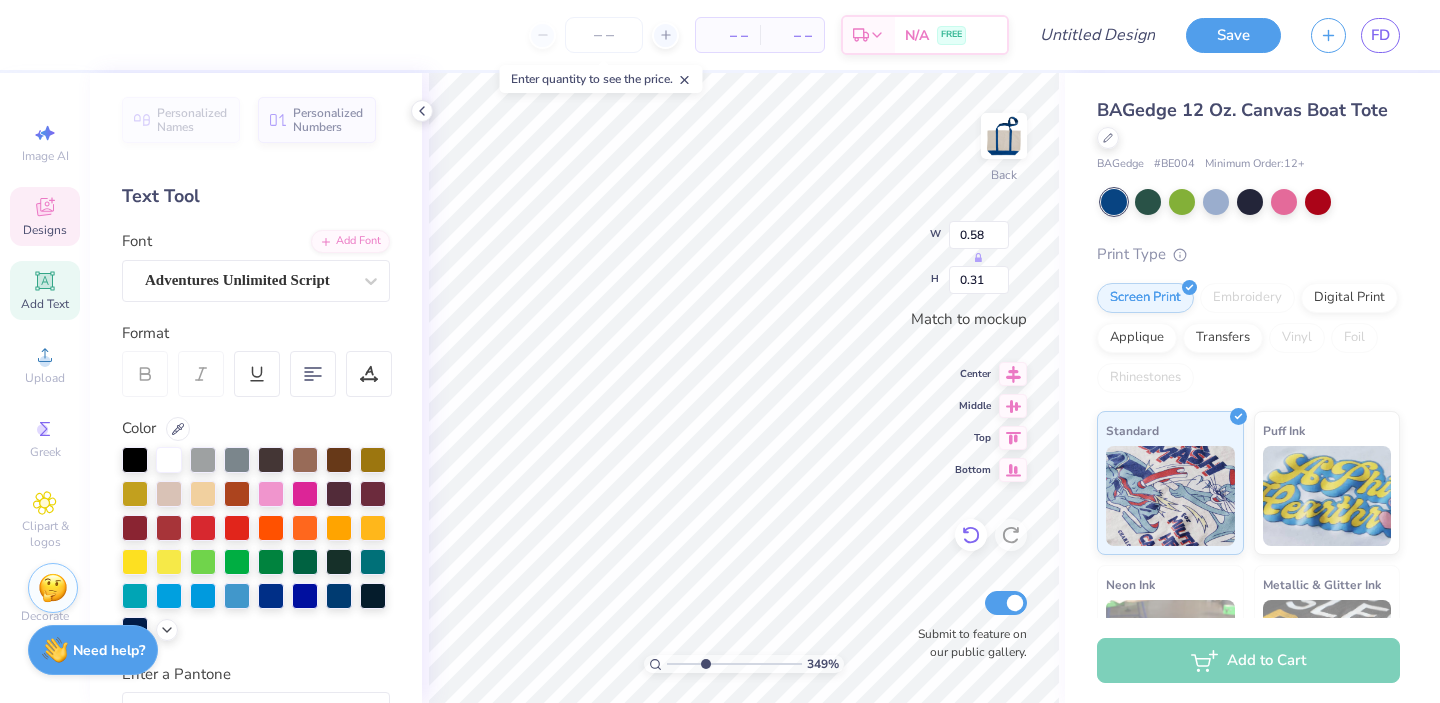 type on "0.58" 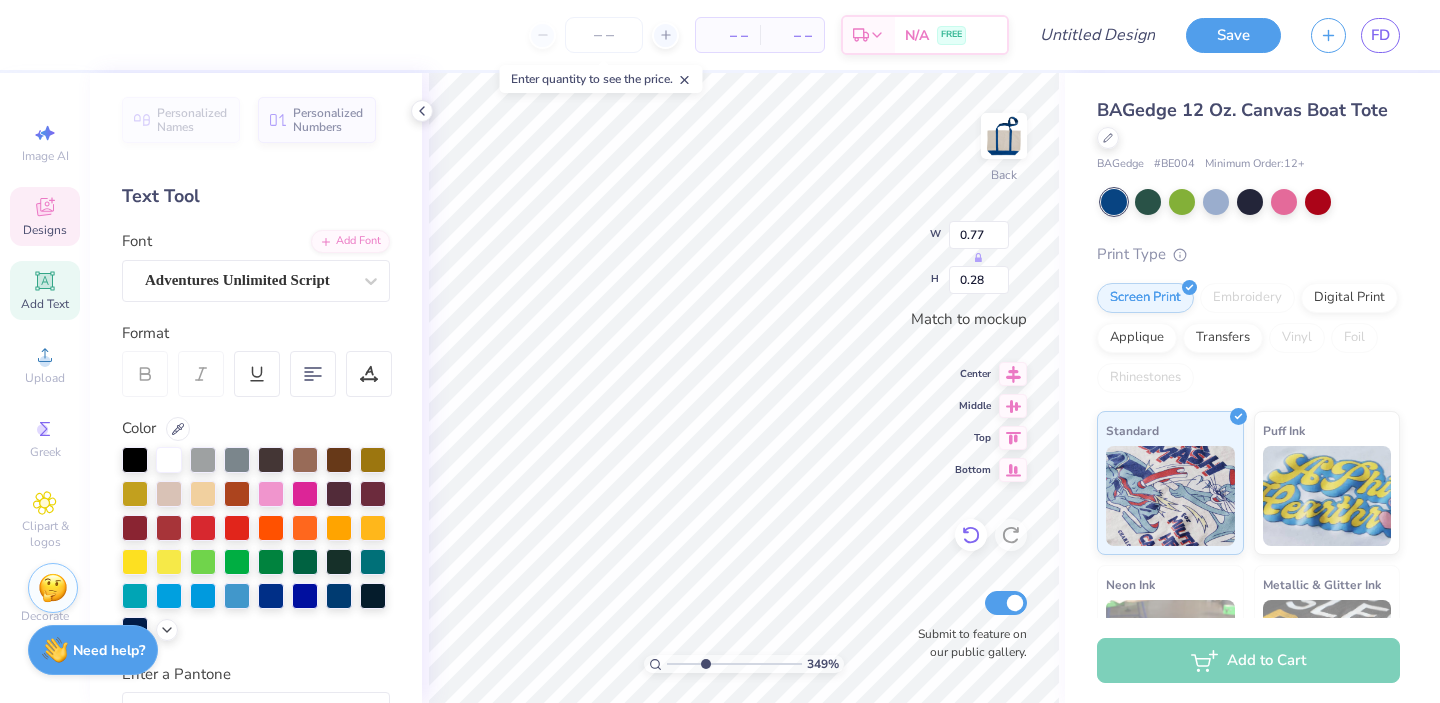 type on "0.77" 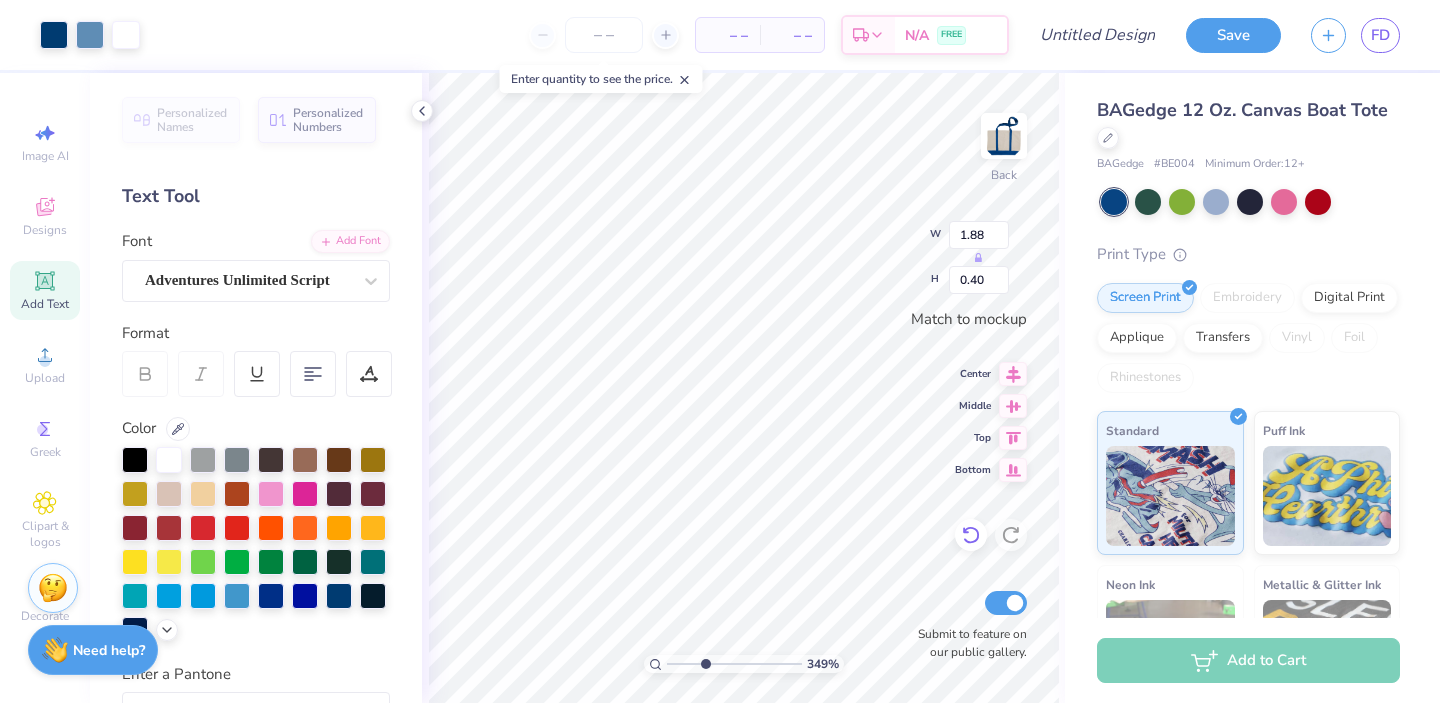 type on "2.56" 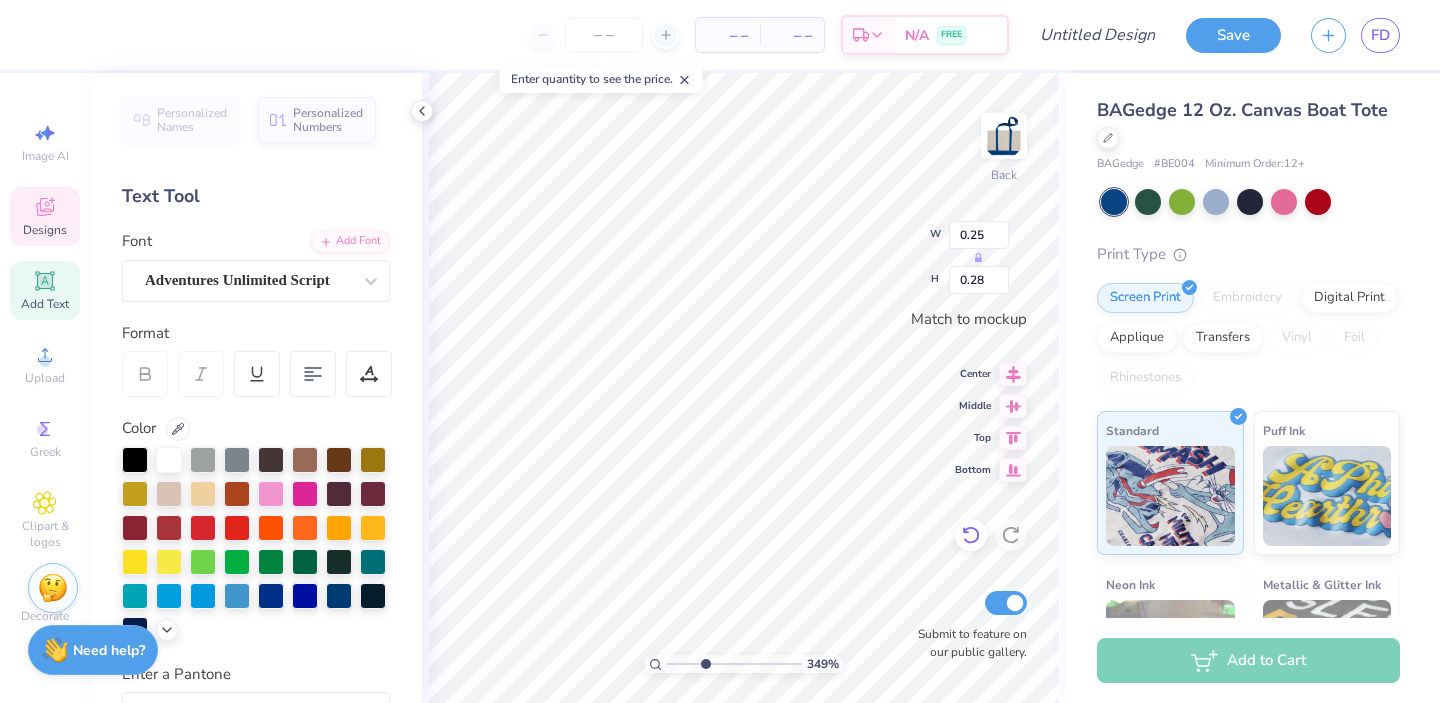 type on "0.25" 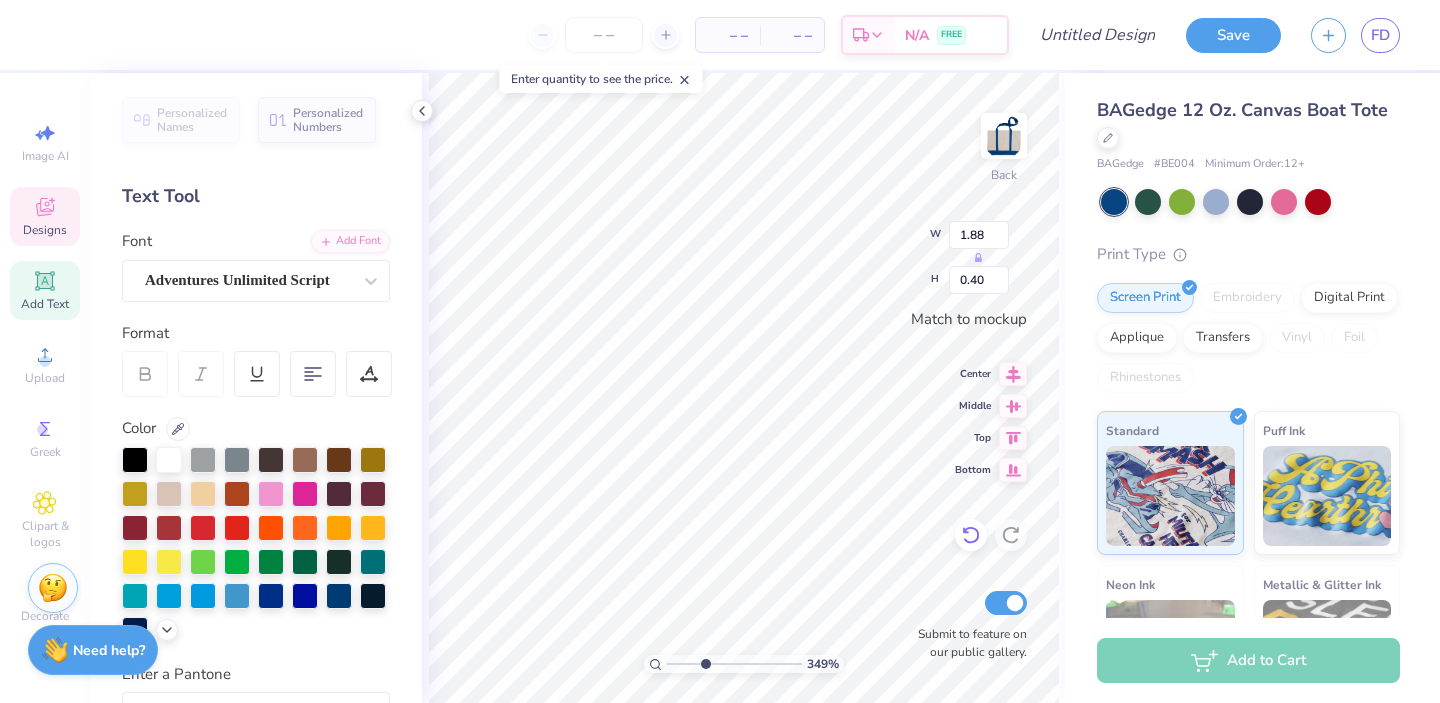 scroll, scrollTop: 1, scrollLeft: 0, axis: vertical 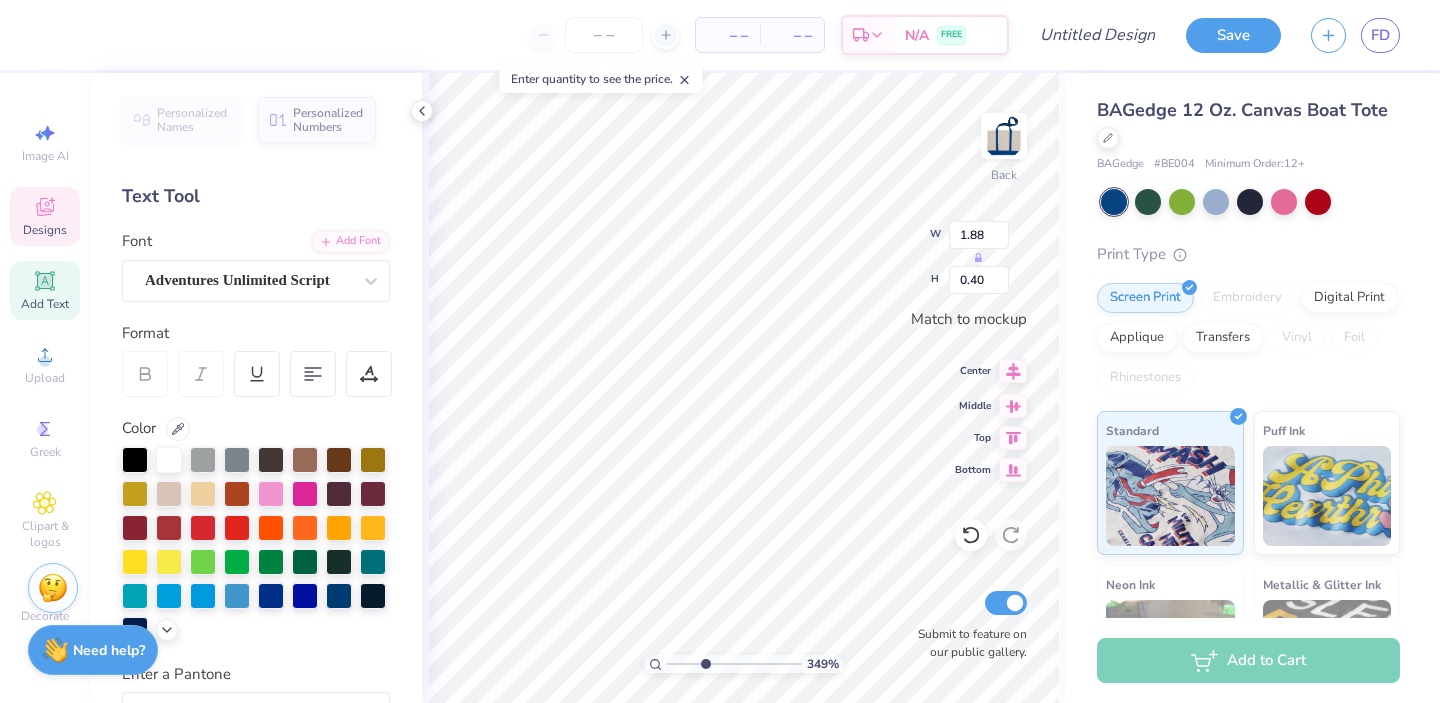 type on "Phi
Alpha" 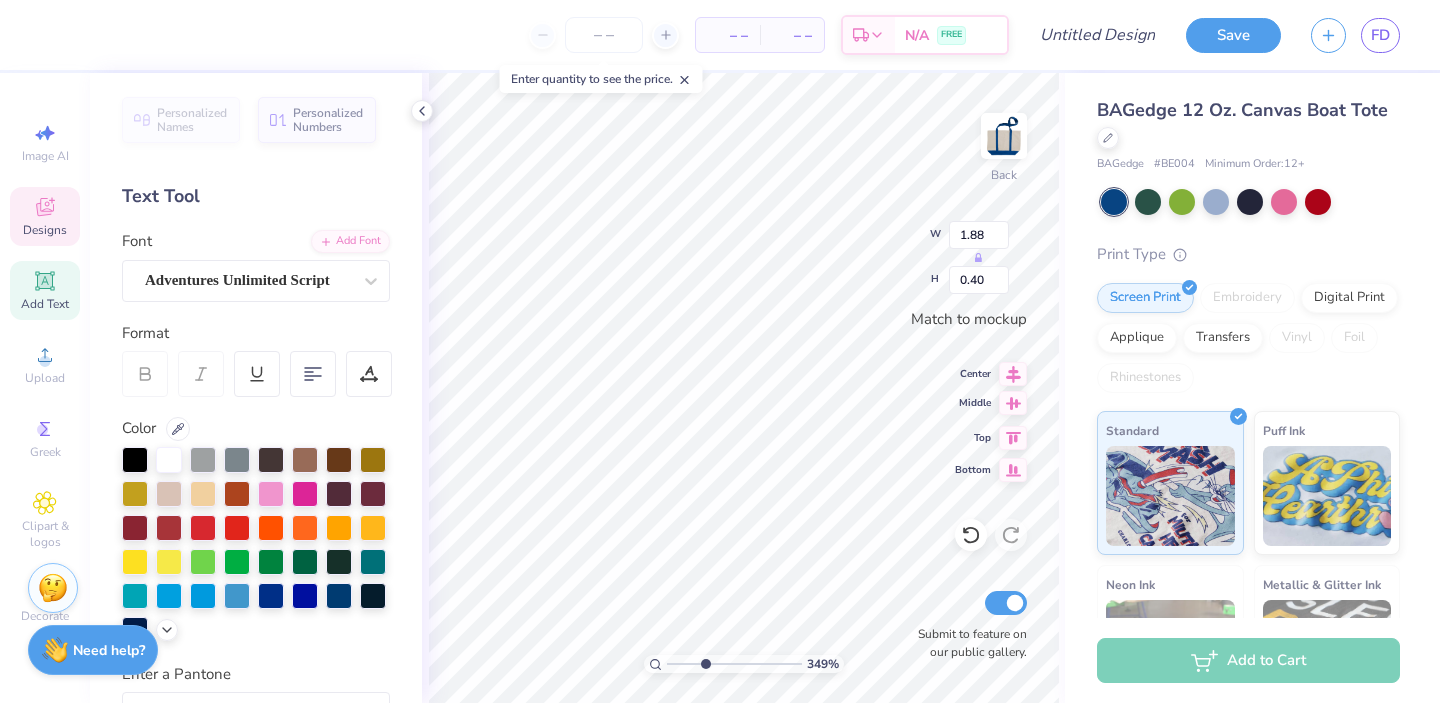 click 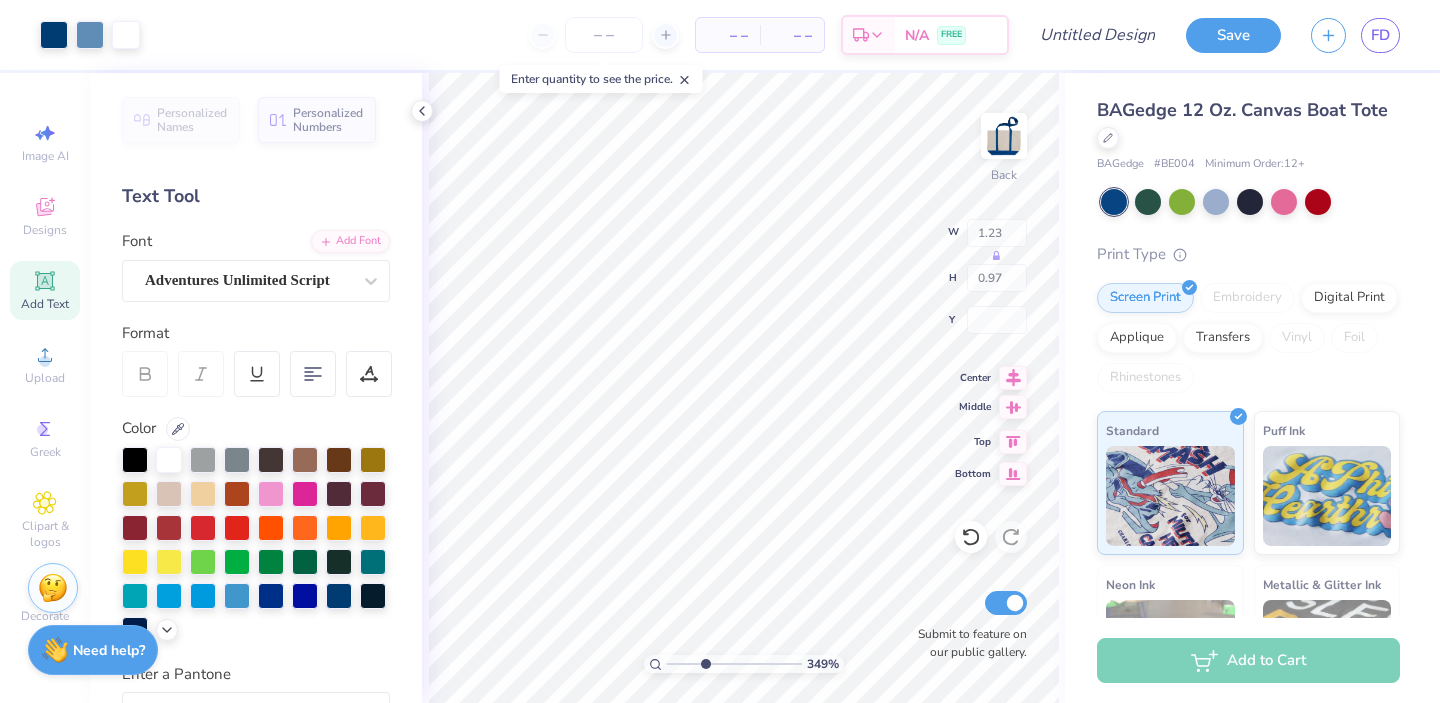 type on "1.23" 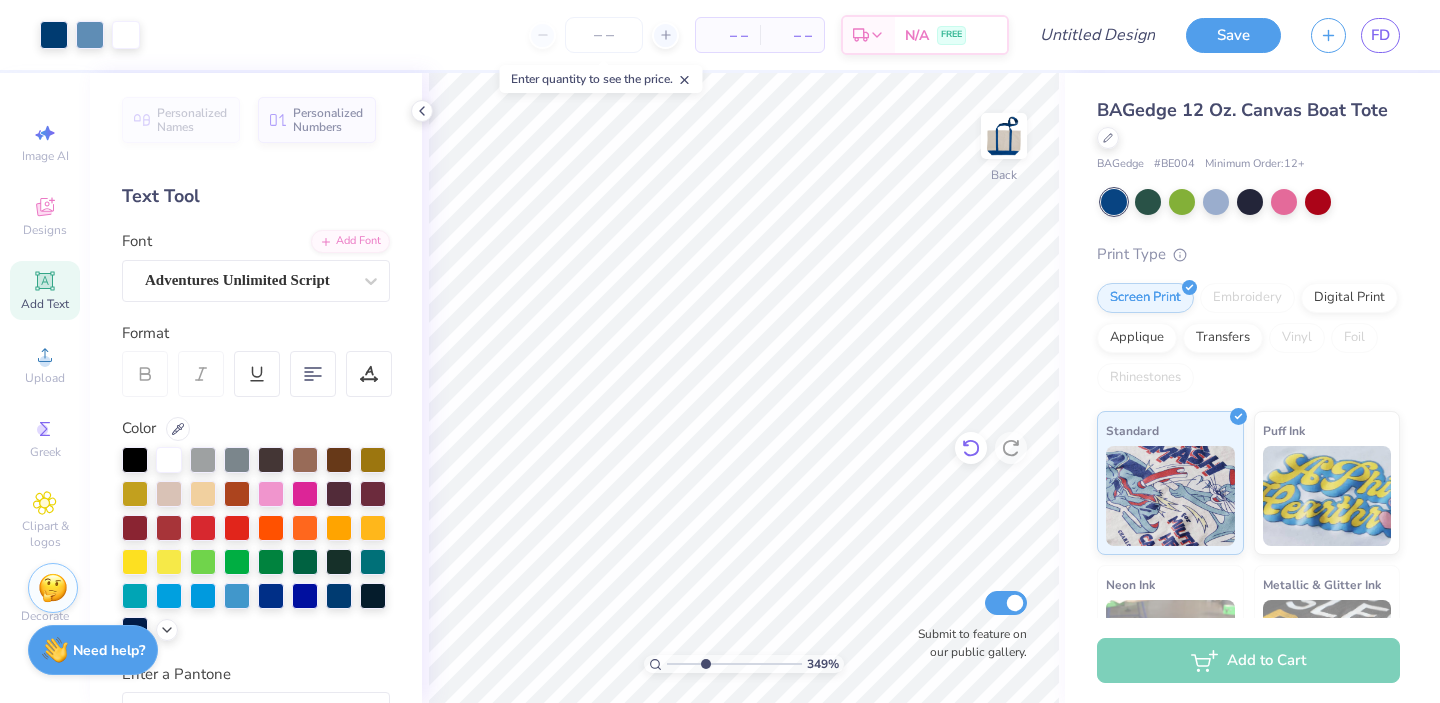 click at bounding box center (971, 448) 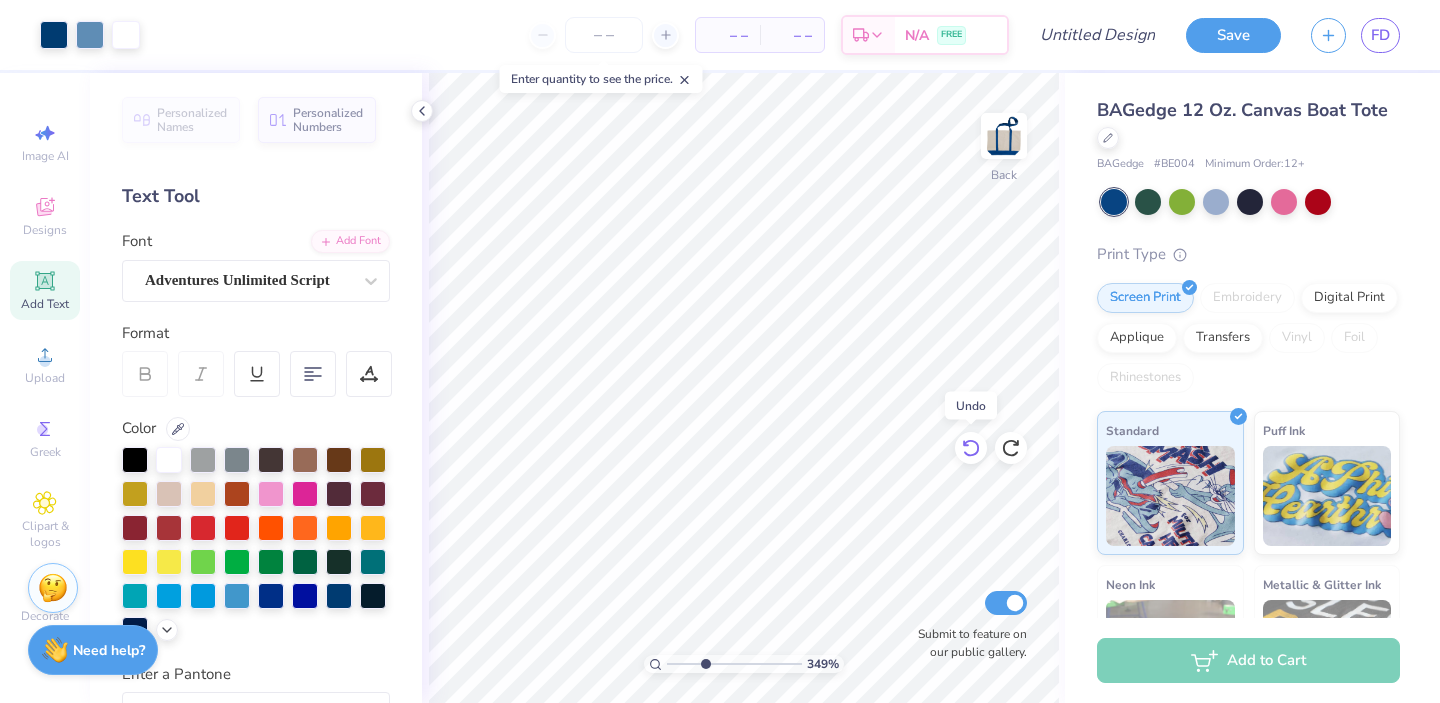 click at bounding box center [971, 448] 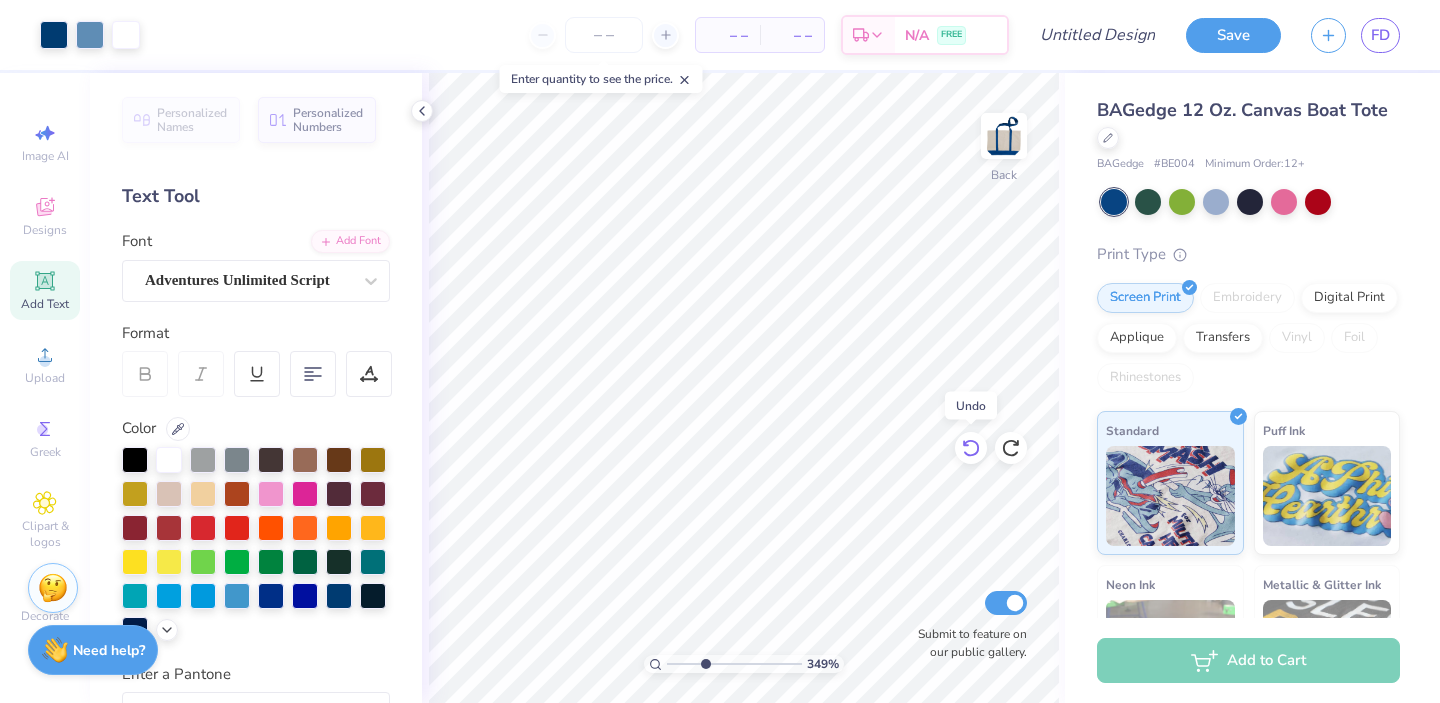 click at bounding box center [971, 448] 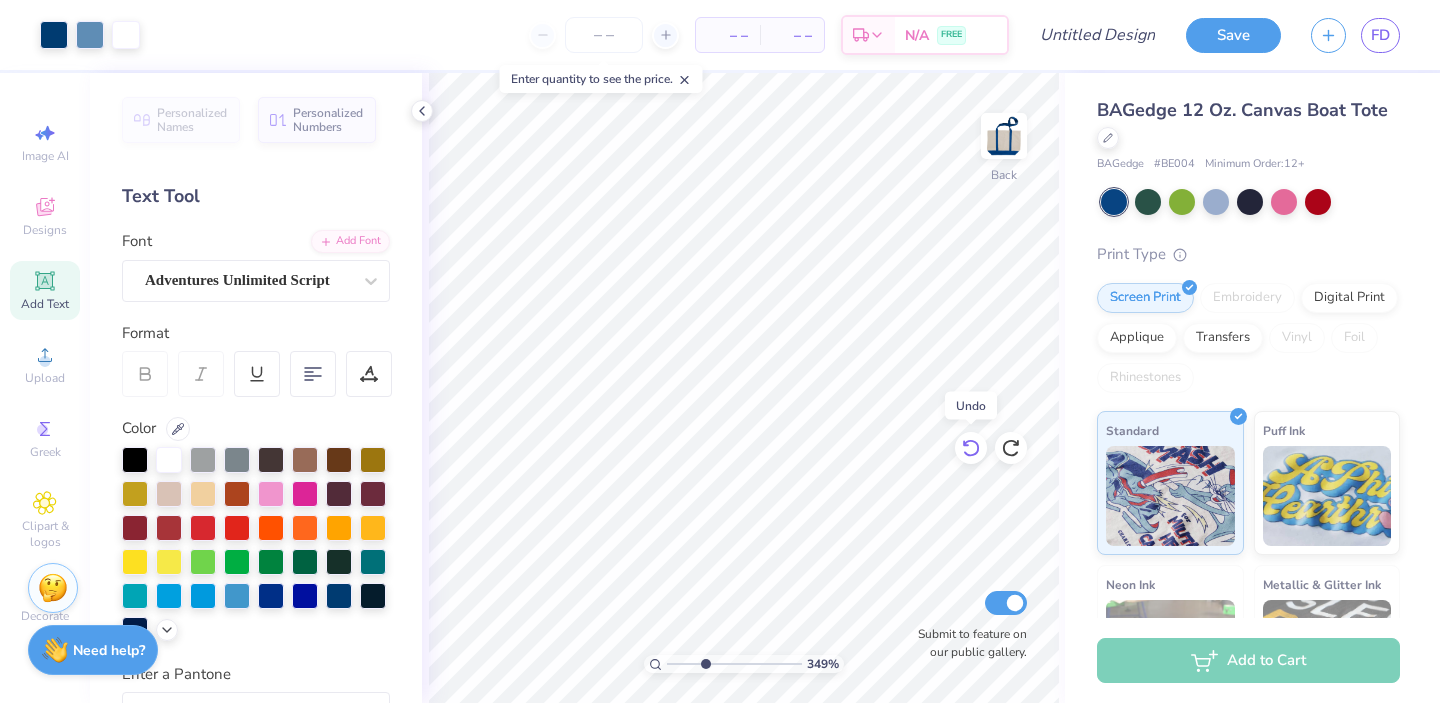 click at bounding box center (971, 448) 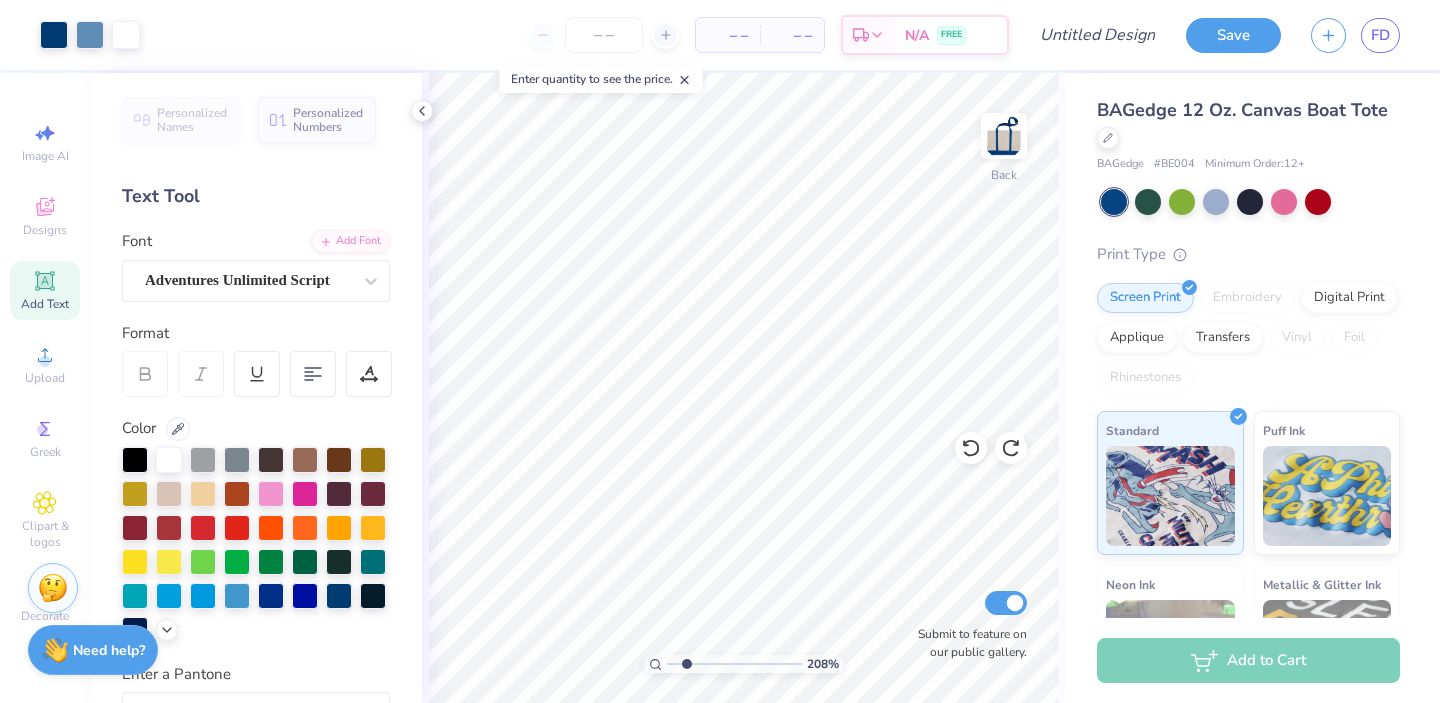 drag, startPoint x: 707, startPoint y: 662, endPoint x: 686, endPoint y: 666, distance: 21.377558 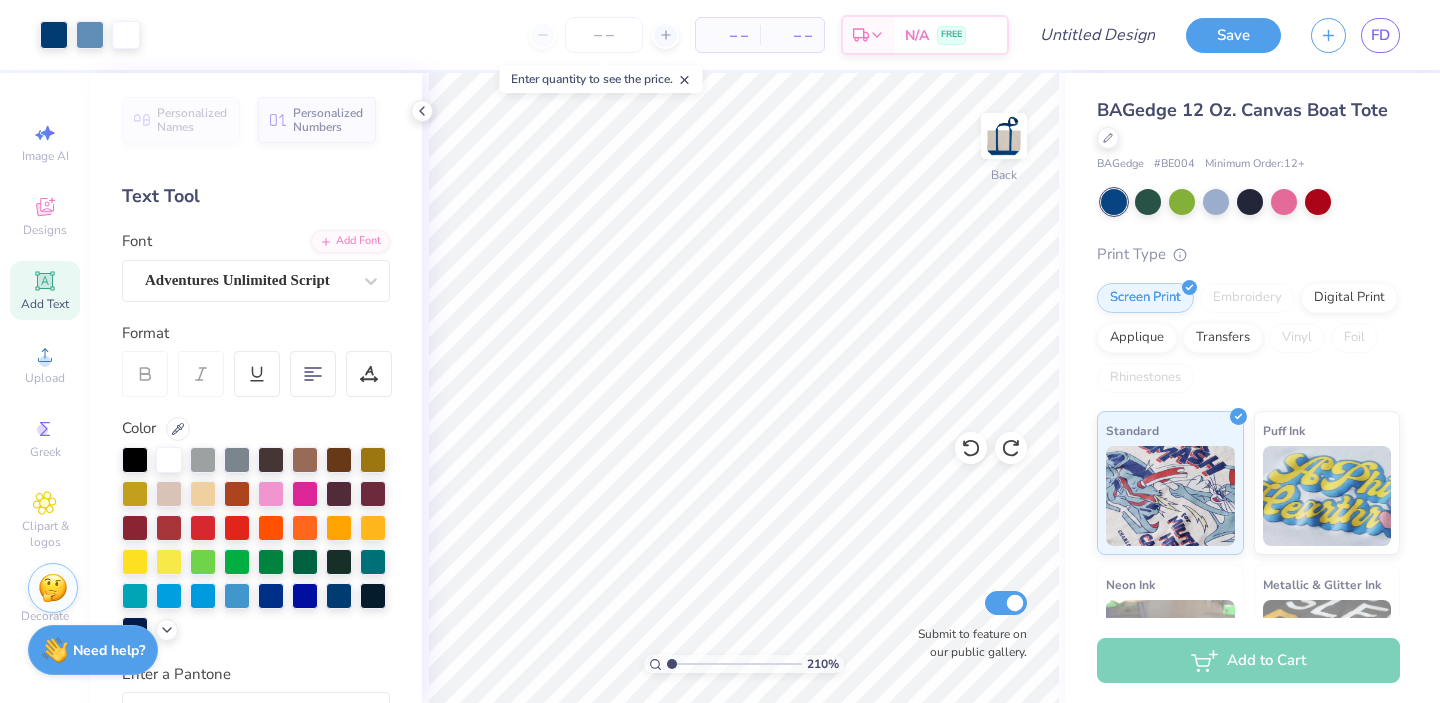 drag, startPoint x: 687, startPoint y: 661, endPoint x: 666, endPoint y: 658, distance: 21.213203 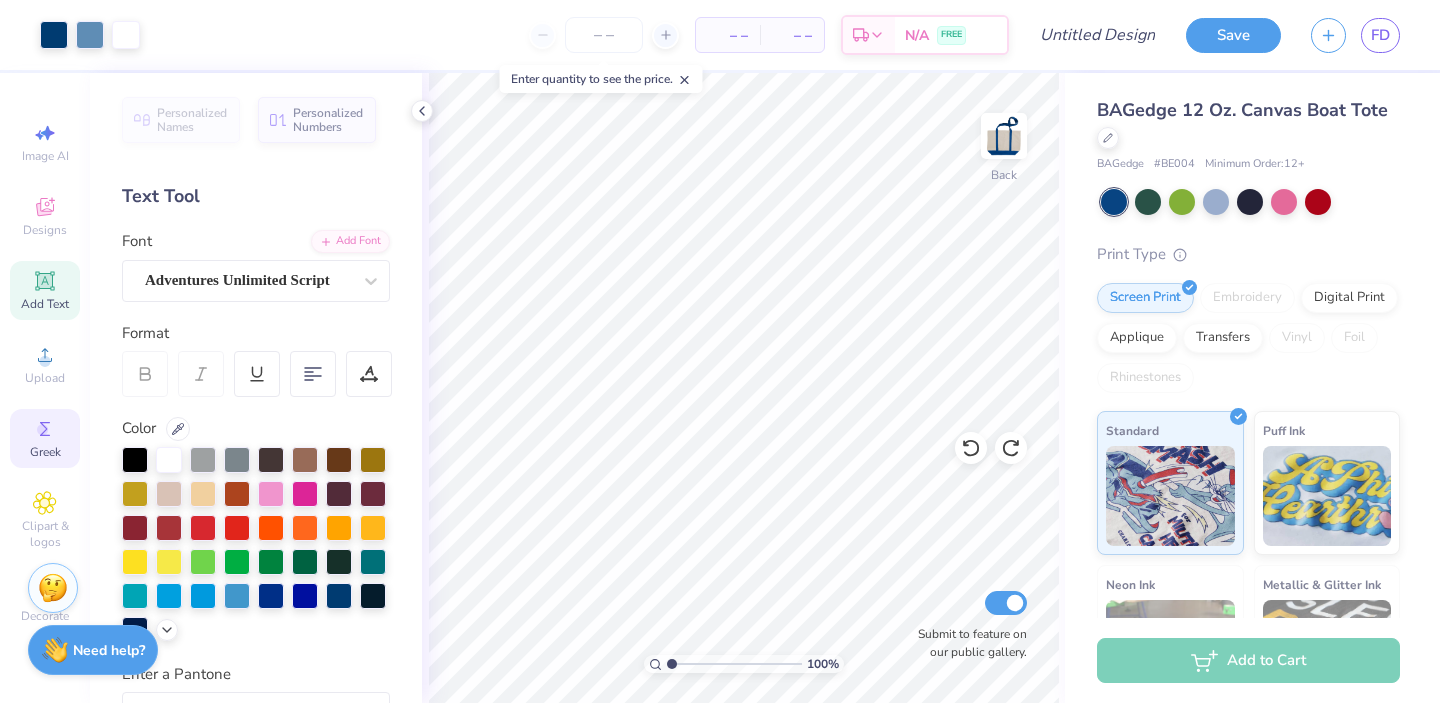 click on "Greek" at bounding box center [45, 438] 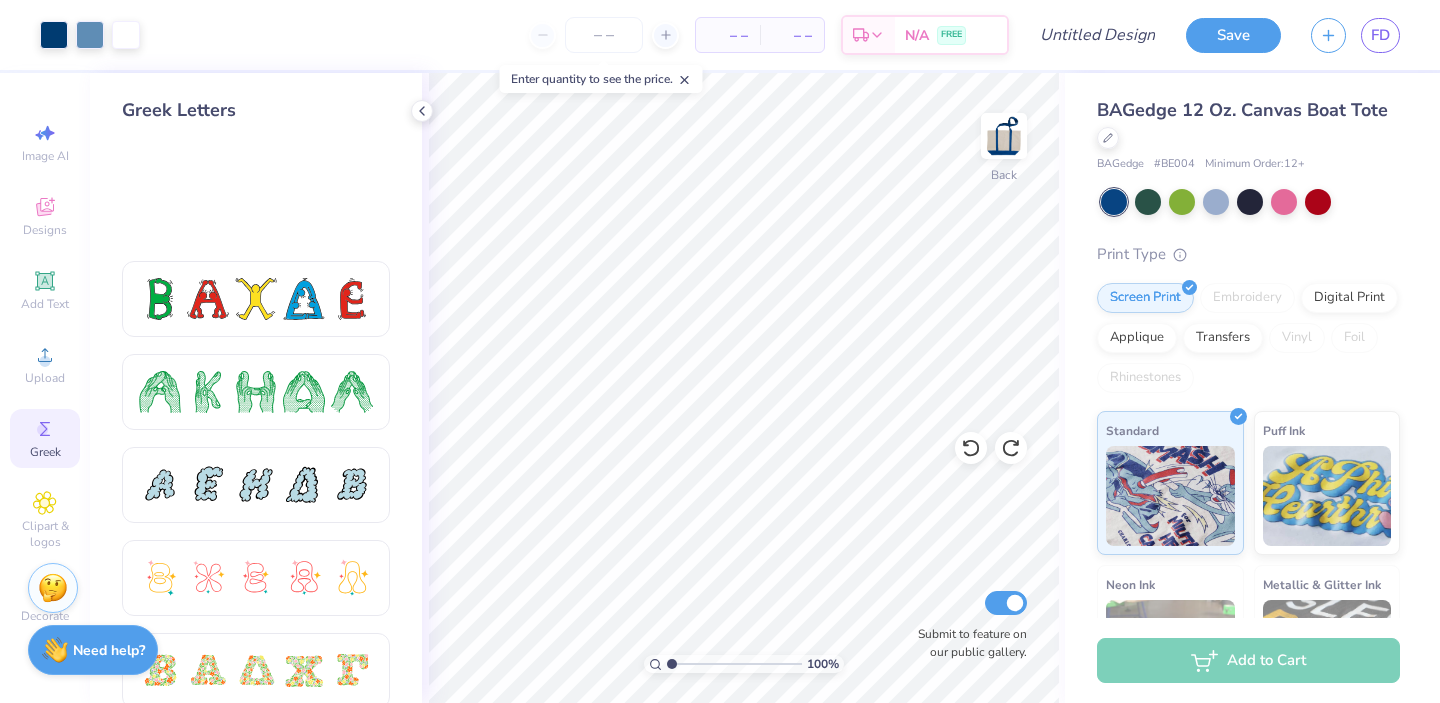 scroll, scrollTop: 0, scrollLeft: 0, axis: both 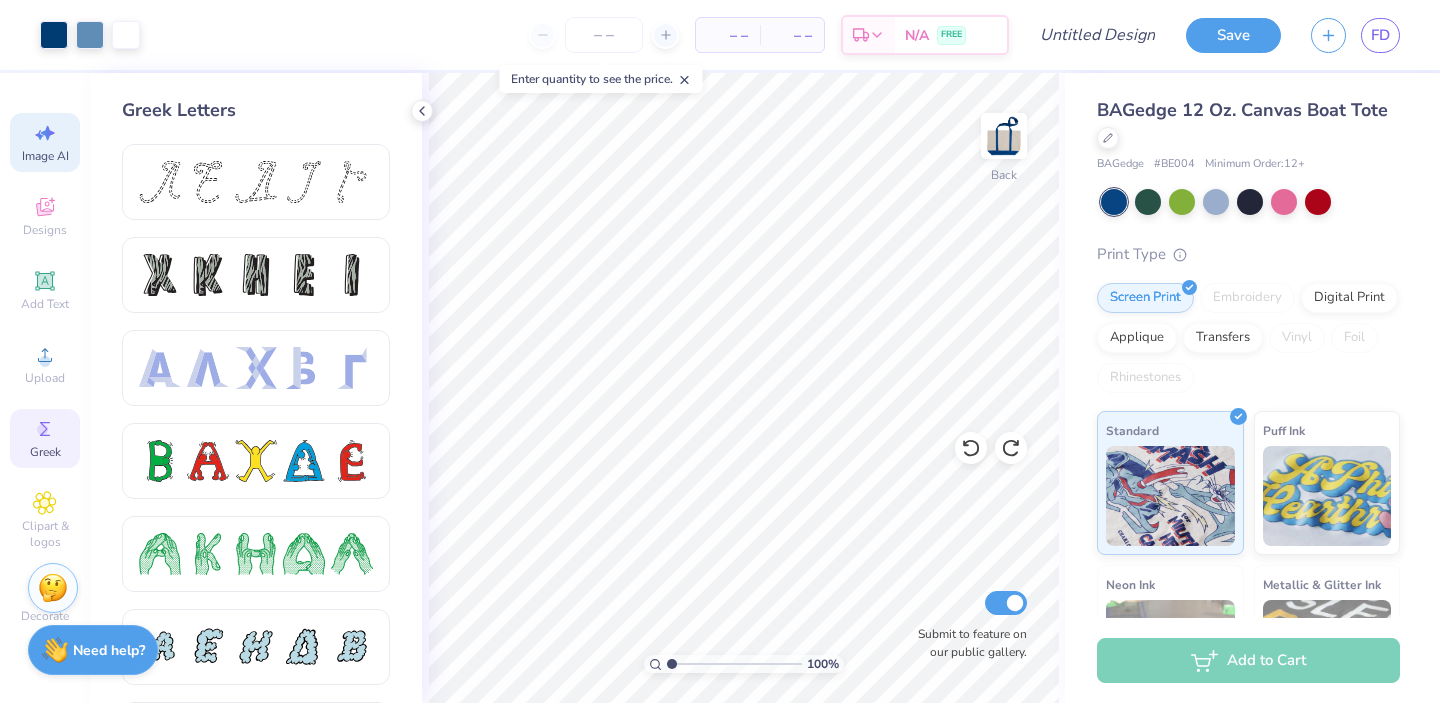 click on "Image AI" at bounding box center (45, 156) 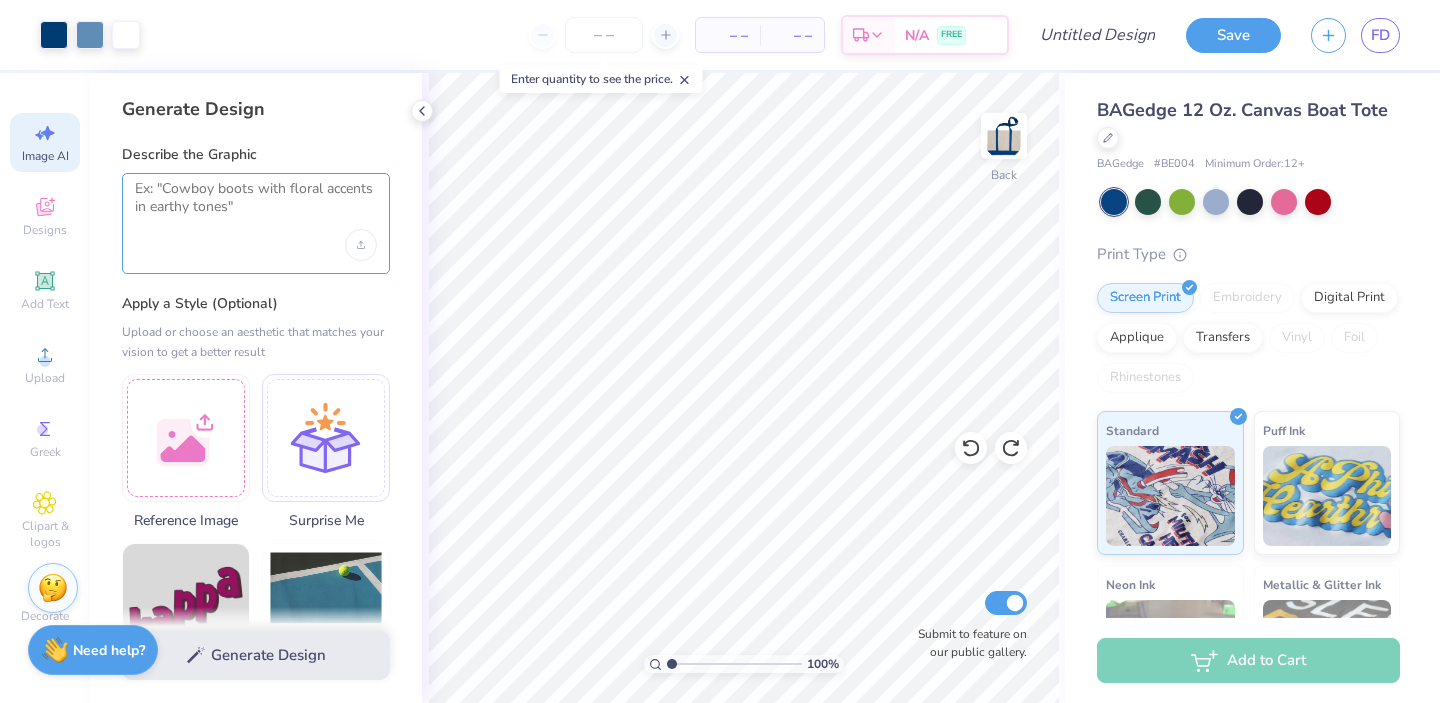 click at bounding box center (256, 205) 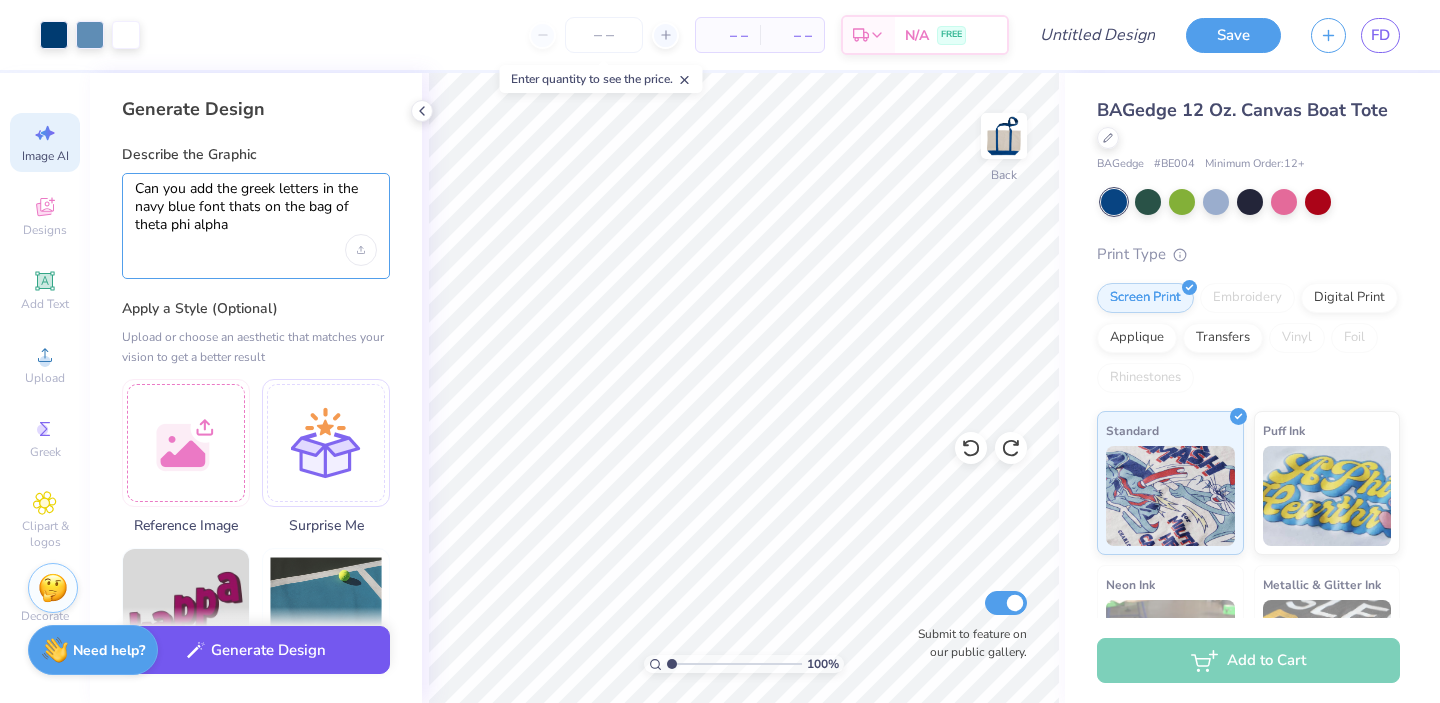 type on "Can you add the greek letters in the navy blue font thats on the bag of theta phi alpha" 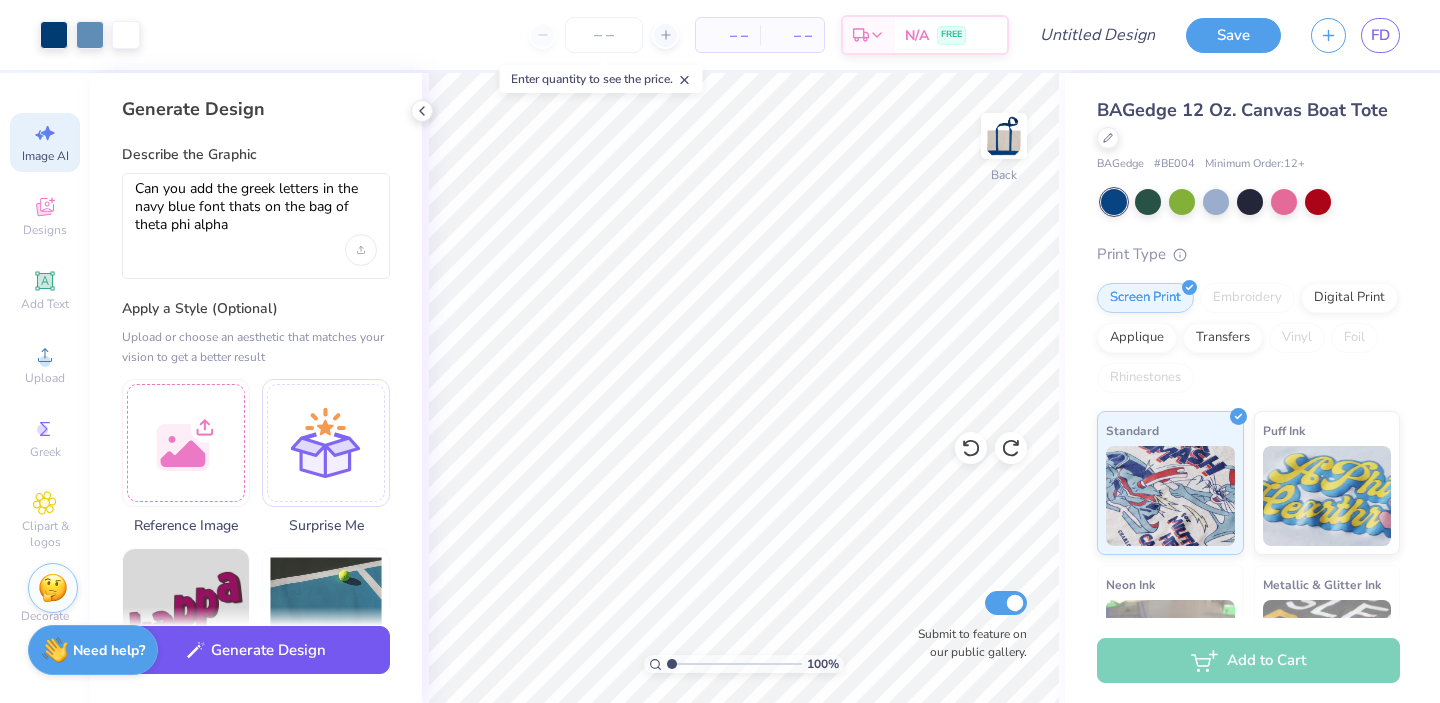 click on "Generate Design" at bounding box center [256, 650] 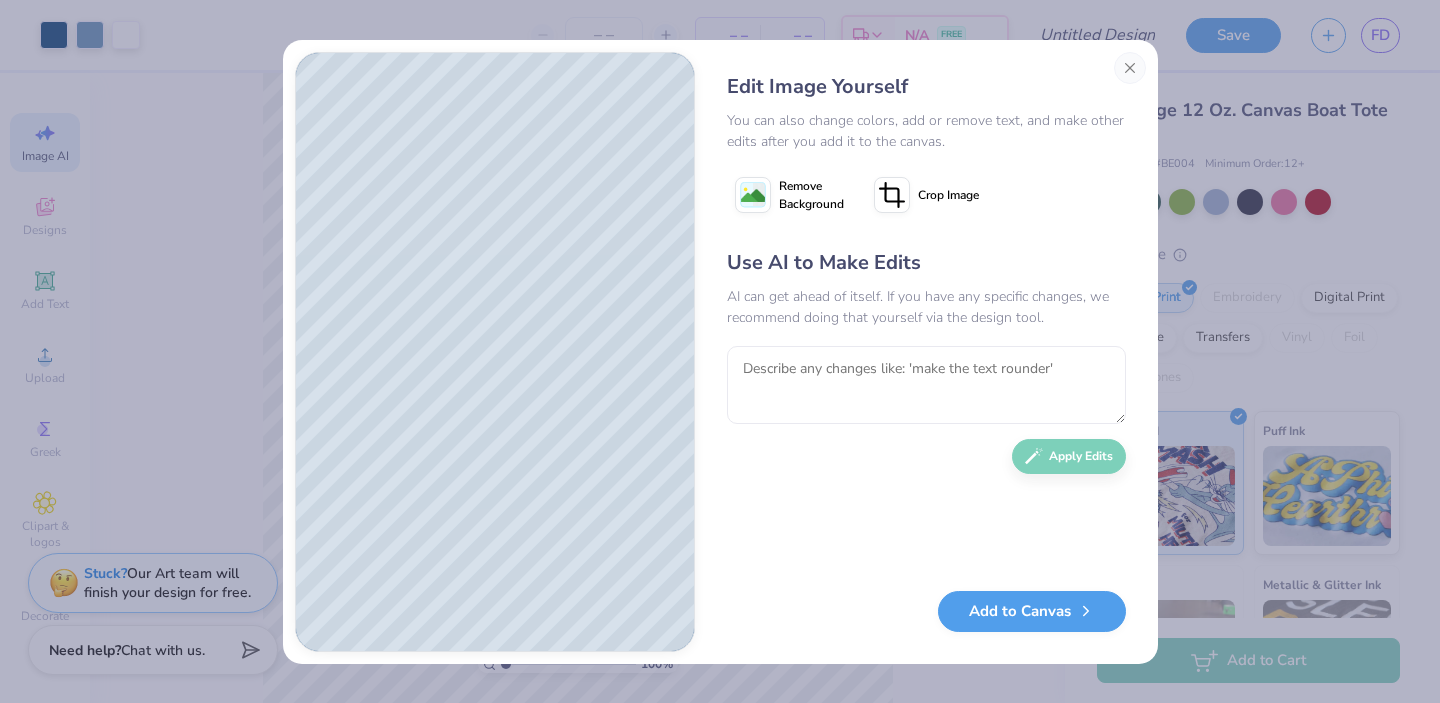 click on "Edit Image Yourself You can also change colors, add or remove text, and make other edits after you add it to the canvas. Remove Background Crop Image Use AI to Make Edits AI can get ahead of itself. If you have any specific changes, we recommend doing that yourself via the design tool. Apply Edits Add to Canvas" at bounding box center [926, 352] 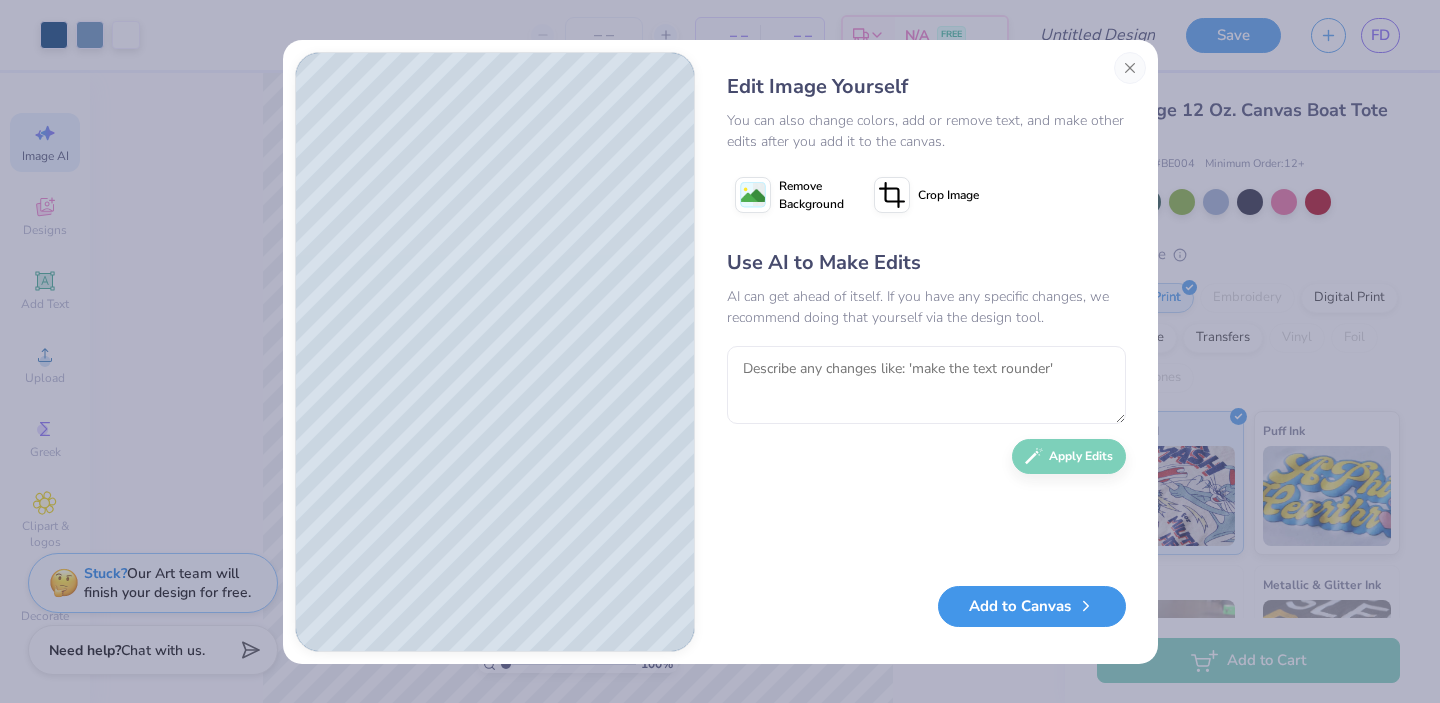 click on "Add to Canvas" at bounding box center (1032, 606) 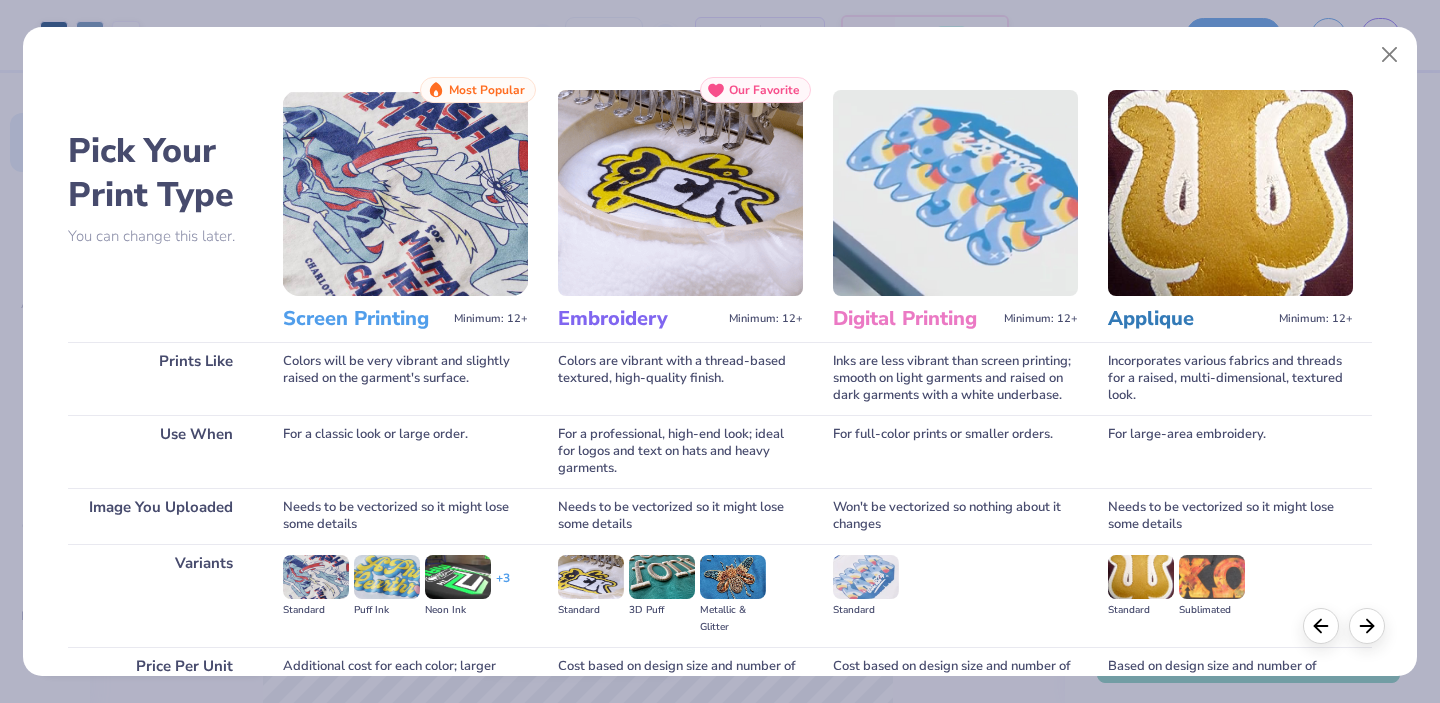 scroll, scrollTop: 194, scrollLeft: 0, axis: vertical 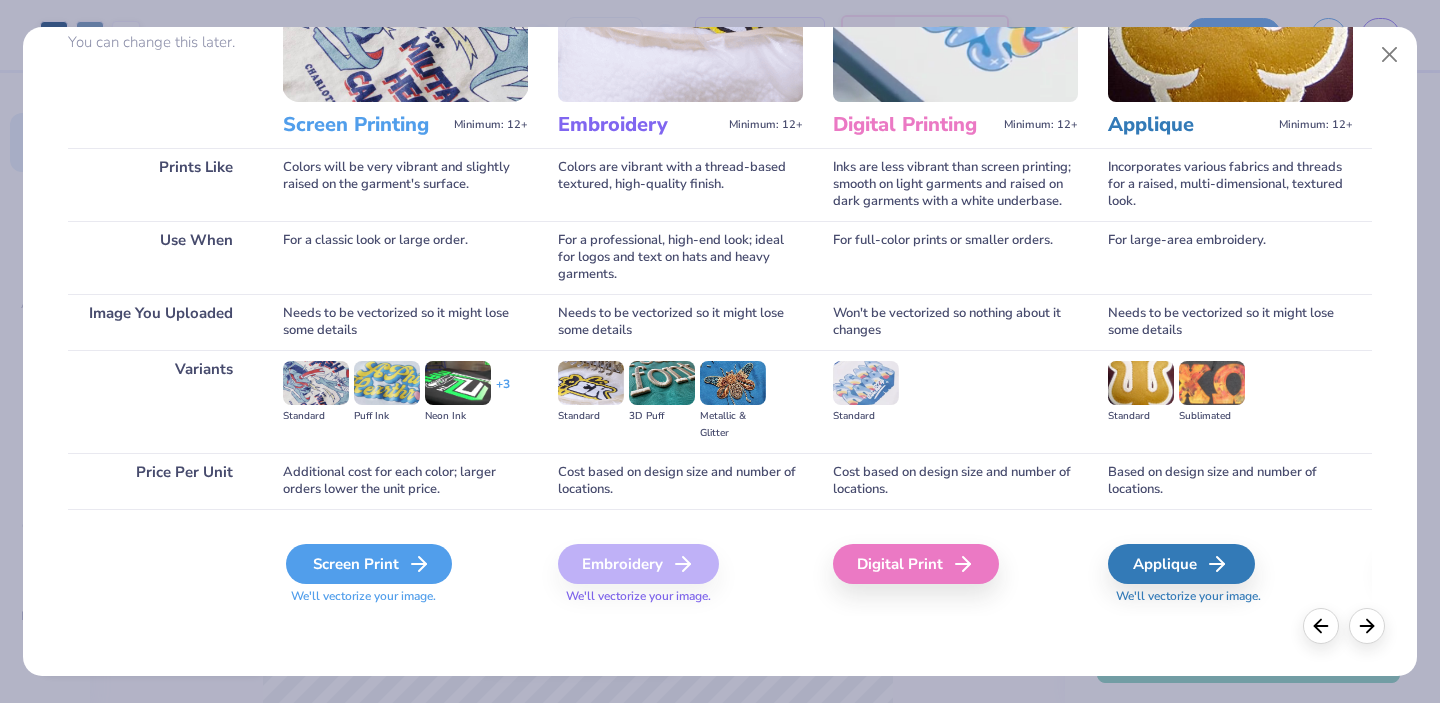 click on "Screen Print" at bounding box center (369, 564) 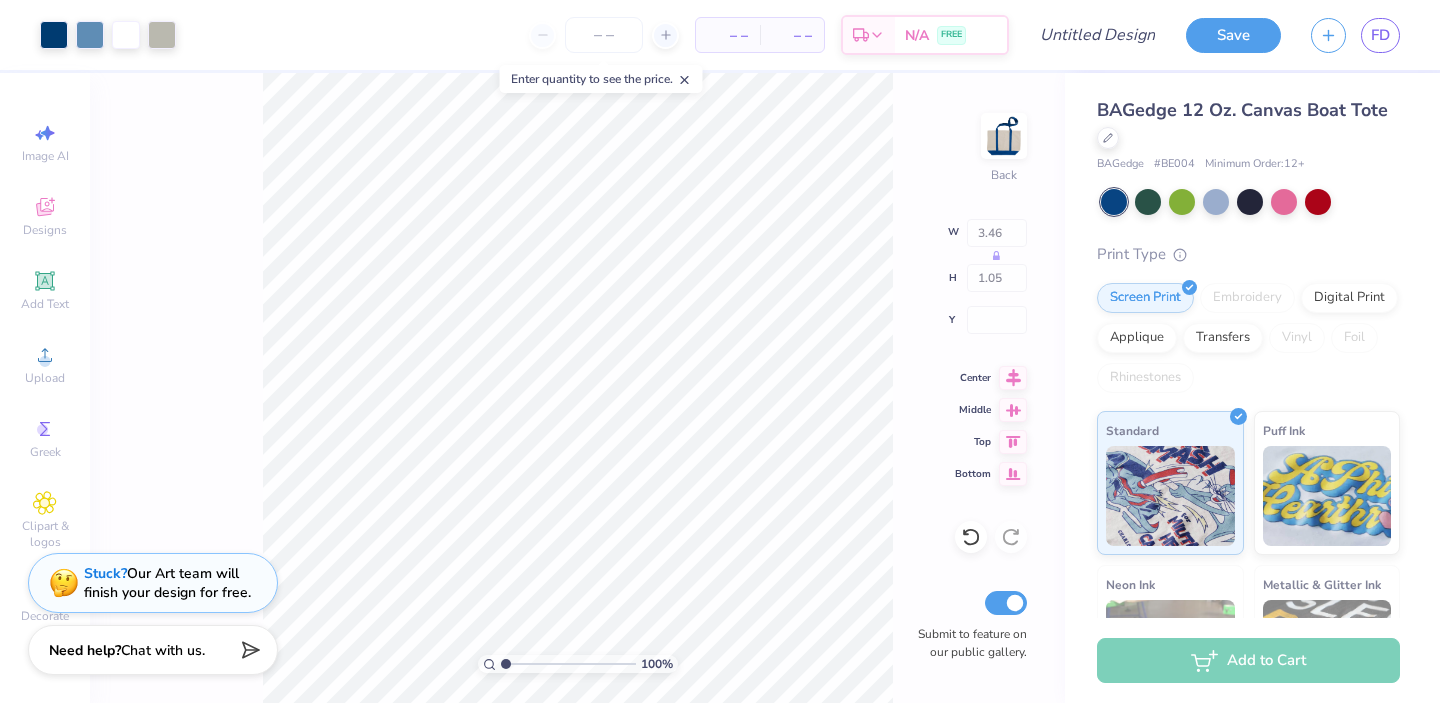 type on "0.57" 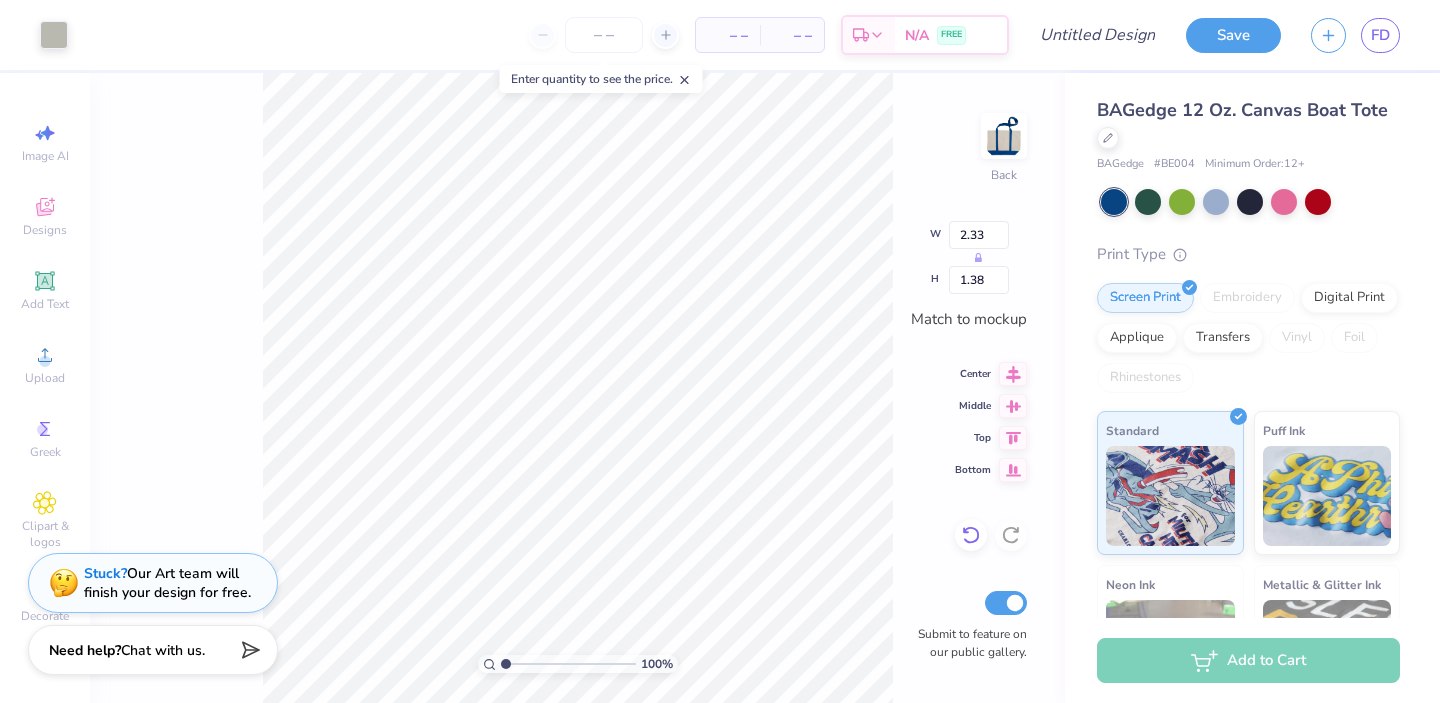 click 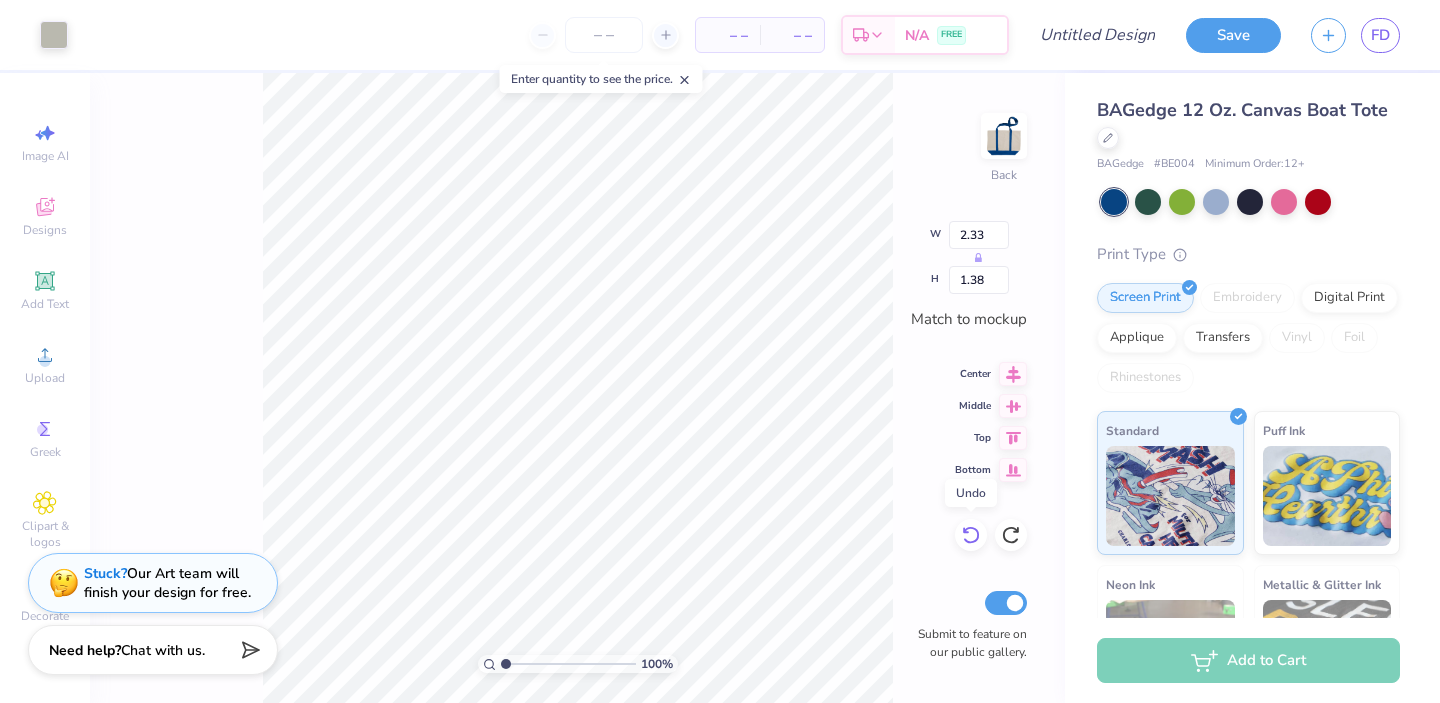 click 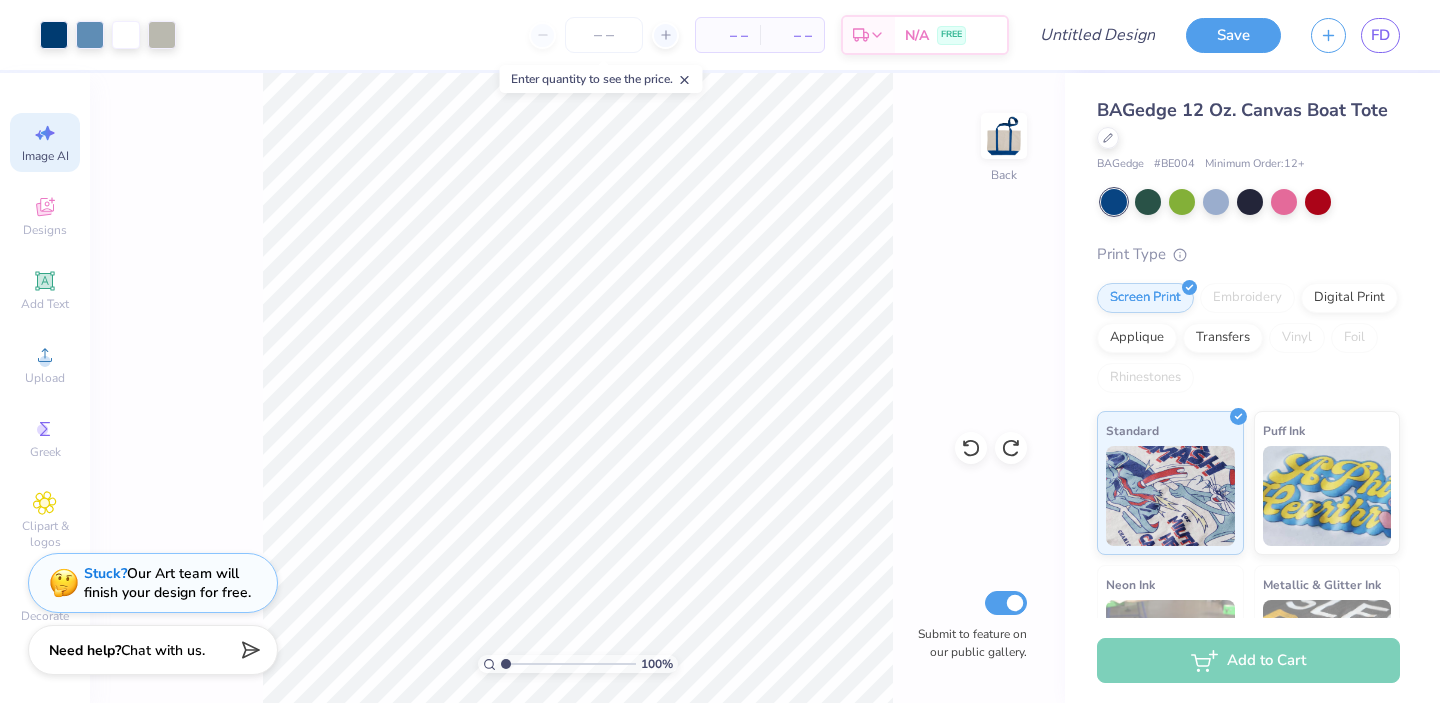 click on "Image AI" at bounding box center [45, 156] 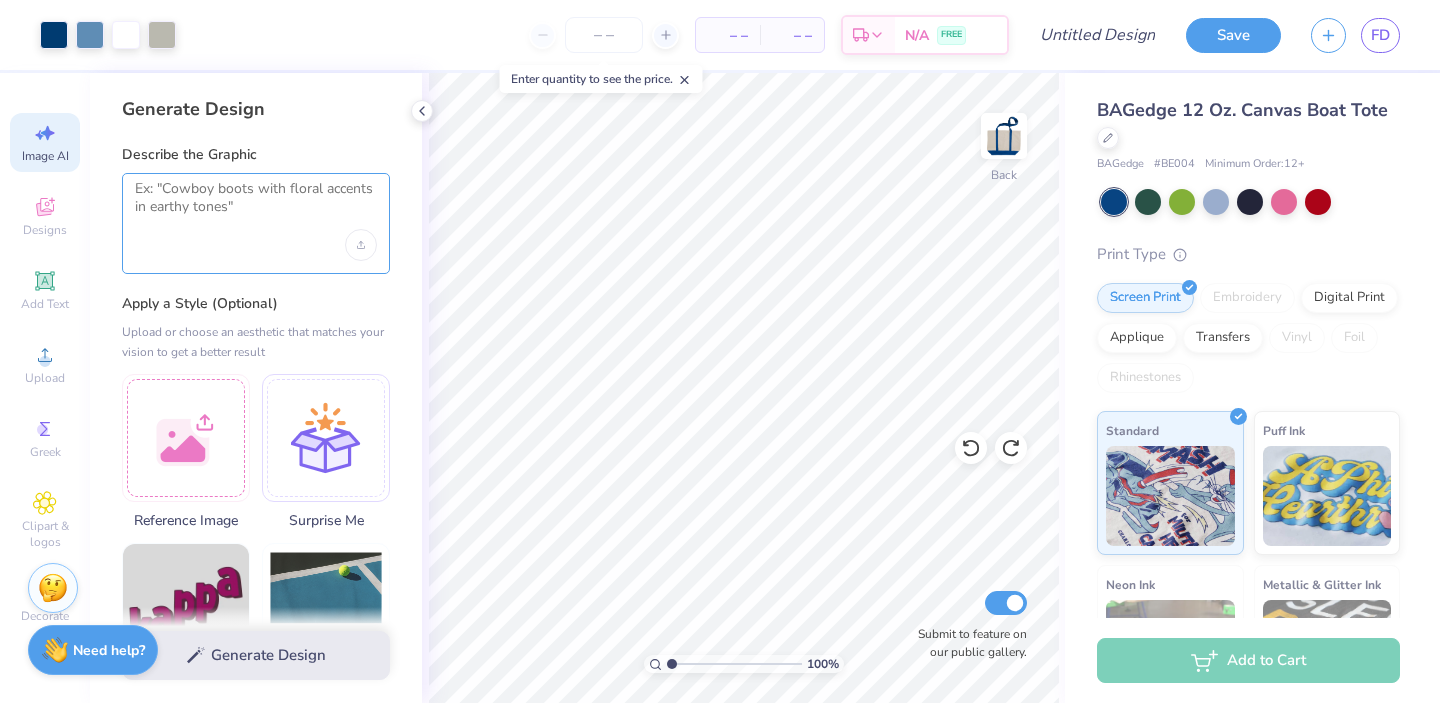 click at bounding box center (256, 205) 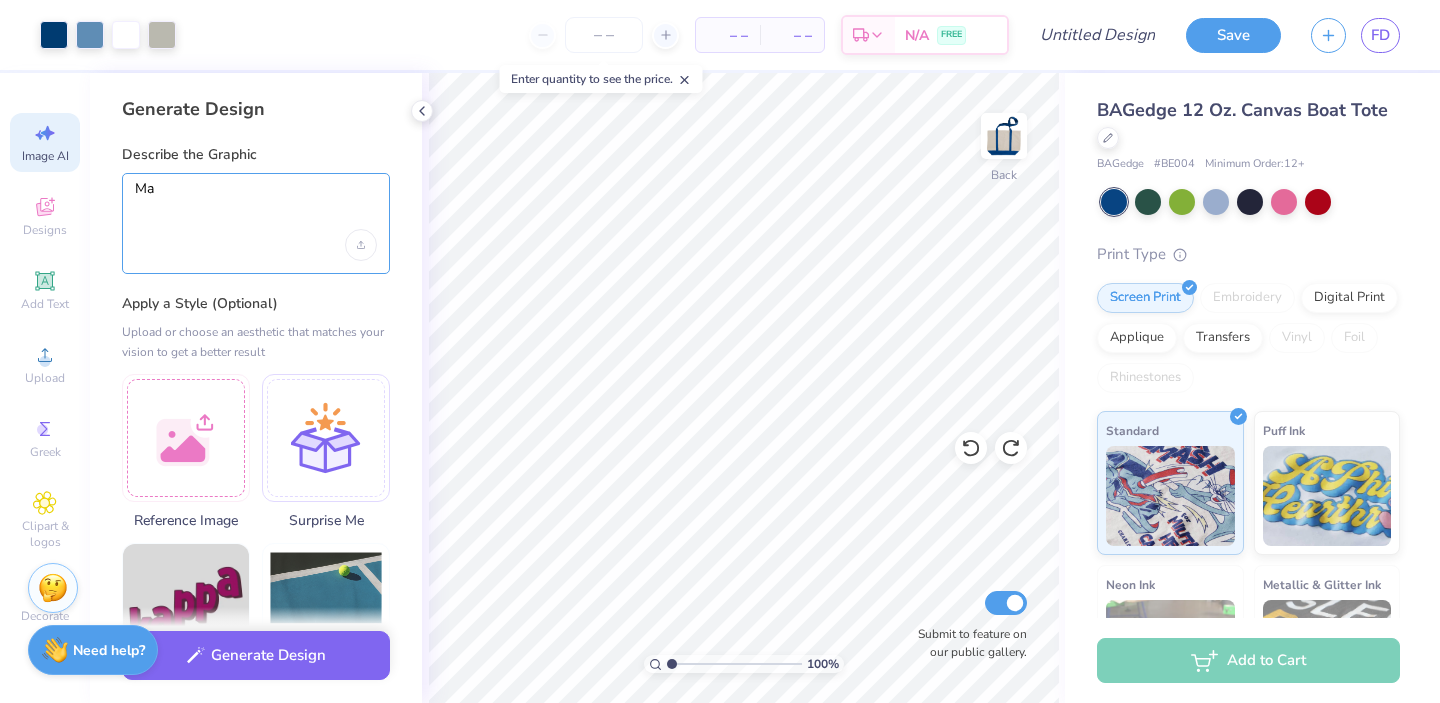 type on "M" 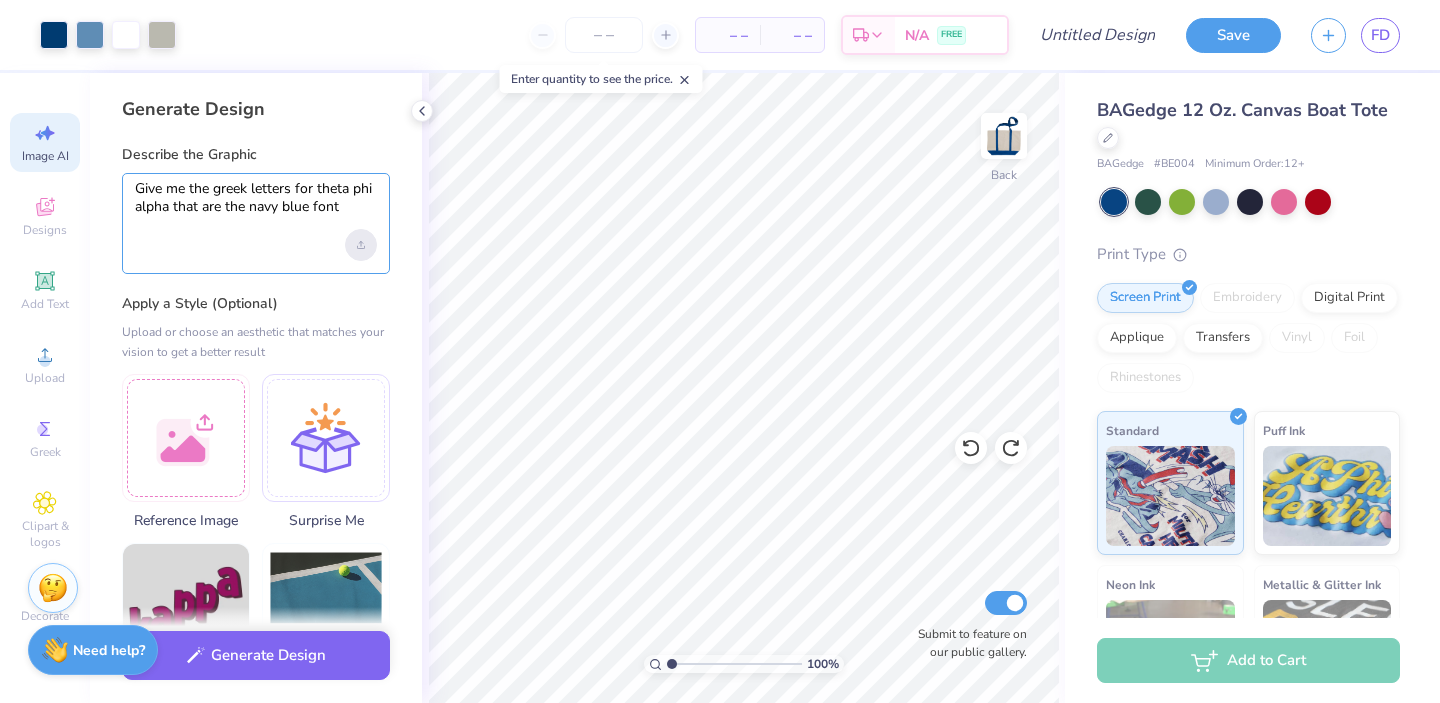 type on "Give me the greek letters for theta phi alpha that are the navy blue font" 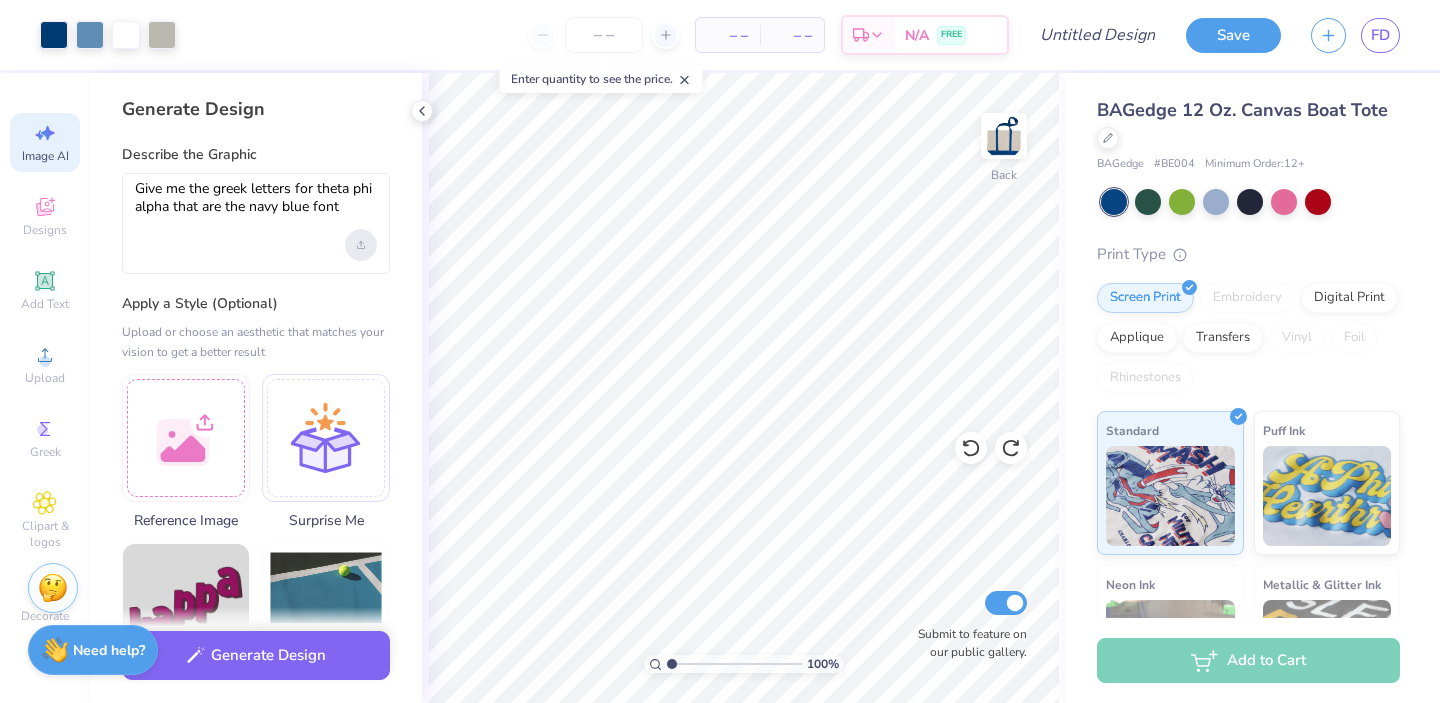 click 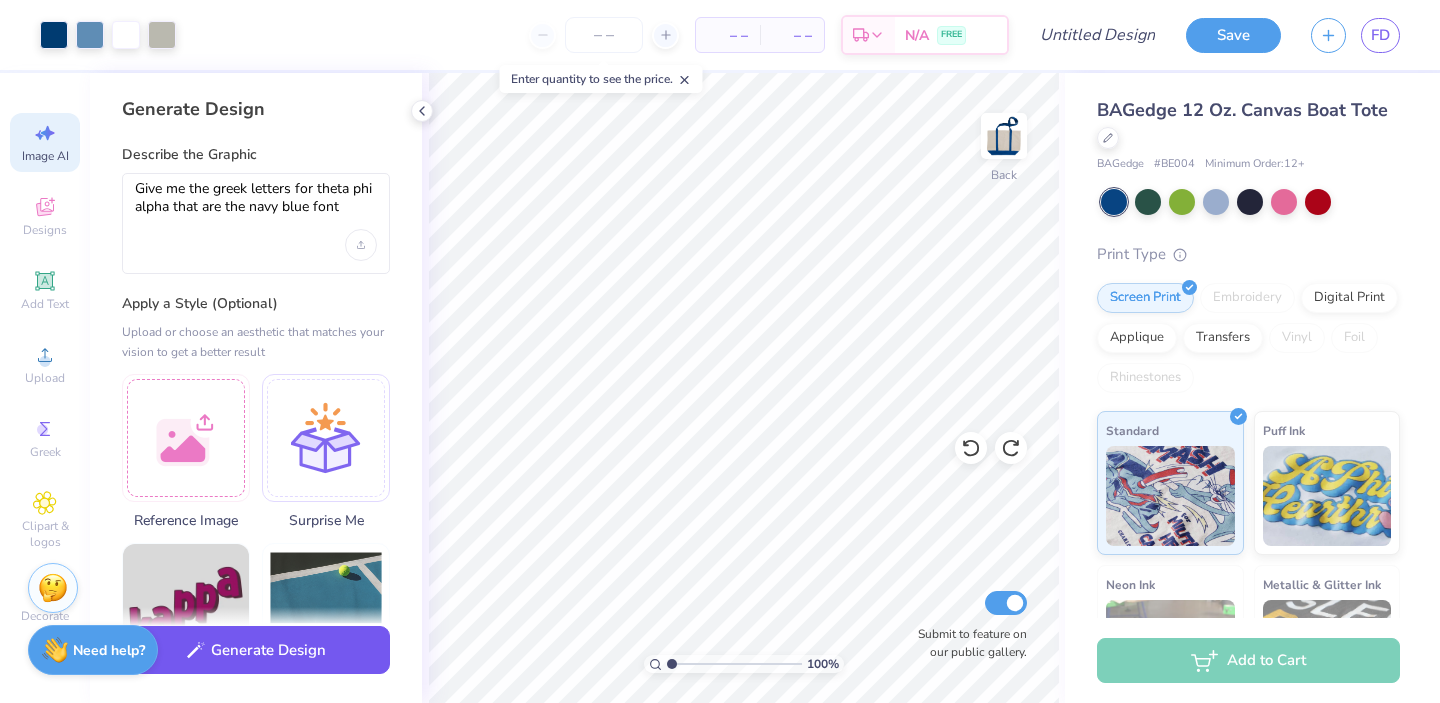 click on "Generate Design" at bounding box center [256, 650] 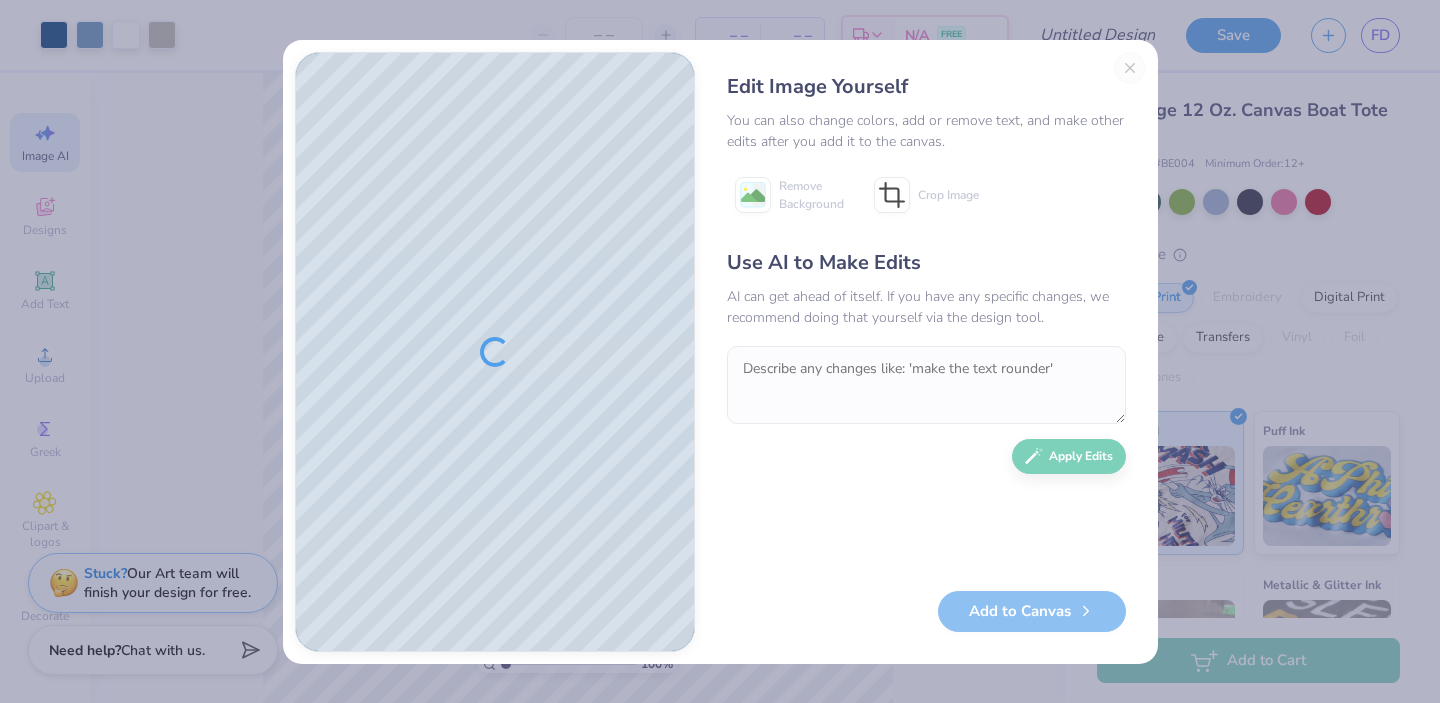 scroll, scrollTop: 0, scrollLeft: 0, axis: both 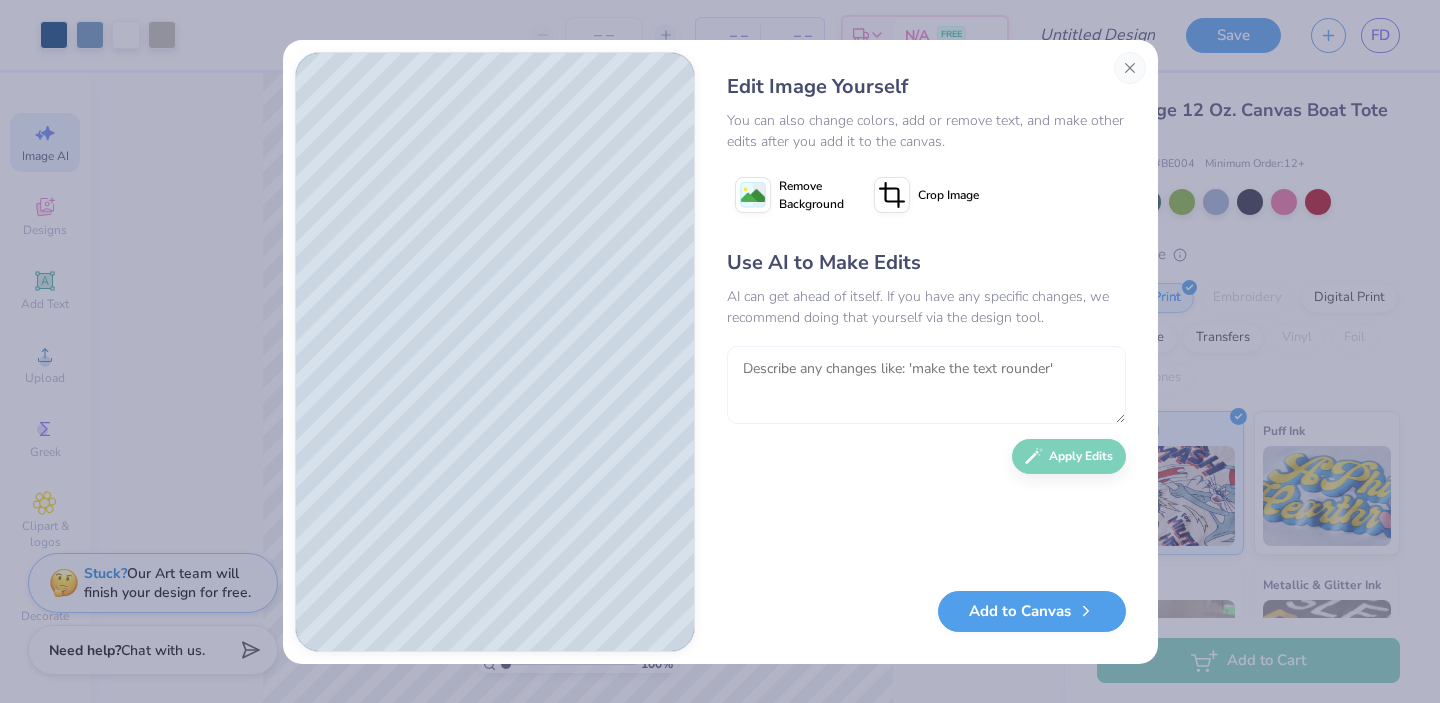 click at bounding box center (926, 385) 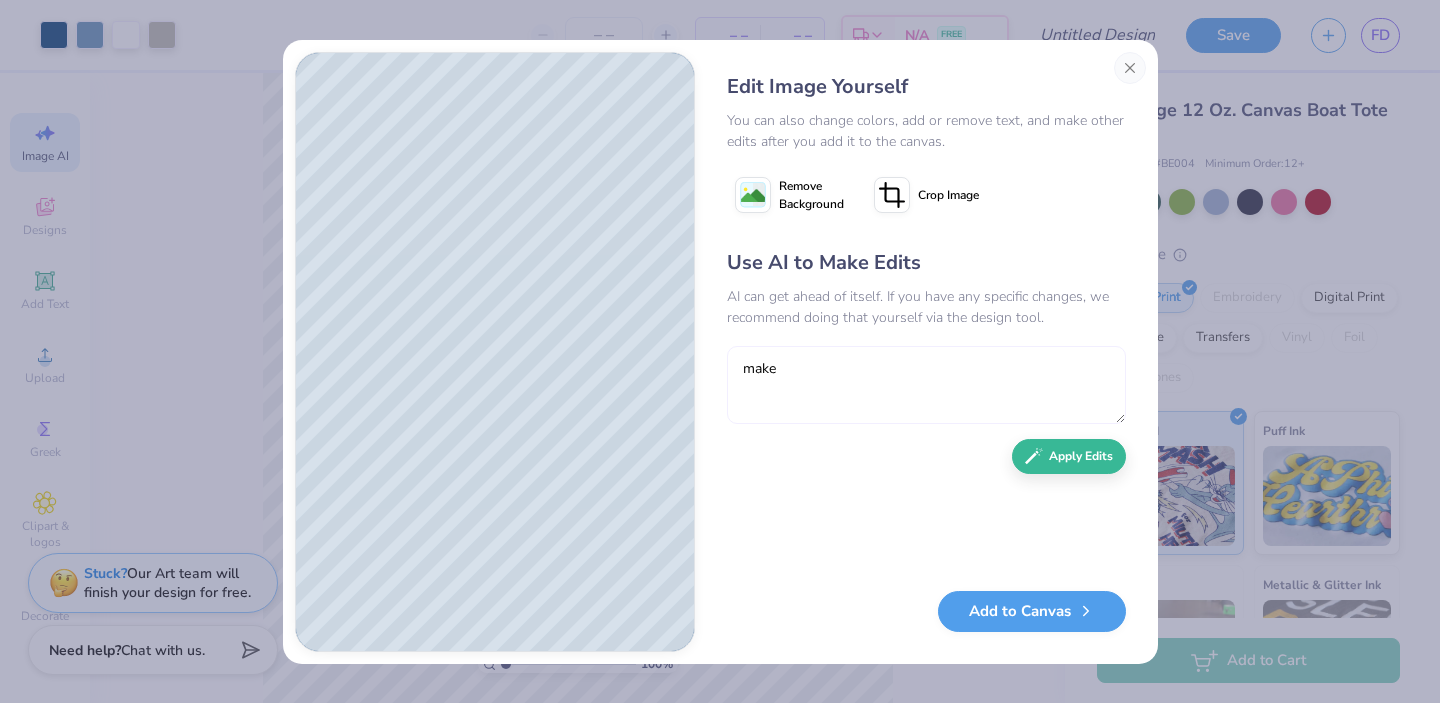 click on "make" at bounding box center (926, 385) 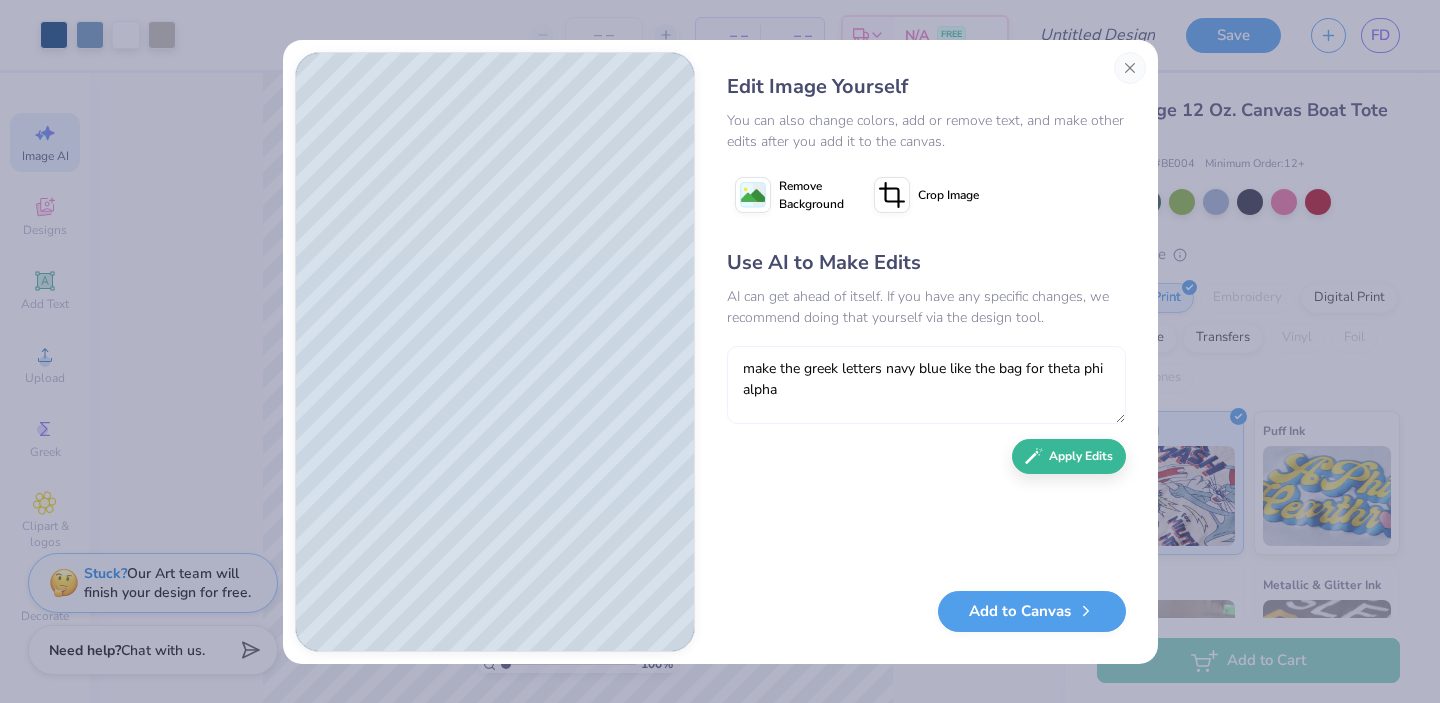 type on "make the greek letters navy blue like the bag for theta phi alpha" 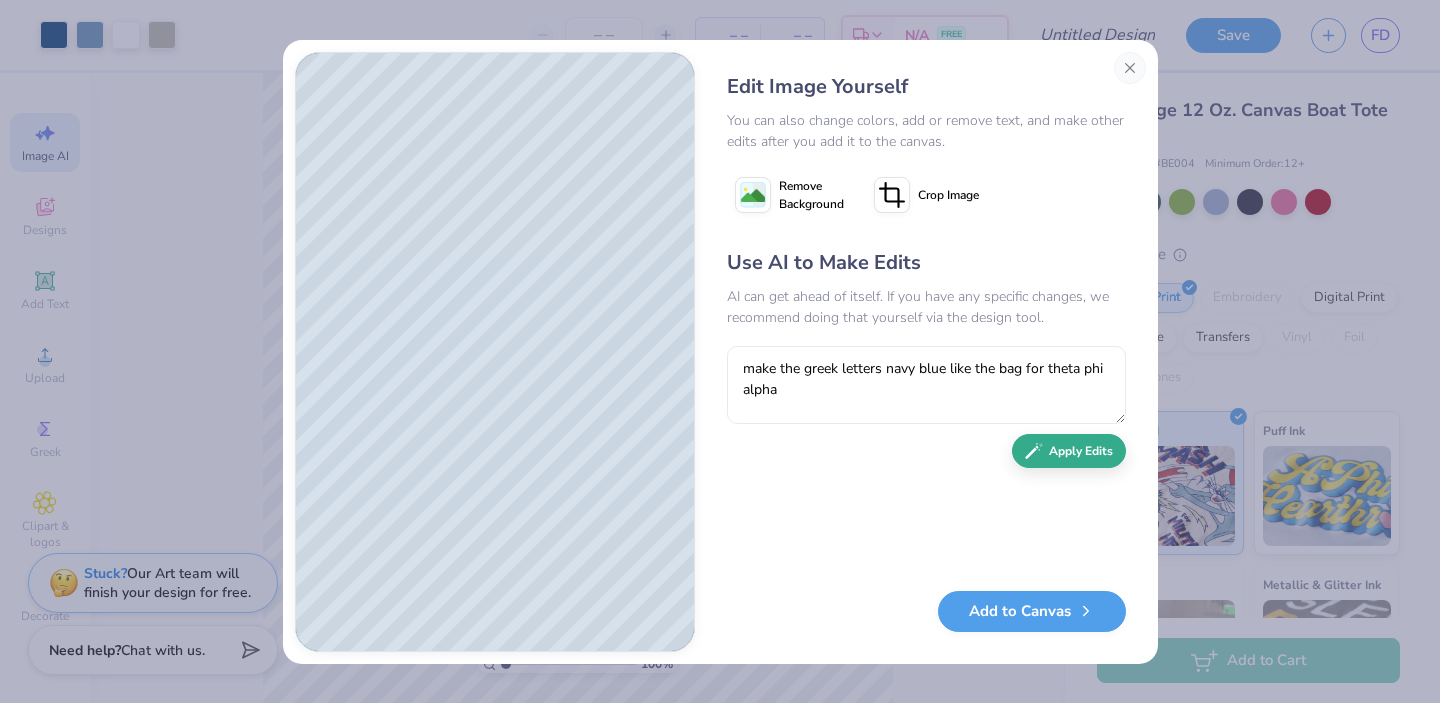 click on "Use AI to Make Edits AI can get ahead of itself. If you have any specific changes, we recommend doing that yourself via the design tool. make the greek letters navy blue like the bag for theta phi alpha Apply Edits" at bounding box center [926, 410] 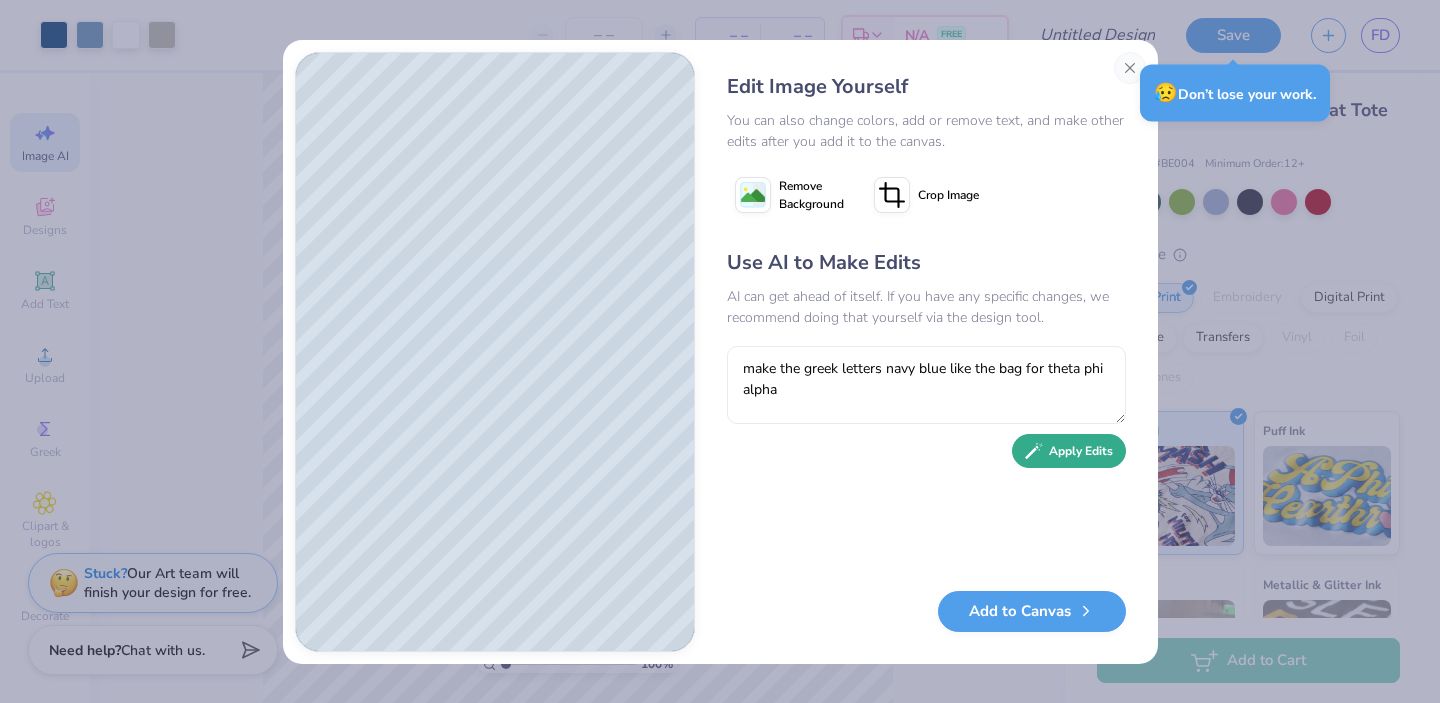 click on "Apply Edits" at bounding box center [1069, 451] 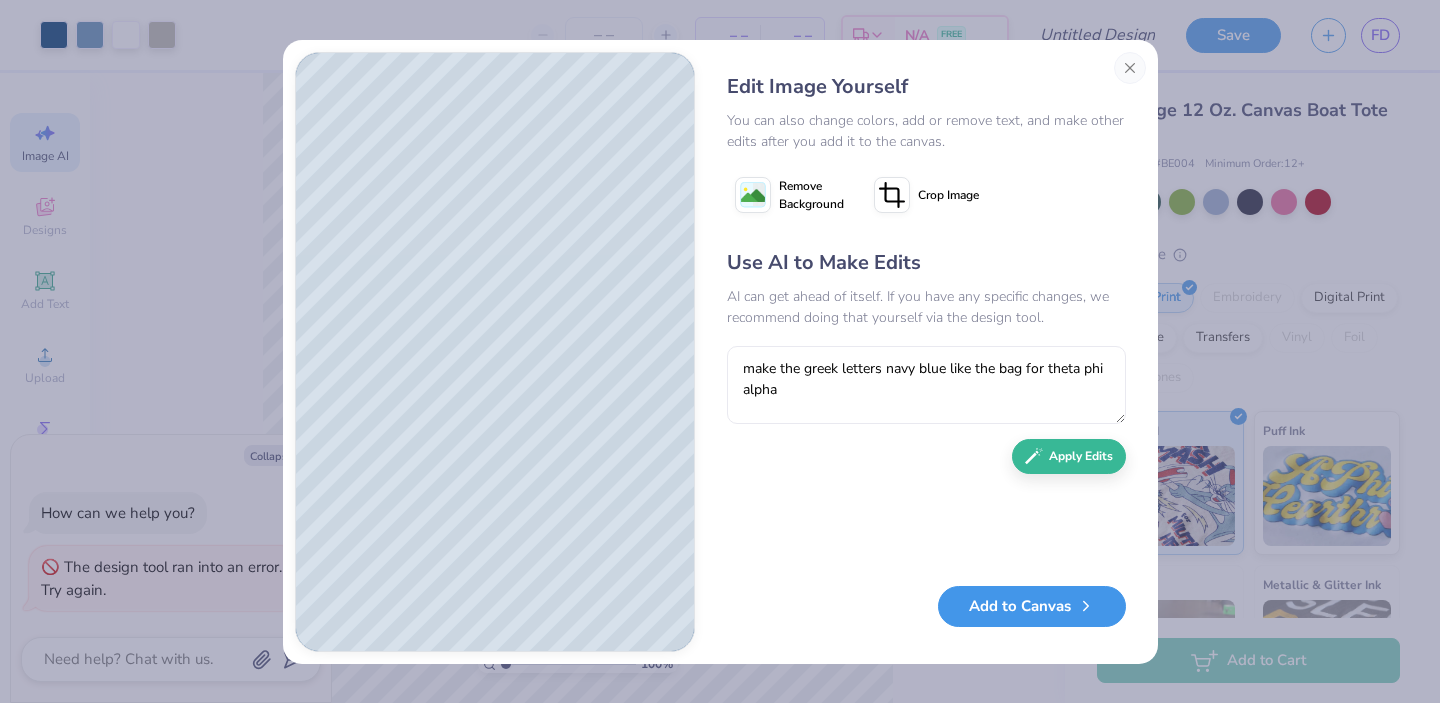 click on "Add to Canvas" at bounding box center [1032, 606] 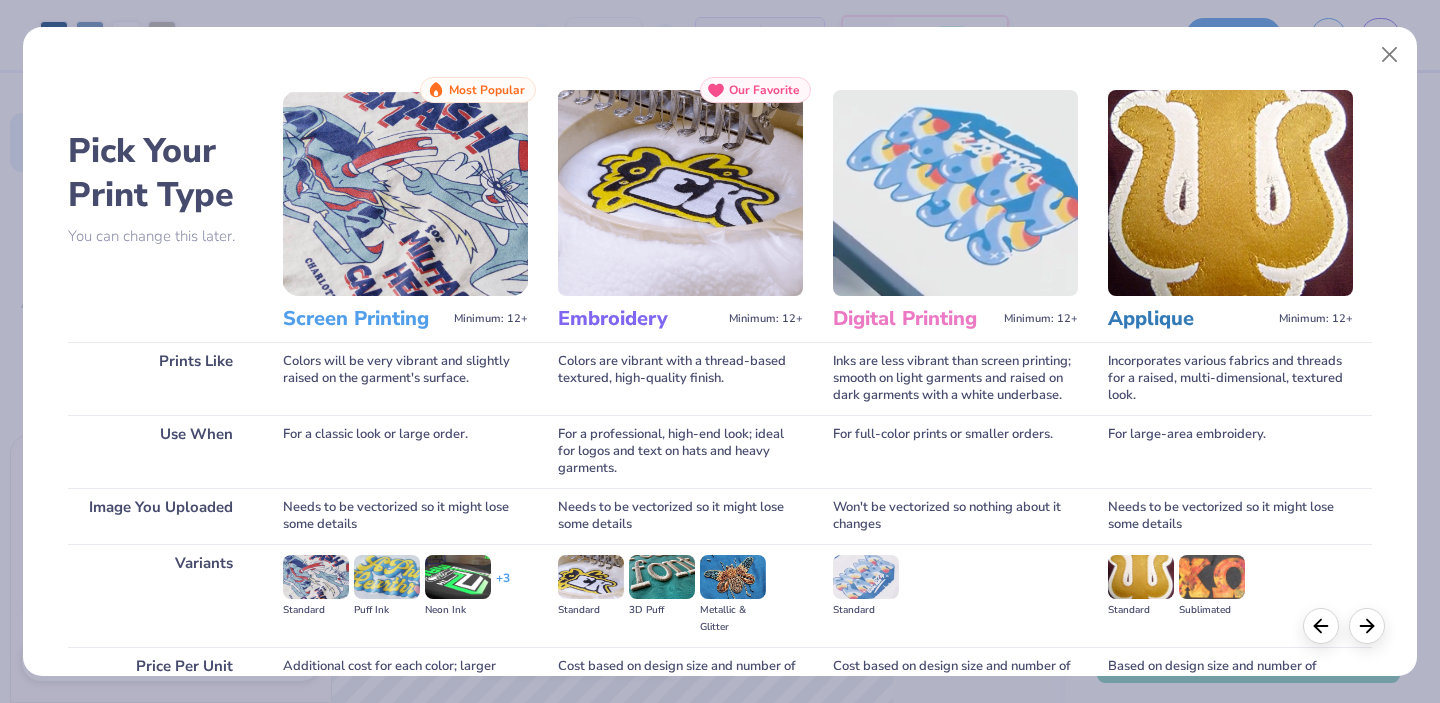 scroll, scrollTop: 194, scrollLeft: 0, axis: vertical 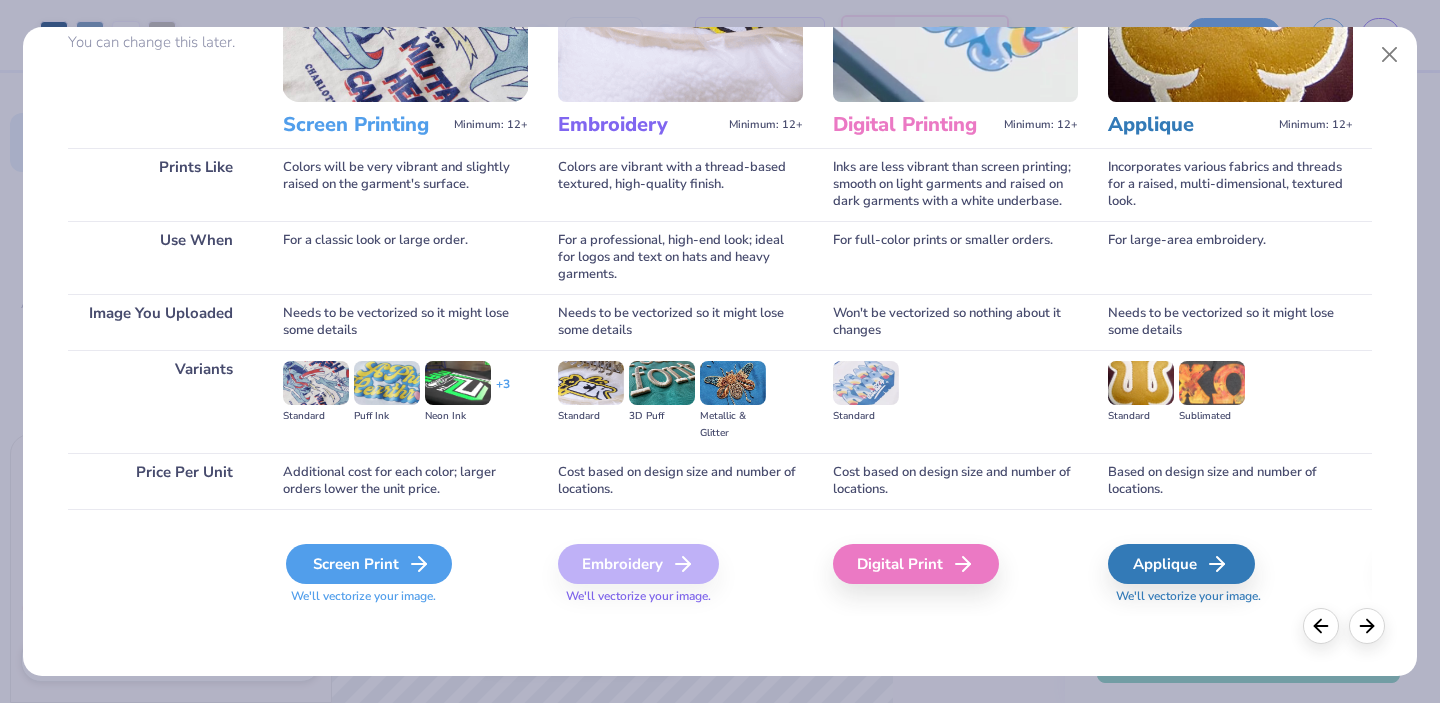 click on "Screen Print" at bounding box center (369, 564) 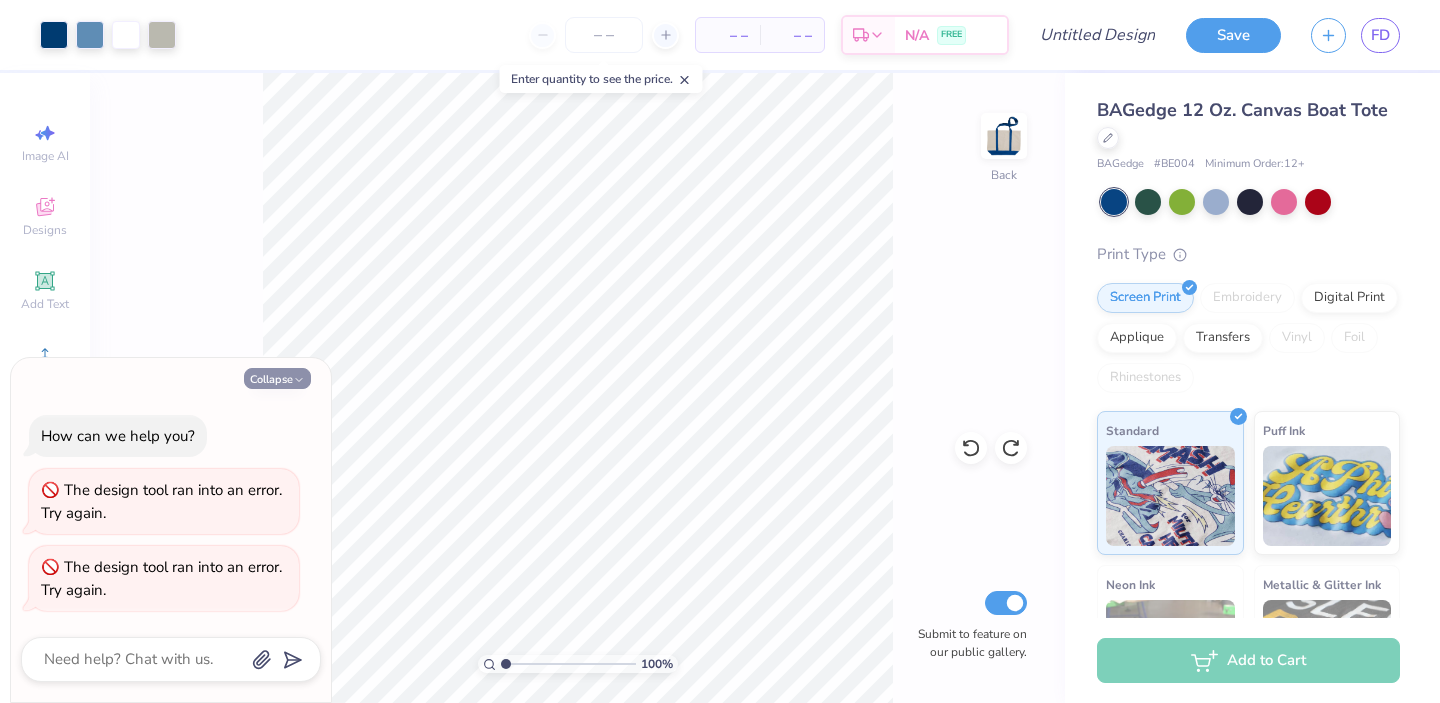 click 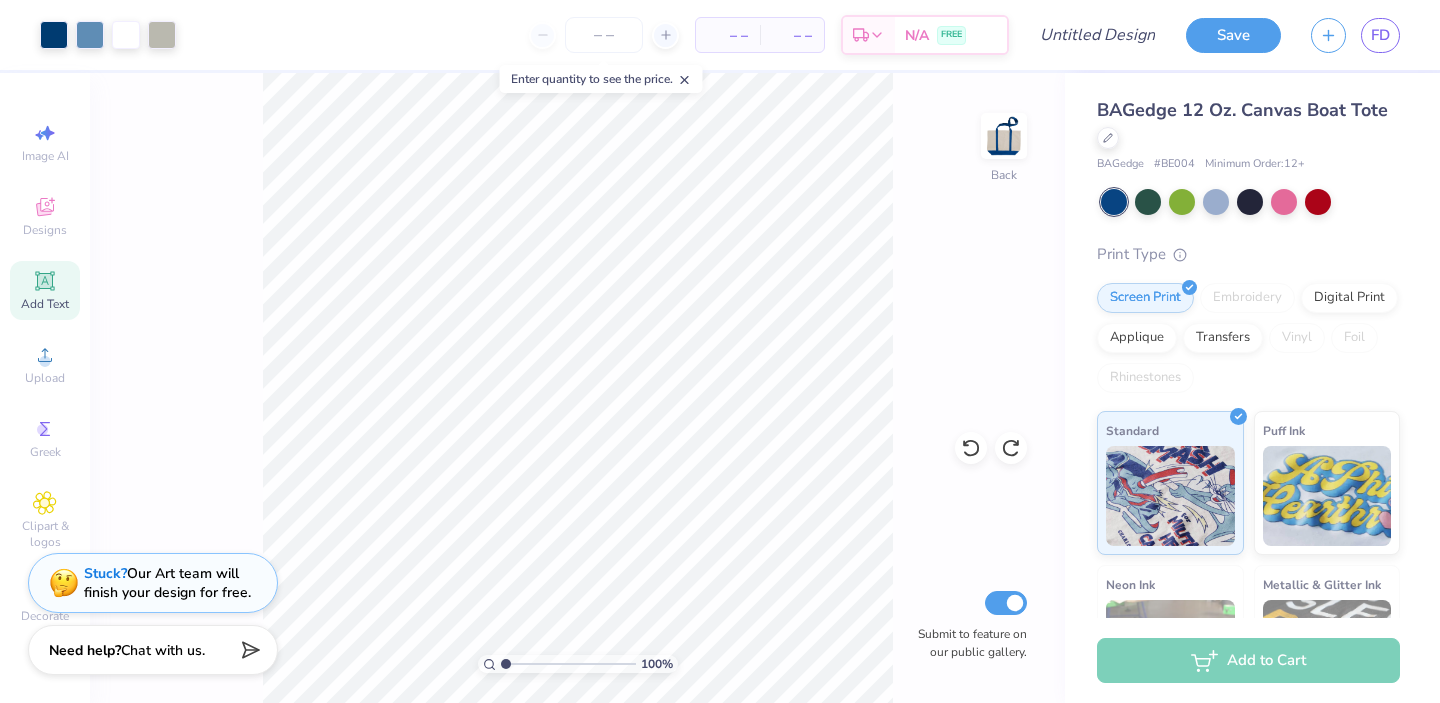 click 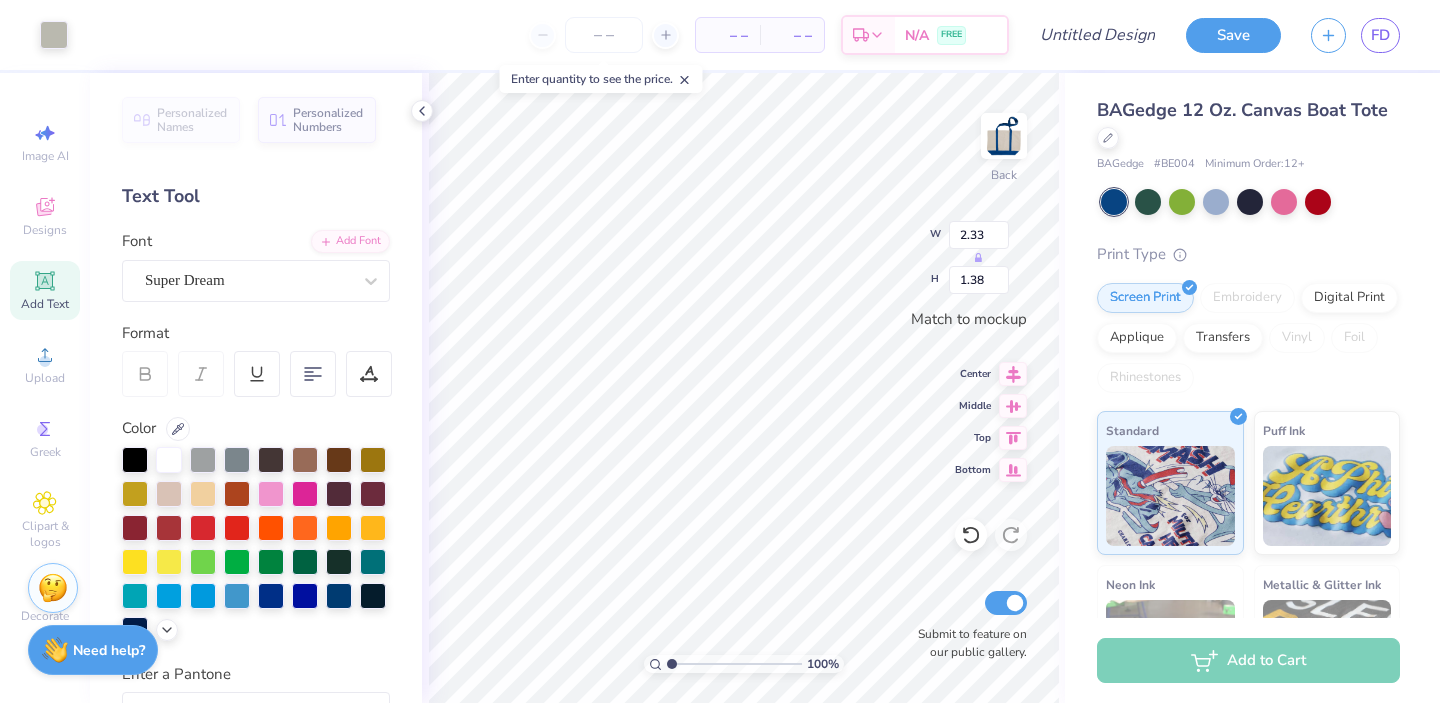 type on "2.33" 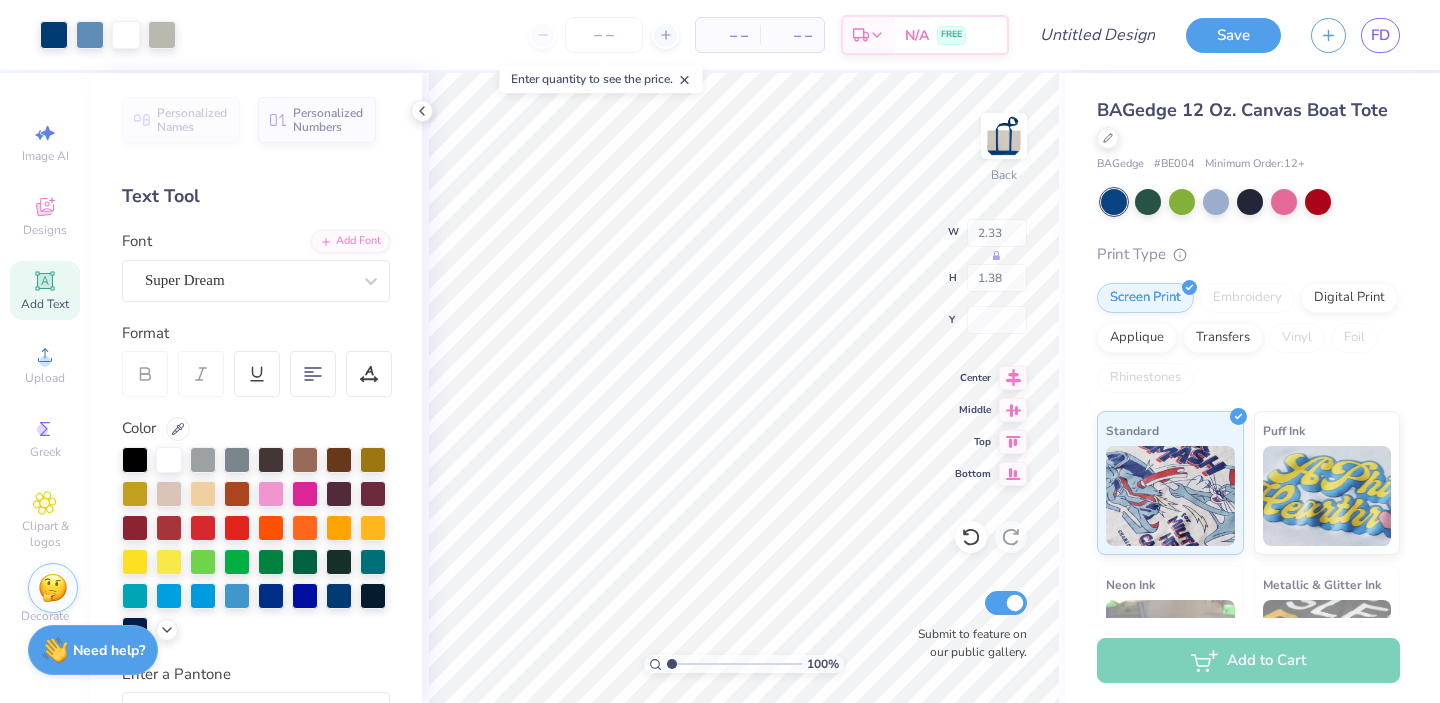 type on "2.33" 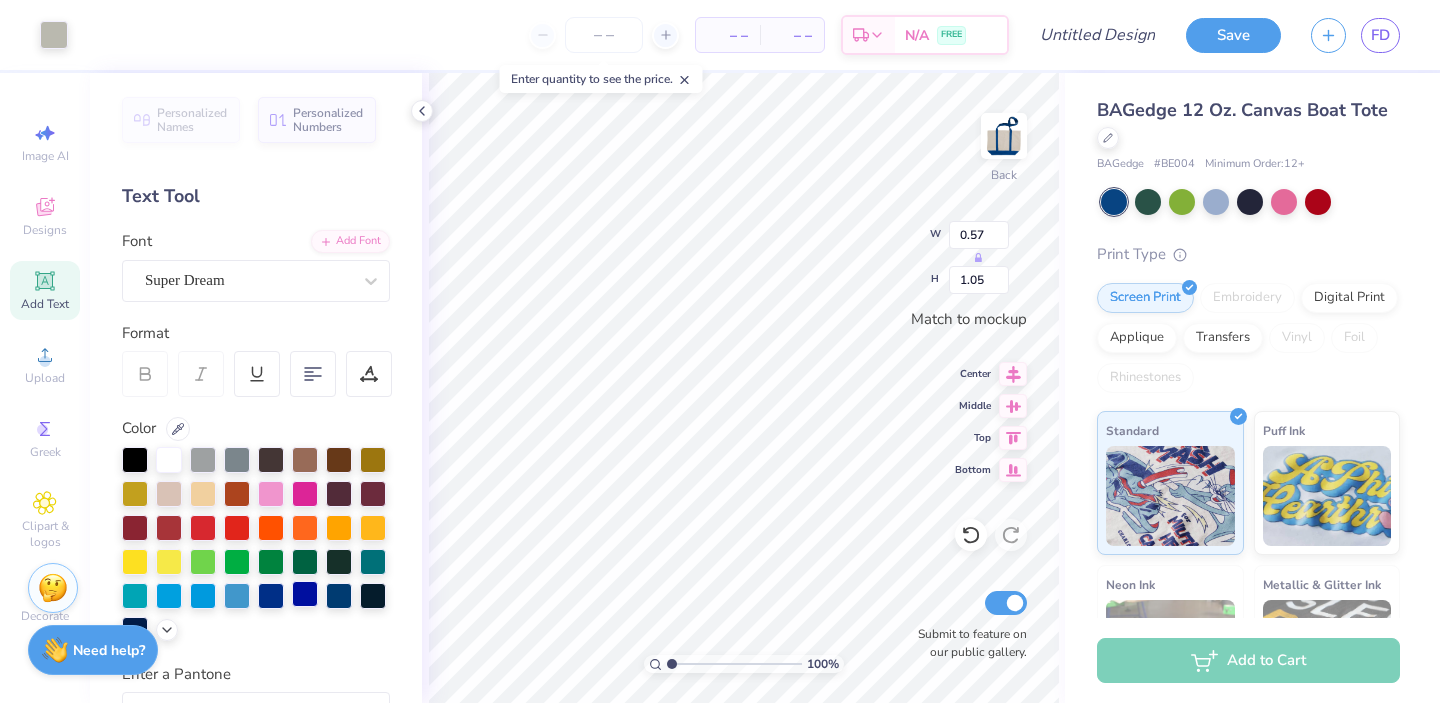 click at bounding box center [305, 594] 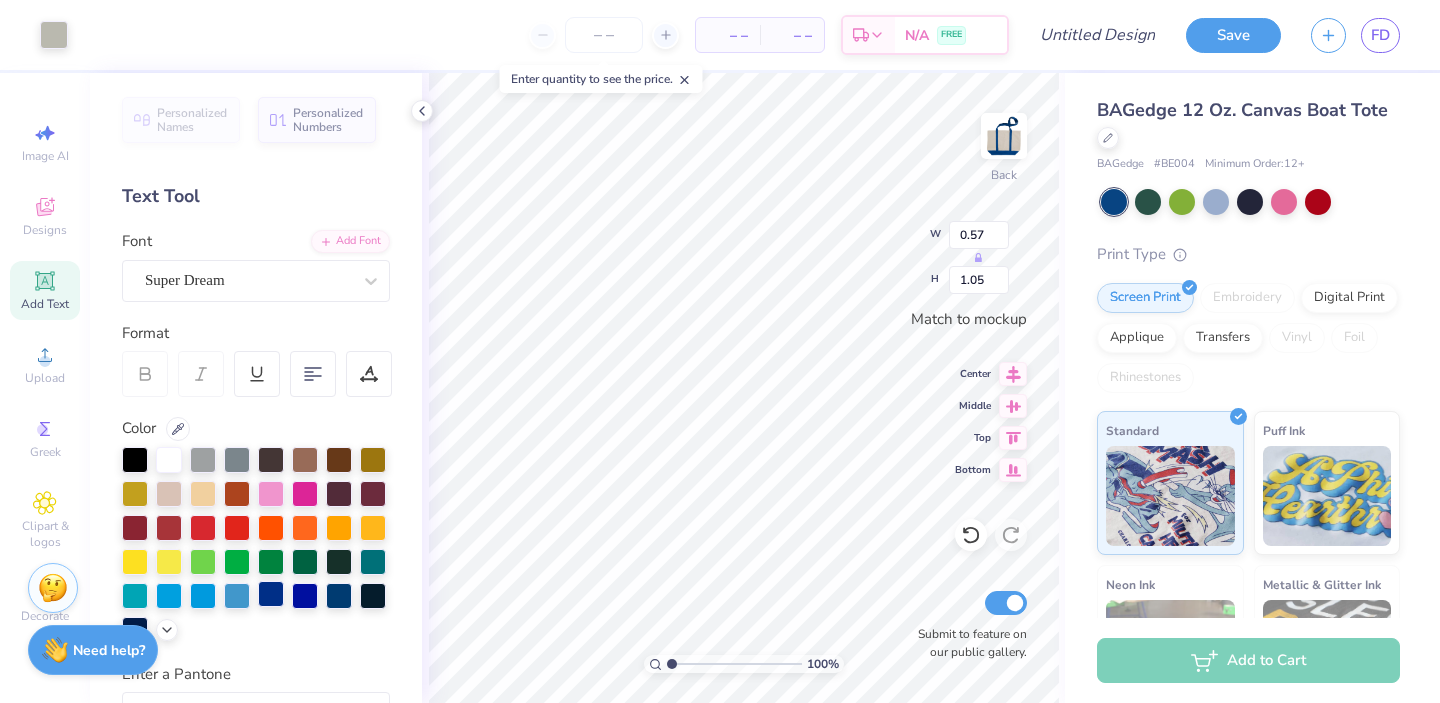 click at bounding box center [271, 594] 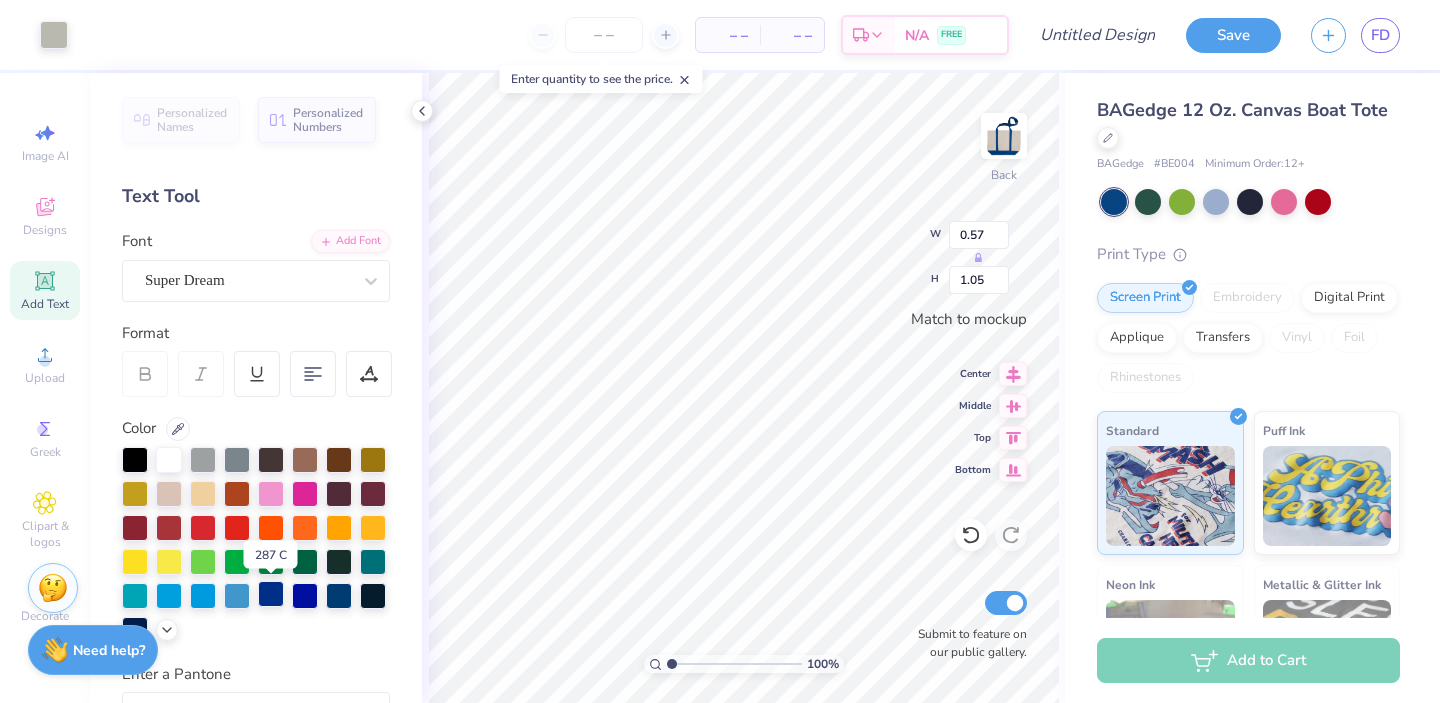 click at bounding box center (271, 594) 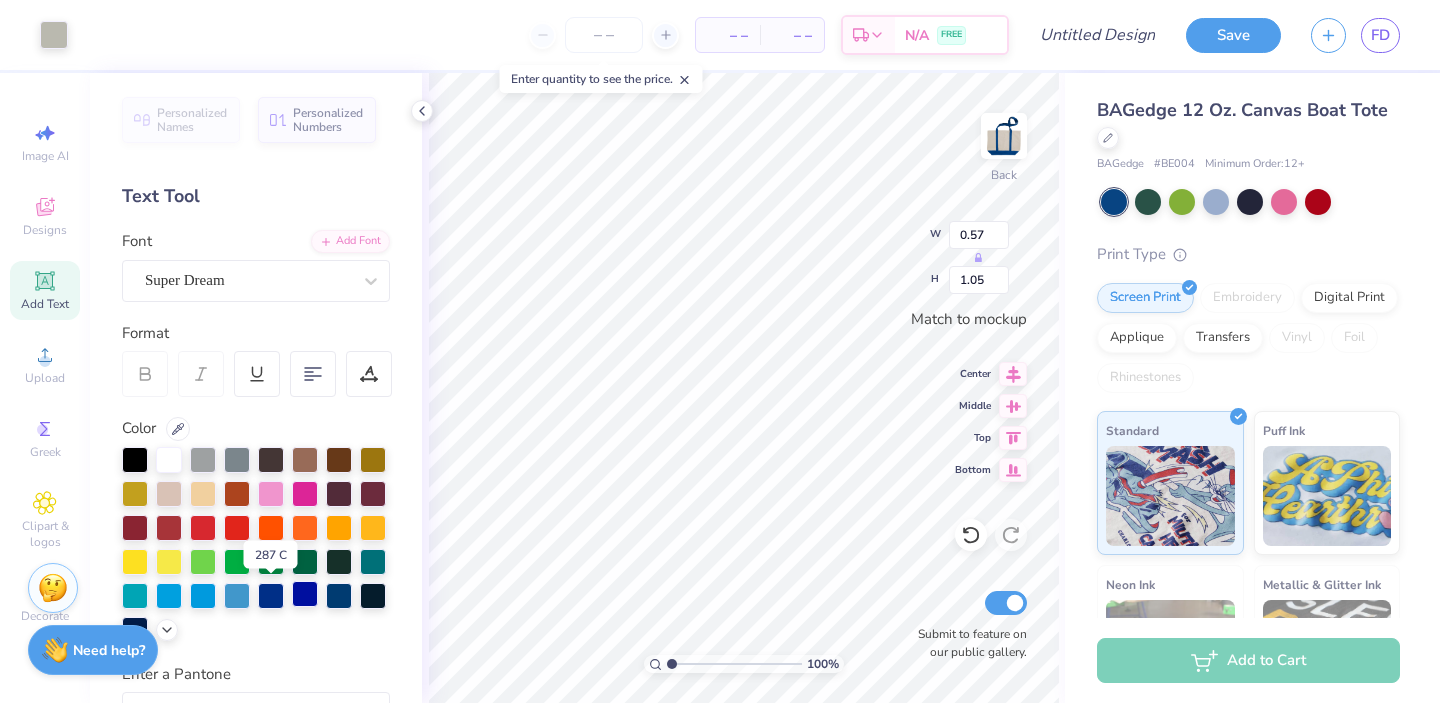 click at bounding box center (305, 594) 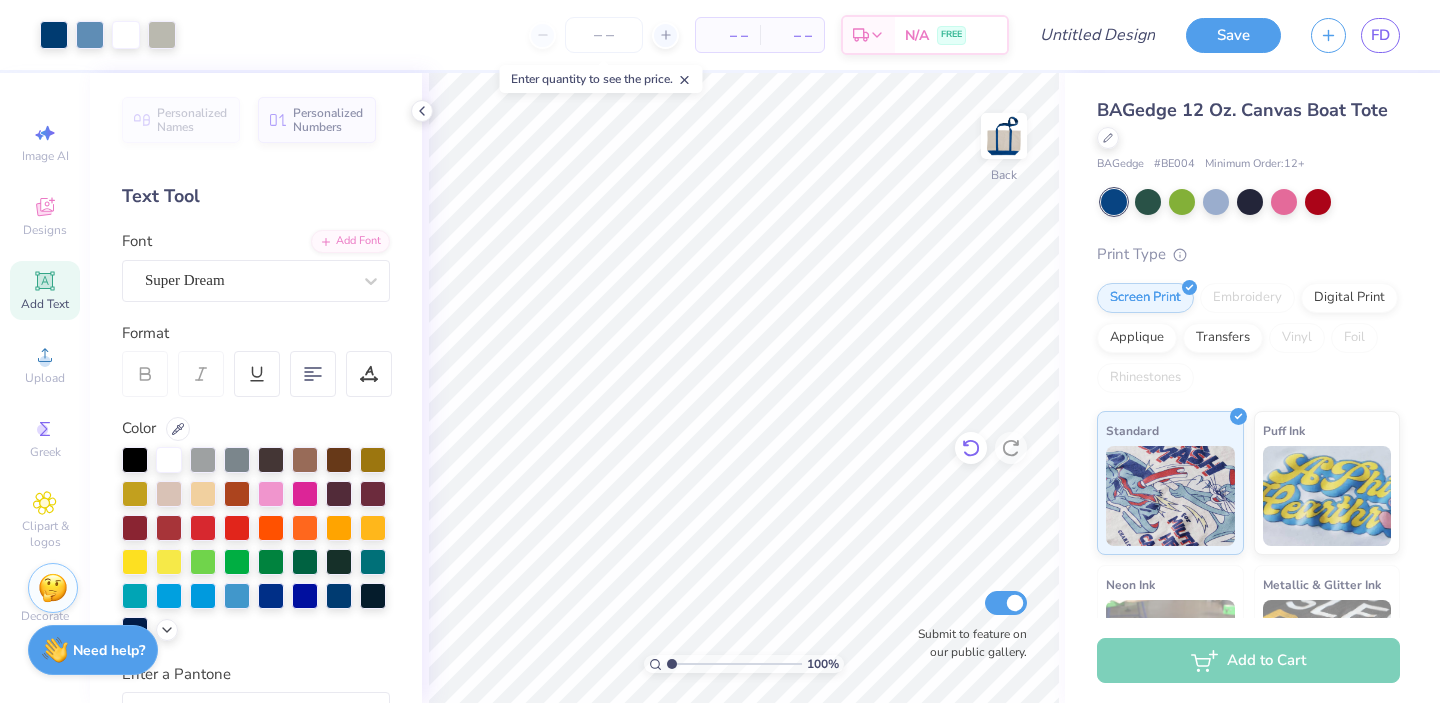 click 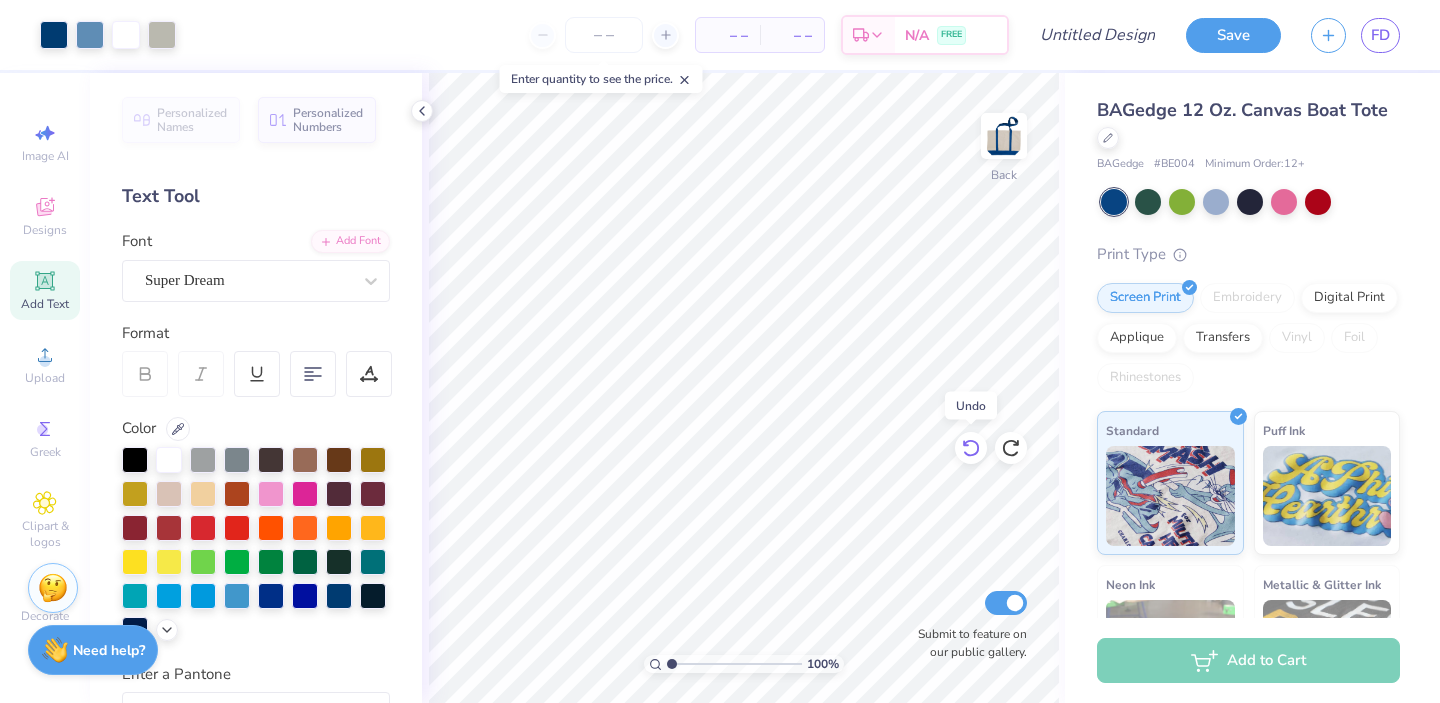 click 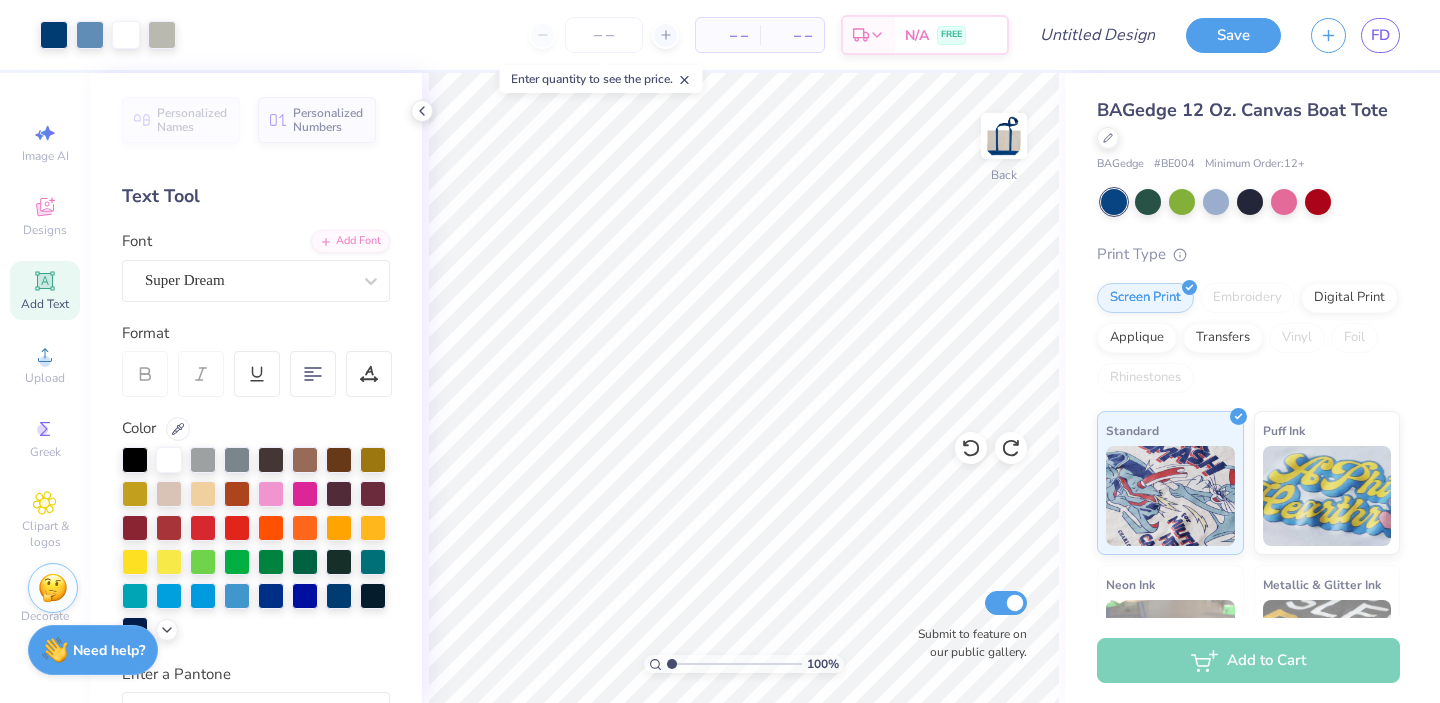 click on "Personalized Names Personalized Numbers Text Tool  Add Font Font Super Dream Format Color Enter a Pantone Styles Text Shape" at bounding box center (256, 388) 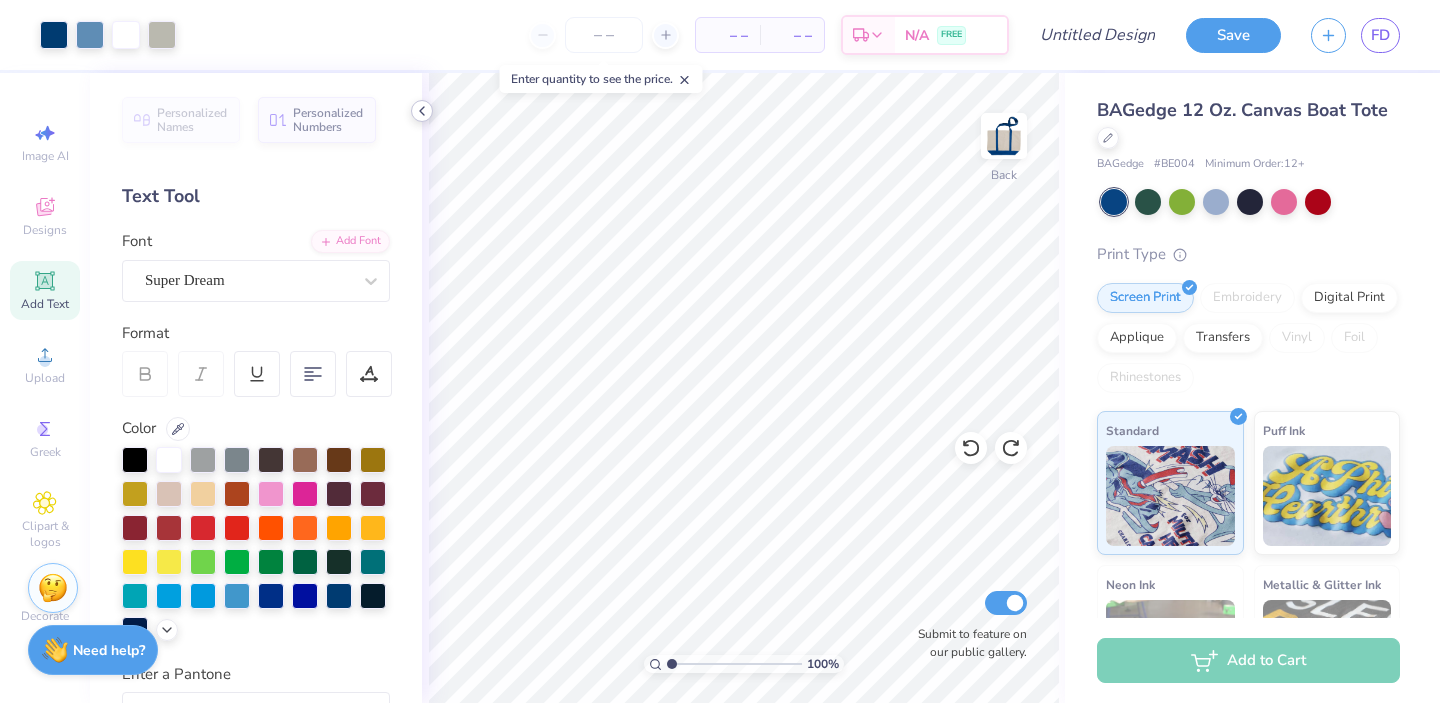 click 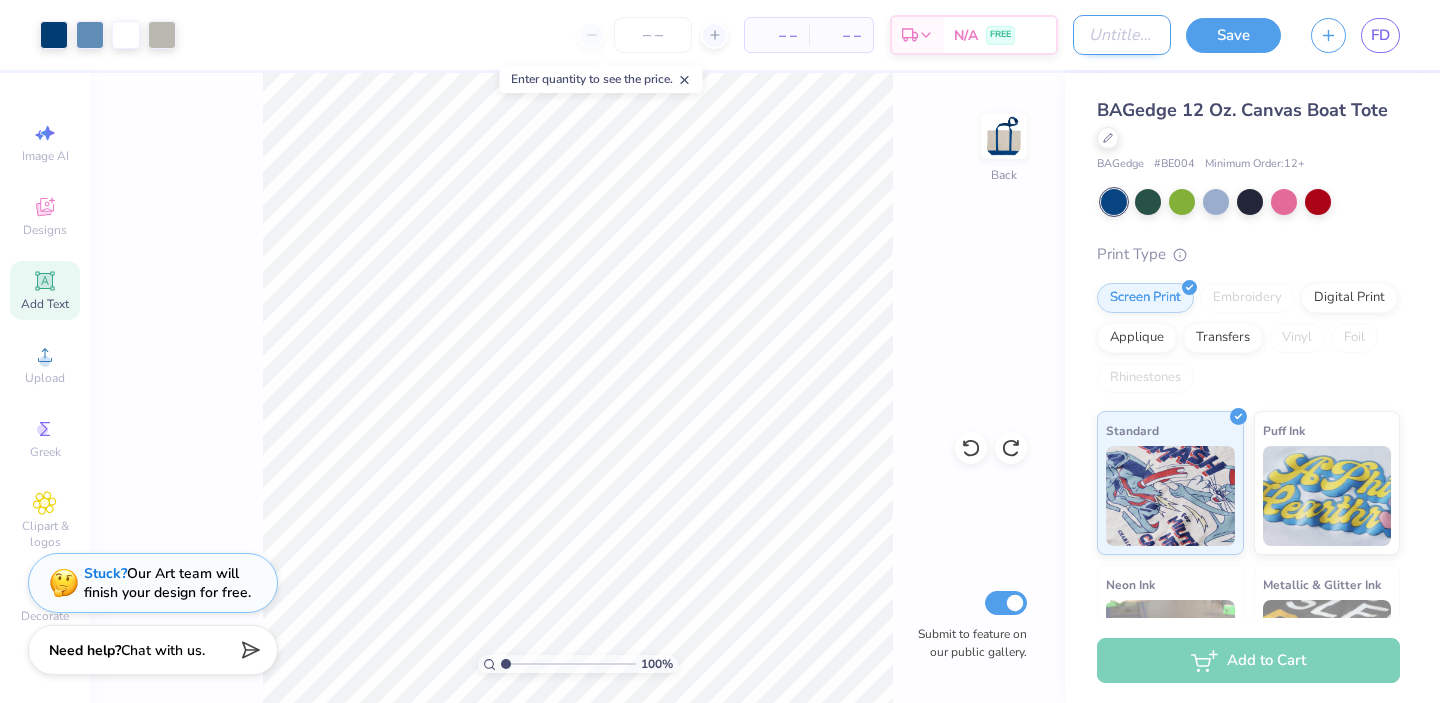 click on "Art colors – – Per Item – – Total Est. Delivery N/A FREE Design Title Save FD" at bounding box center (720, 35) 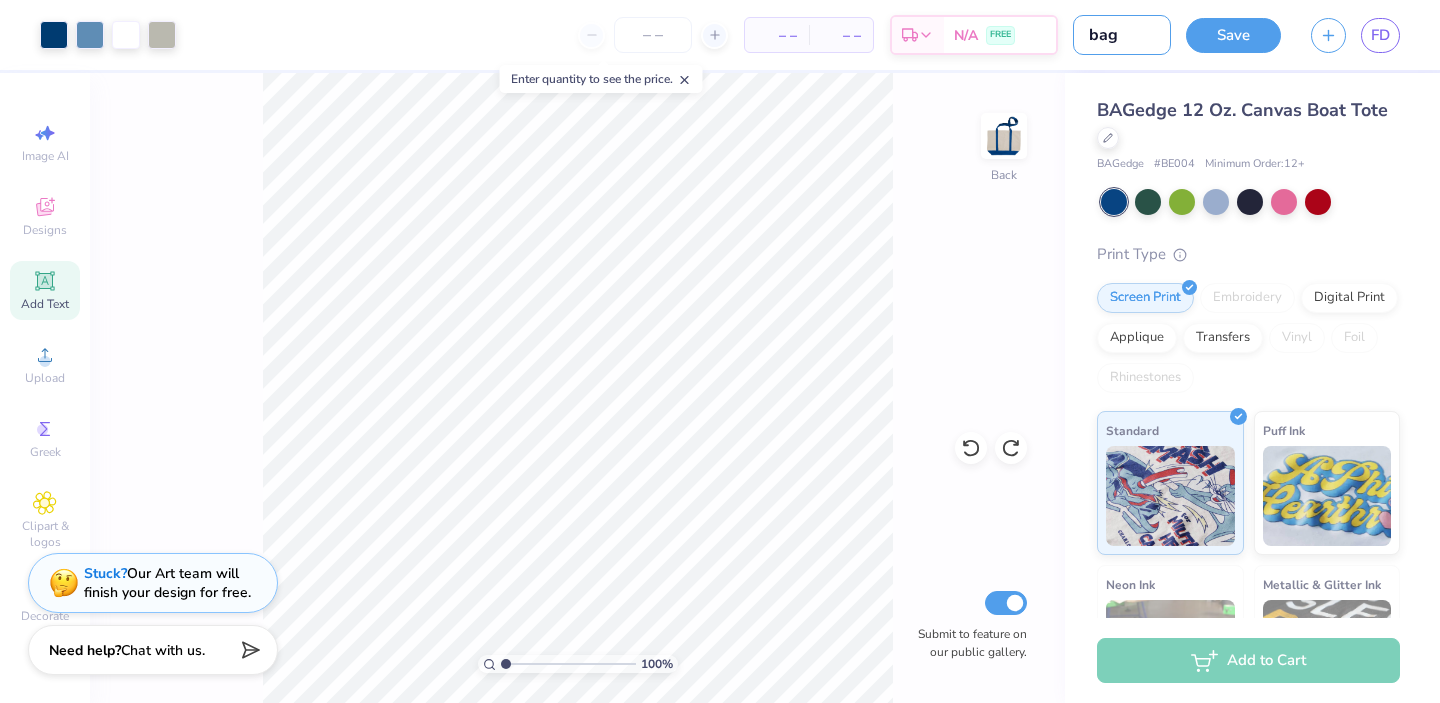 type on "bag" 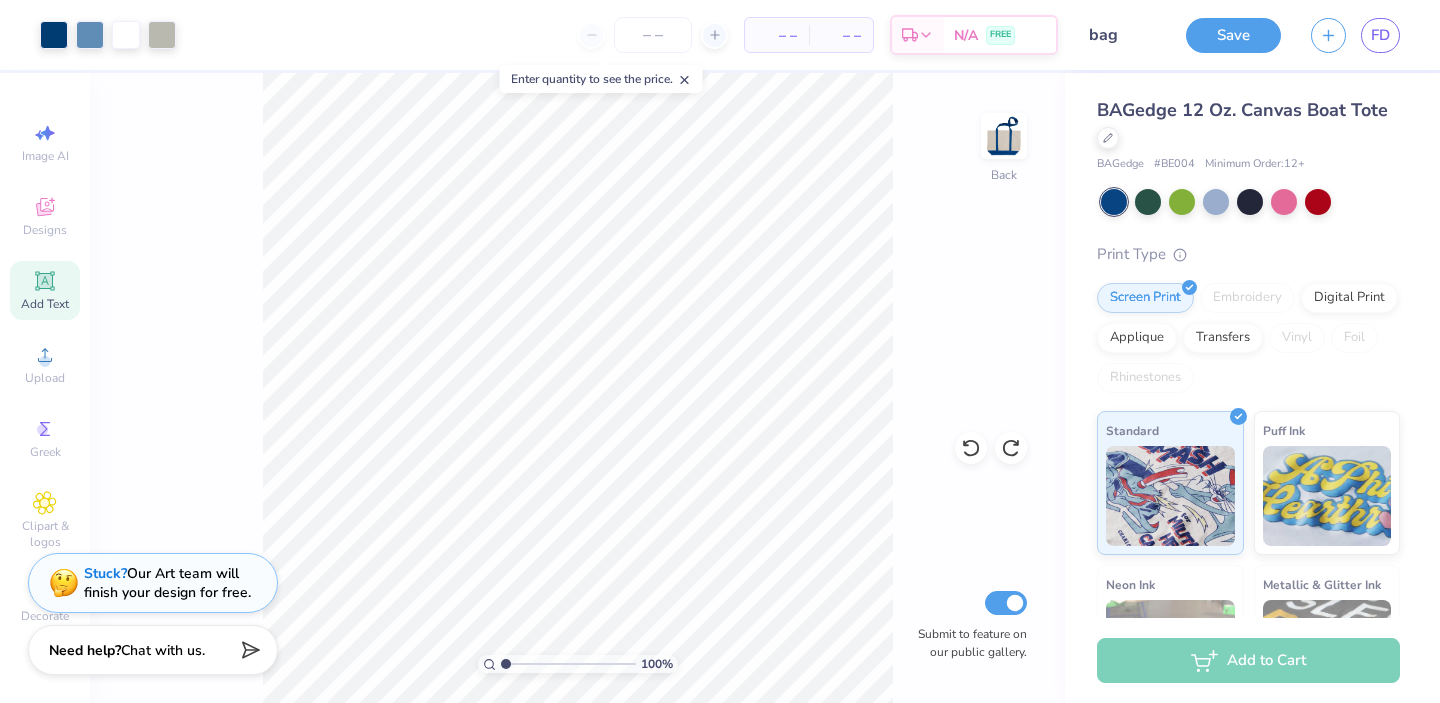 click on "Save FD" at bounding box center (1313, 35) 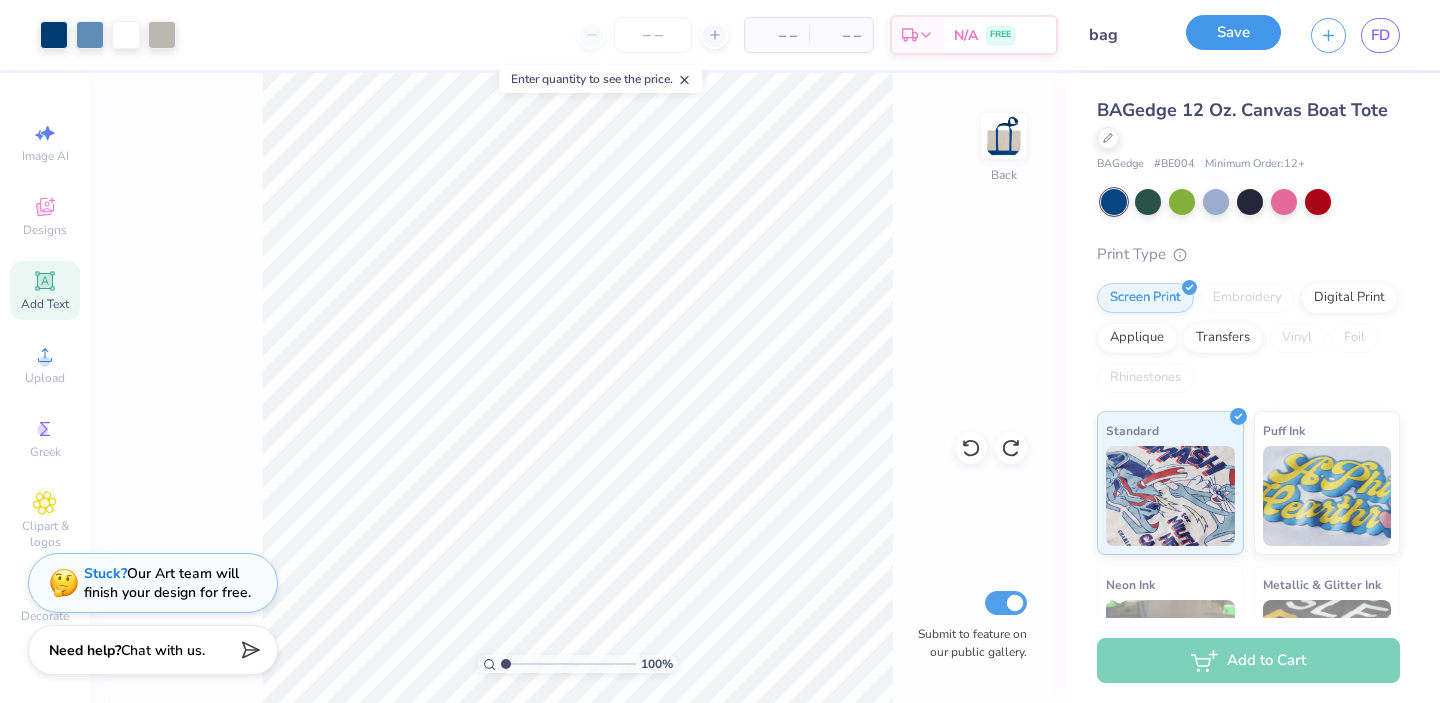 click on "Save" at bounding box center (1233, 32) 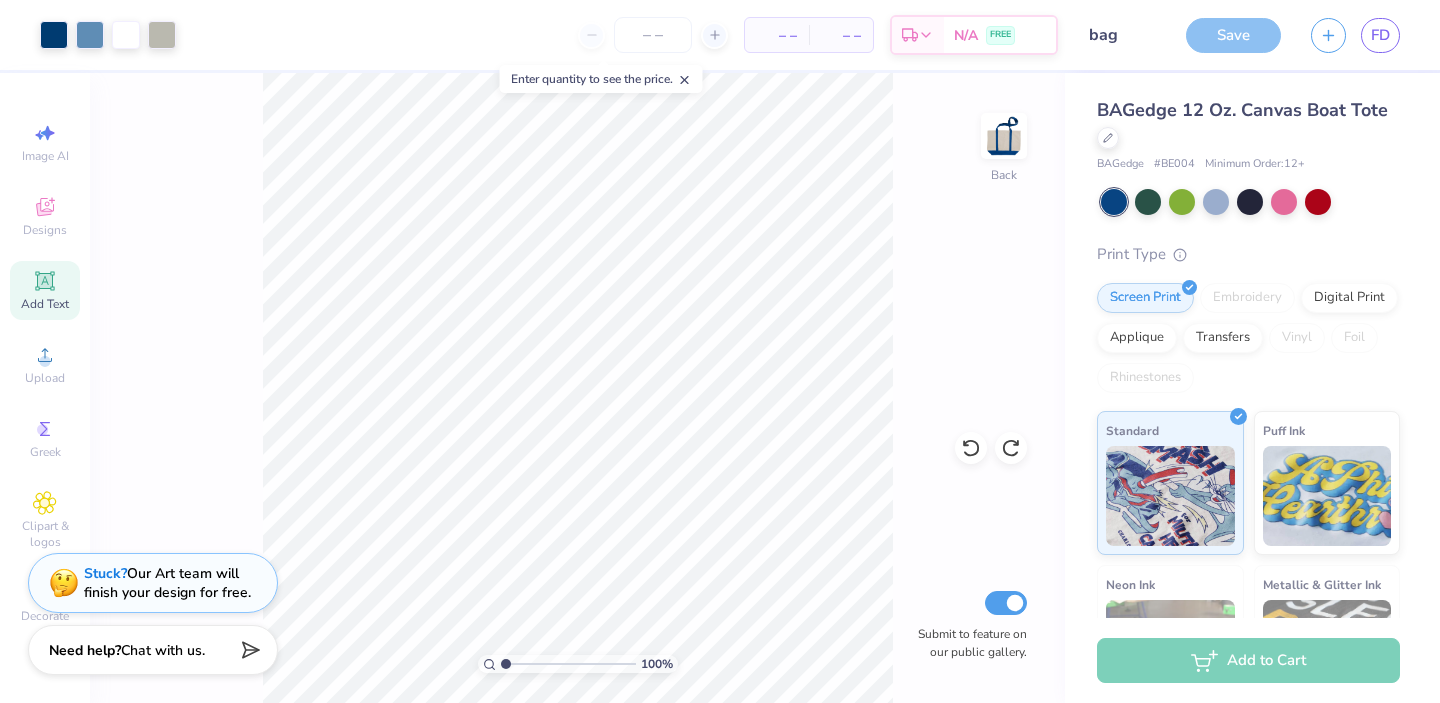 click on "Save" at bounding box center [1233, 35] 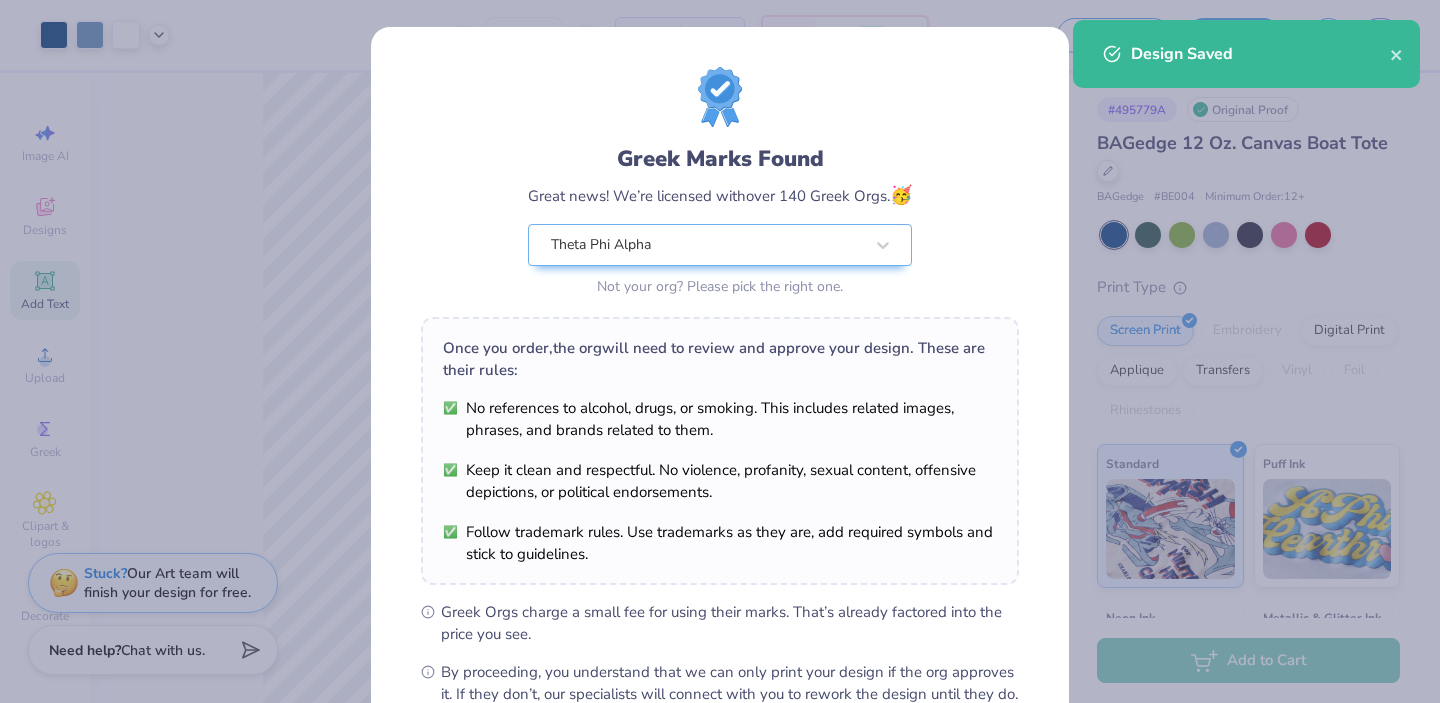 scroll, scrollTop: 233, scrollLeft: 0, axis: vertical 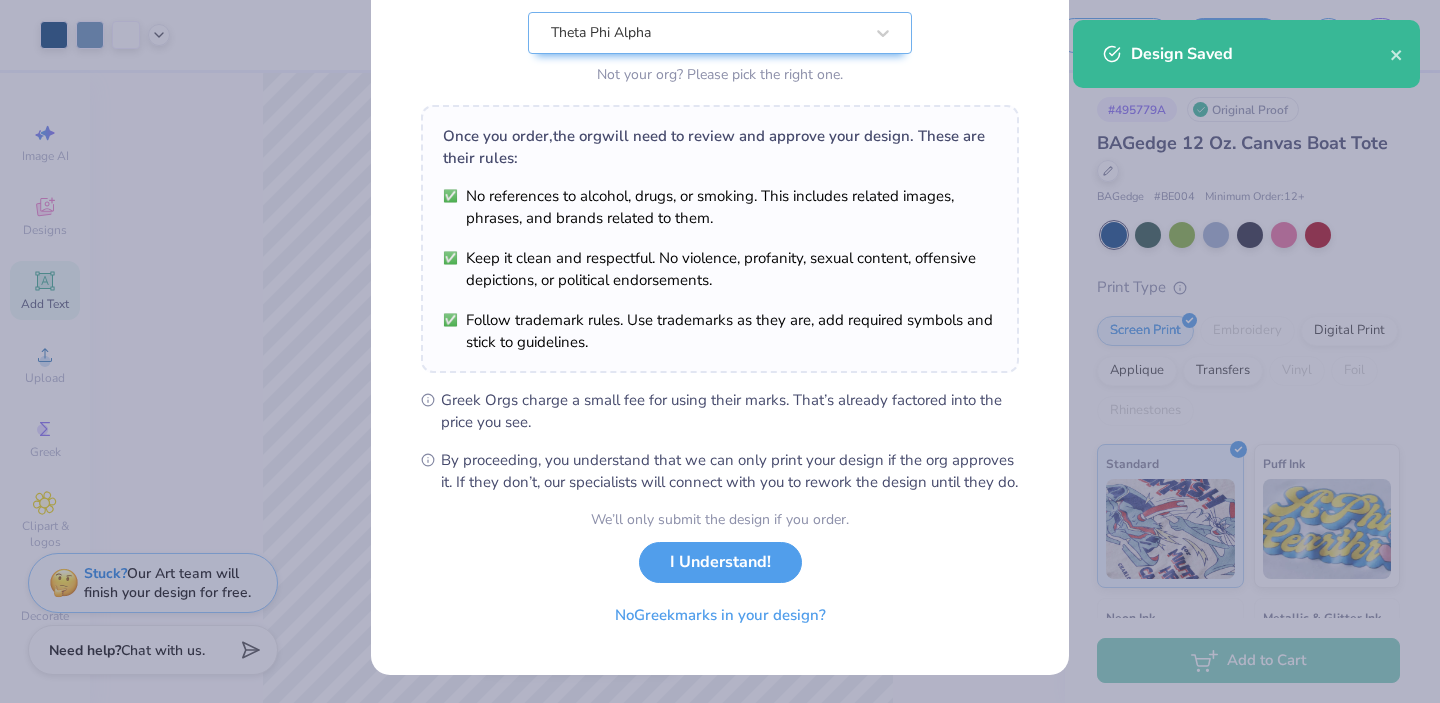 click on "I Understand!" at bounding box center [720, 562] 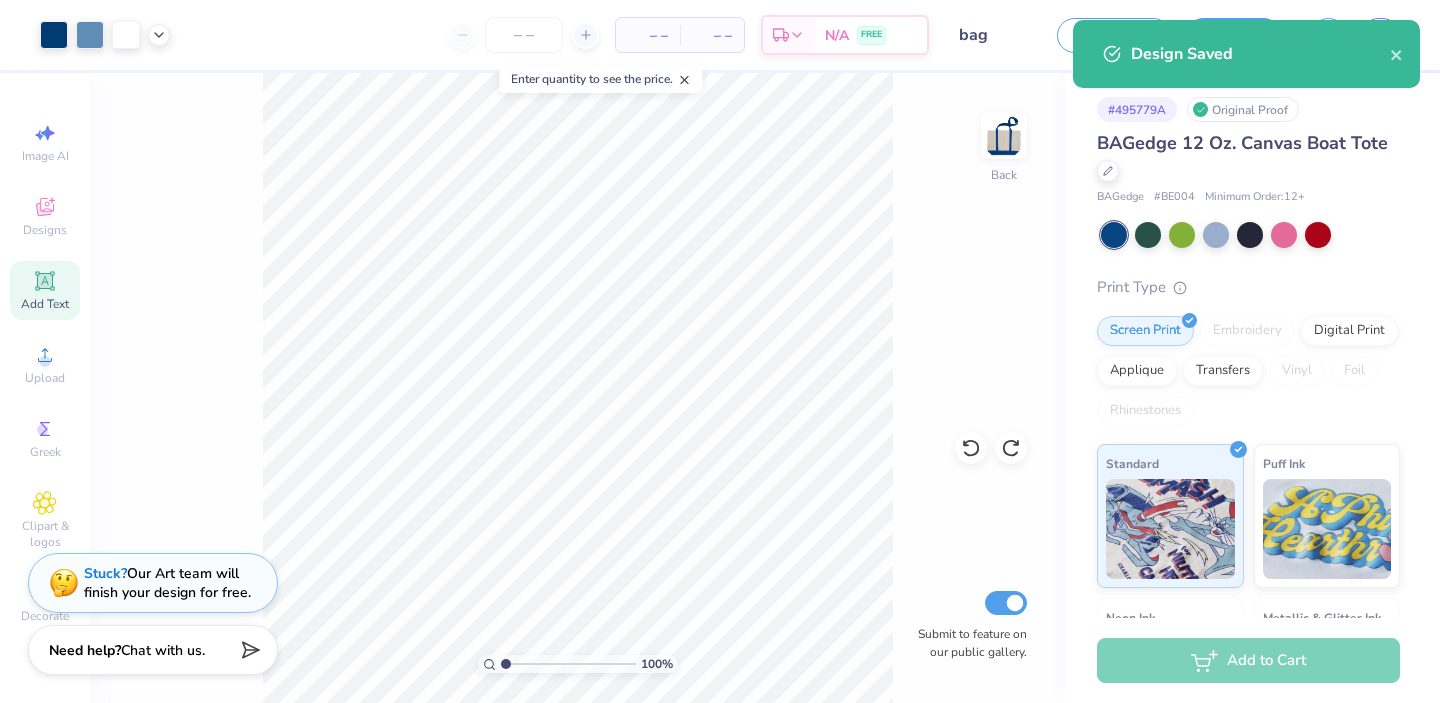 scroll, scrollTop: 0, scrollLeft: 0, axis: both 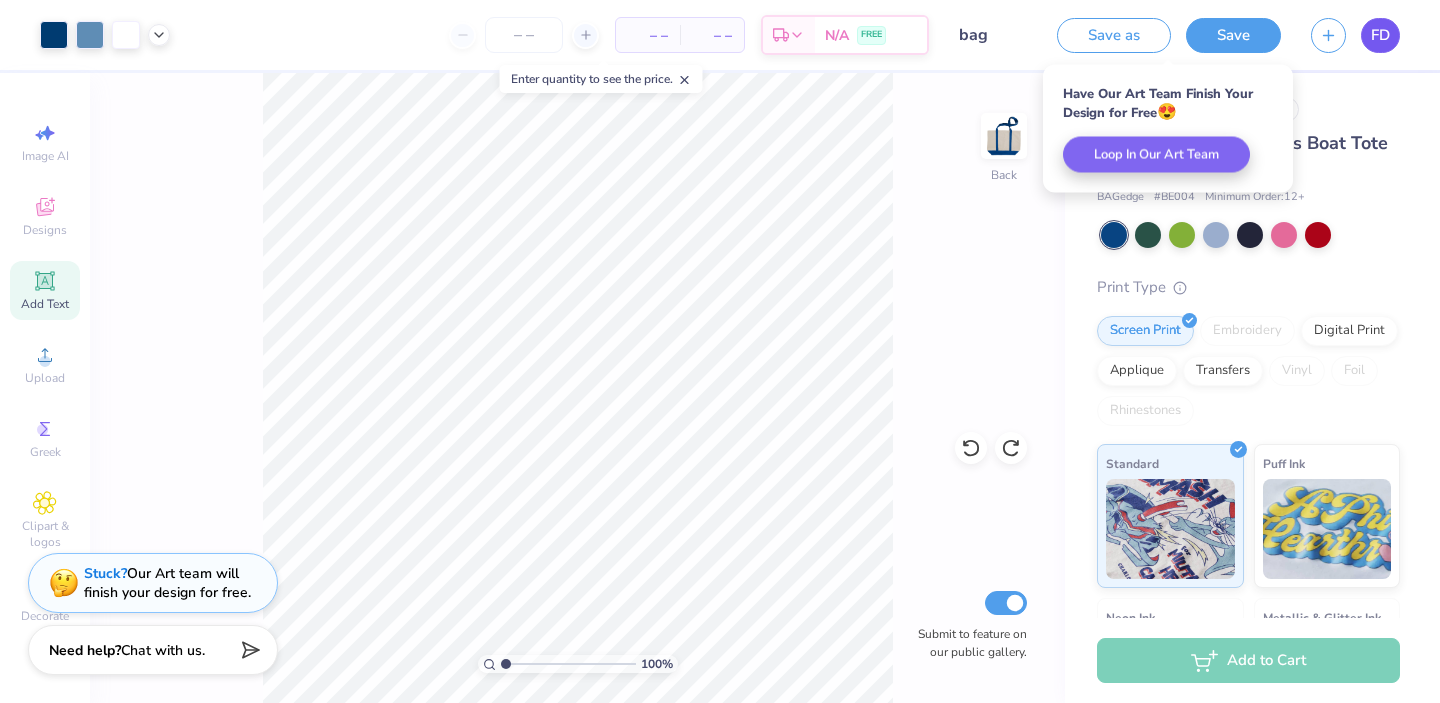 click on "FD" at bounding box center (1380, 35) 